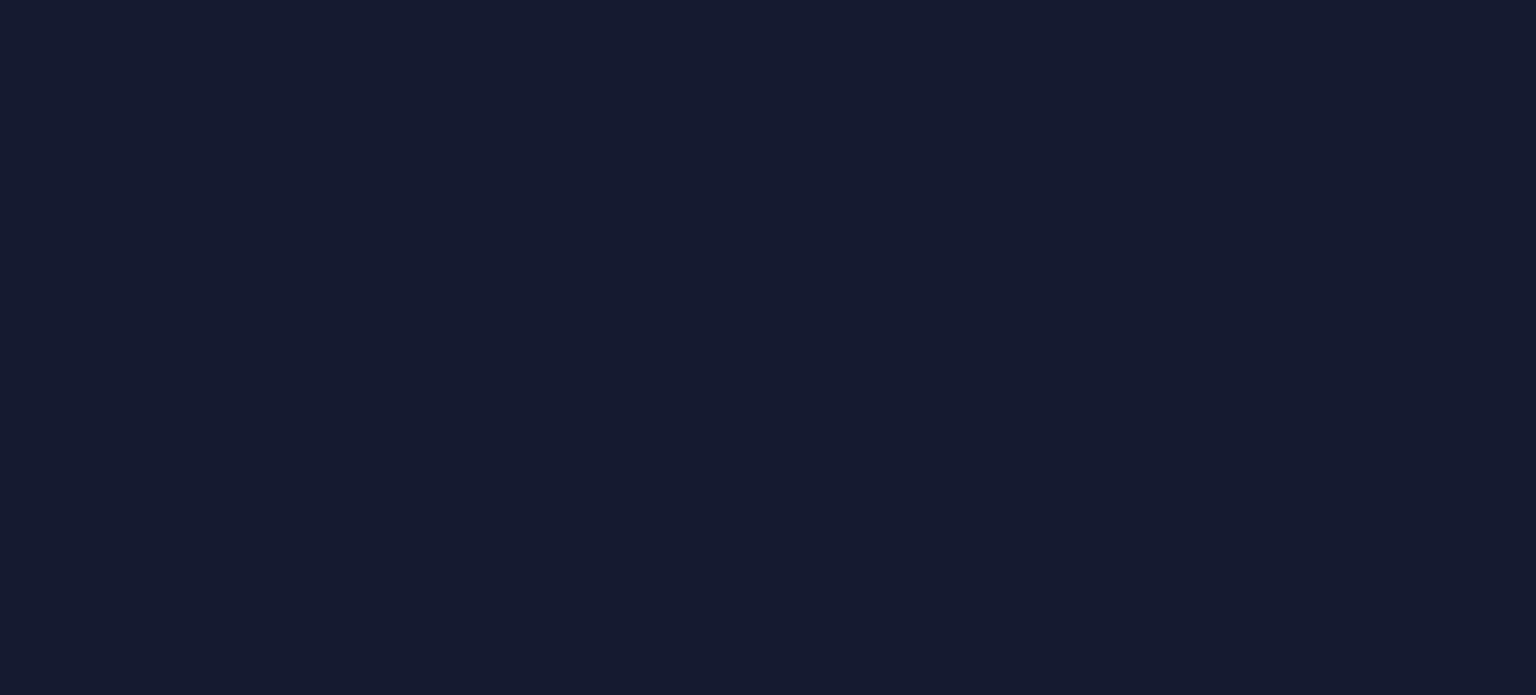 scroll, scrollTop: 0, scrollLeft: 0, axis: both 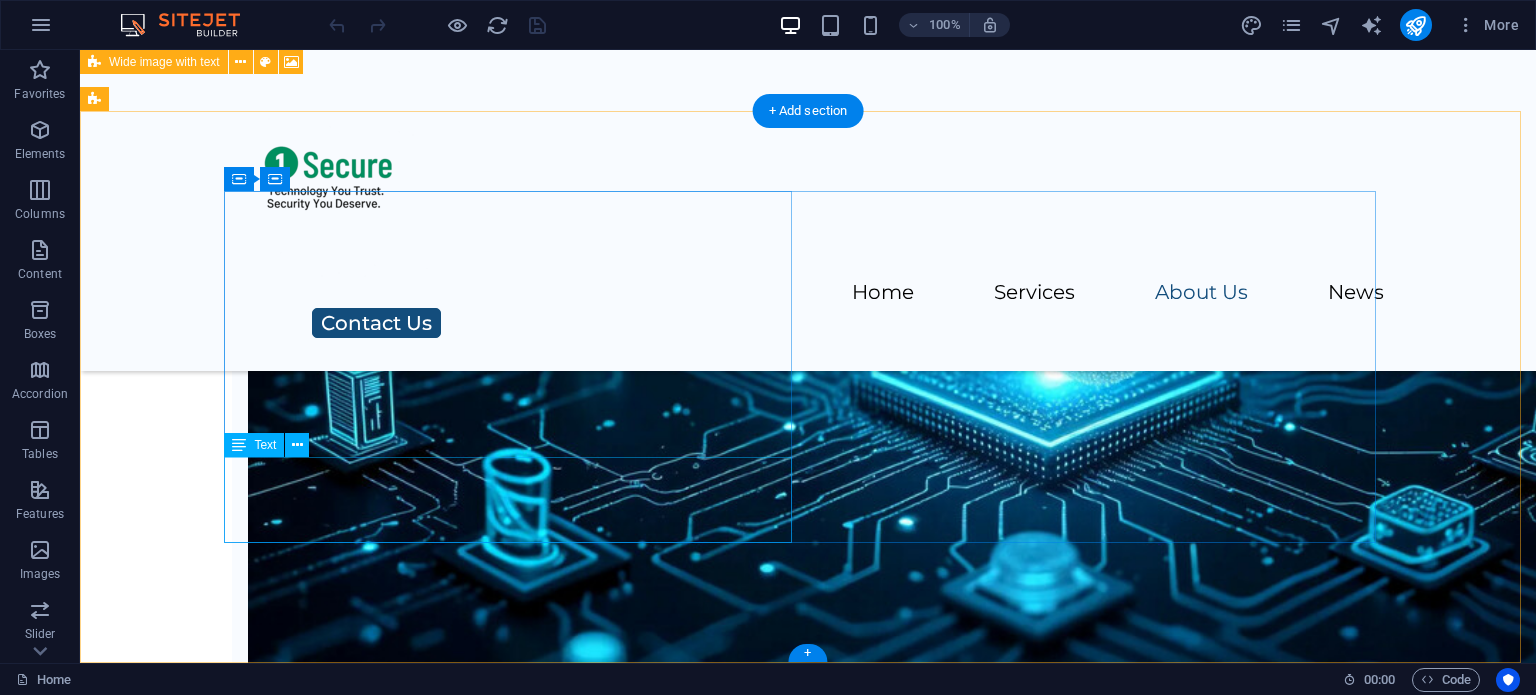 click on "+1-123-456-7890" at bounding box center [303, 7765] 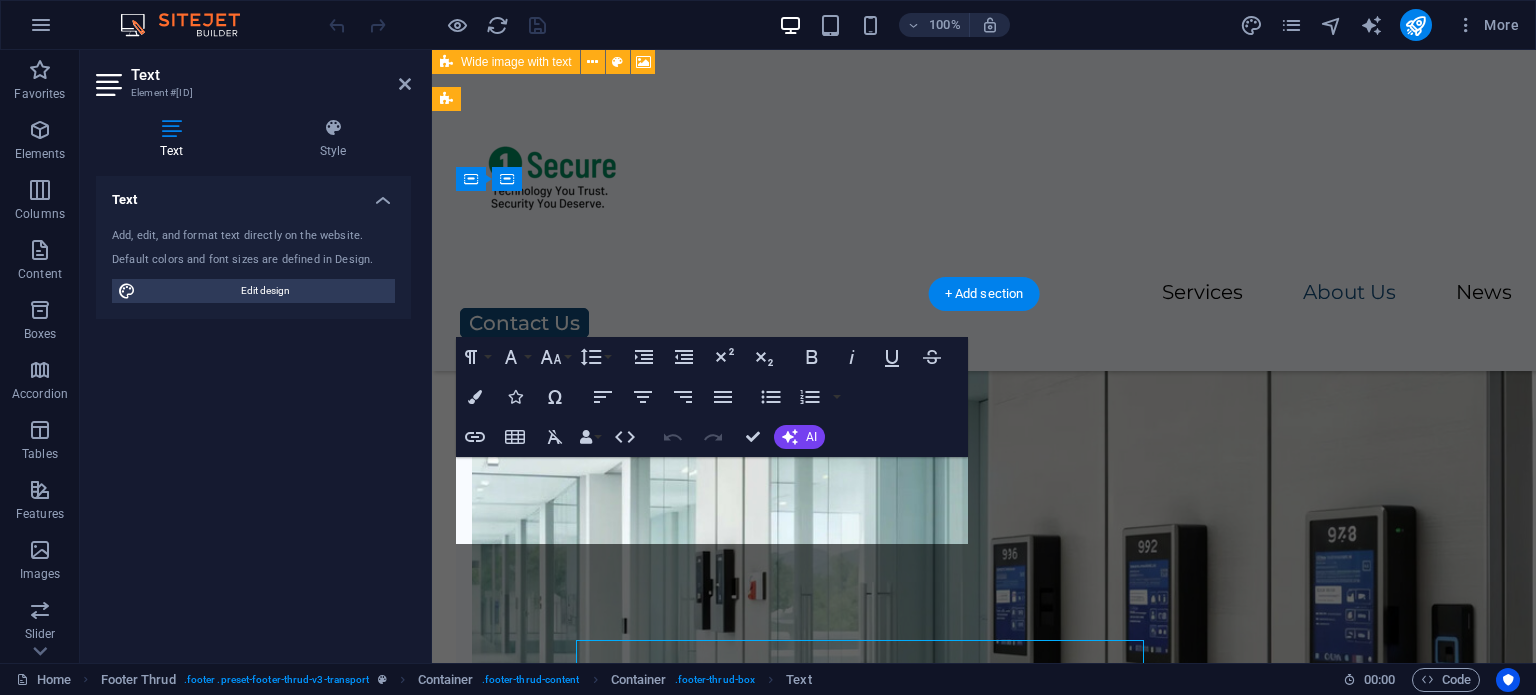 click on "Text Add, edit, and format text directly on the website. Default colors and font sizes are defined in Design. Edit design Alignment Left aligned Centered Right aligned" at bounding box center (253, 411) 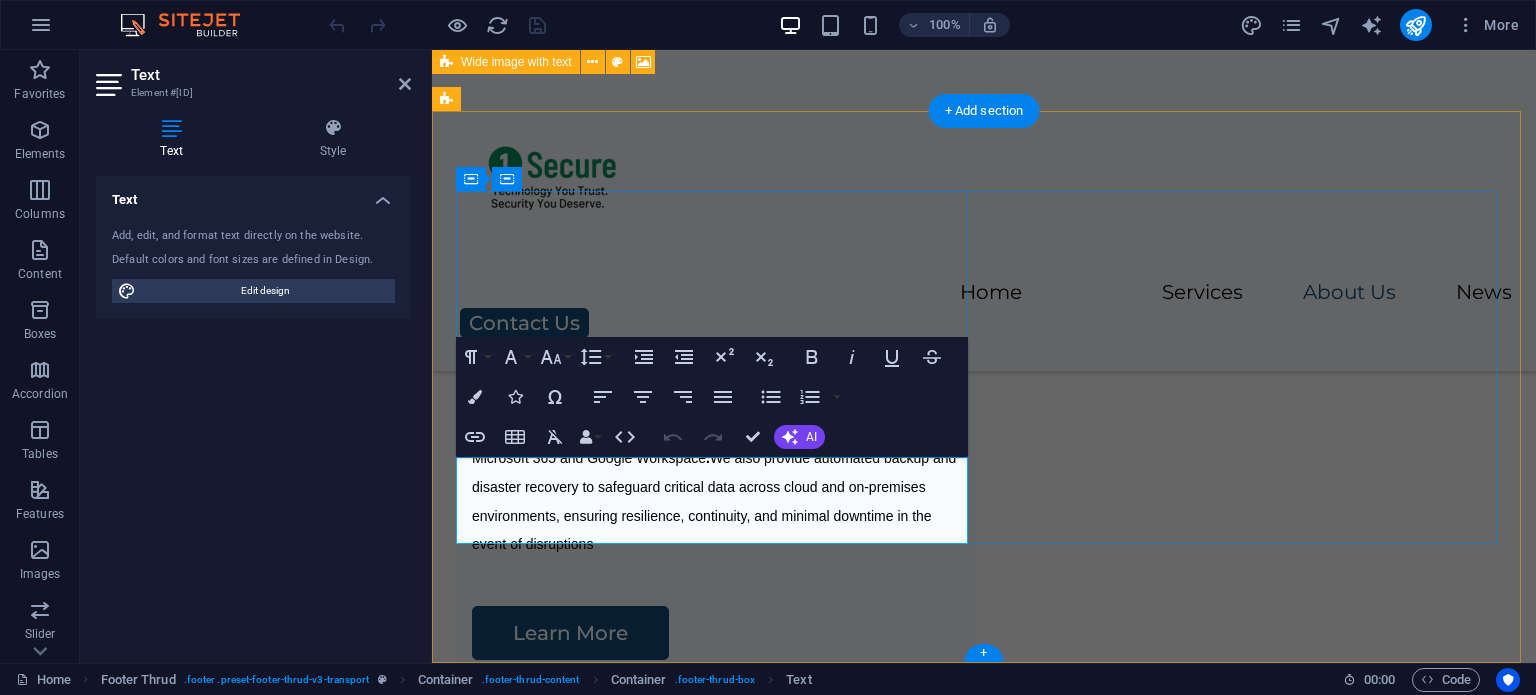click on "+1-123-456-7890" at bounding box center (527, 6521) 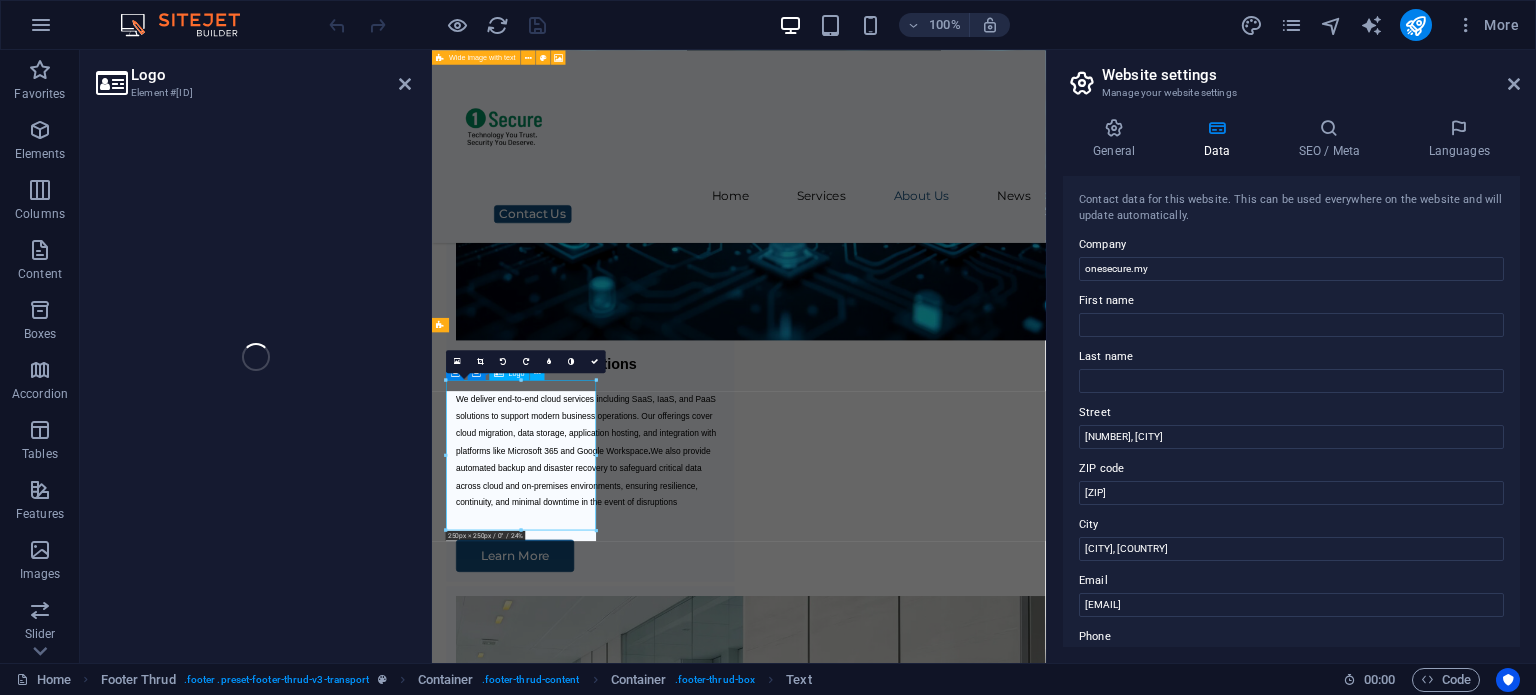 select on "px" 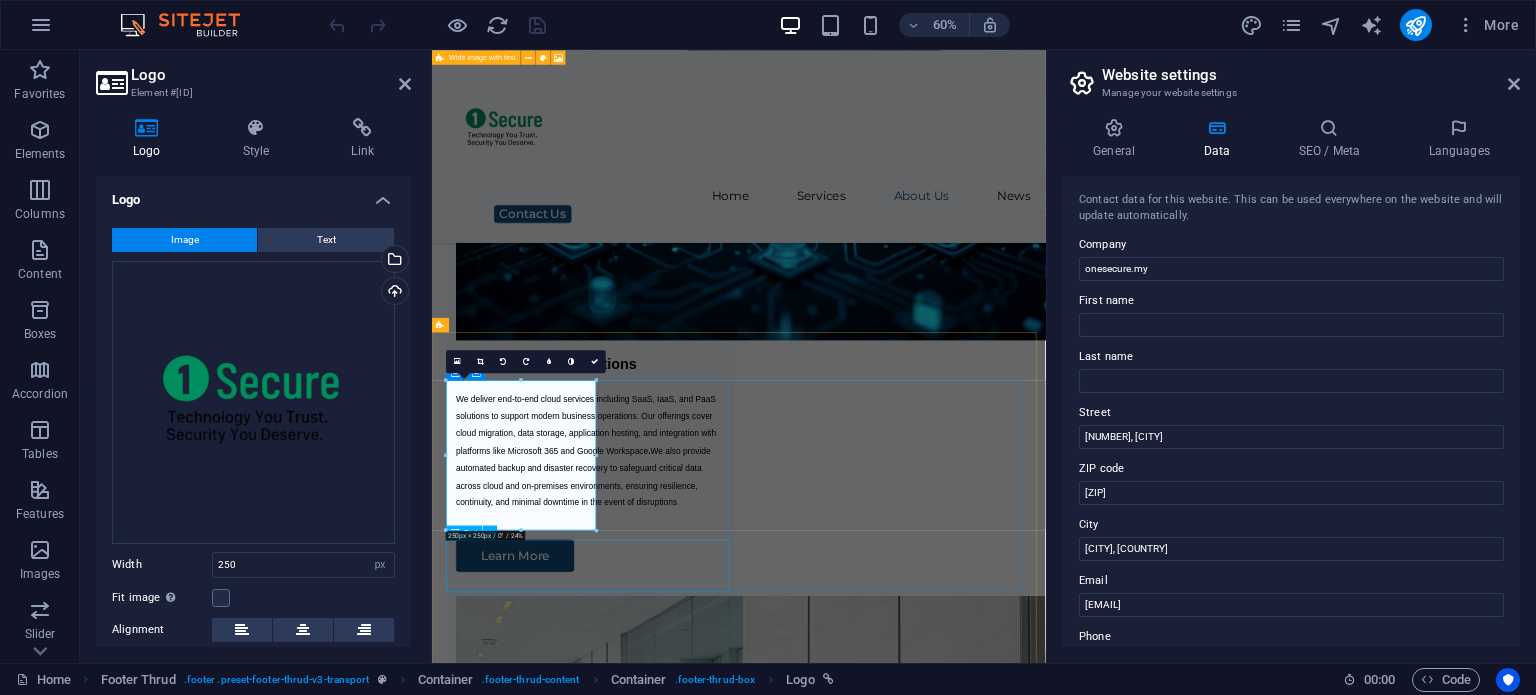 click on "[CITY], [COUNTRY]" at bounding box center (698, 6627) 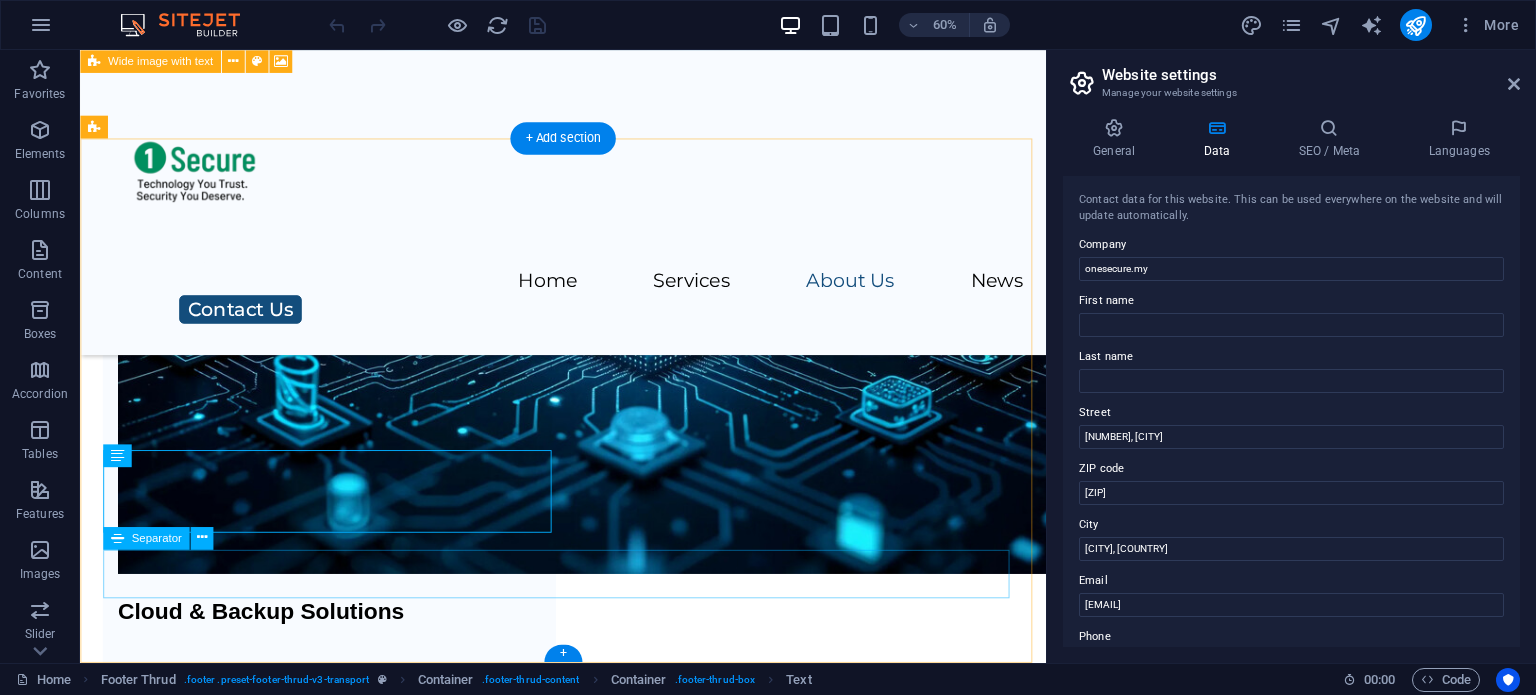 scroll, scrollTop: 6305, scrollLeft: 0, axis: vertical 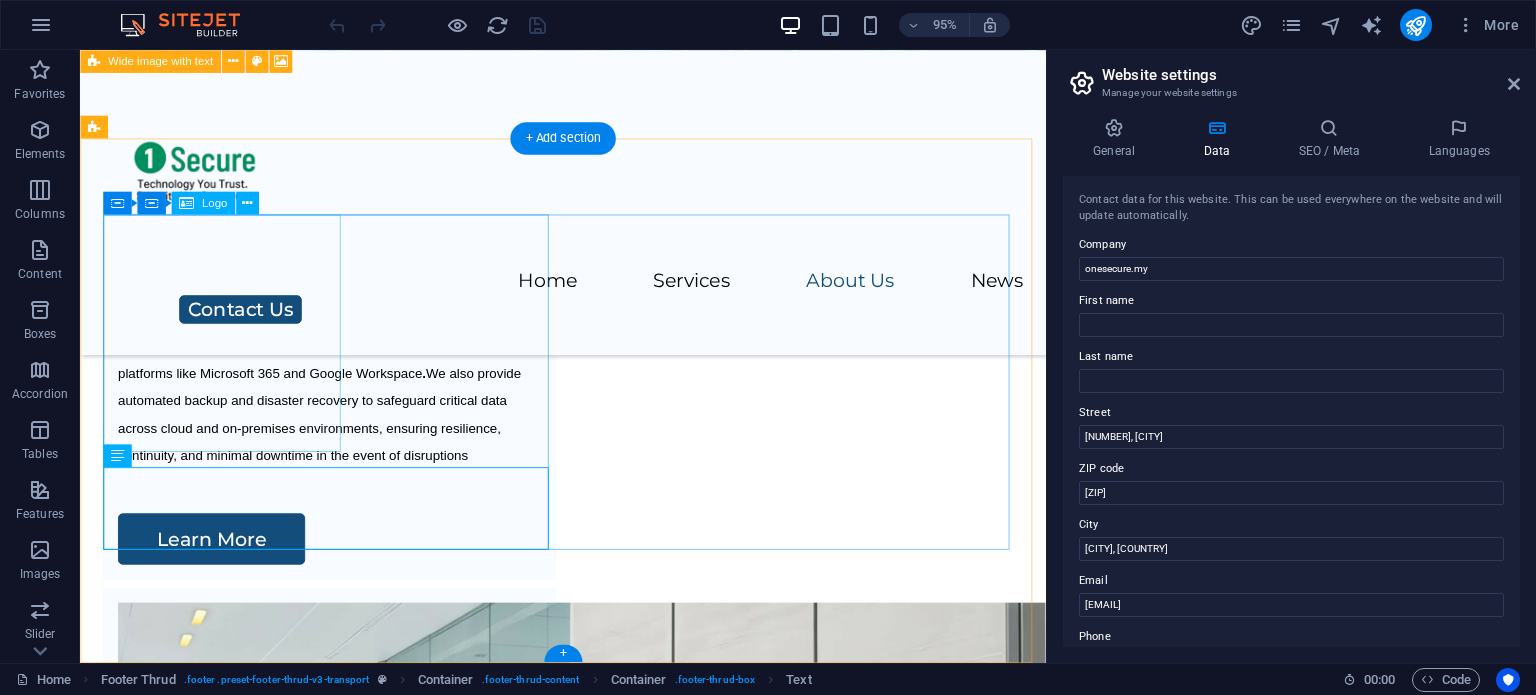 click at bounding box center [342, 6158] 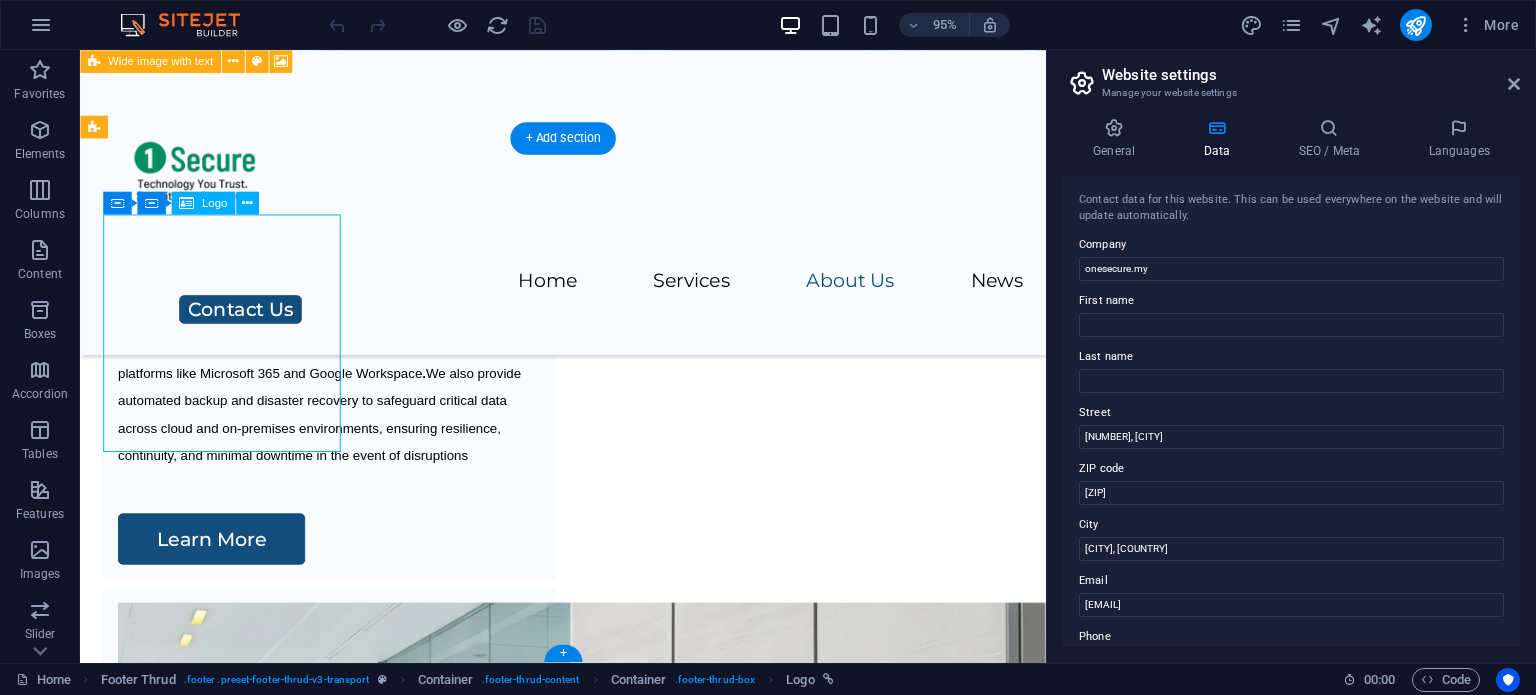 click at bounding box center [342, 6158] 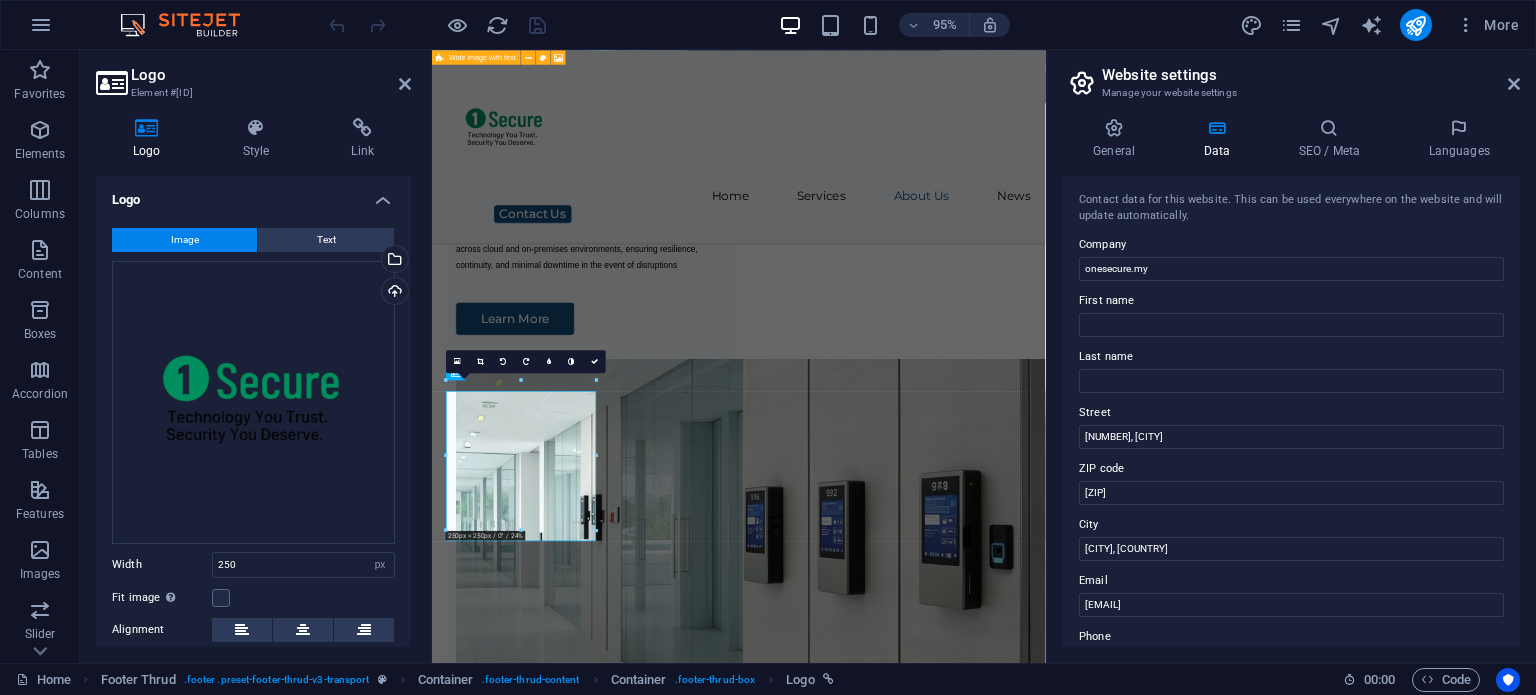scroll, scrollTop: 5910, scrollLeft: 0, axis: vertical 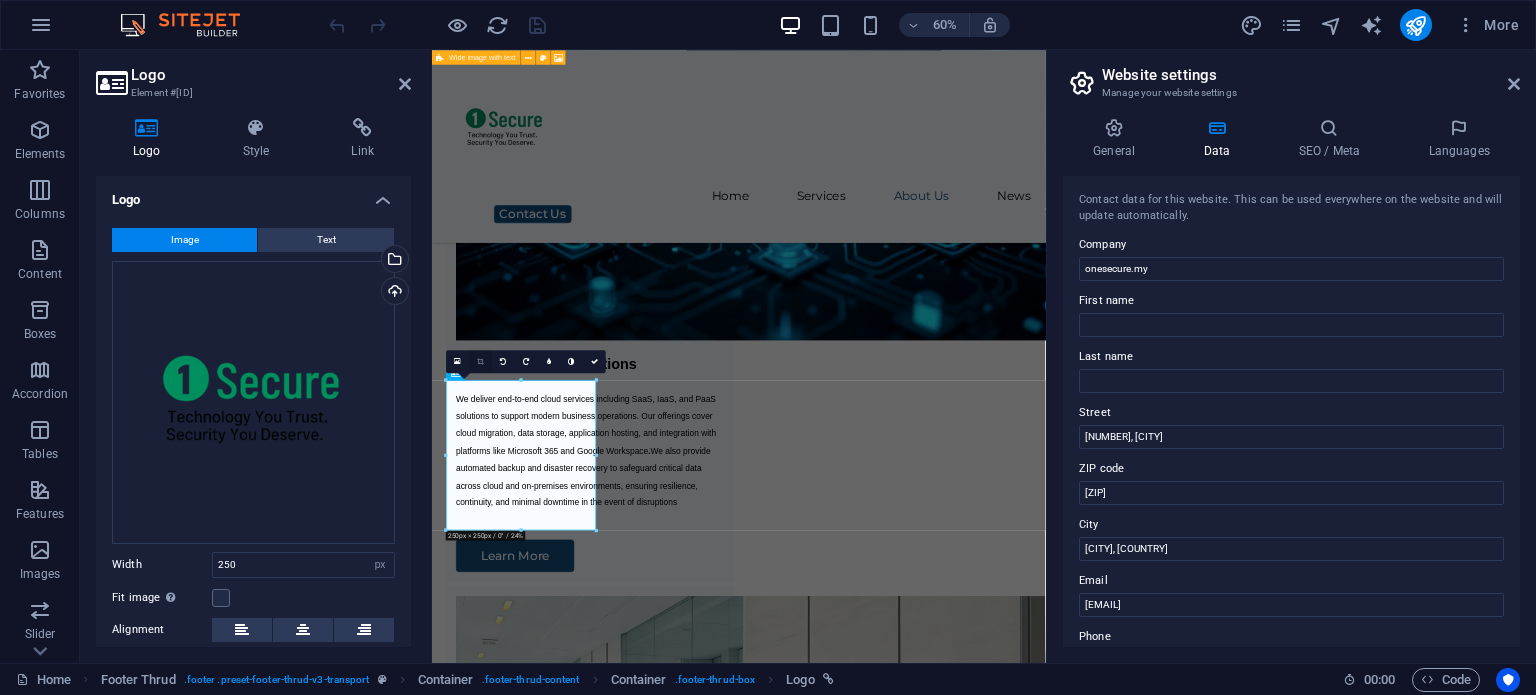 click at bounding box center (480, 361) 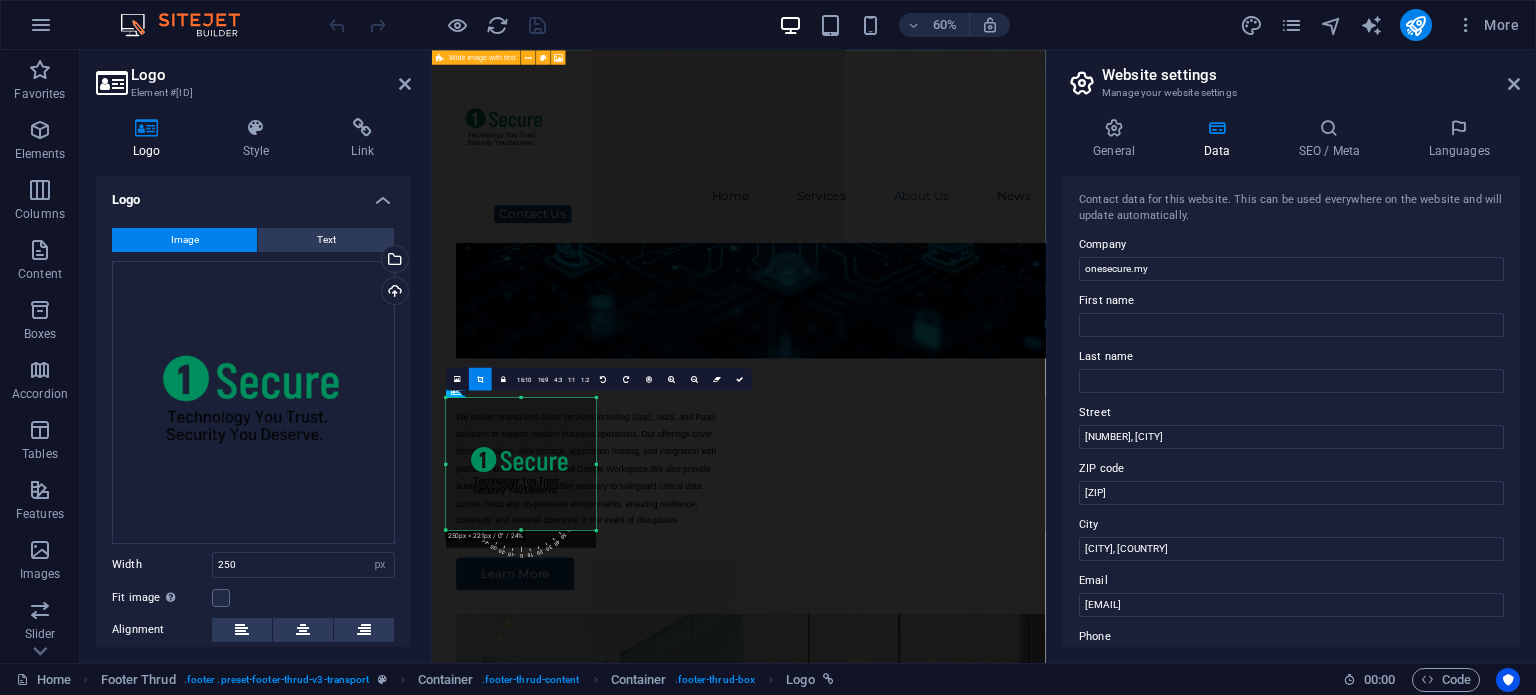 scroll, scrollTop: 5860, scrollLeft: 0, axis: vertical 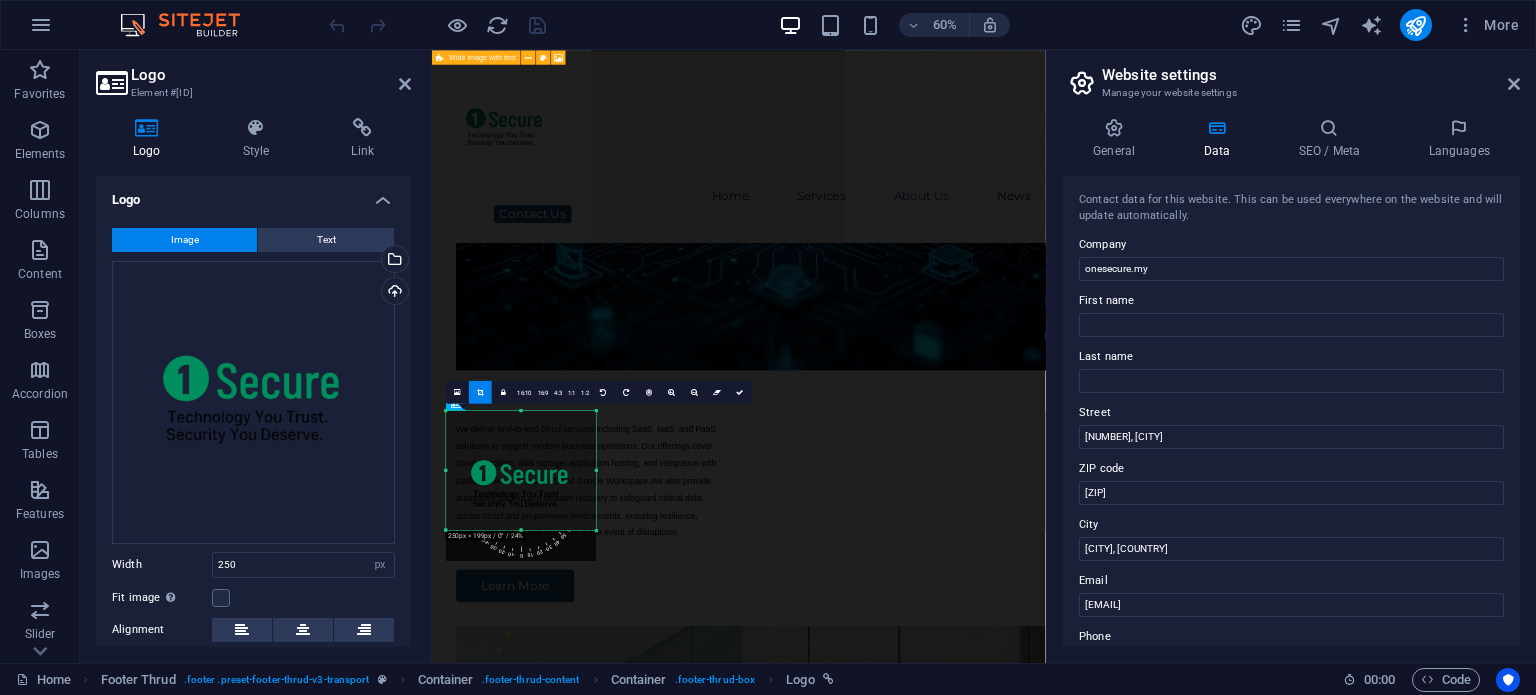drag, startPoint x: 518, startPoint y: 527, endPoint x: 524, endPoint y: 476, distance: 51.351727 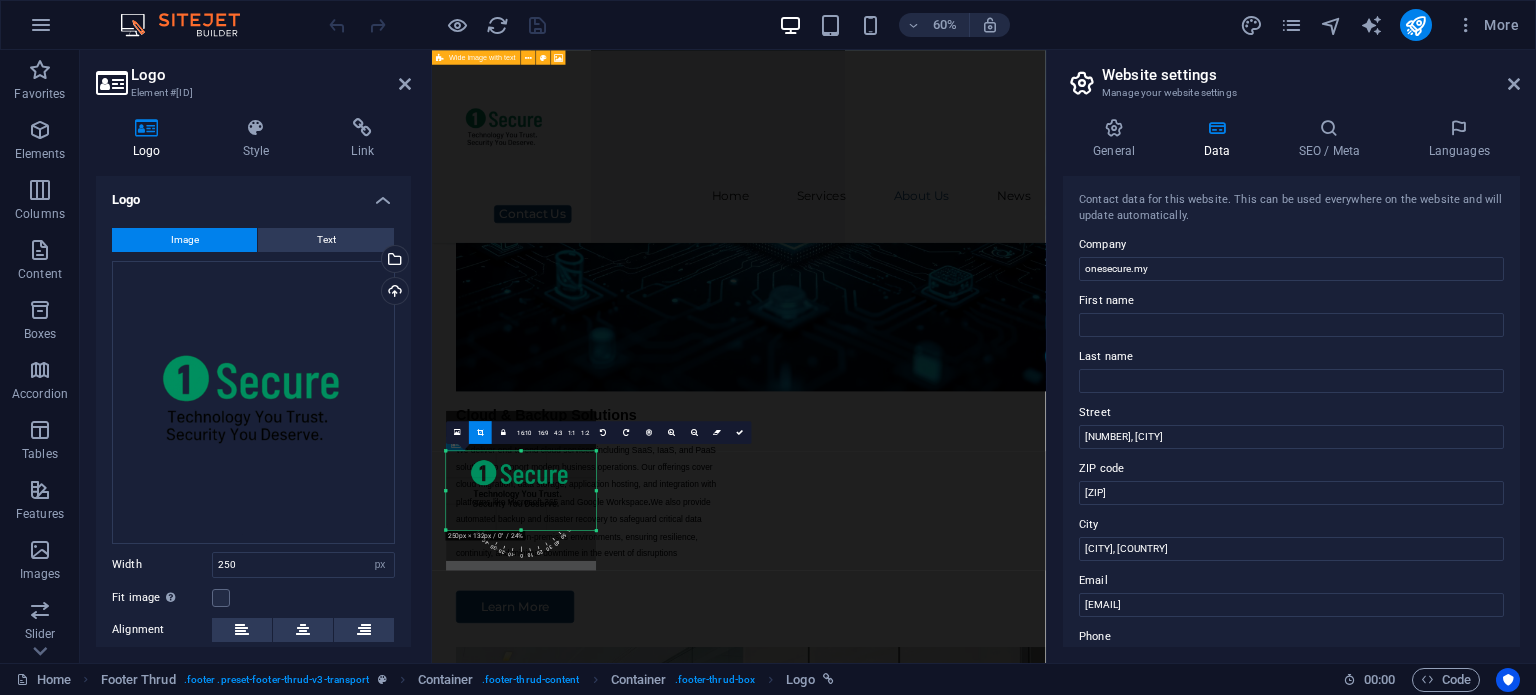 scroll, scrollTop: 5792, scrollLeft: 0, axis: vertical 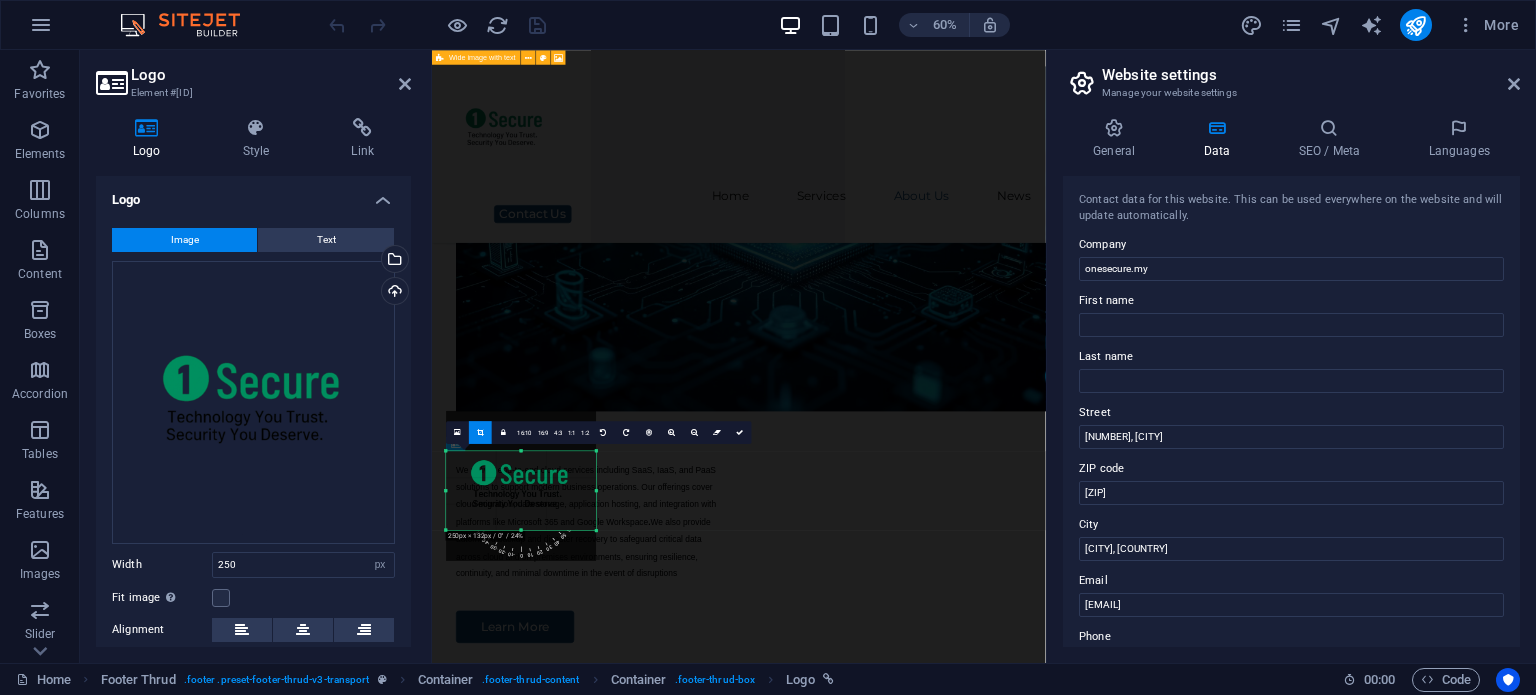 drag, startPoint x: 519, startPoint y: 410, endPoint x: 534, endPoint y: 477, distance: 68.65858 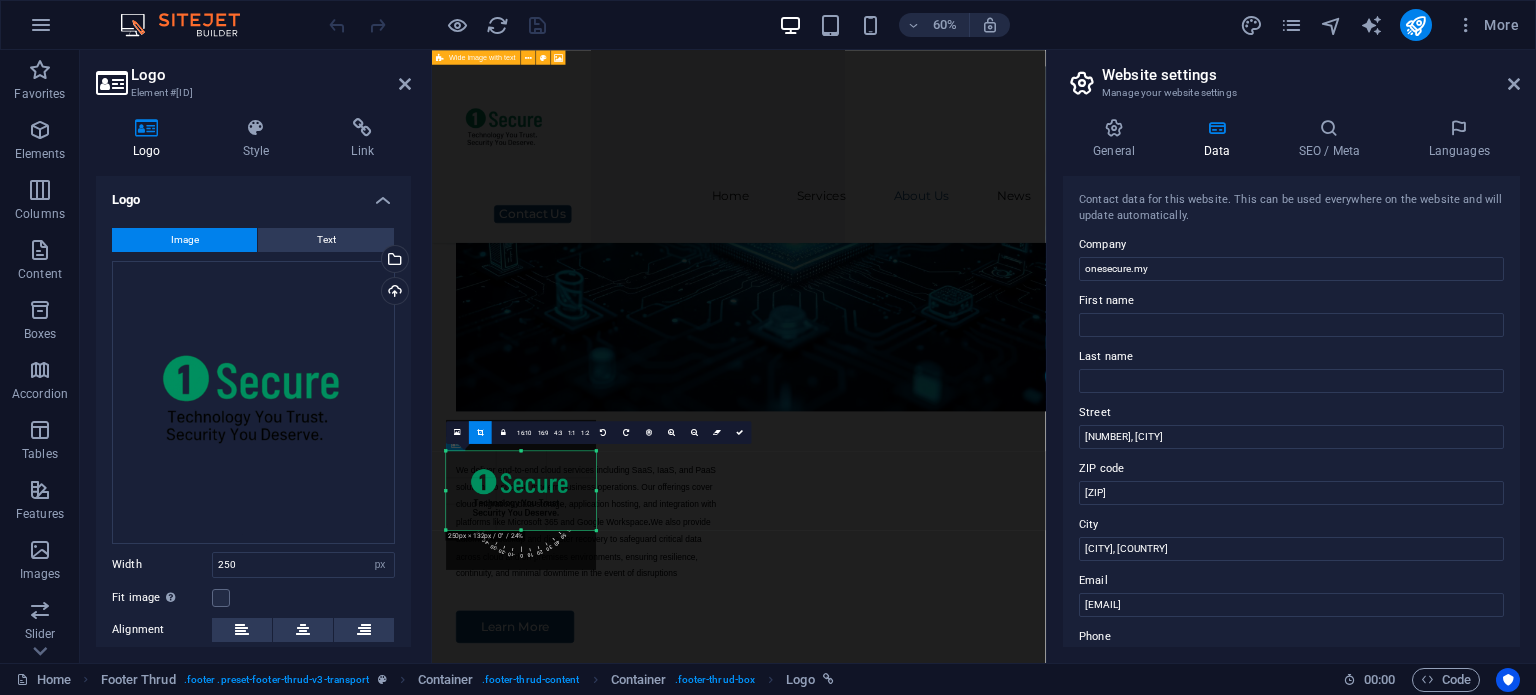 drag, startPoint x: 518, startPoint y: 527, endPoint x: 524, endPoint y: 515, distance: 13.416408 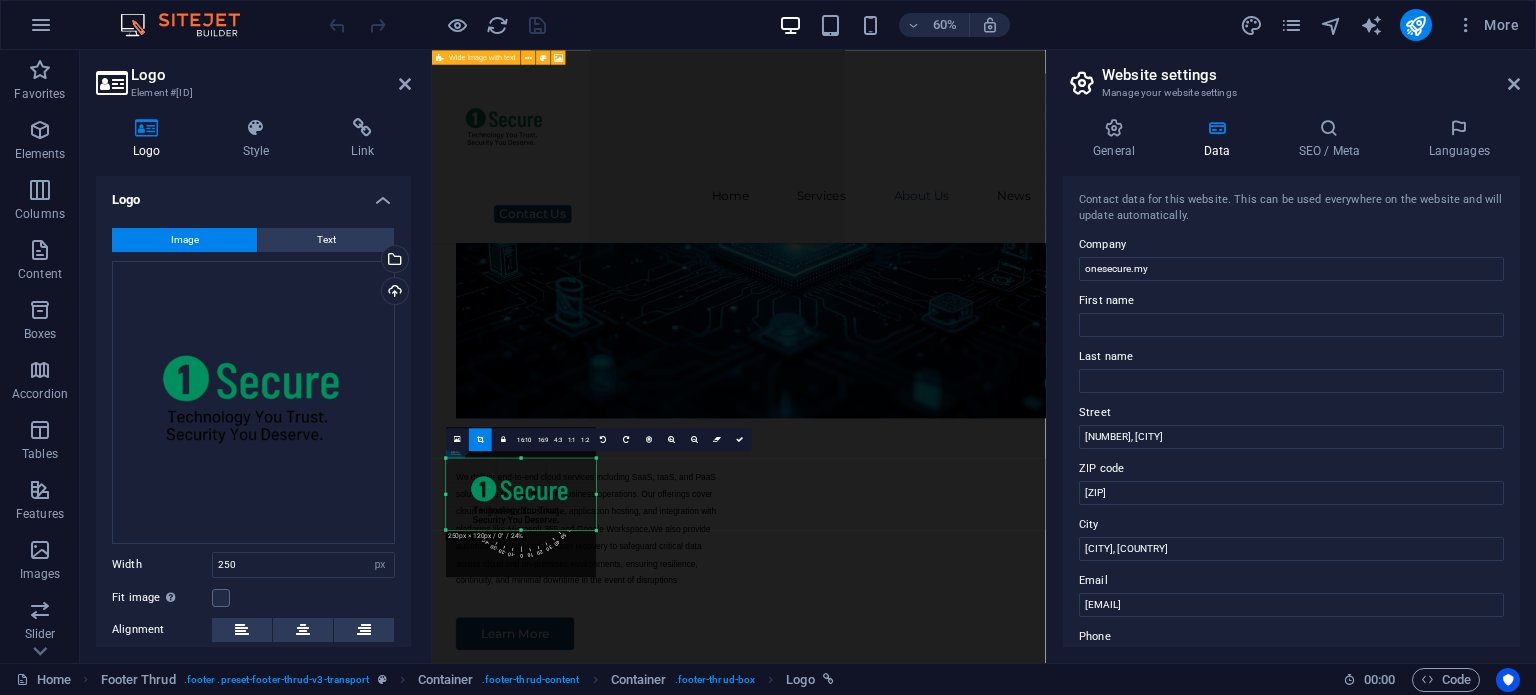 scroll, scrollTop: 5776, scrollLeft: 0, axis: vertical 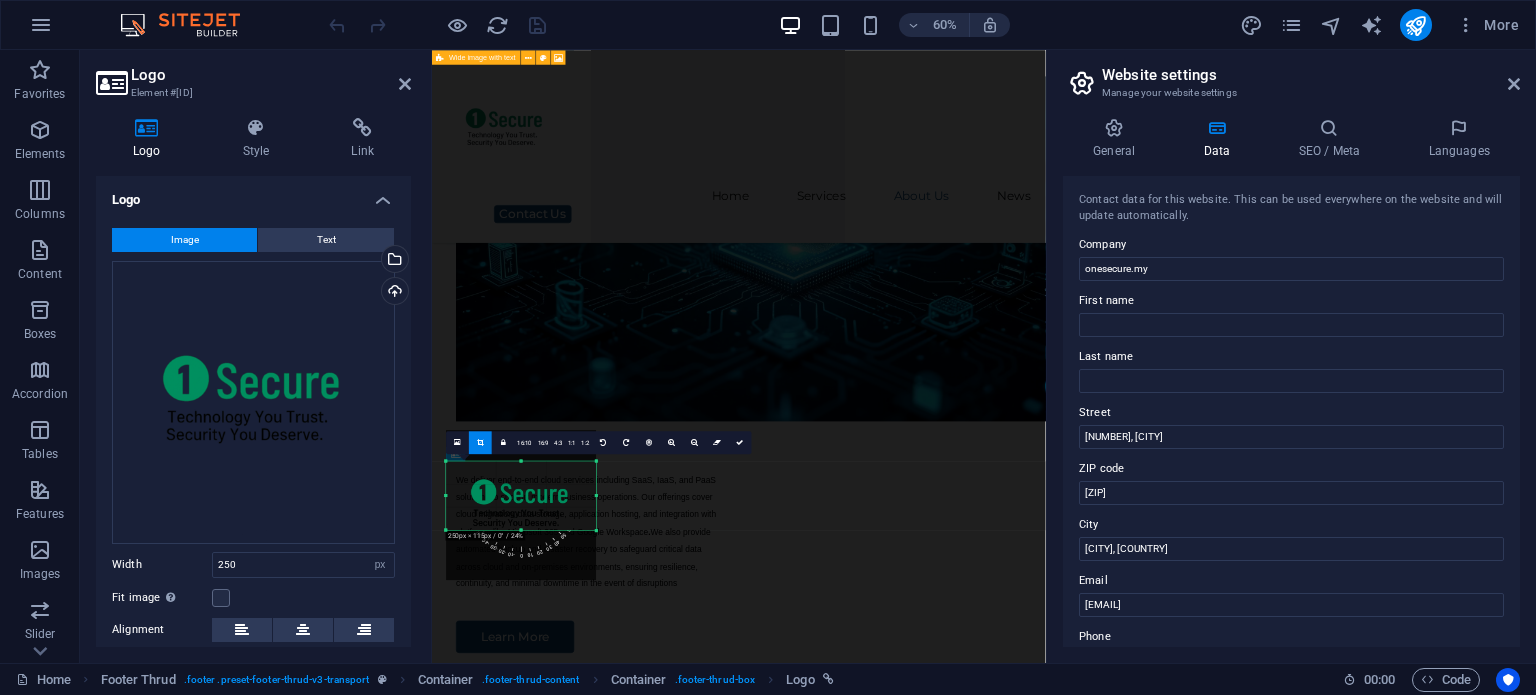 drag, startPoint x: 520, startPoint y: 531, endPoint x: 523, endPoint y: 514, distance: 17.262676 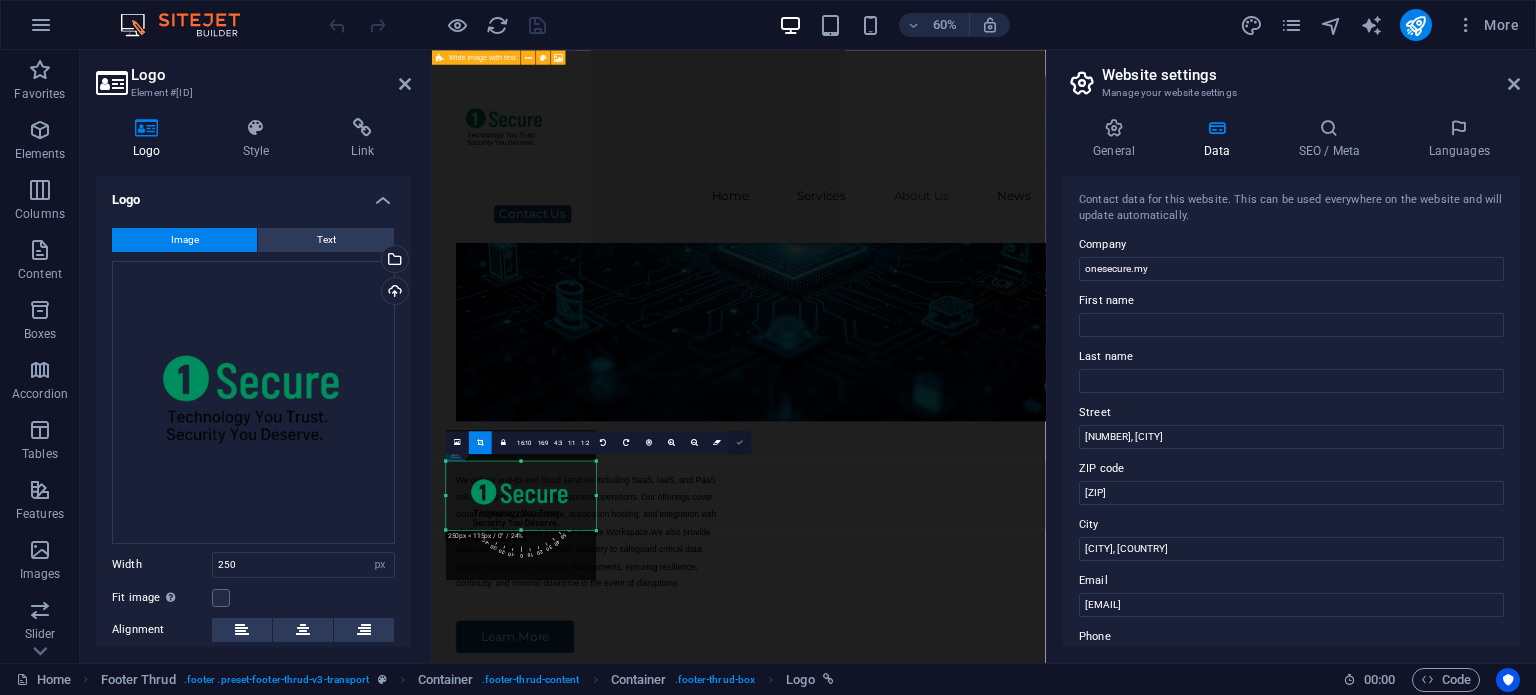 click at bounding box center (740, 442) 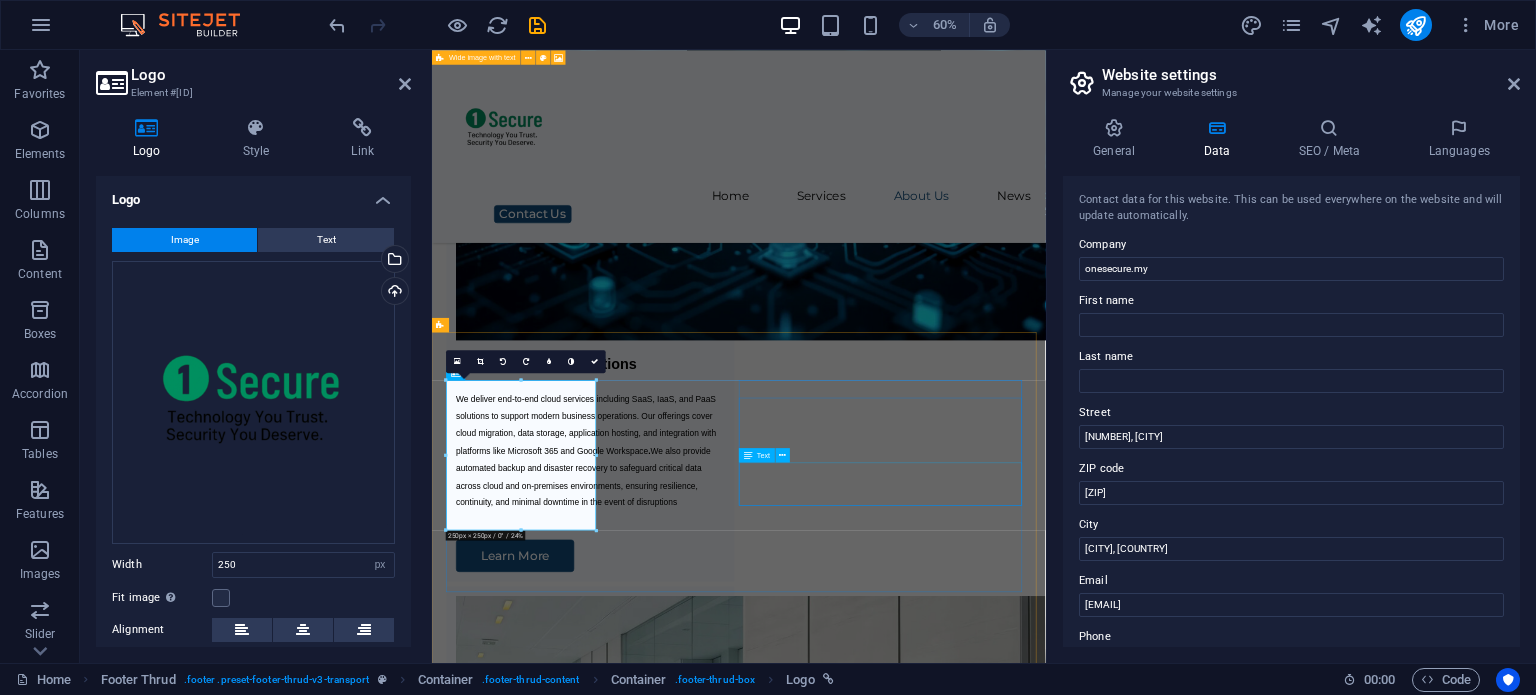 scroll, scrollTop: 5776, scrollLeft: 0, axis: vertical 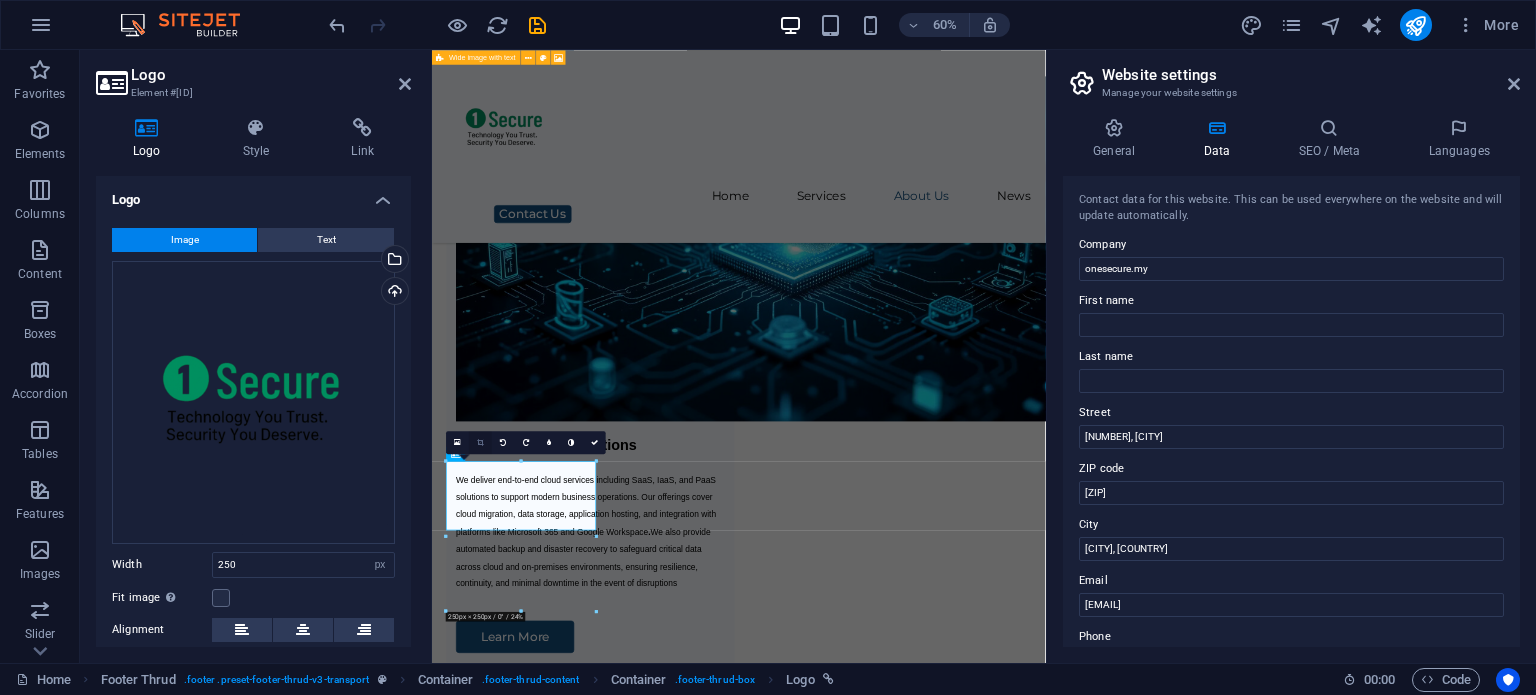 click at bounding box center (480, 442) 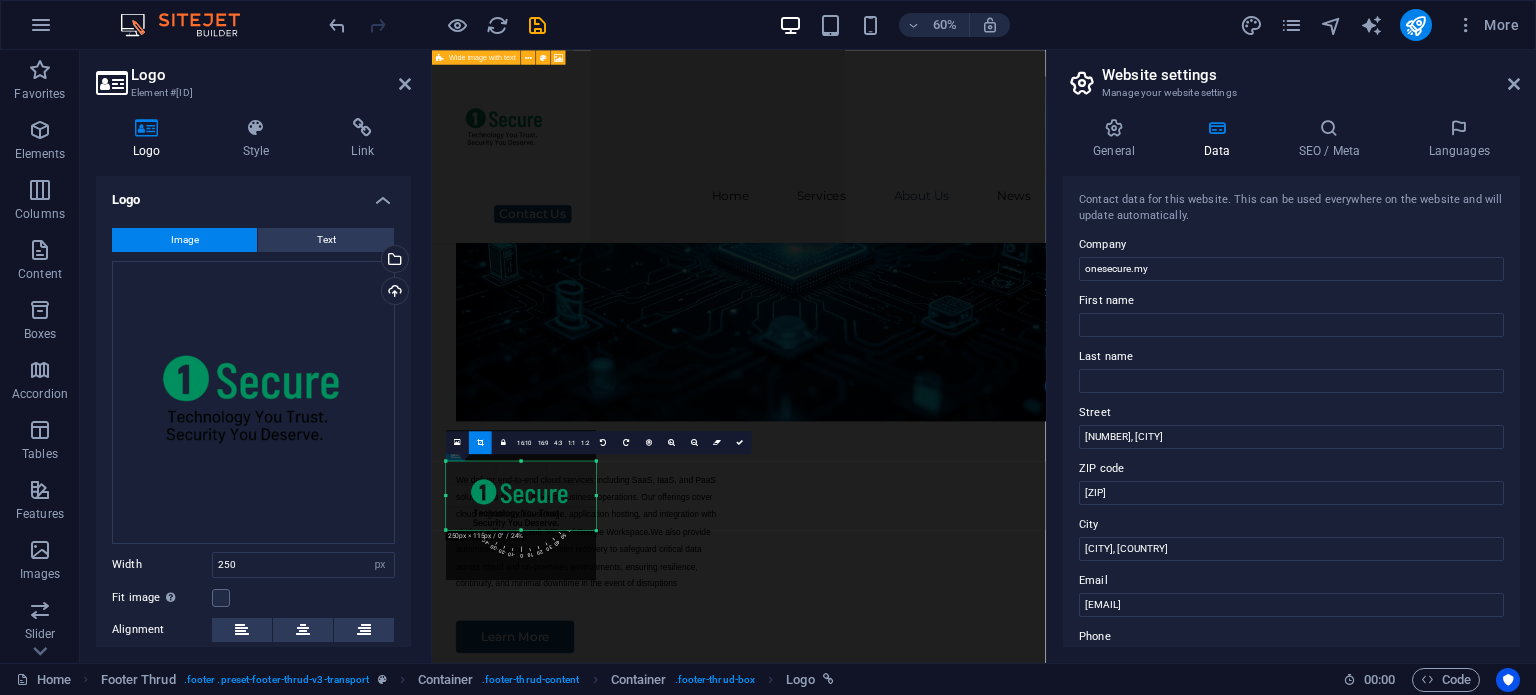 click at bounding box center (521, 505) 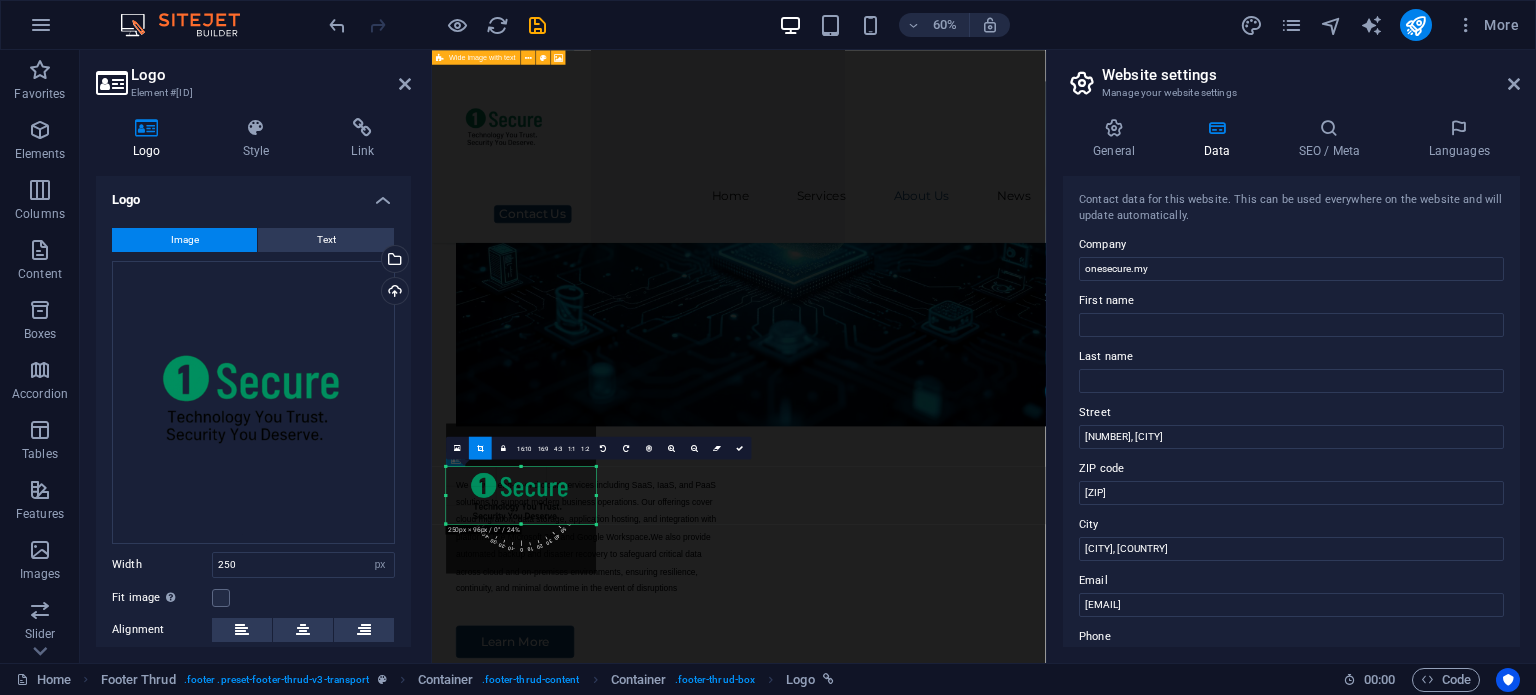 drag, startPoint x: 521, startPoint y: 460, endPoint x: 520, endPoint y: 479, distance: 19.026299 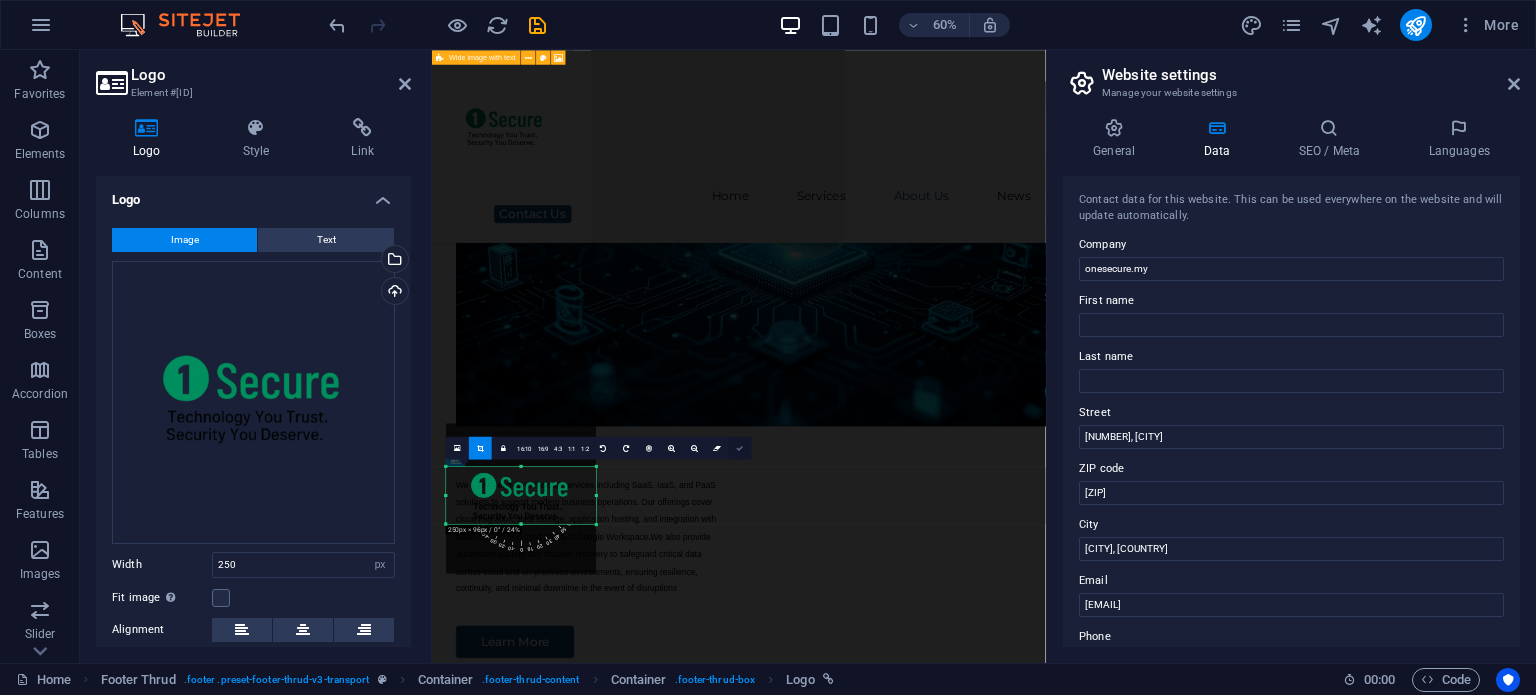 drag, startPoint x: 736, startPoint y: 447, endPoint x: 555, endPoint y: 661, distance: 280.2802 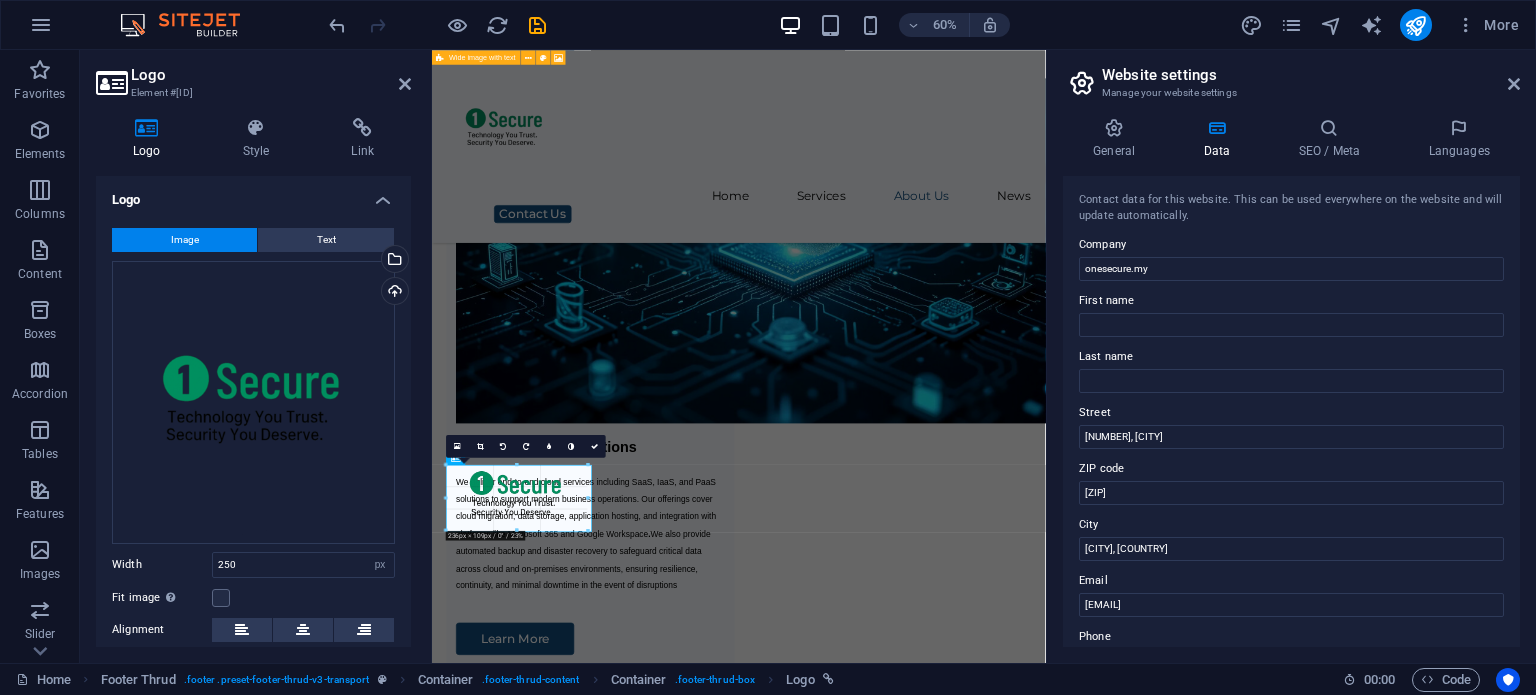 scroll, scrollTop: 5769, scrollLeft: 0, axis: vertical 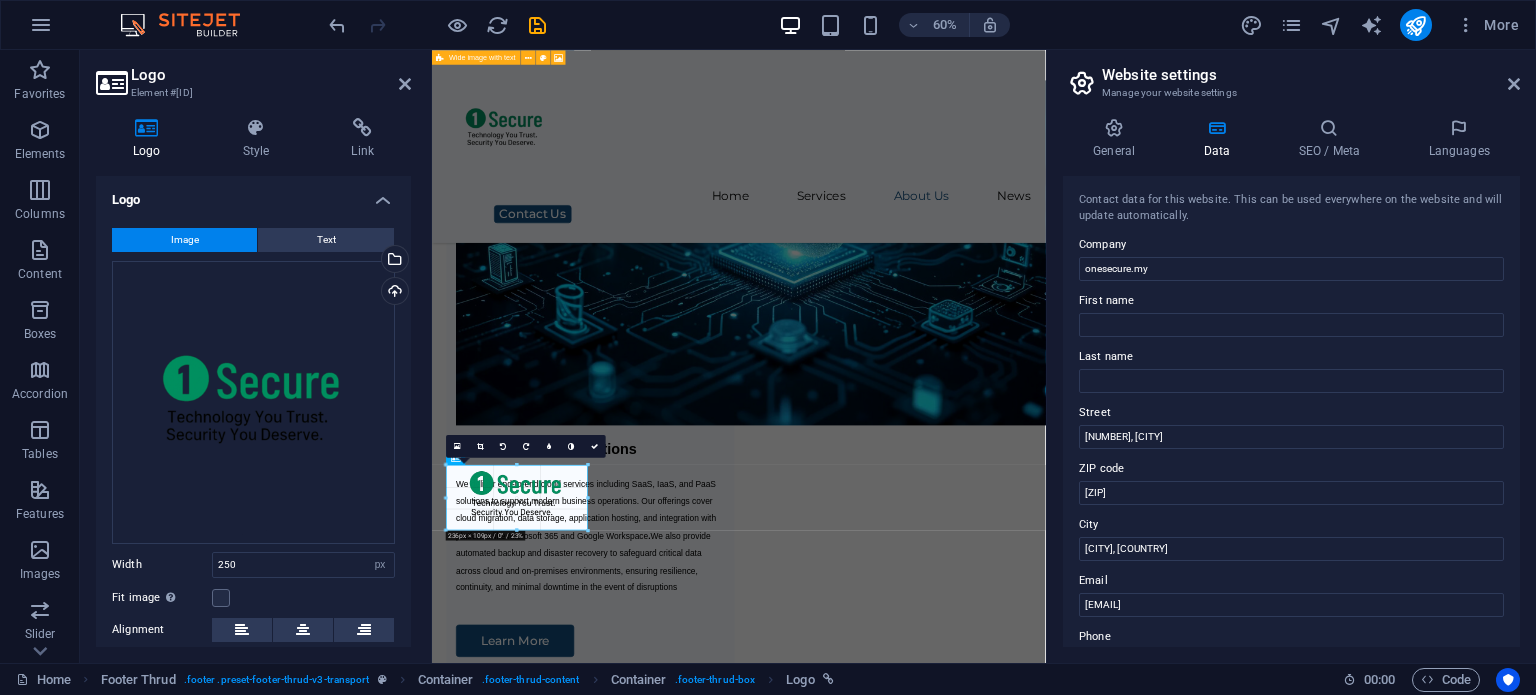 drag, startPoint x: 596, startPoint y: 499, endPoint x: 243, endPoint y: 751, distance: 433.71997 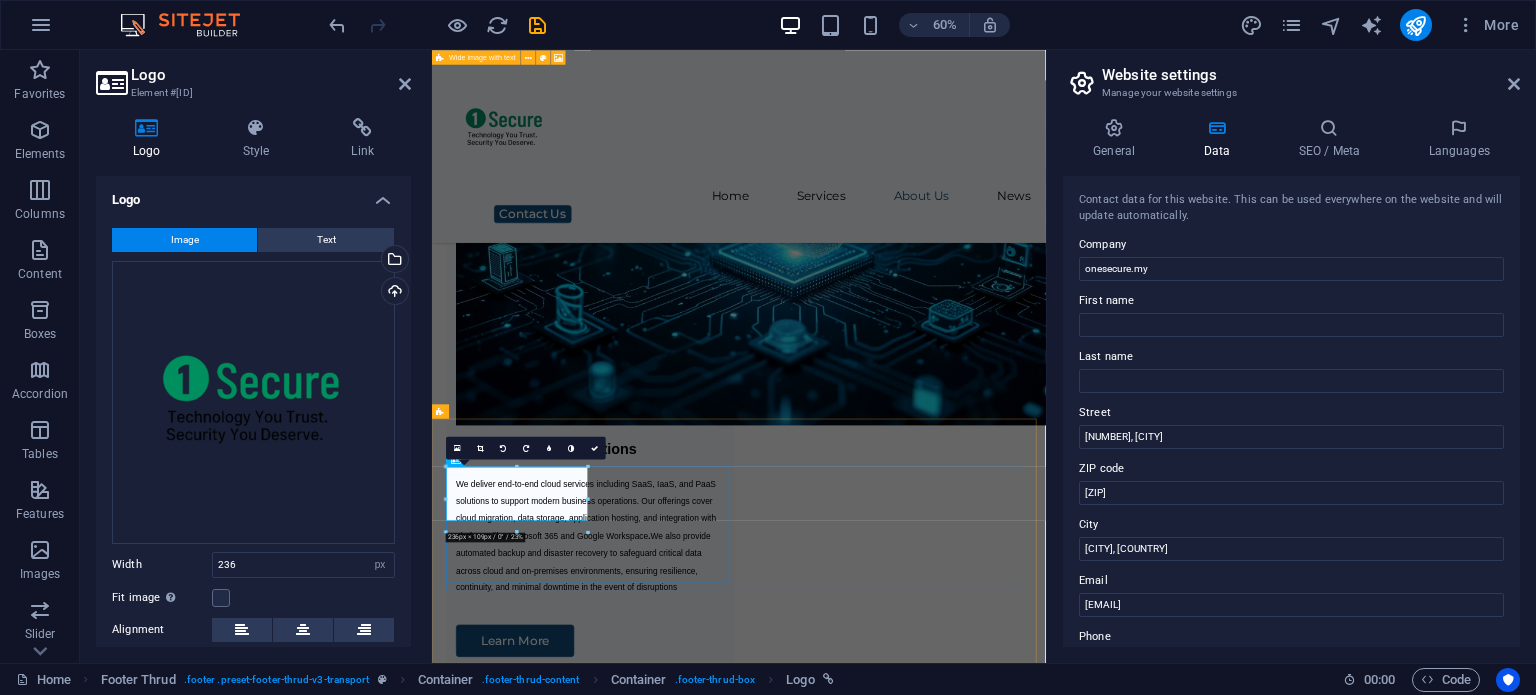 scroll, scrollTop: 5767, scrollLeft: 0, axis: vertical 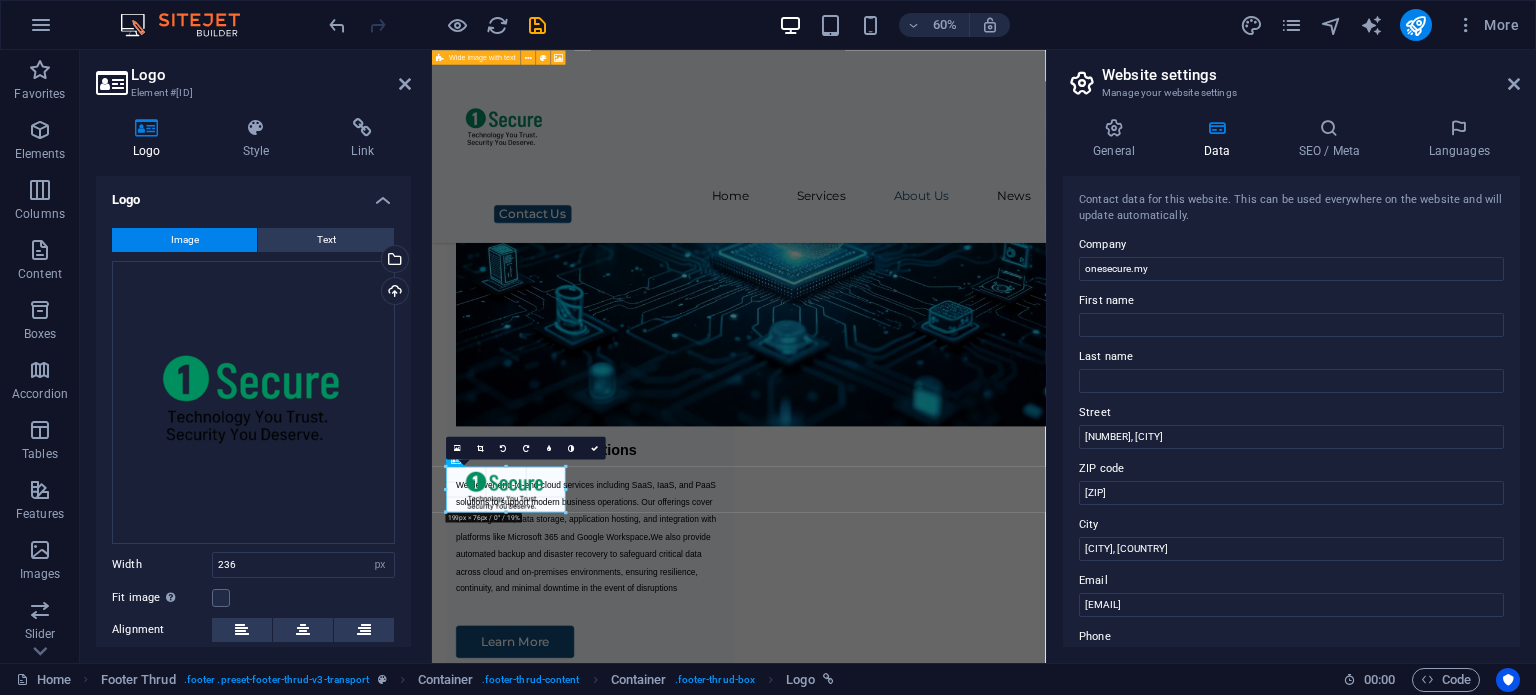 drag, startPoint x: 466, startPoint y: 492, endPoint x: 78, endPoint y: 741, distance: 461.02603 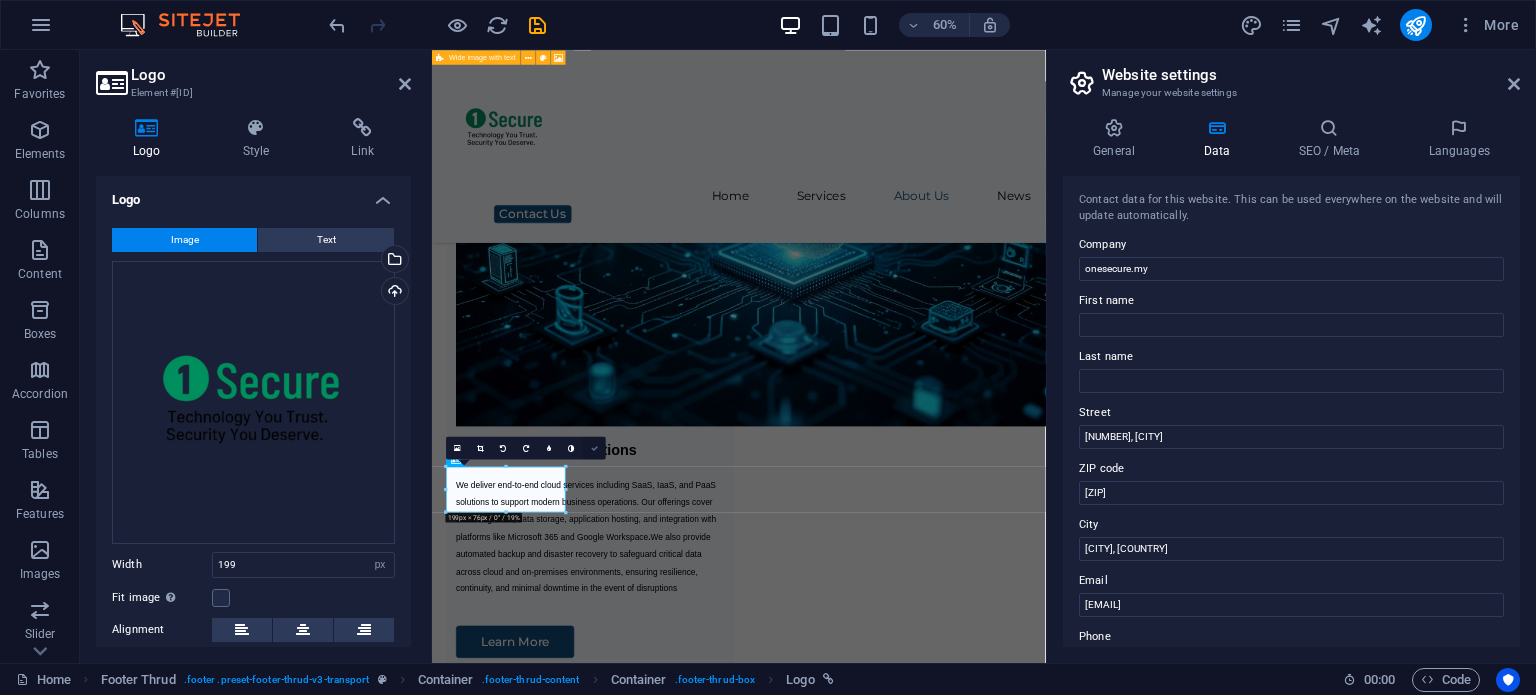 click at bounding box center [594, 447] 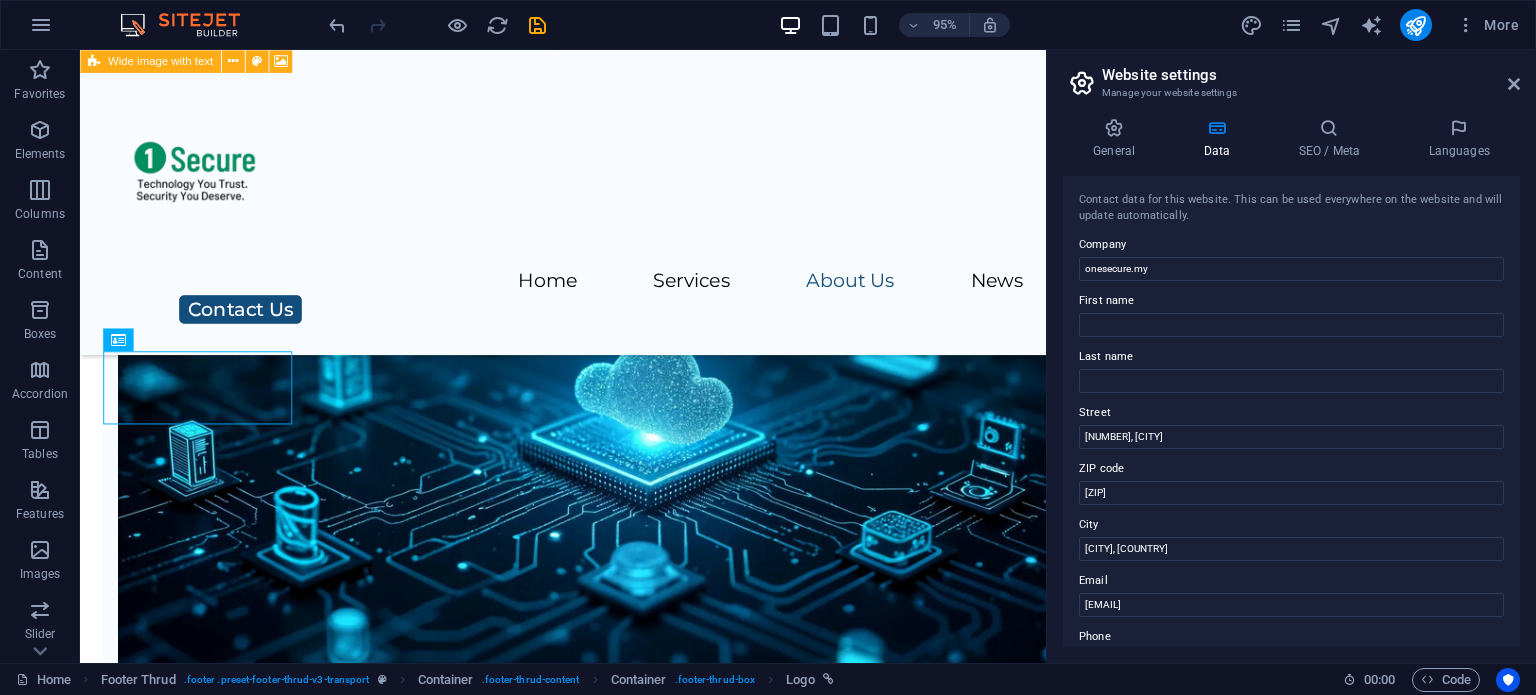scroll, scrollTop: 6161, scrollLeft: 0, axis: vertical 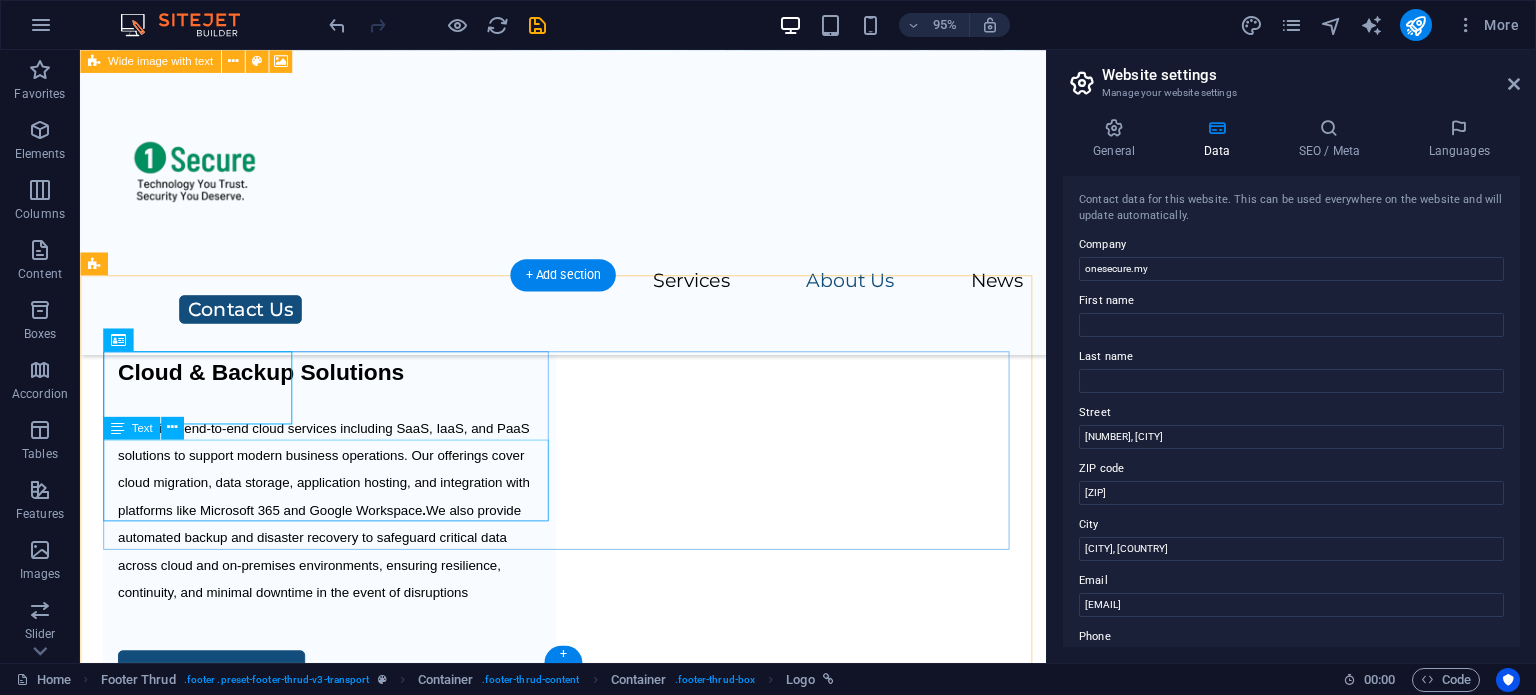 click on "[CITY], [COUNTRY]" at bounding box center [346, 6283] 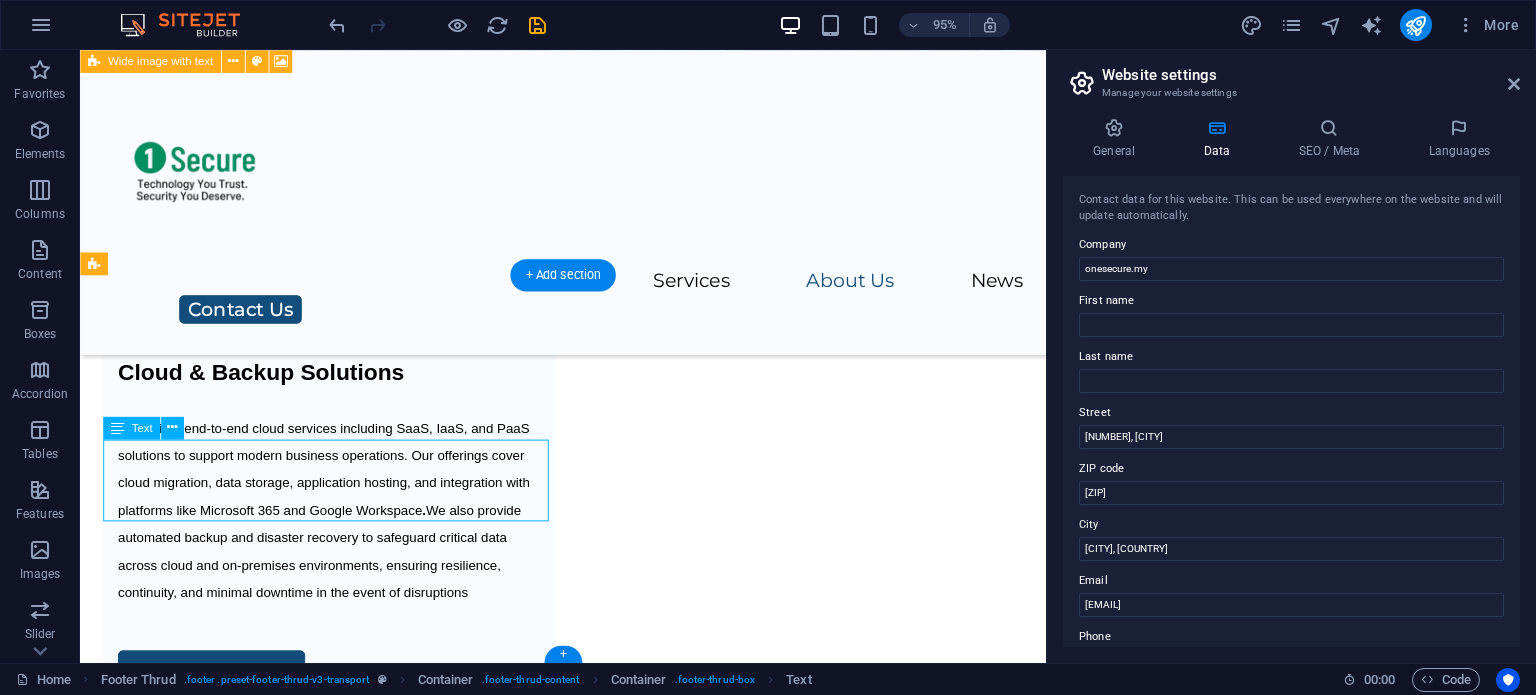 click on "[CITY], [COUNTRY]" at bounding box center (346, 6283) 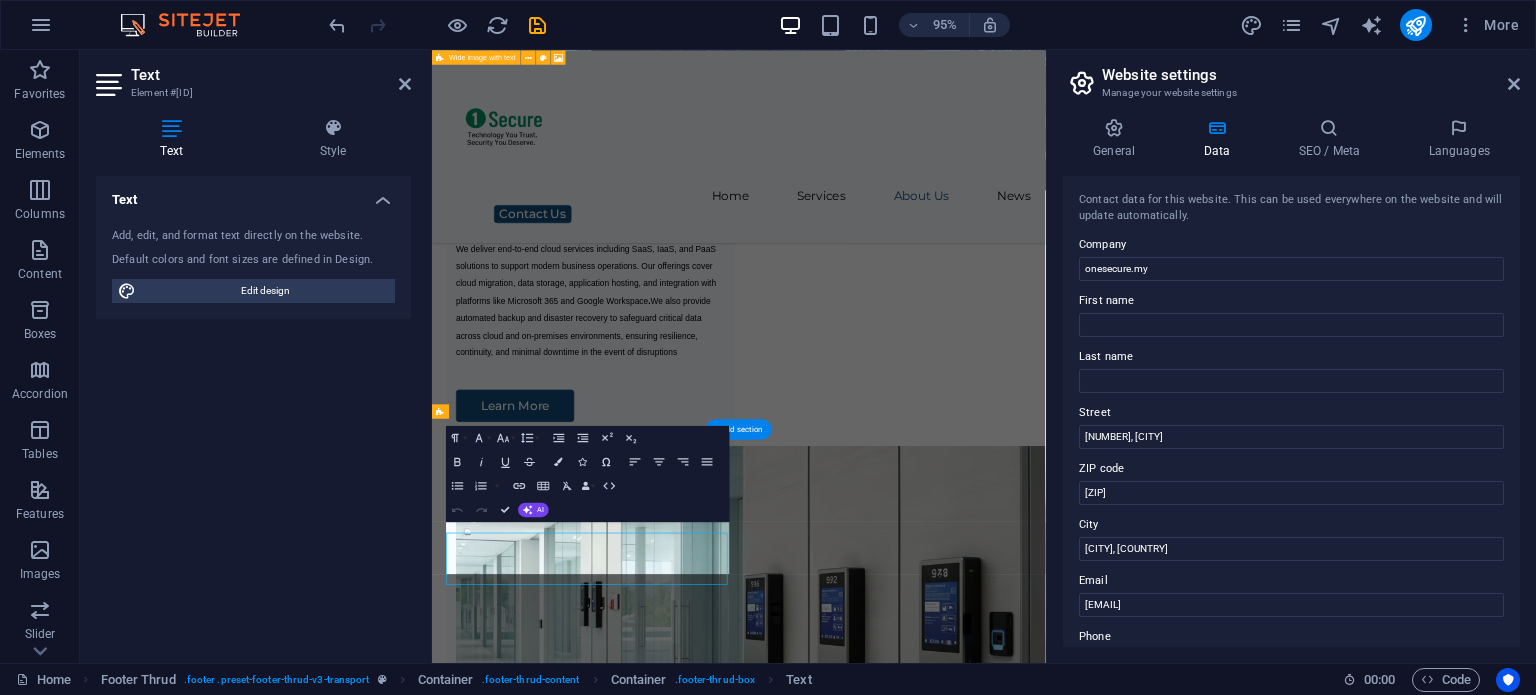 scroll, scrollTop: 5767, scrollLeft: 0, axis: vertical 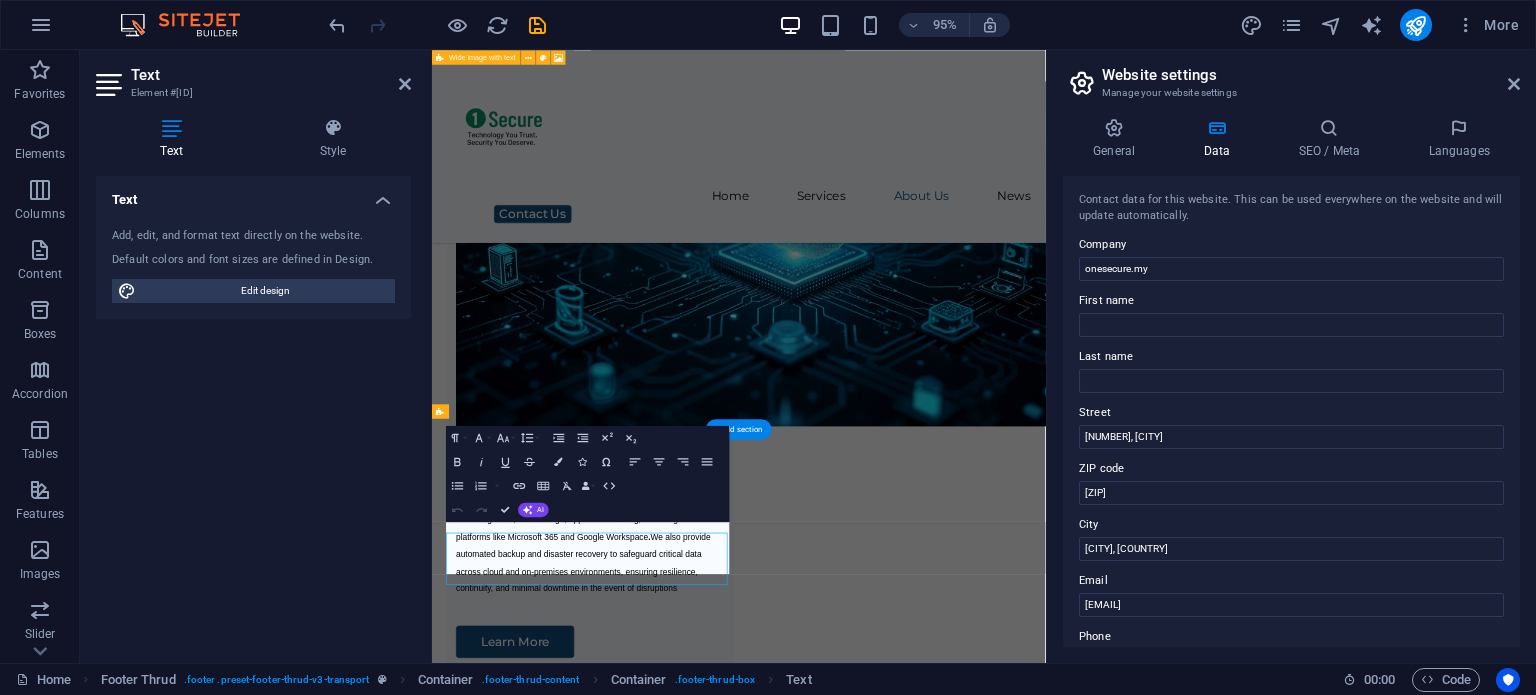 click on "Text Add, edit, and format text directly on the website. Default colors and font sizes are defined in Design. Edit design Alignment Left aligned Centered Right aligned" at bounding box center (253, 411) 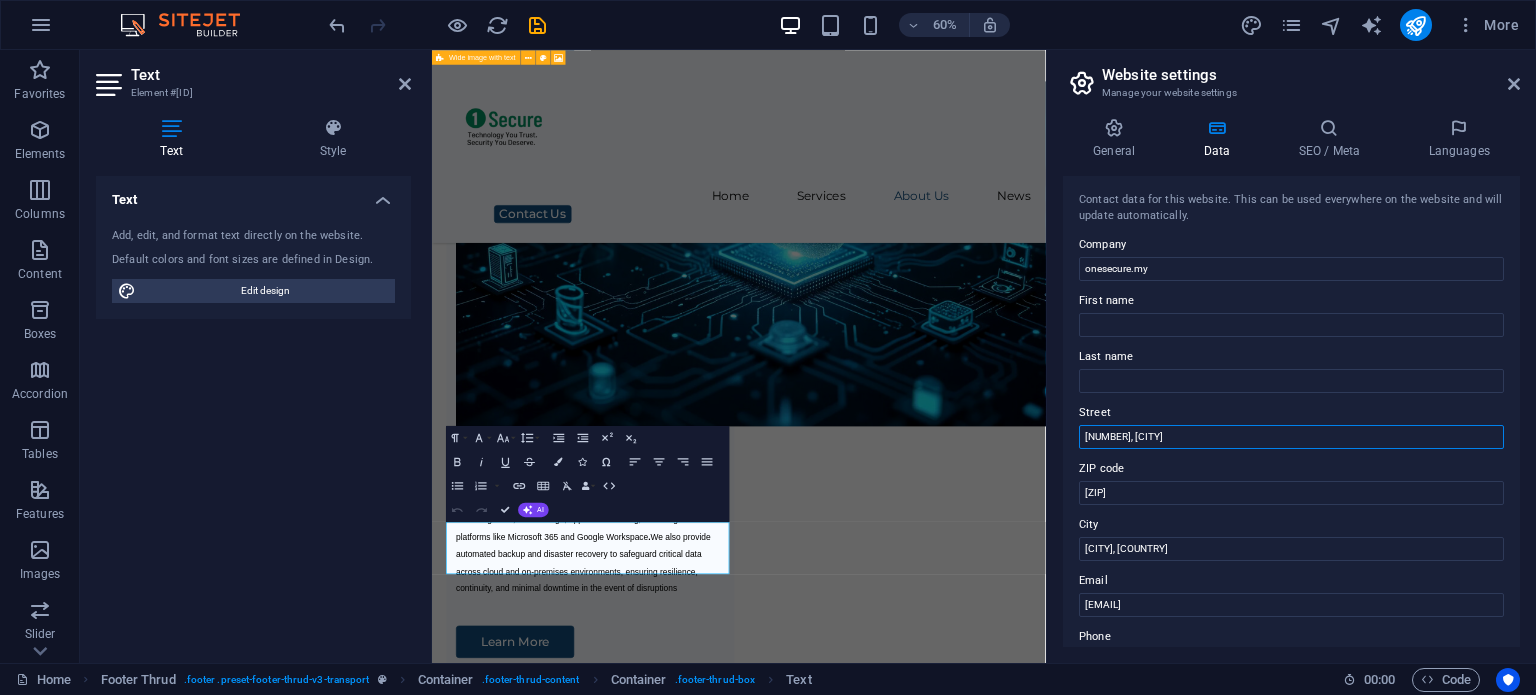 drag, startPoint x: 1598, startPoint y: 485, endPoint x: 1410, endPoint y: 695, distance: 281.85812 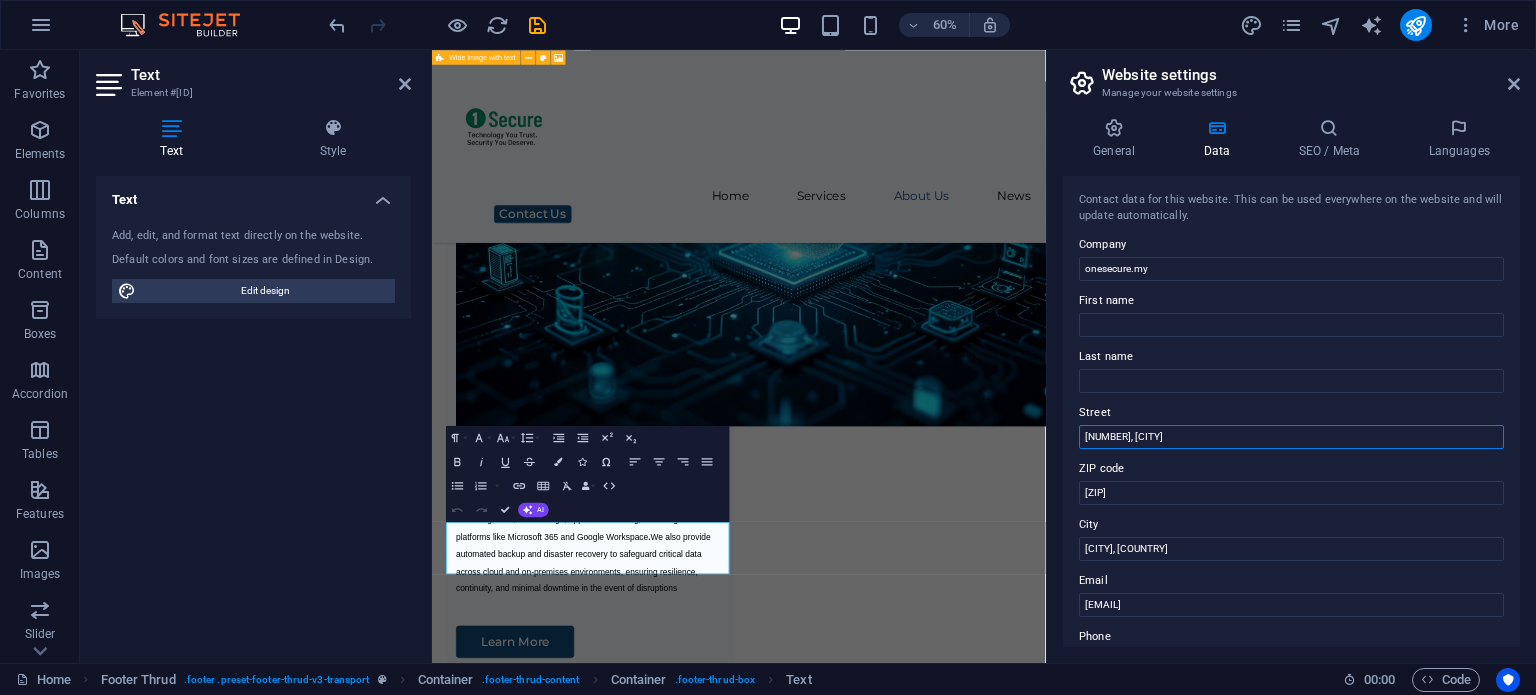 click on "[NUMBER], [CITY]" at bounding box center [1291, 437] 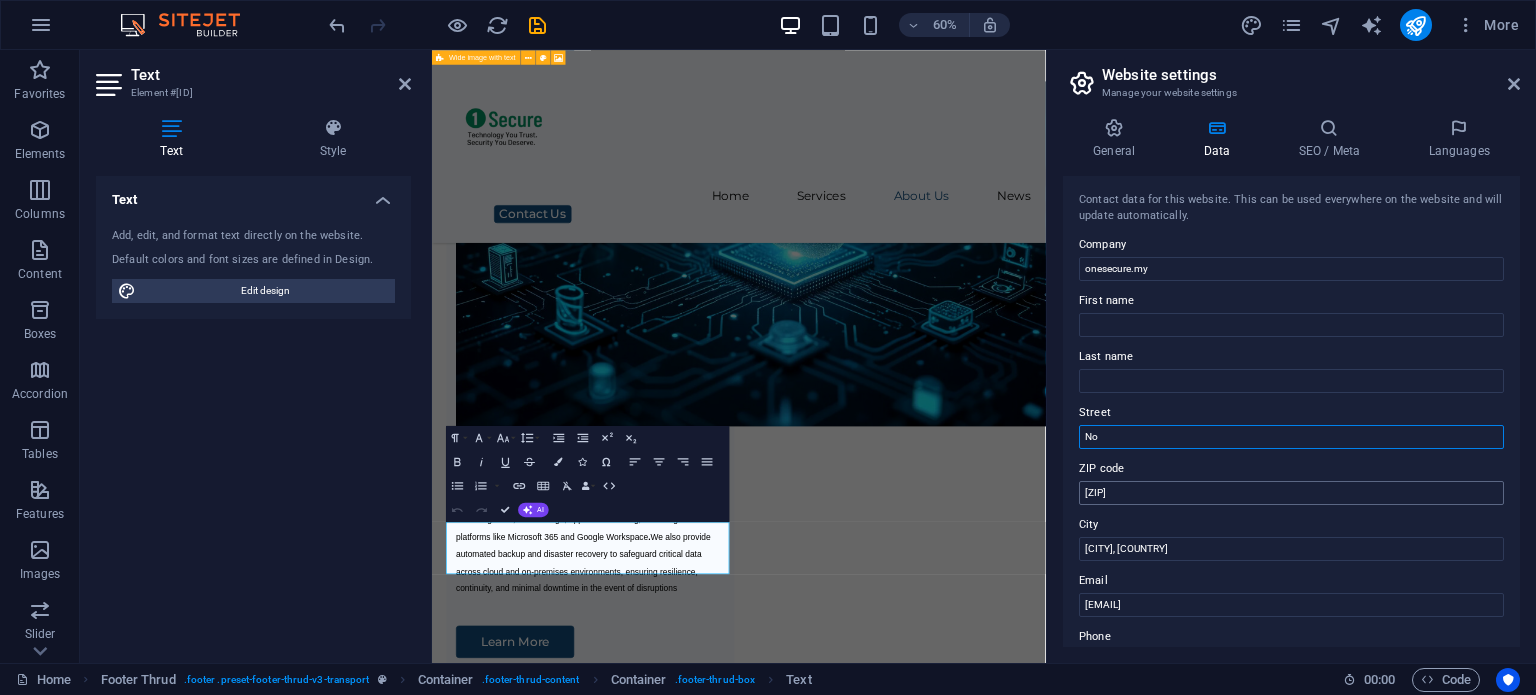 type on "N" 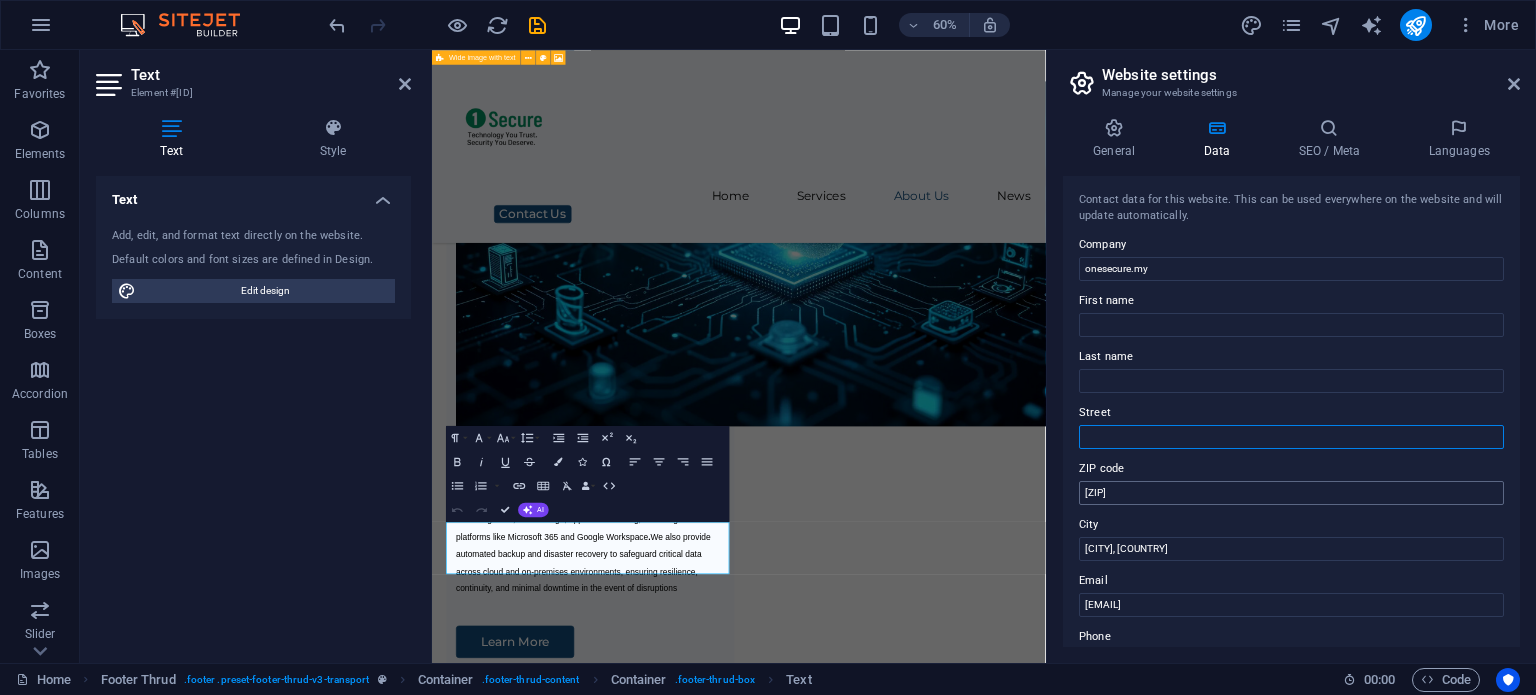 type 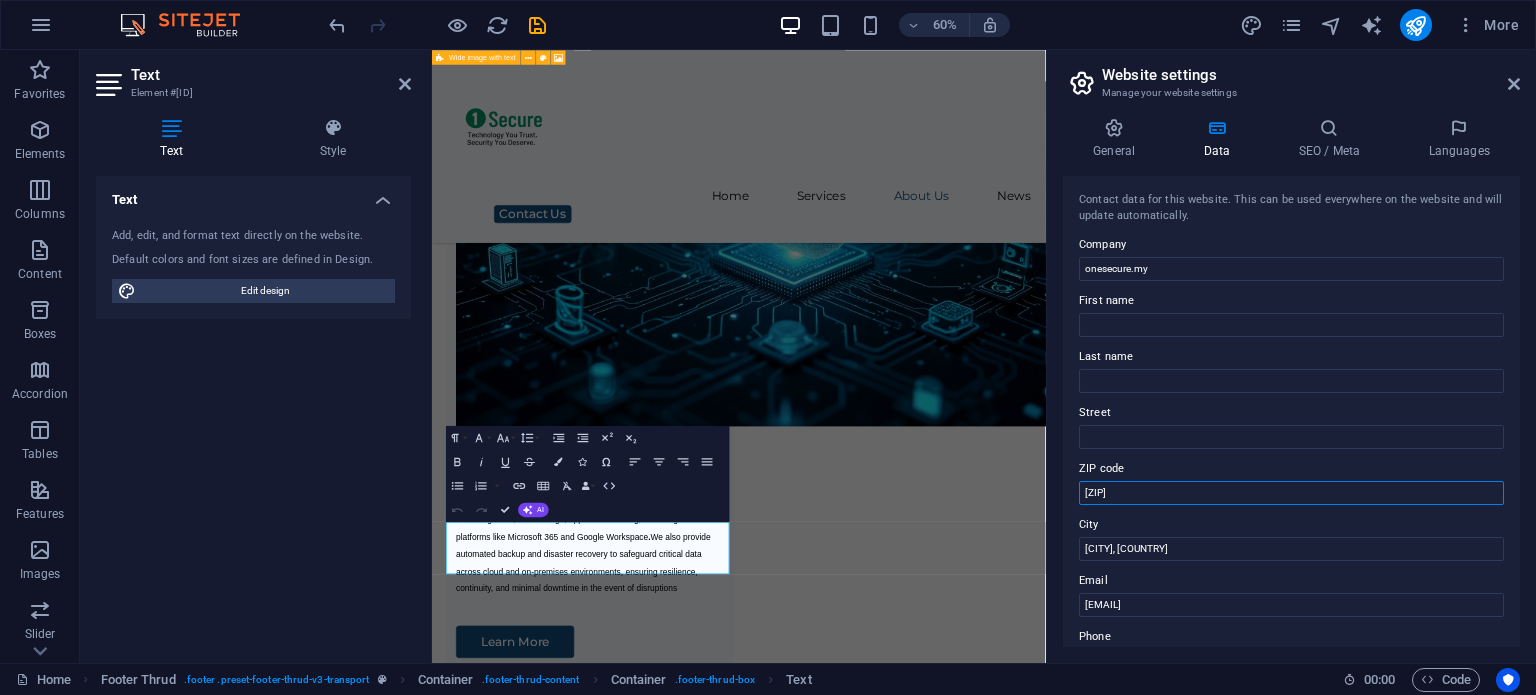 click on "[ZIP]" at bounding box center (1291, 493) 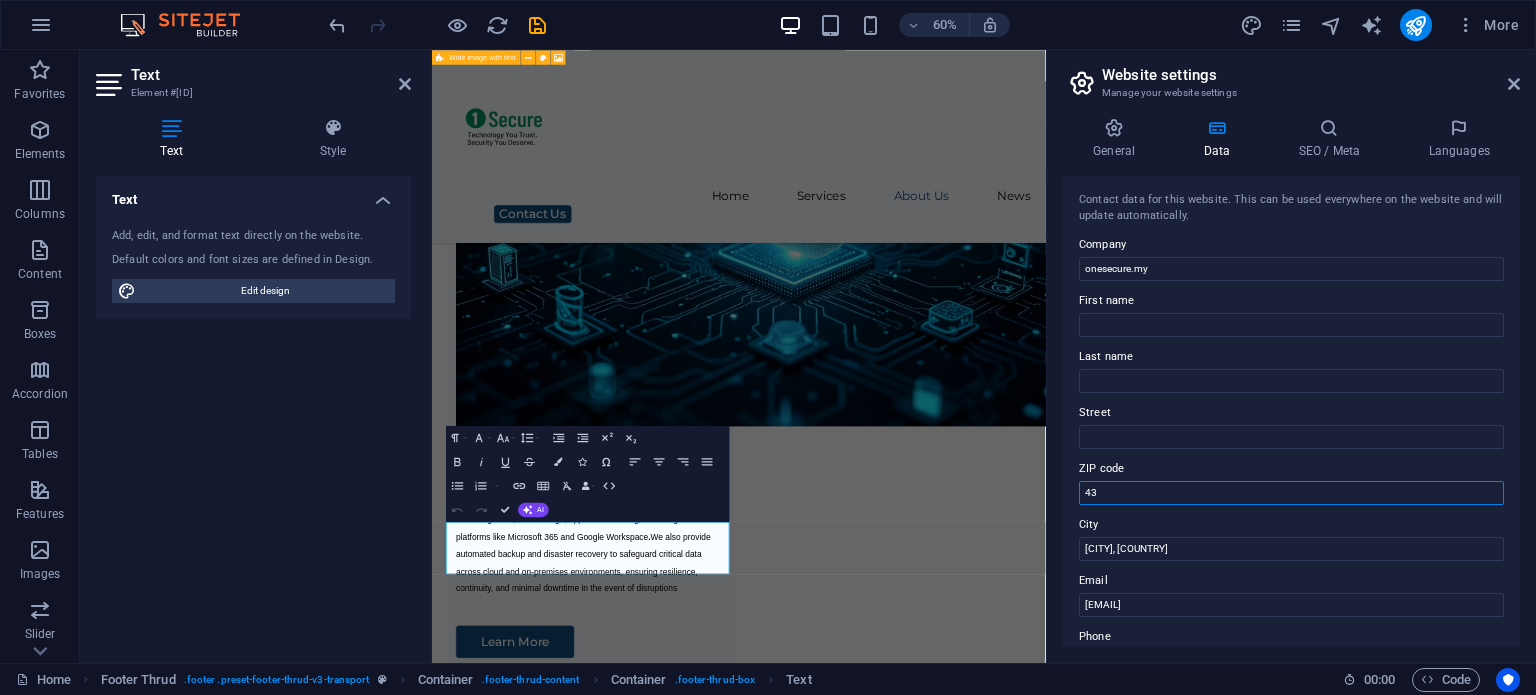 type on "4" 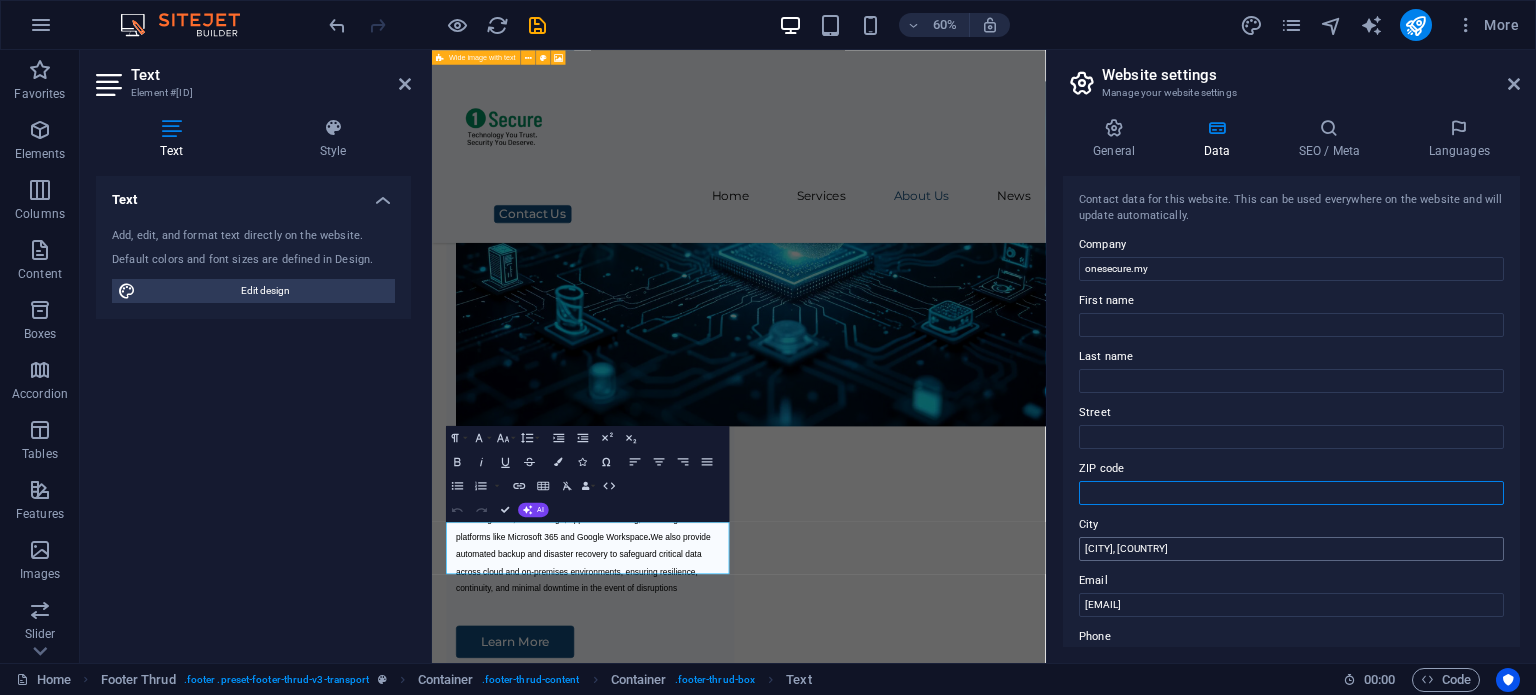 type 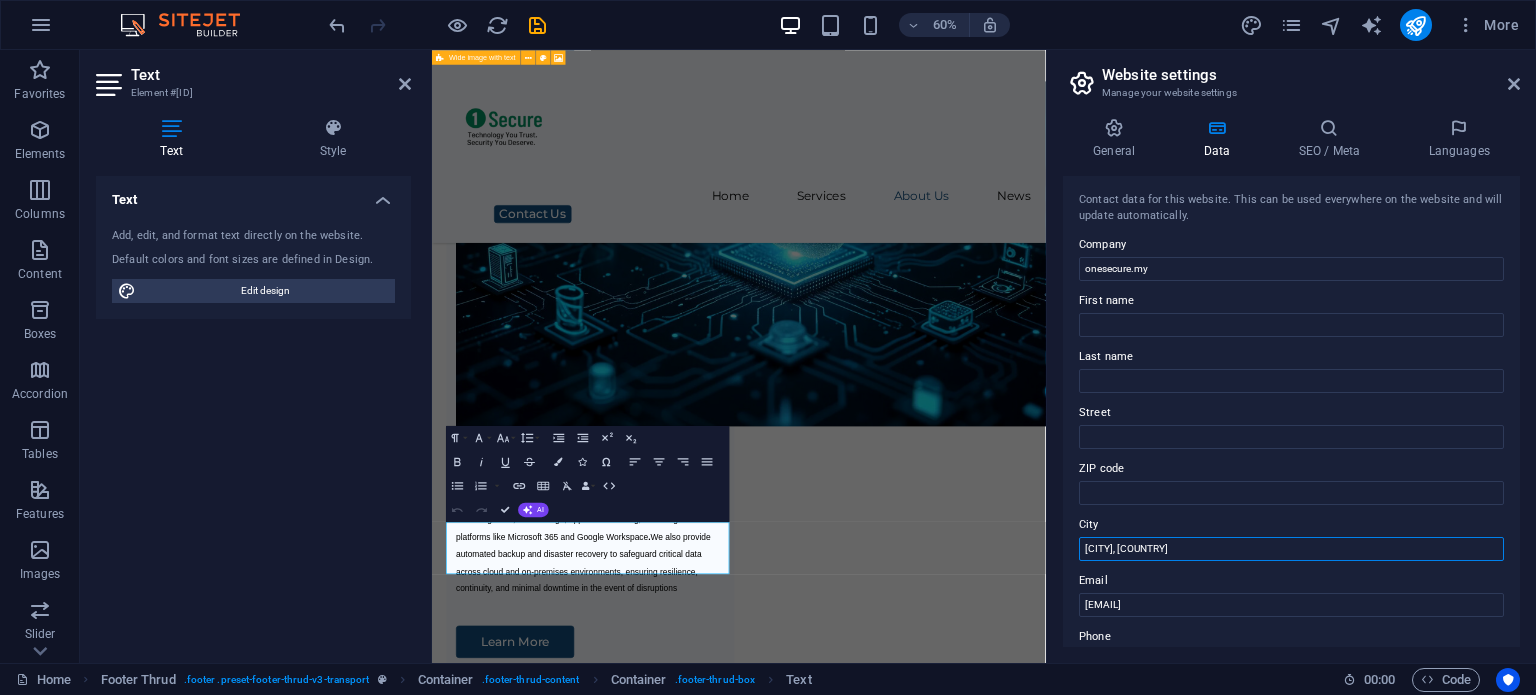 click on "[CITY], [COUNTRY]" at bounding box center [1291, 549] 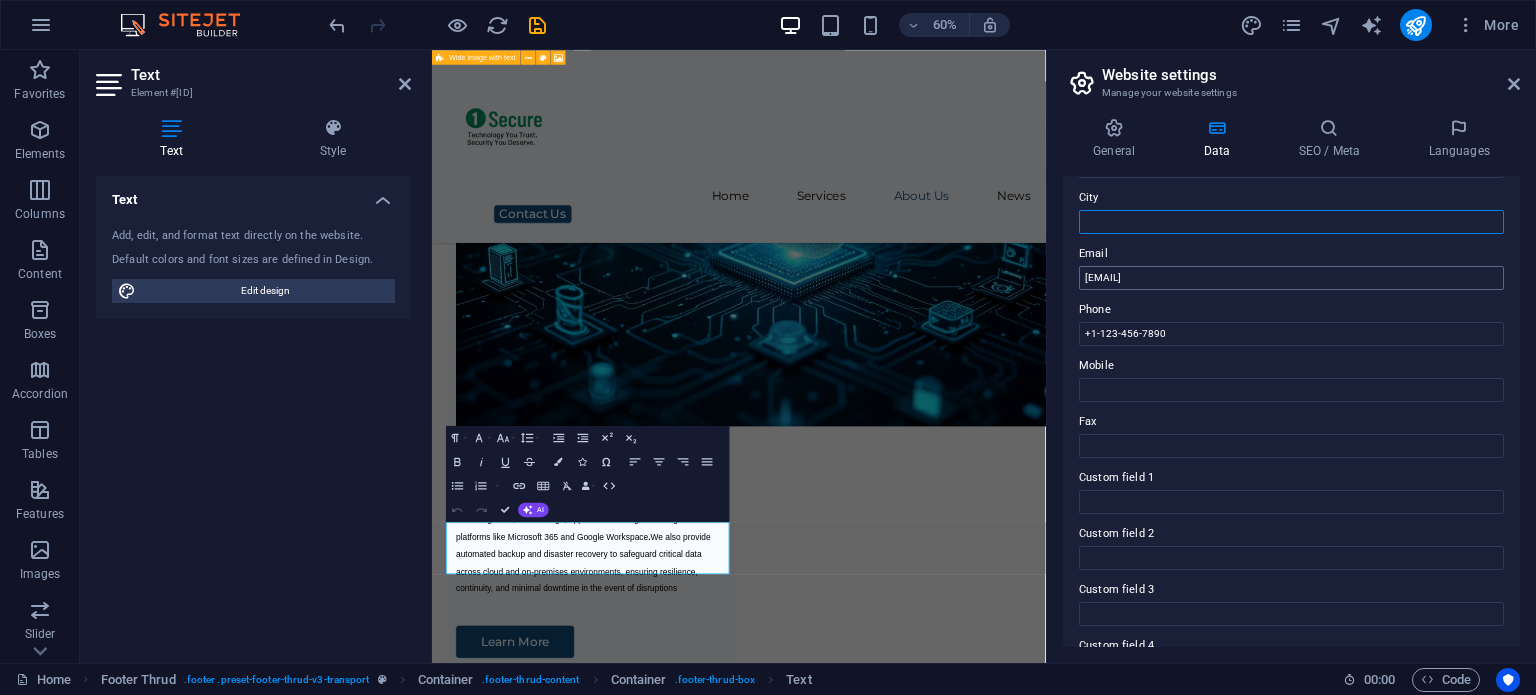 scroll, scrollTop: 400, scrollLeft: 0, axis: vertical 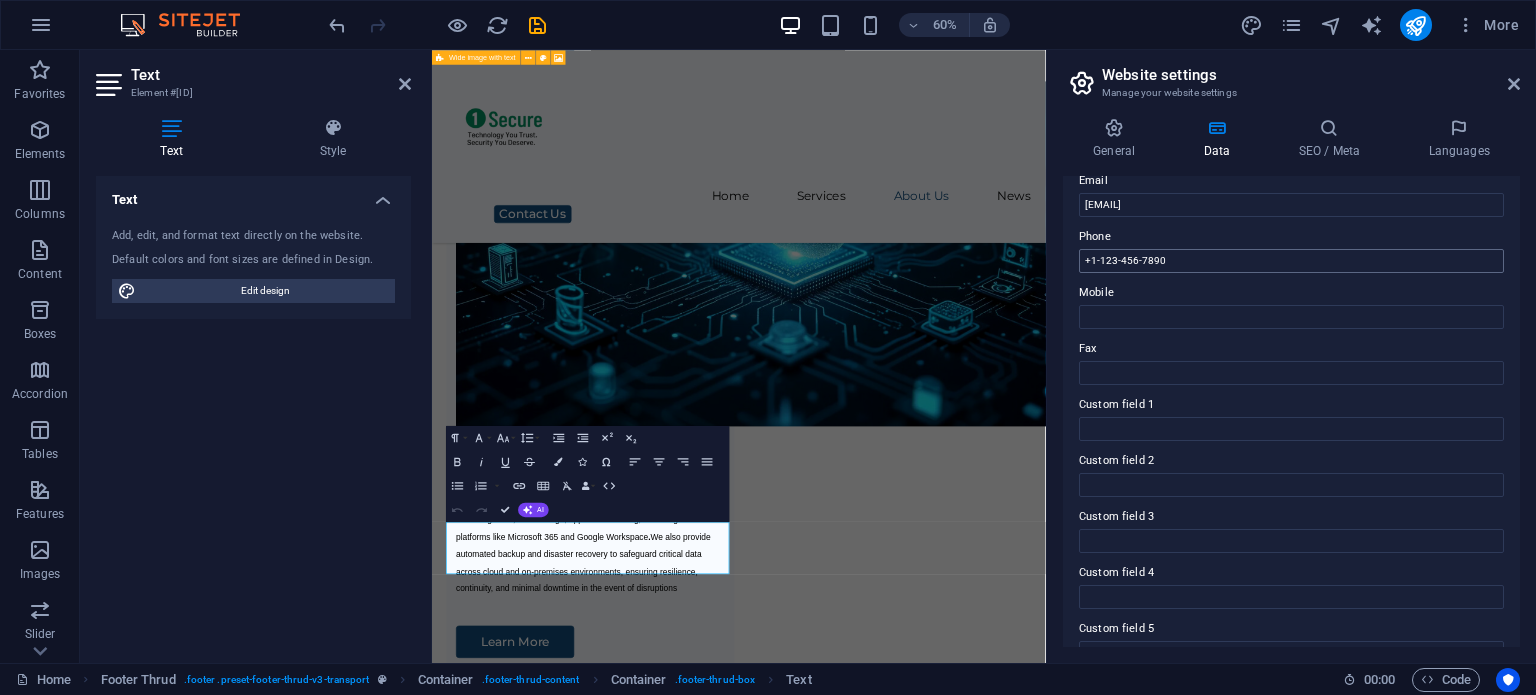 type 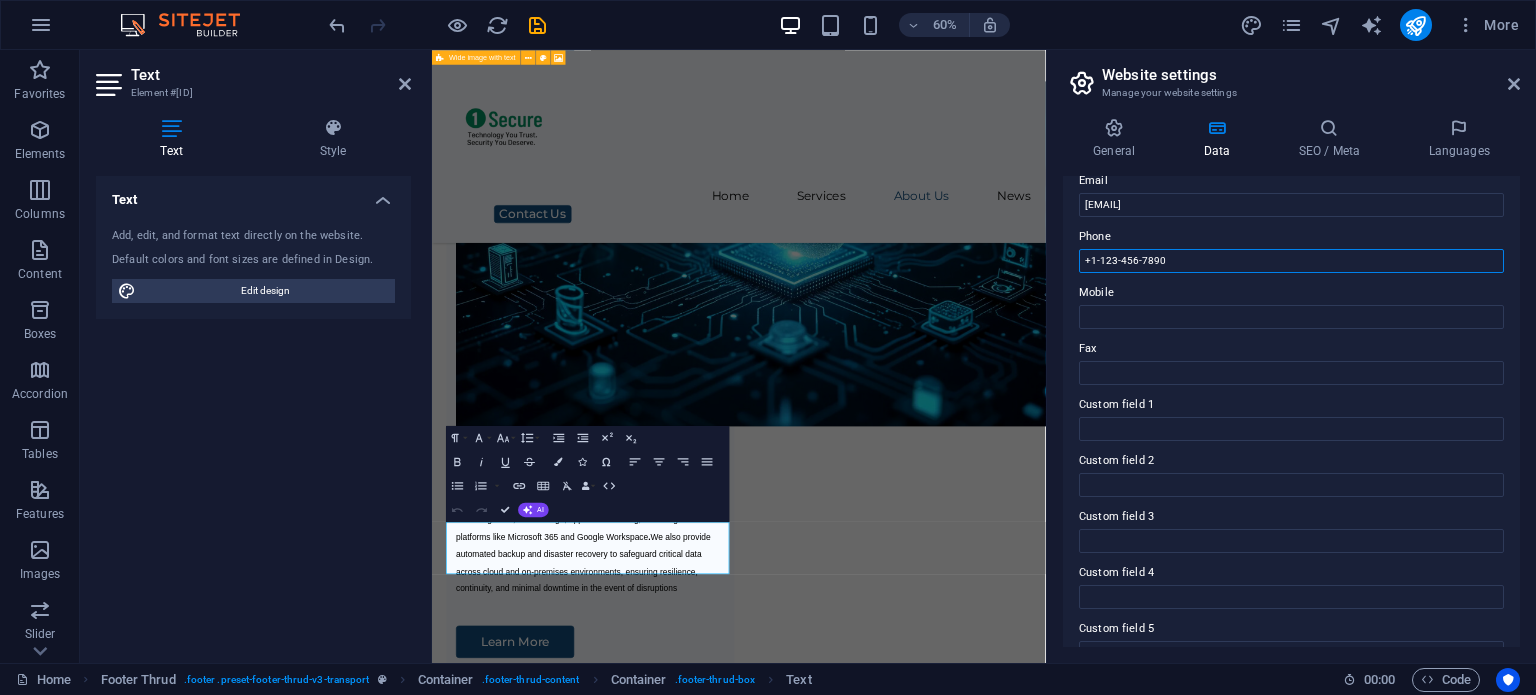 click on "+1-123-456-7890" at bounding box center (1291, 261) 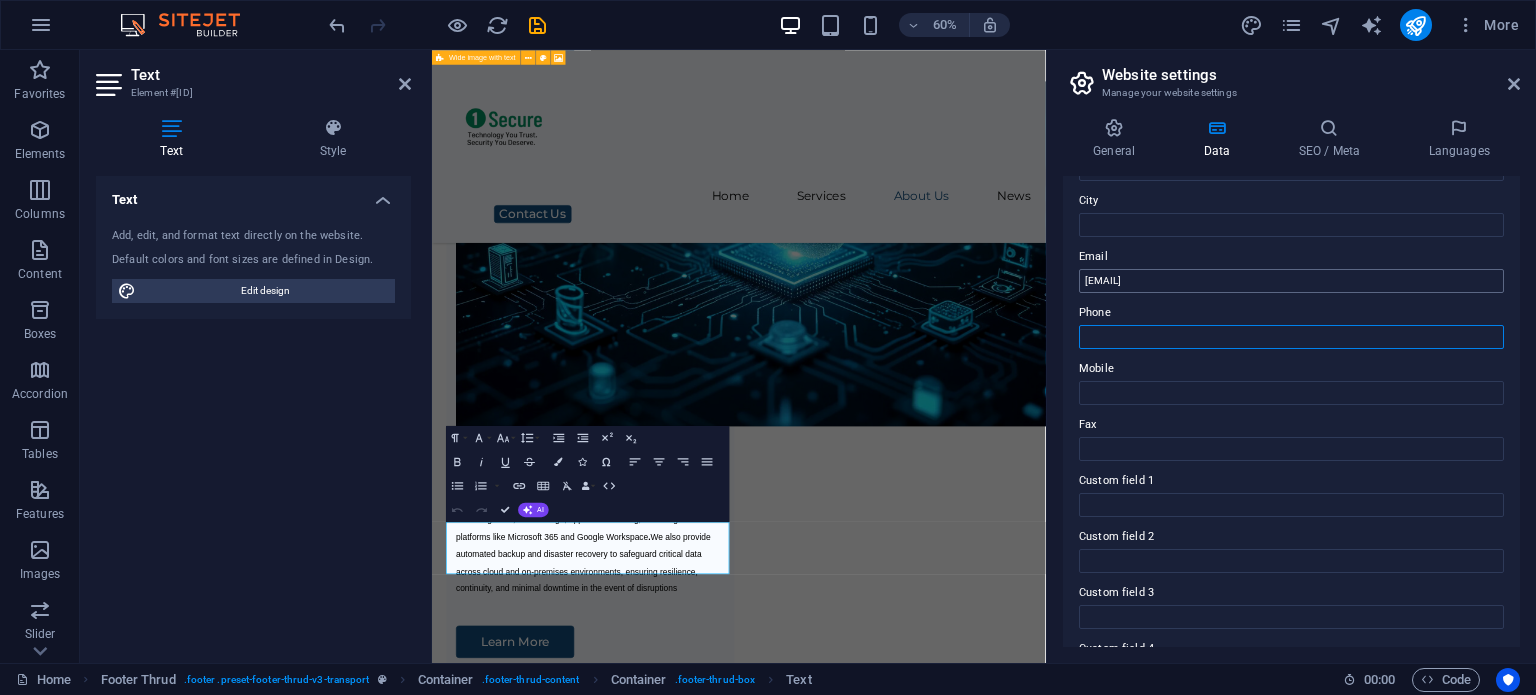 scroll, scrollTop: 100, scrollLeft: 0, axis: vertical 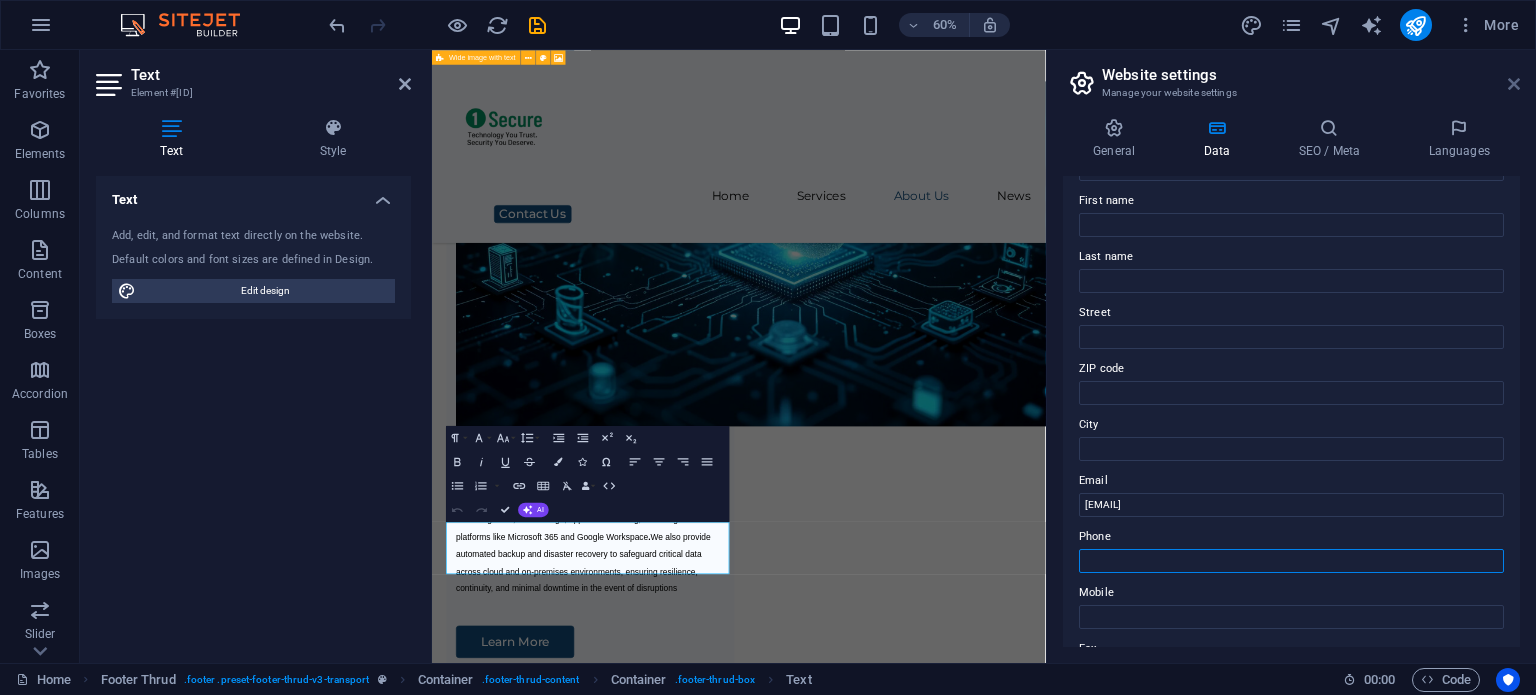 type 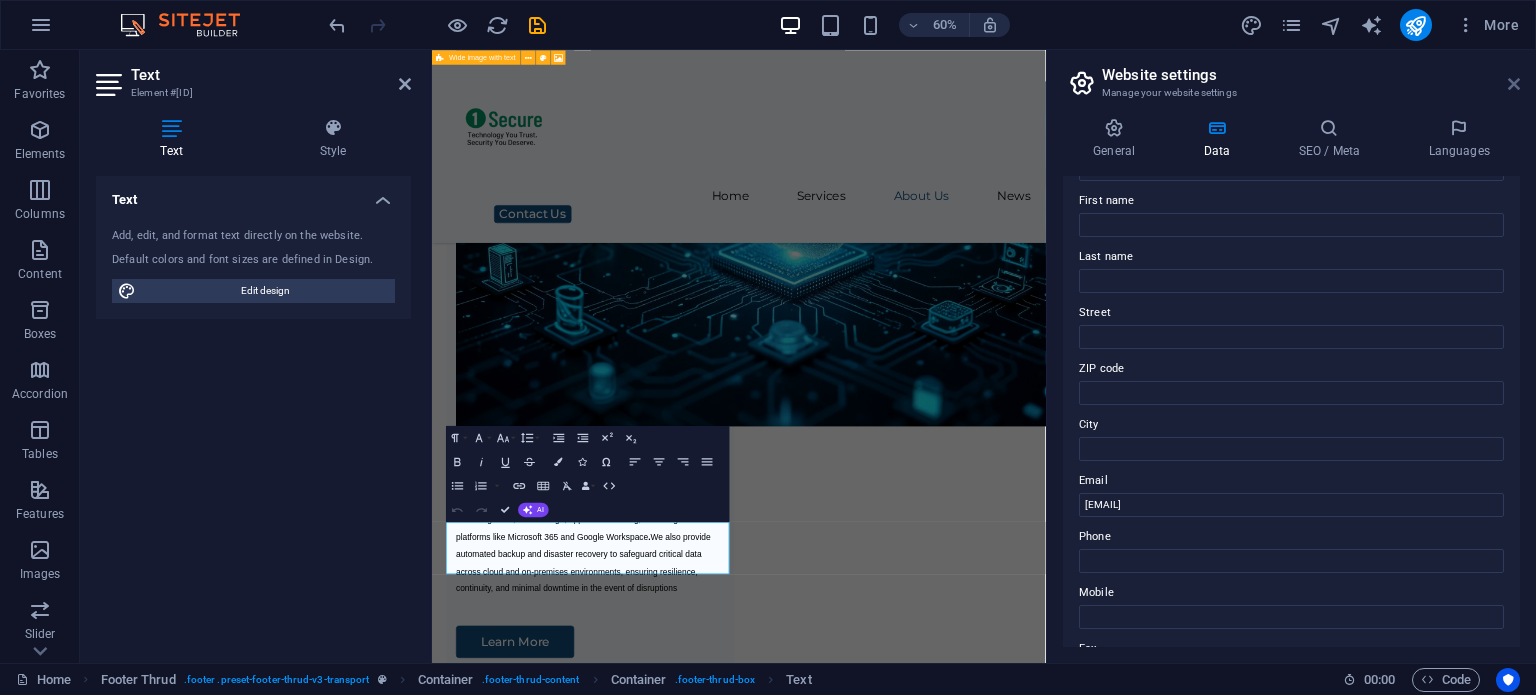 drag, startPoint x: 1511, startPoint y: 75, endPoint x: 887, endPoint y: 150, distance: 628.491 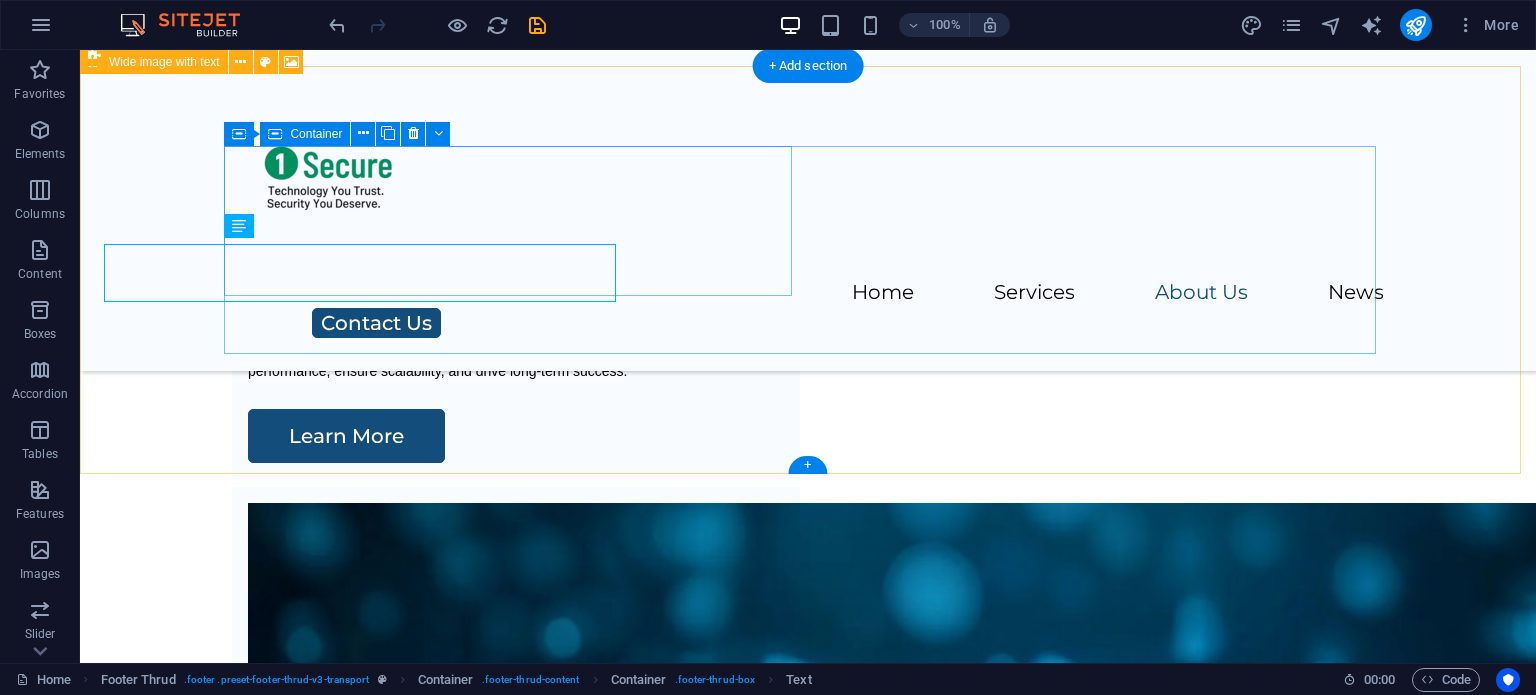 scroll, scrollTop: 6408, scrollLeft: 0, axis: vertical 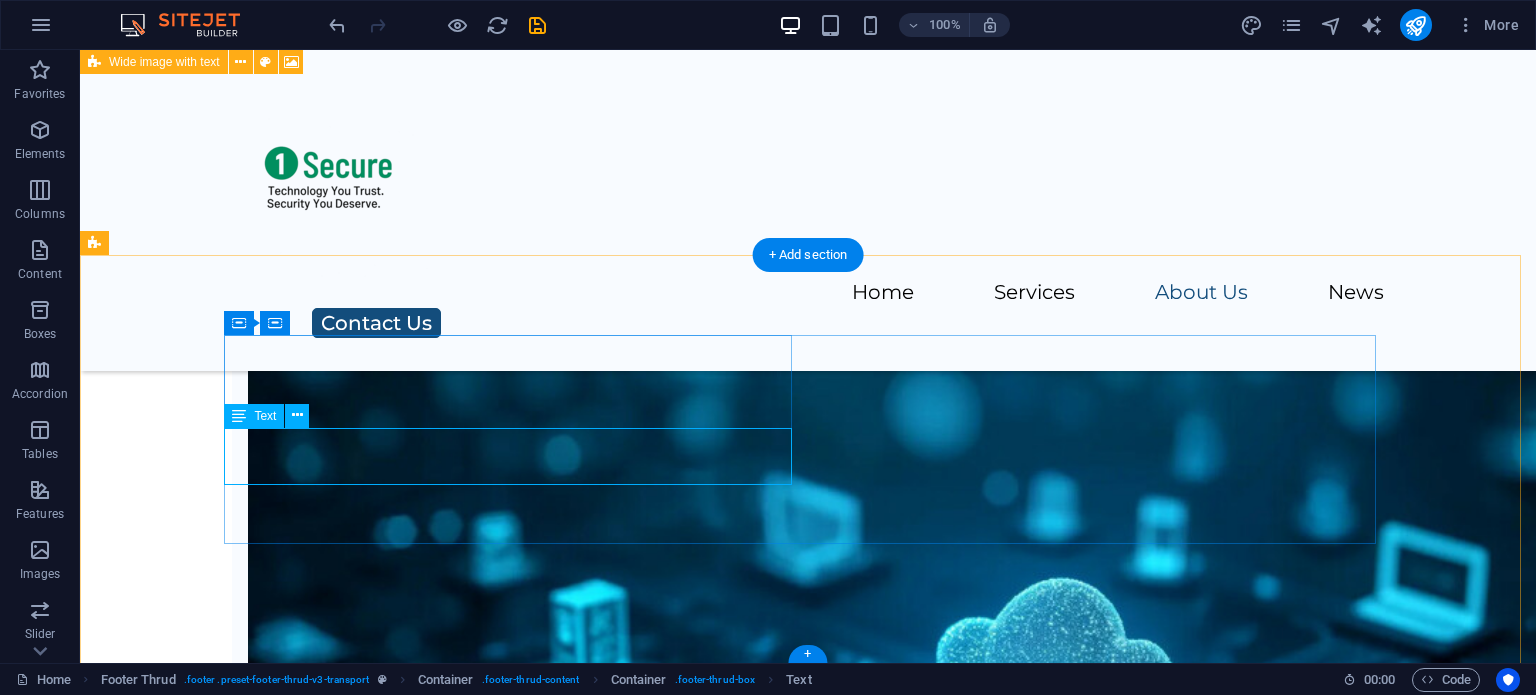 click on "[EMAIL]" at bounding box center [267, 7946] 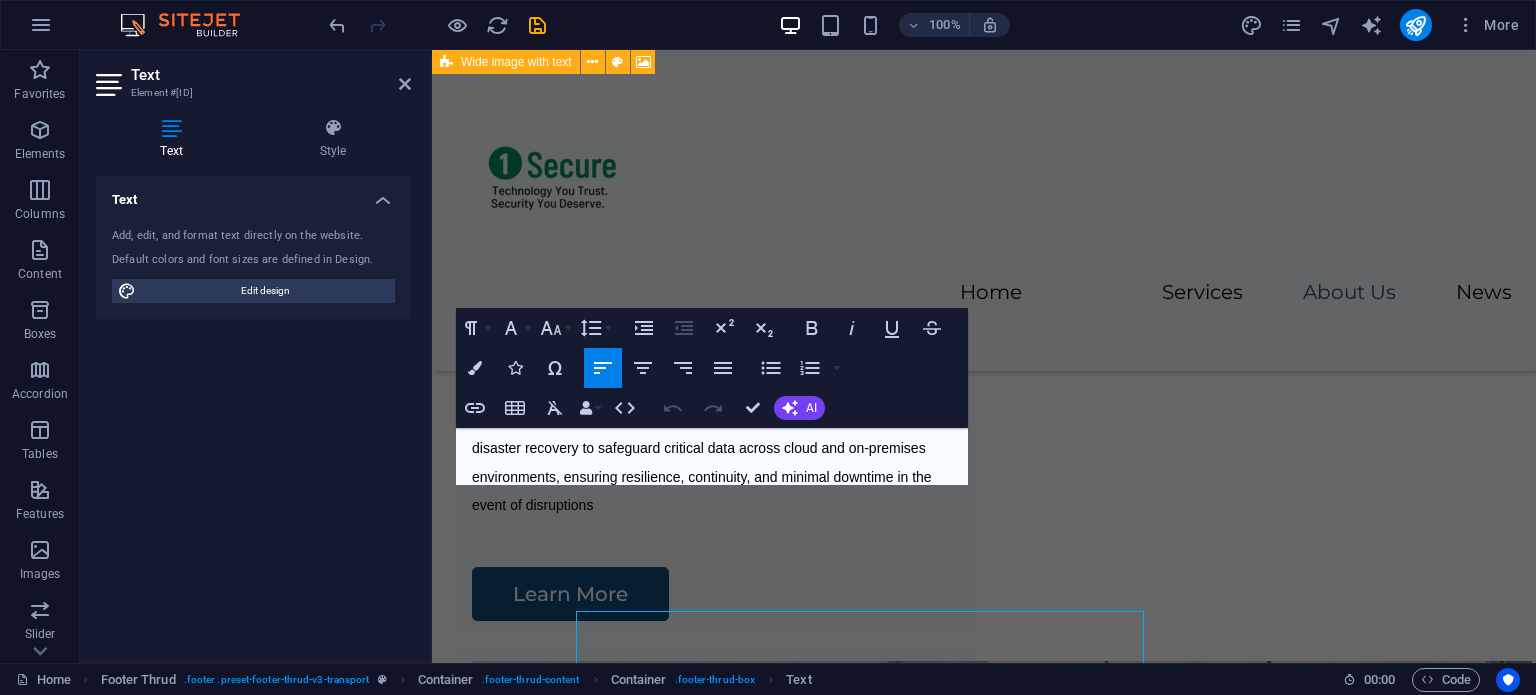 scroll, scrollTop: 6225, scrollLeft: 0, axis: vertical 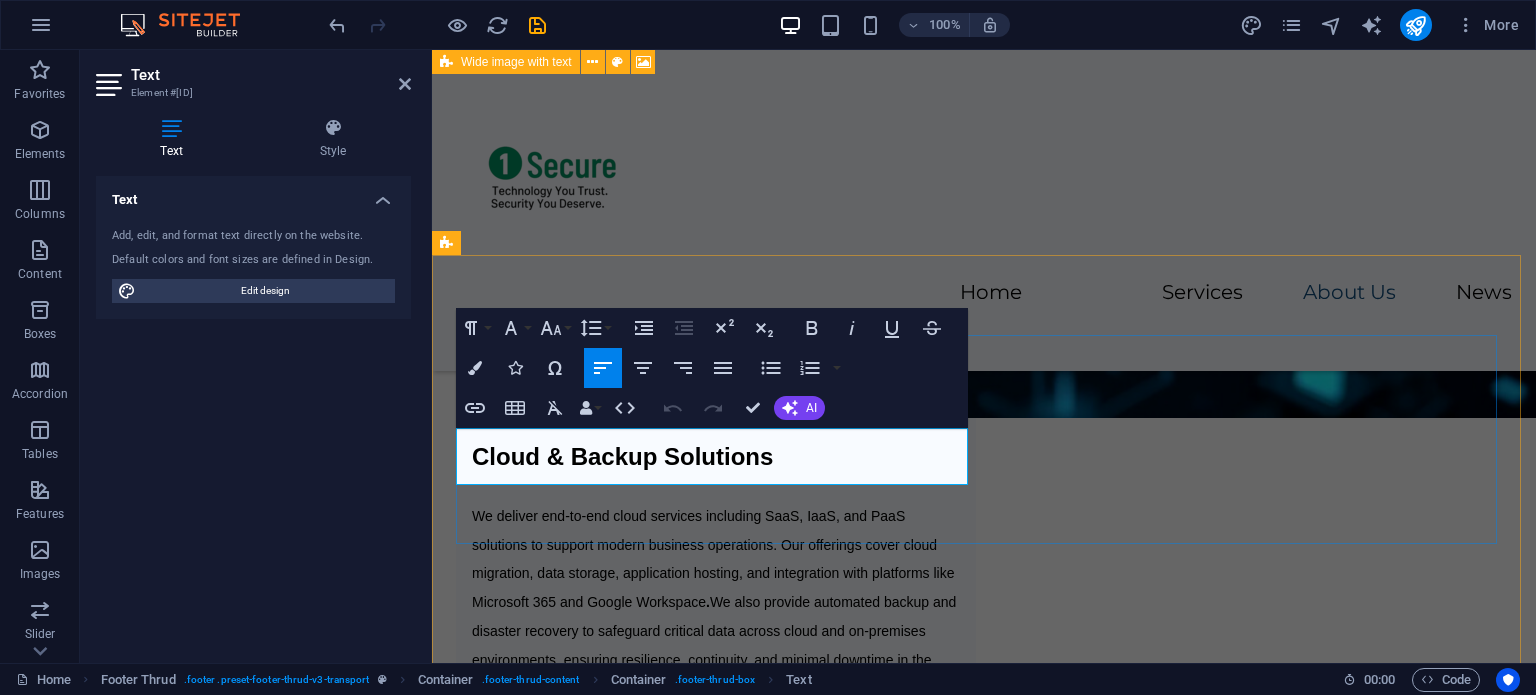 click on ",  ," at bounding box center (716, 6462) 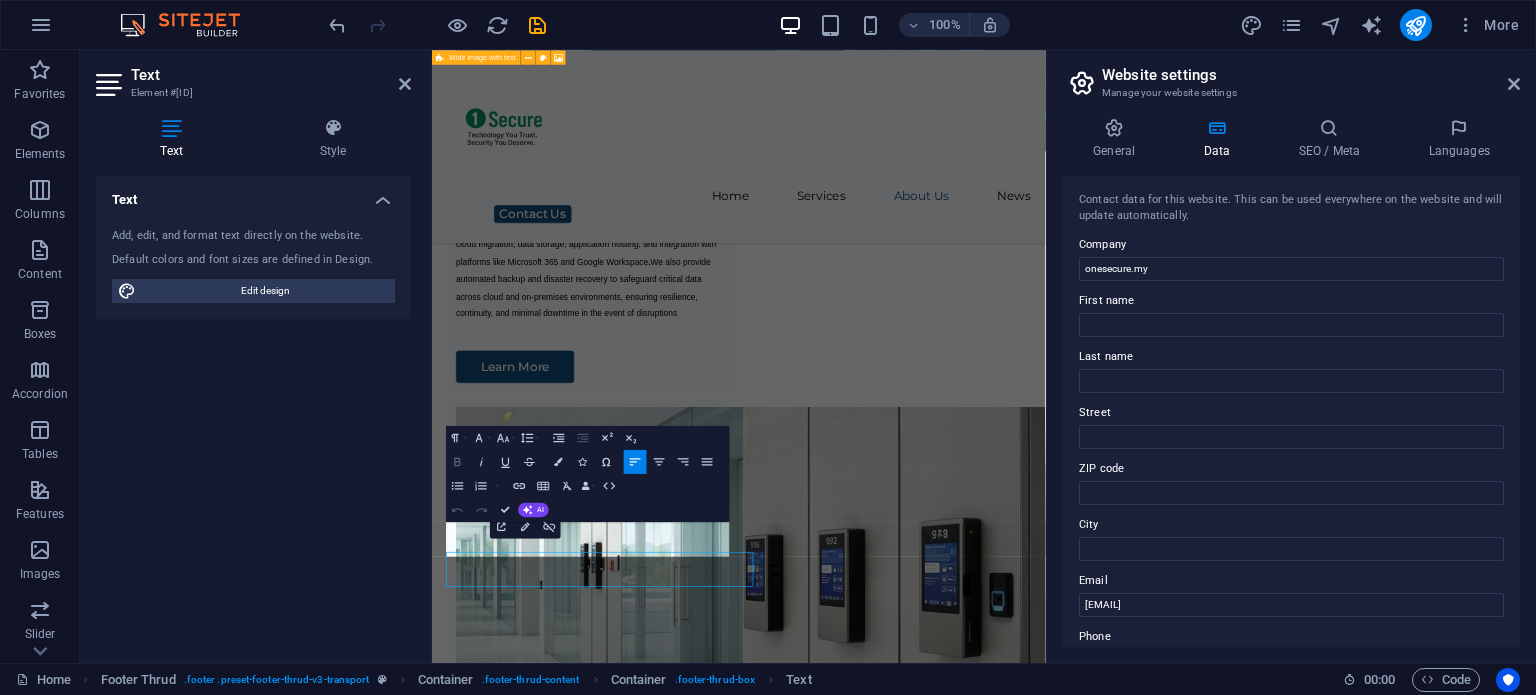 scroll, scrollTop: 5767, scrollLeft: 0, axis: vertical 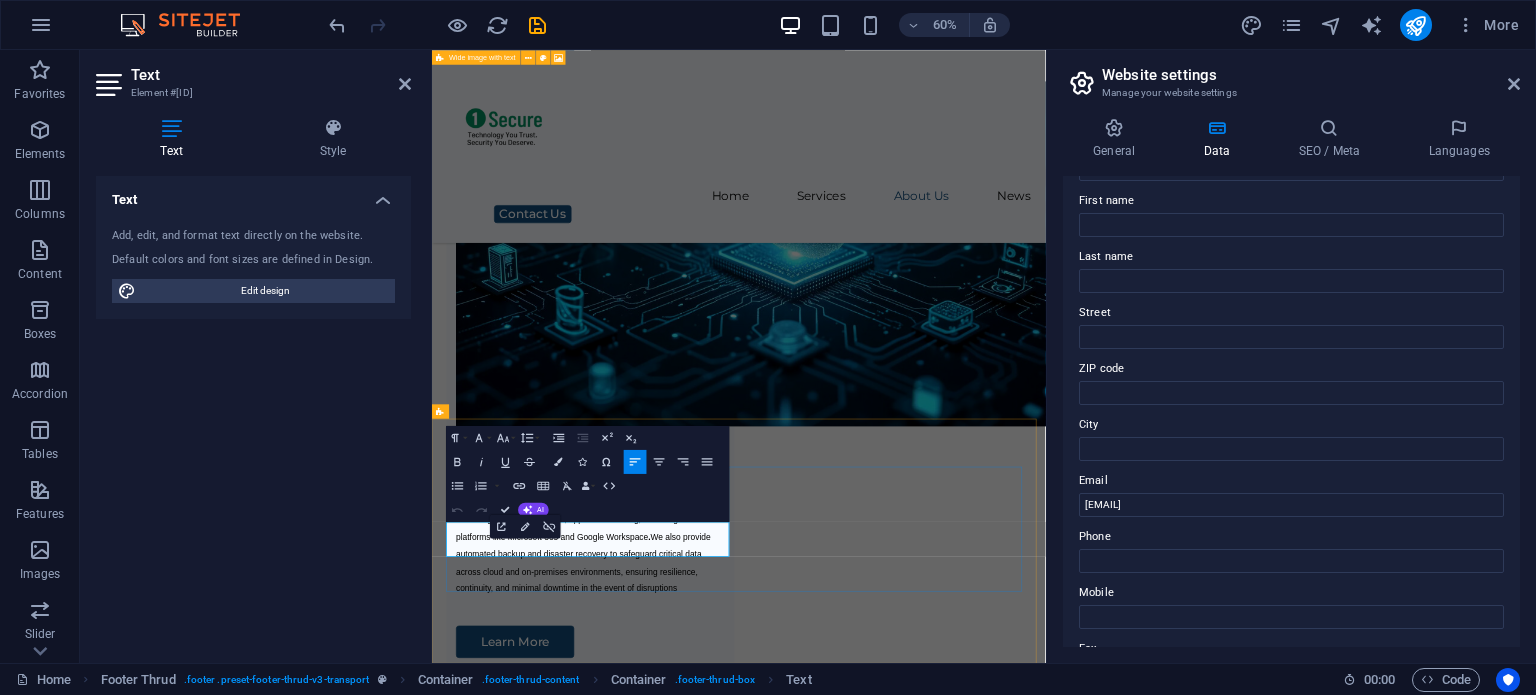 click on ",  ," at bounding box center (696, 6596) 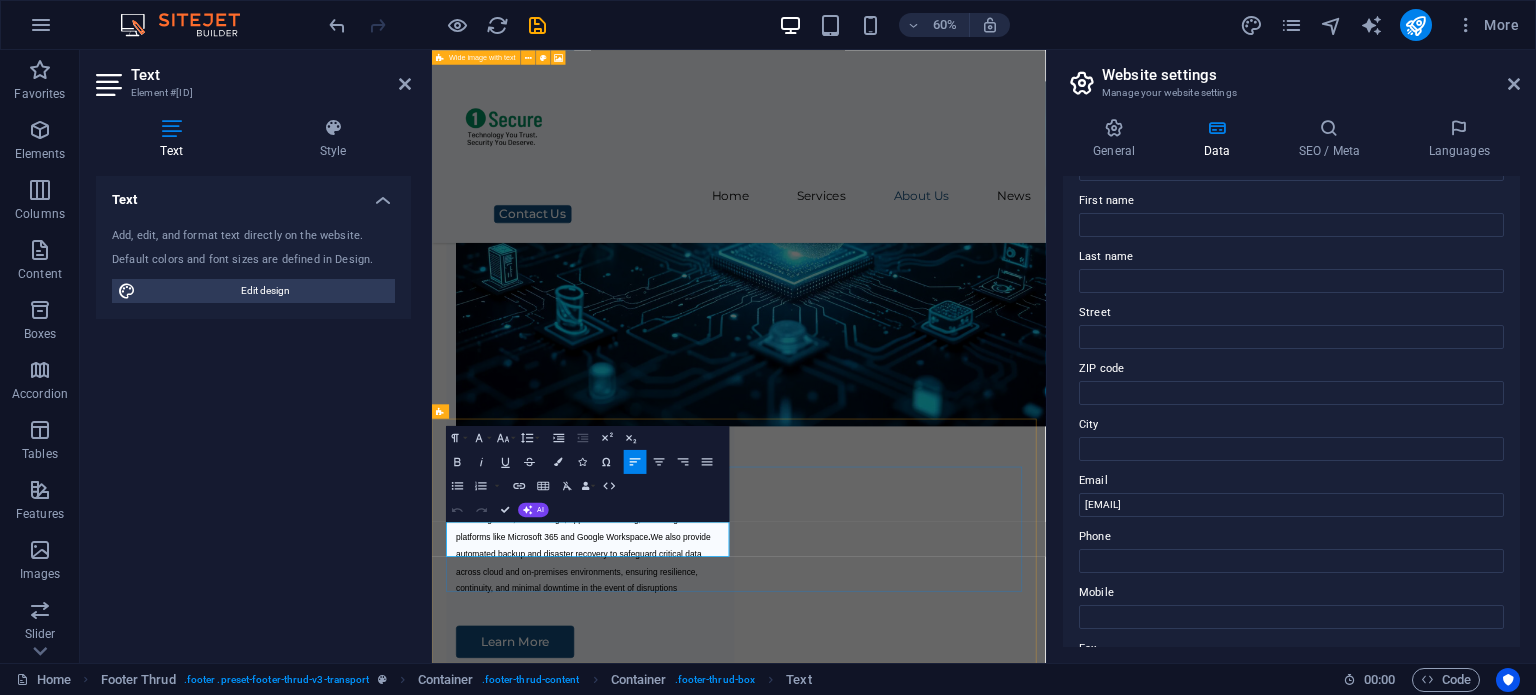 click on "," at bounding box center [696, 6596] 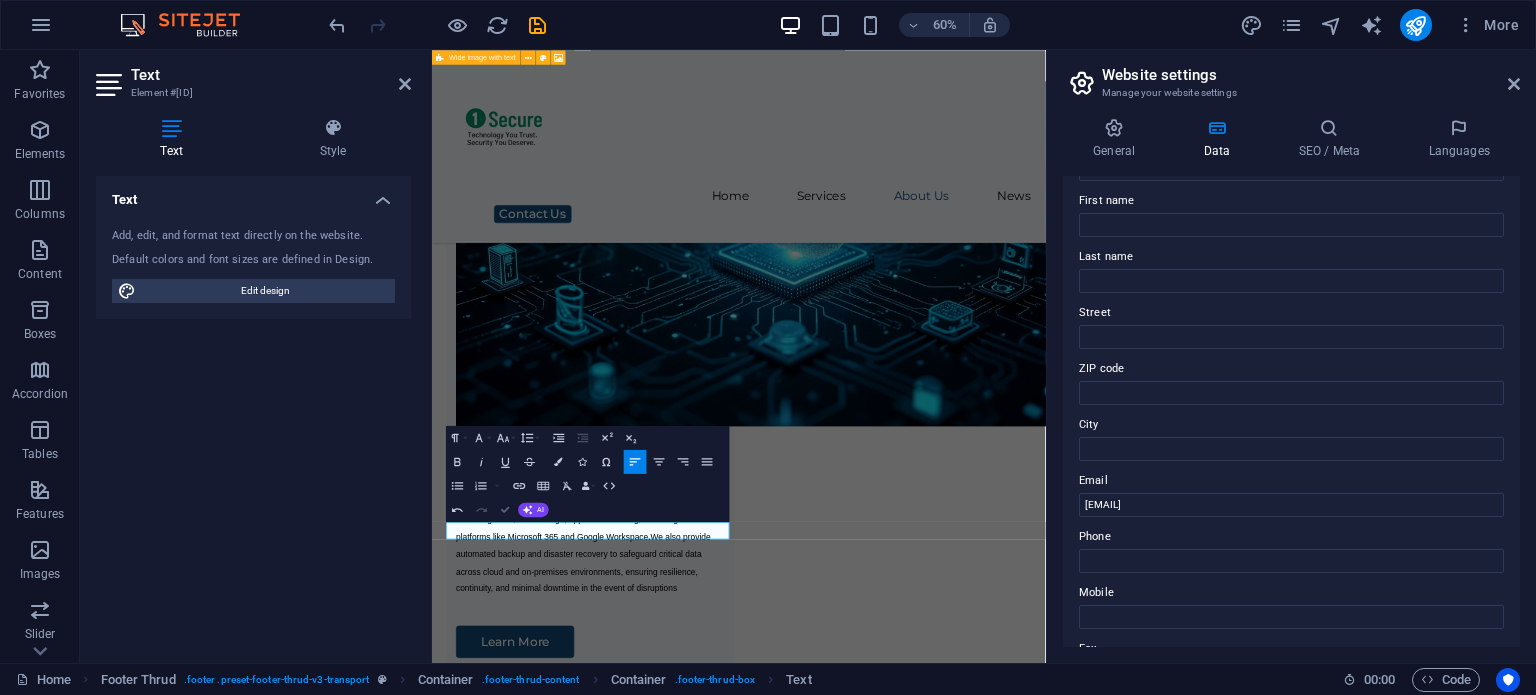 drag, startPoint x: 701, startPoint y: 475, endPoint x: 508, endPoint y: 508, distance: 195.80092 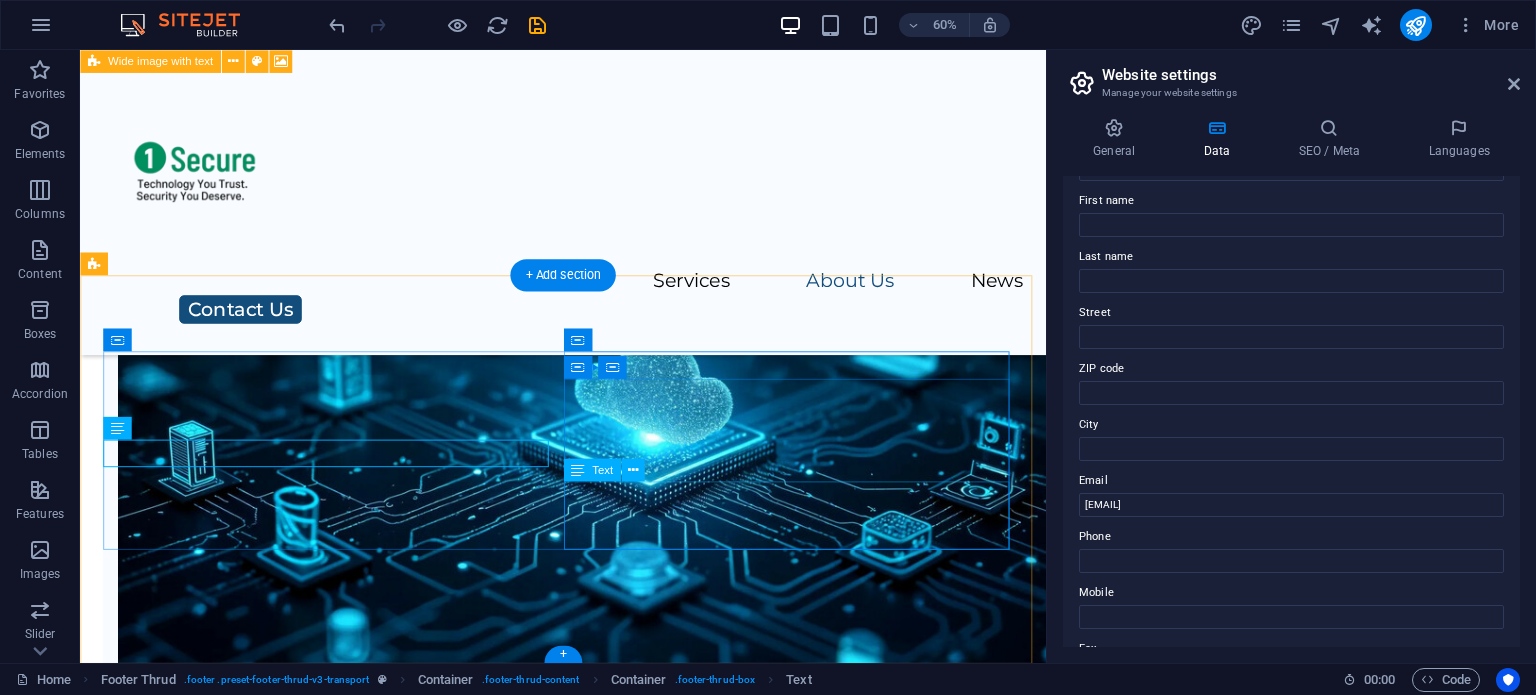 scroll, scrollTop: 6161, scrollLeft: 0, axis: vertical 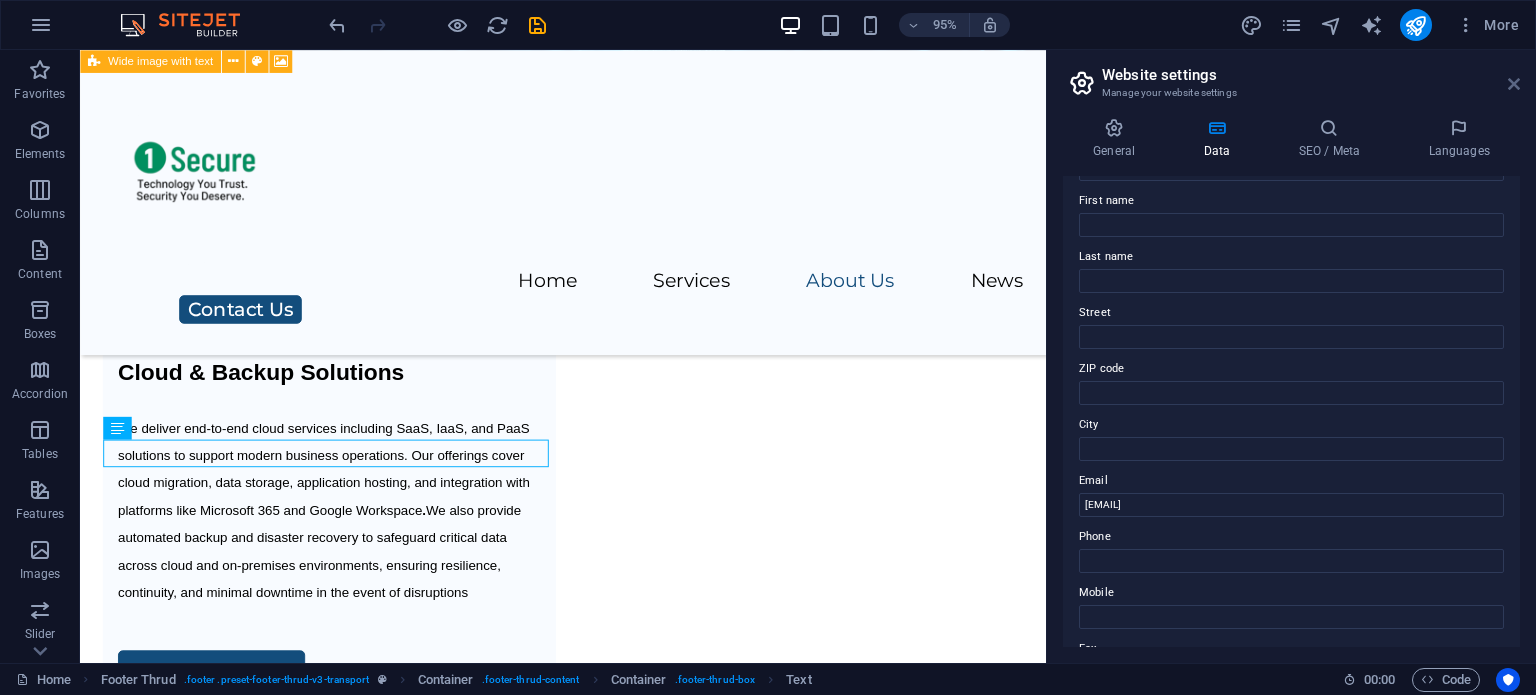 click at bounding box center (1514, 84) 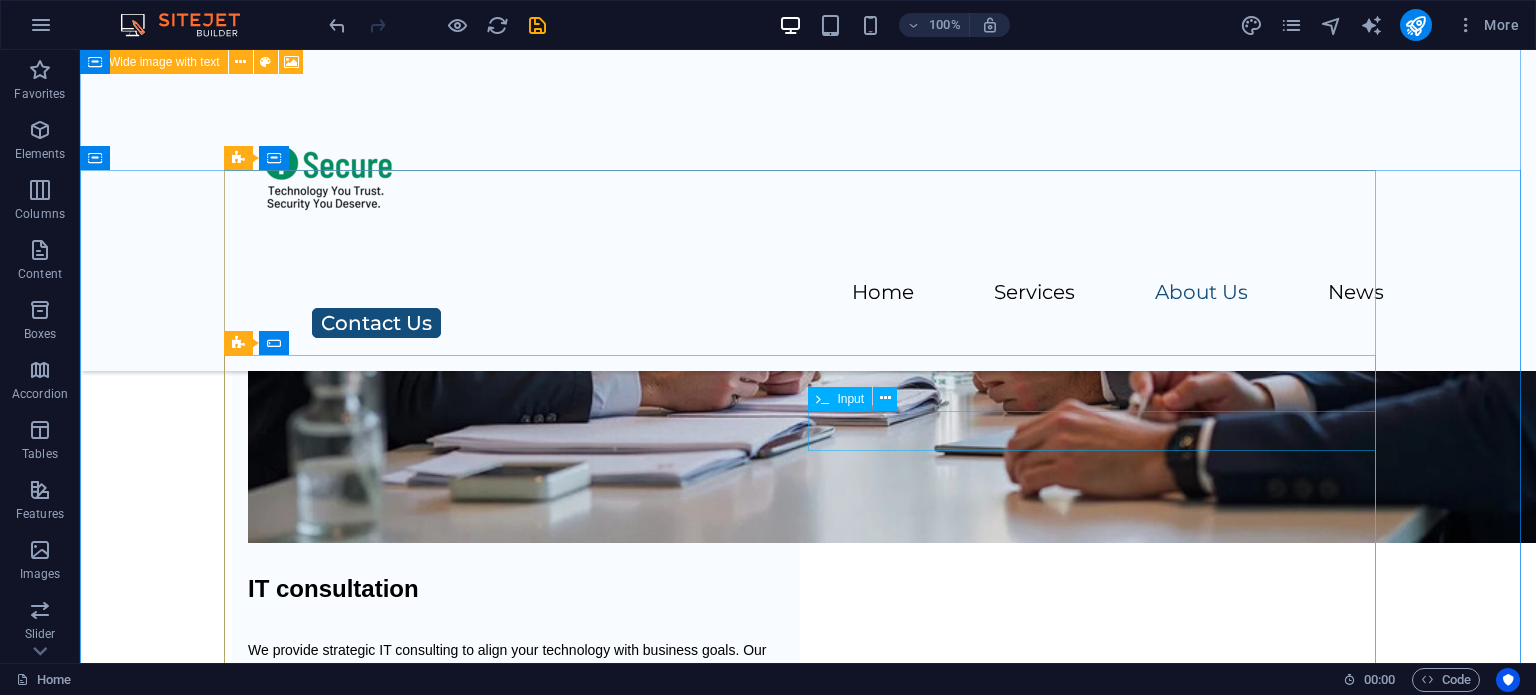 scroll, scrollTop: 6276, scrollLeft: 0, axis: vertical 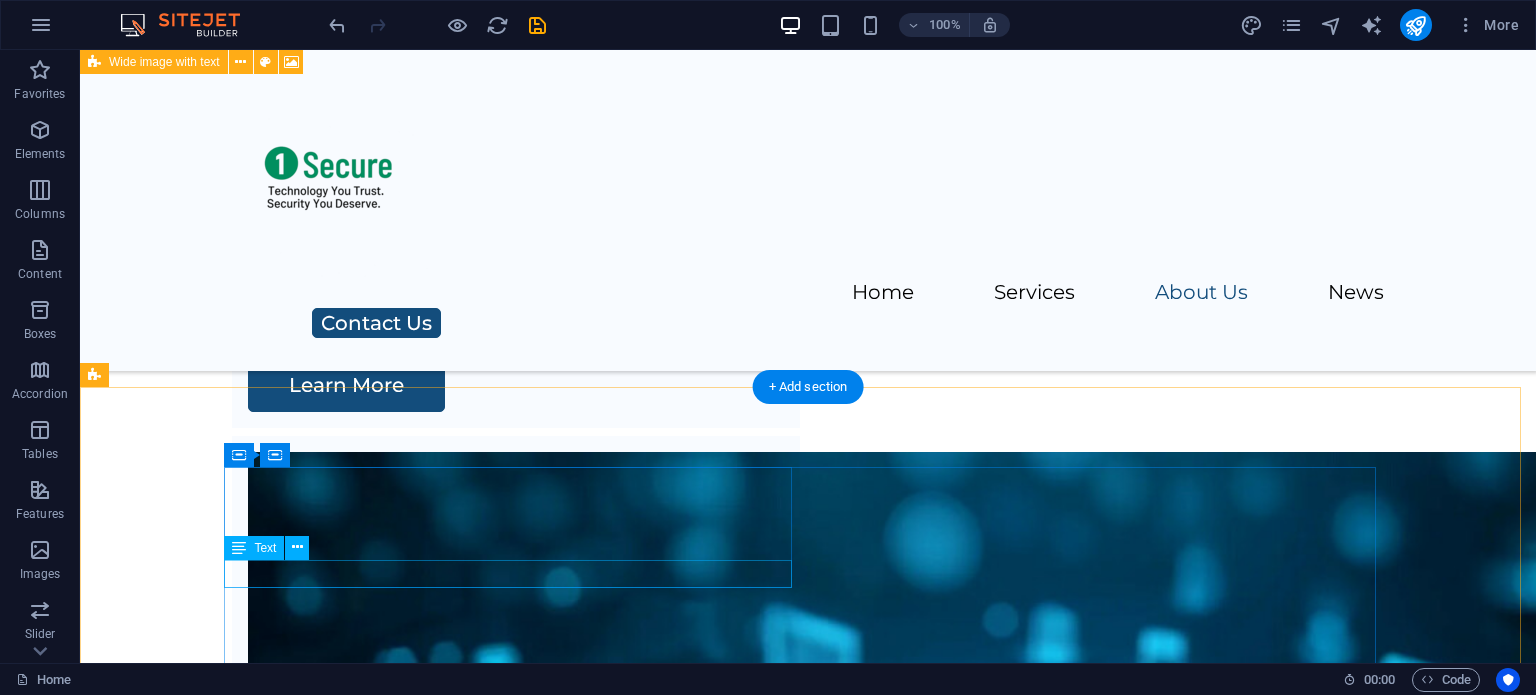 click on "[EMAIL]" at bounding box center [516, 8049] 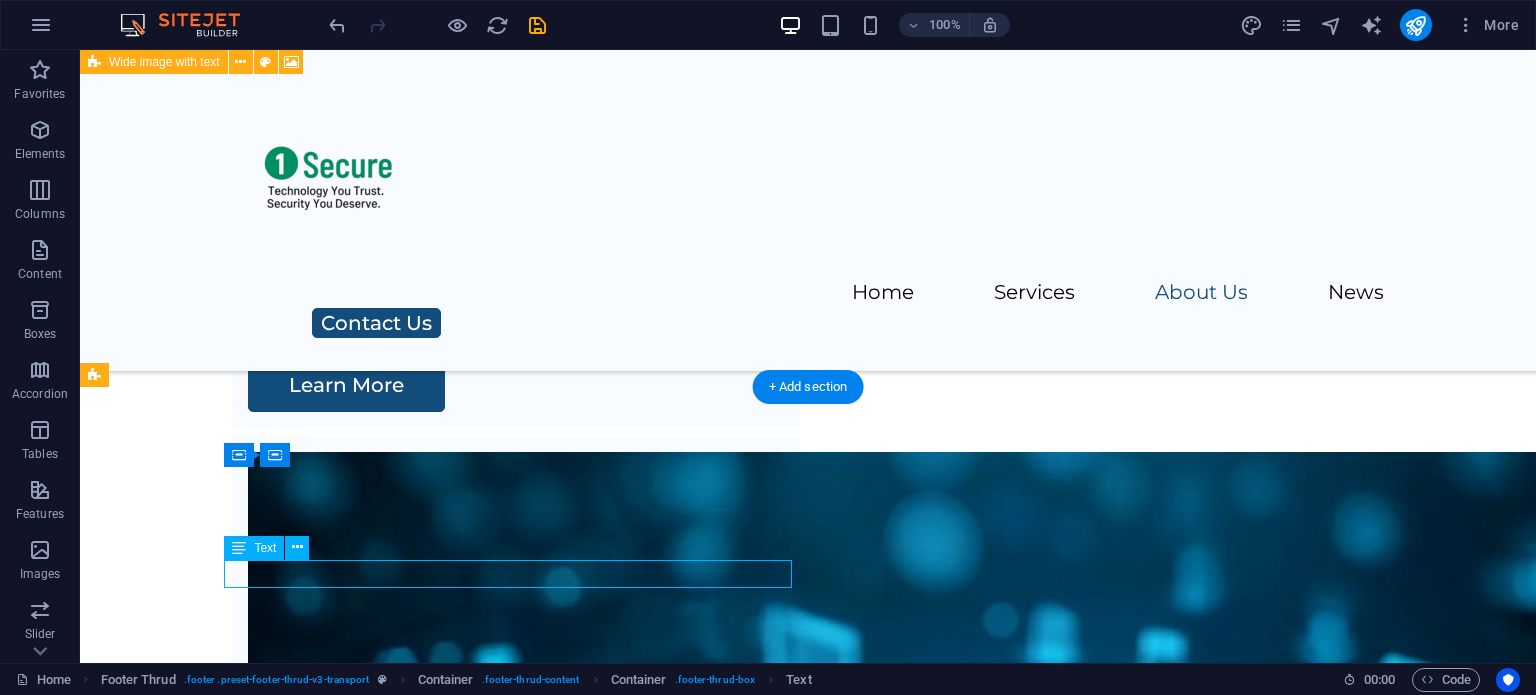 click on "[EMAIL]" at bounding box center (516, 8049) 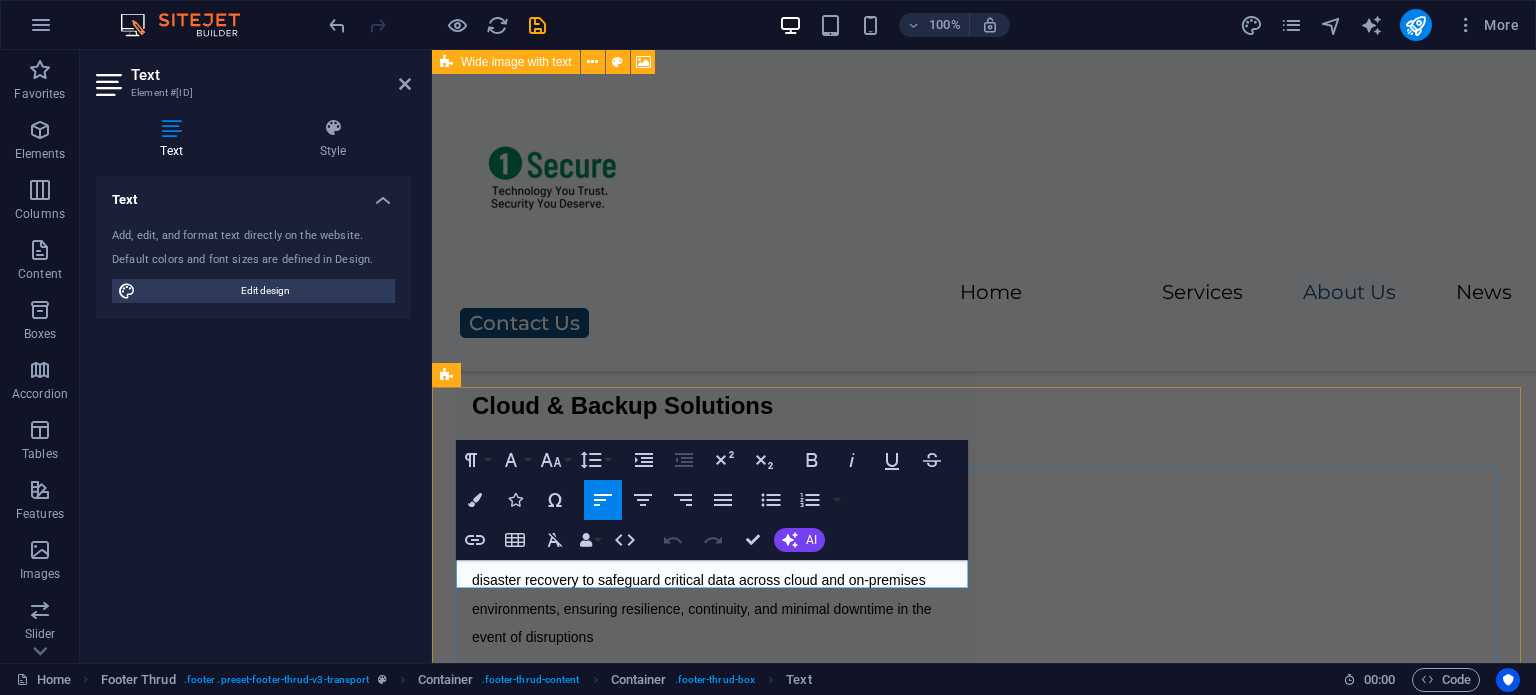scroll, scrollTop: 6093, scrollLeft: 0, axis: vertical 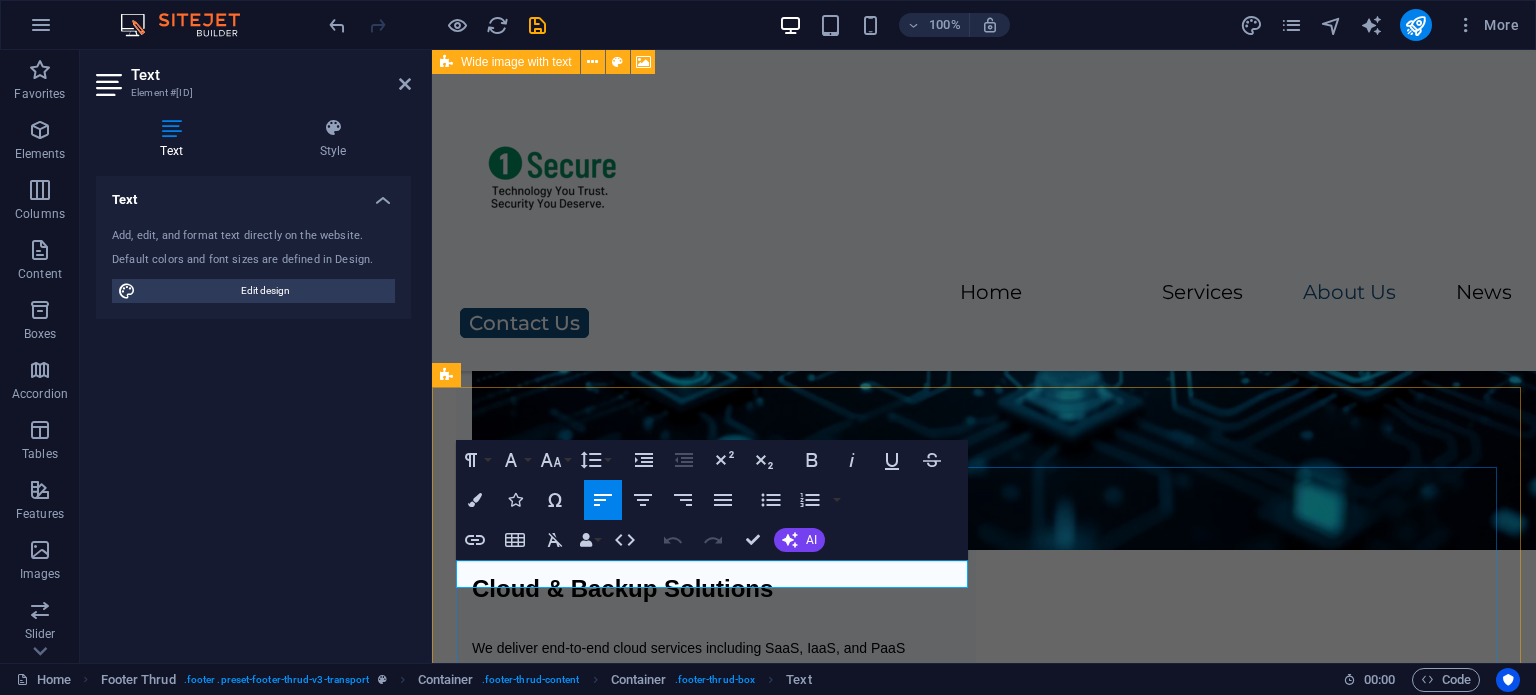click on "[EMAIL]" at bounding box center [716, 6594] 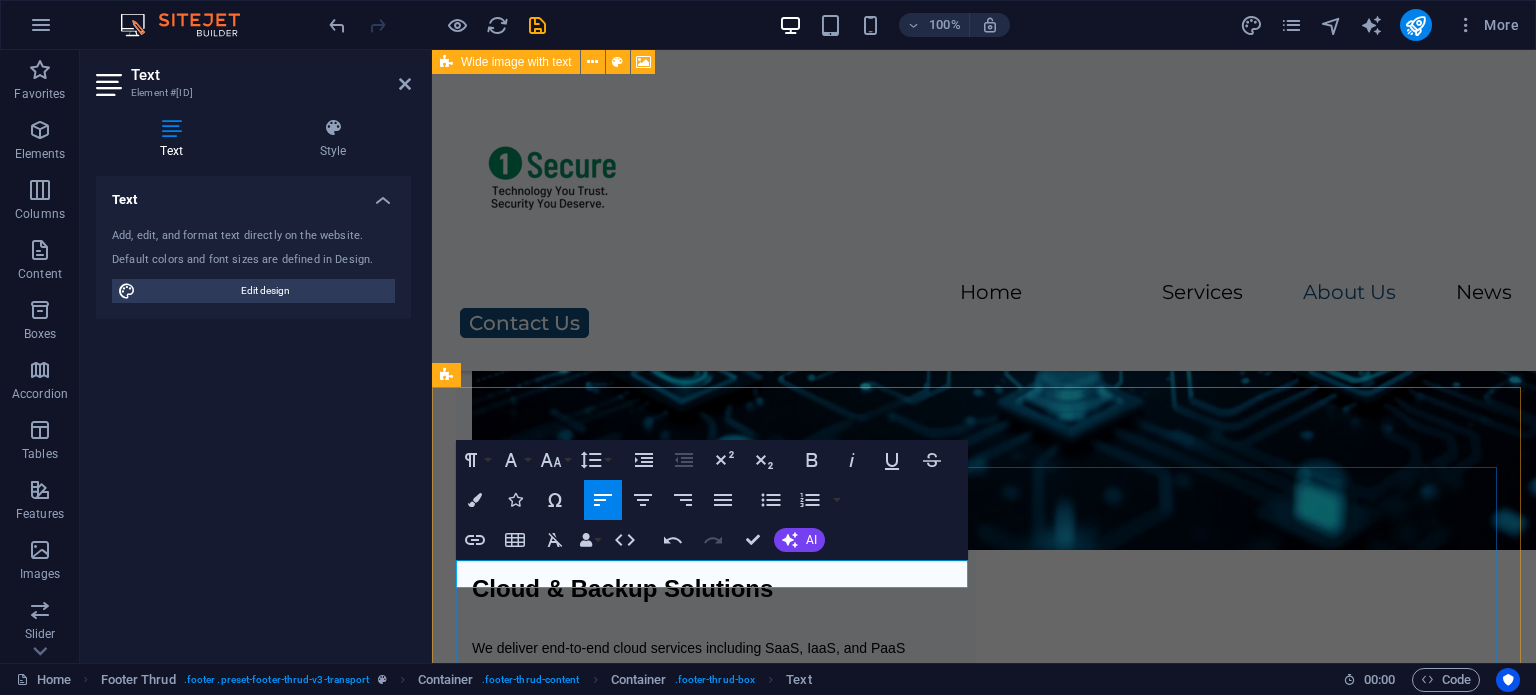 click on "[EMAIL]" at bounding box center [491, 6594] 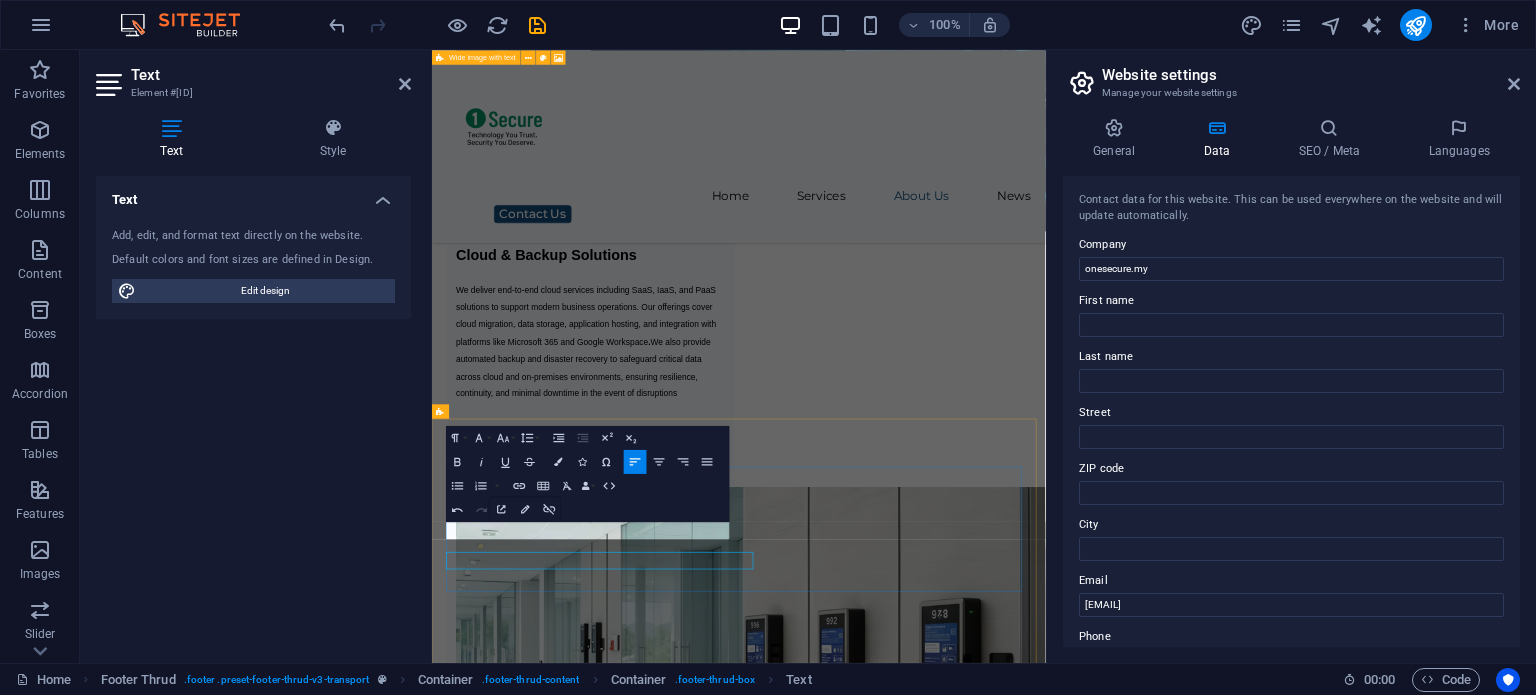 click on "[EMAIL] Home Services About Us Pricing Contact Us HOME SERVICES ABOUT US PRICING CONTACT US" at bounding box center [943, 6333] 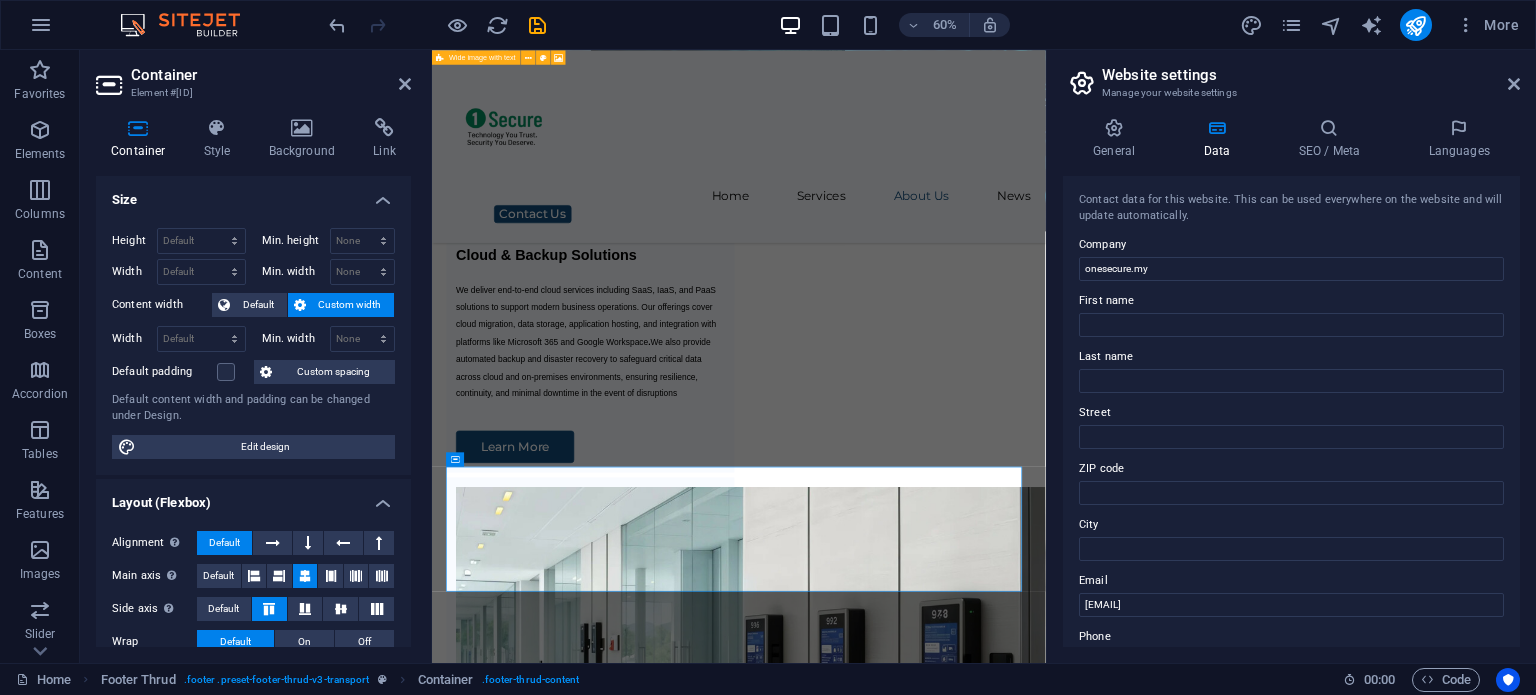 scroll, scrollTop: 5767, scrollLeft: 0, axis: vertical 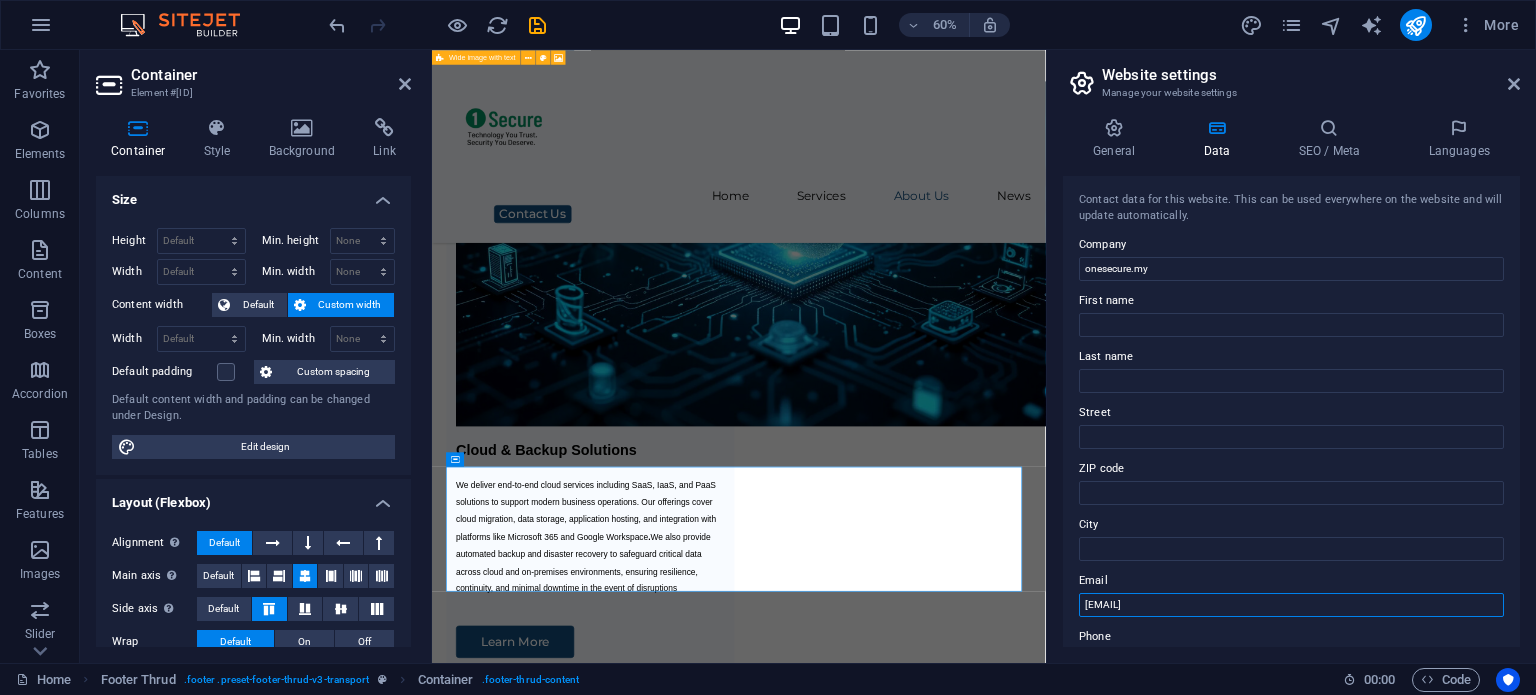 drag, startPoint x: 1624, startPoint y: 667, endPoint x: 1445, endPoint y: 994, distance: 372.7868 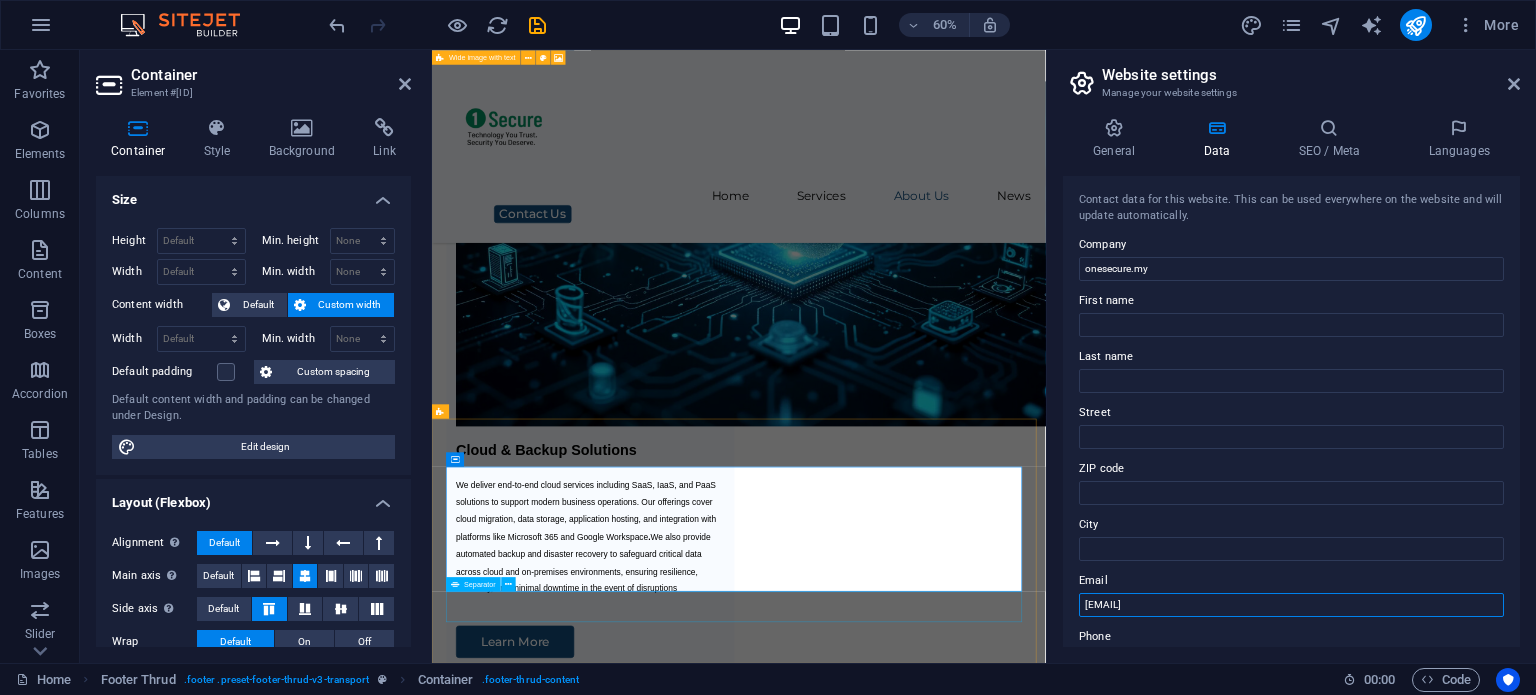 drag, startPoint x: 1612, startPoint y: 654, endPoint x: 1369, endPoint y: 979, distance: 405.80045 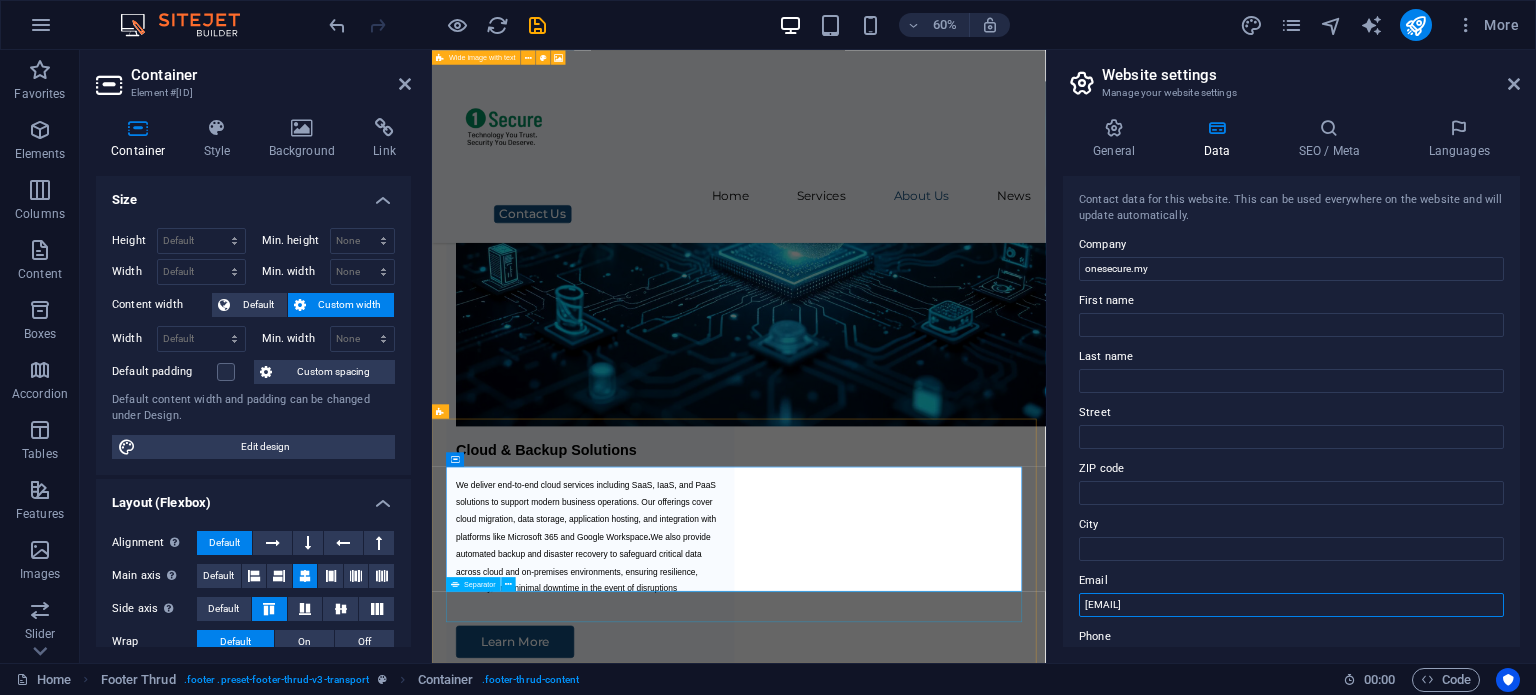 type on "[EMAIL]" 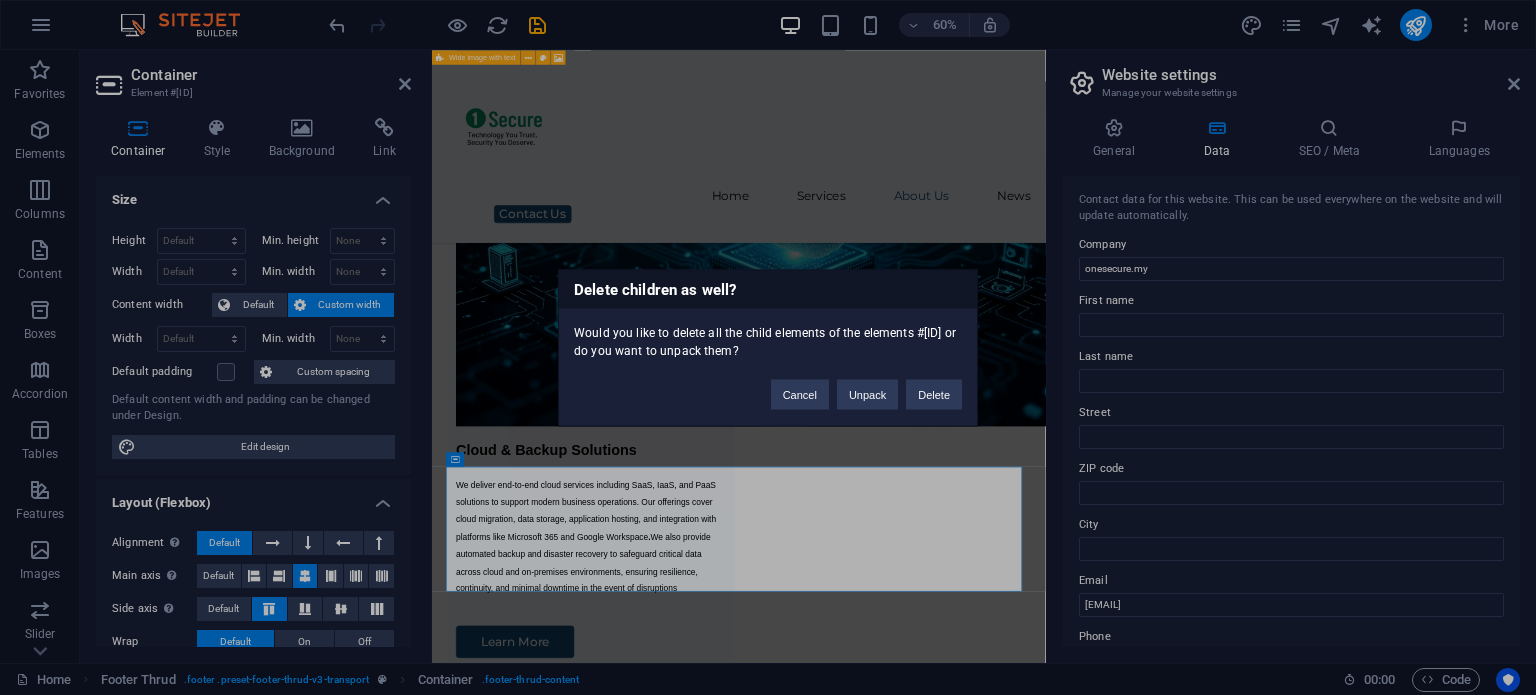 type 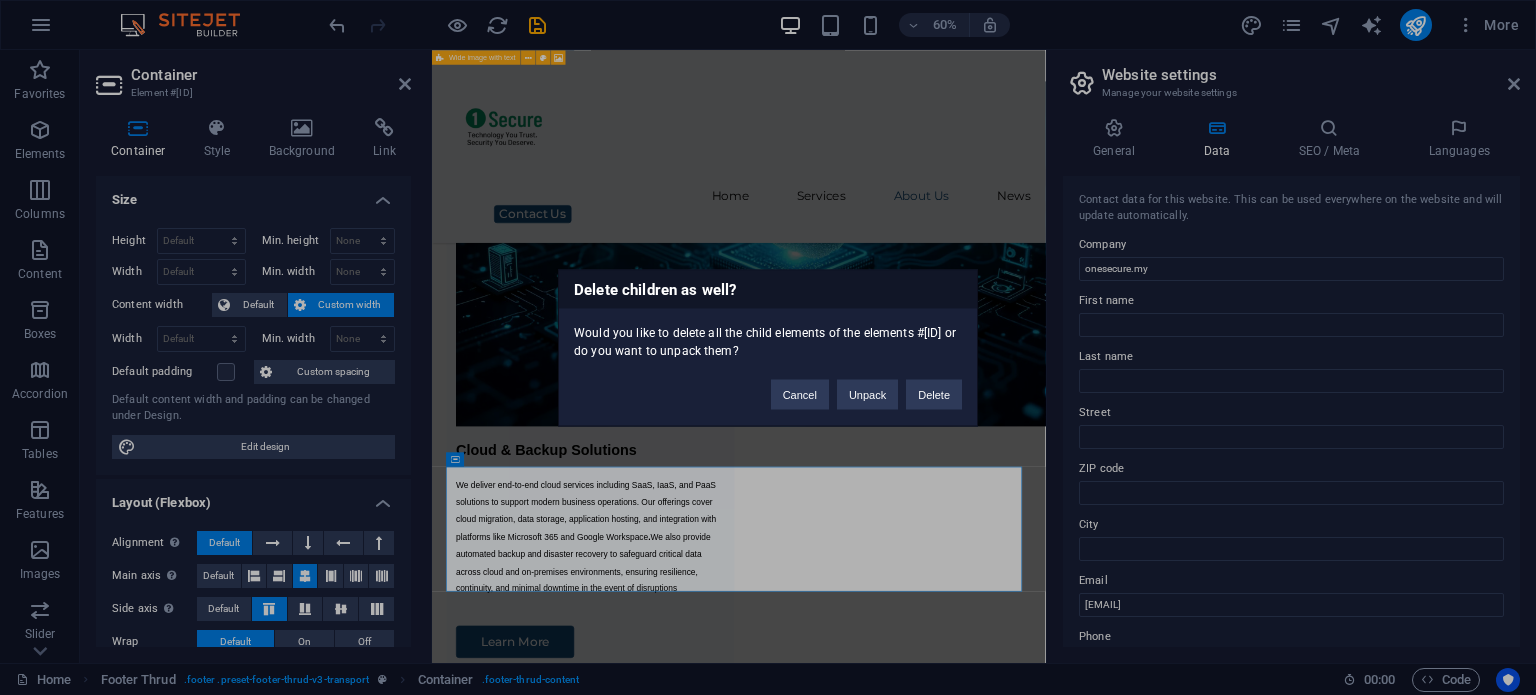 click on "Delete children as well? Would you like to delete all the child elements of the elements #[ID] or do you want to unpack them? Cancel Unpack Delete" at bounding box center [768, 347] 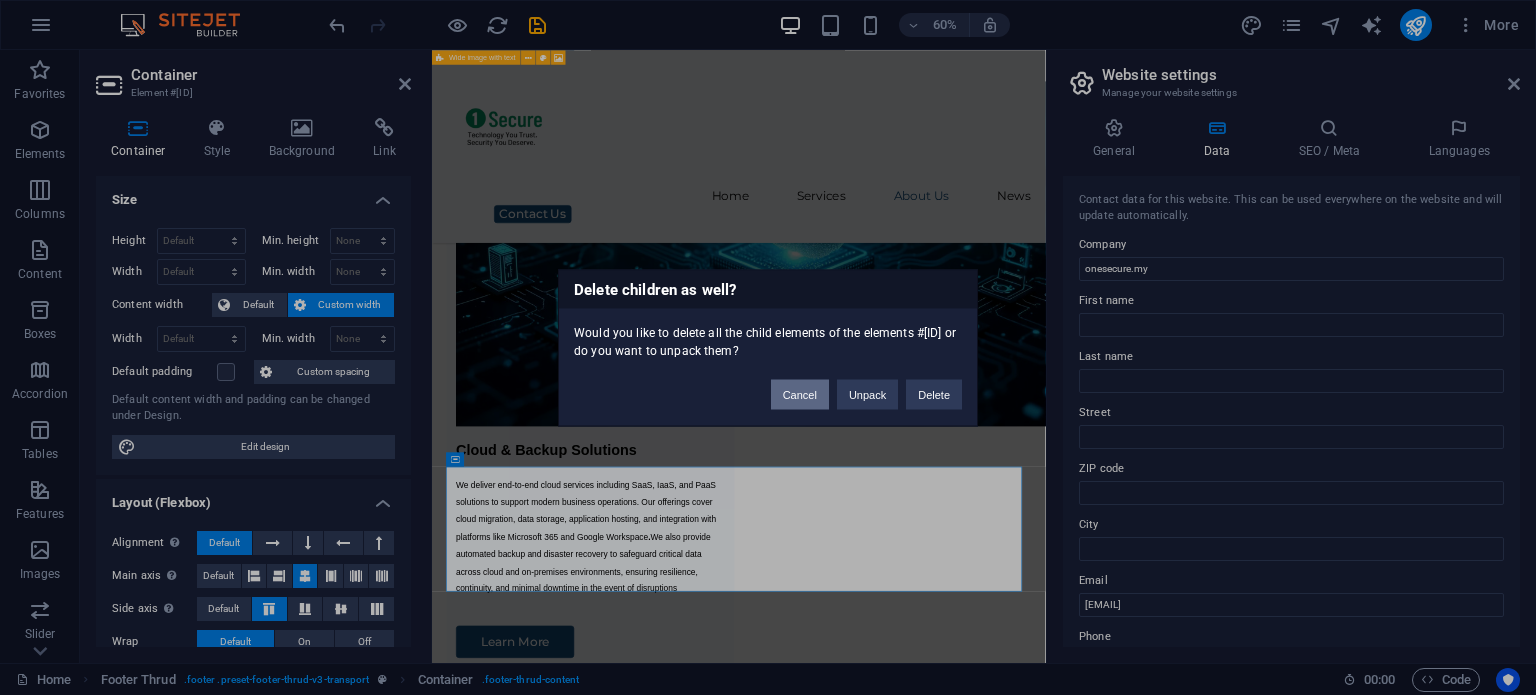 click on "Cancel" at bounding box center (800, 394) 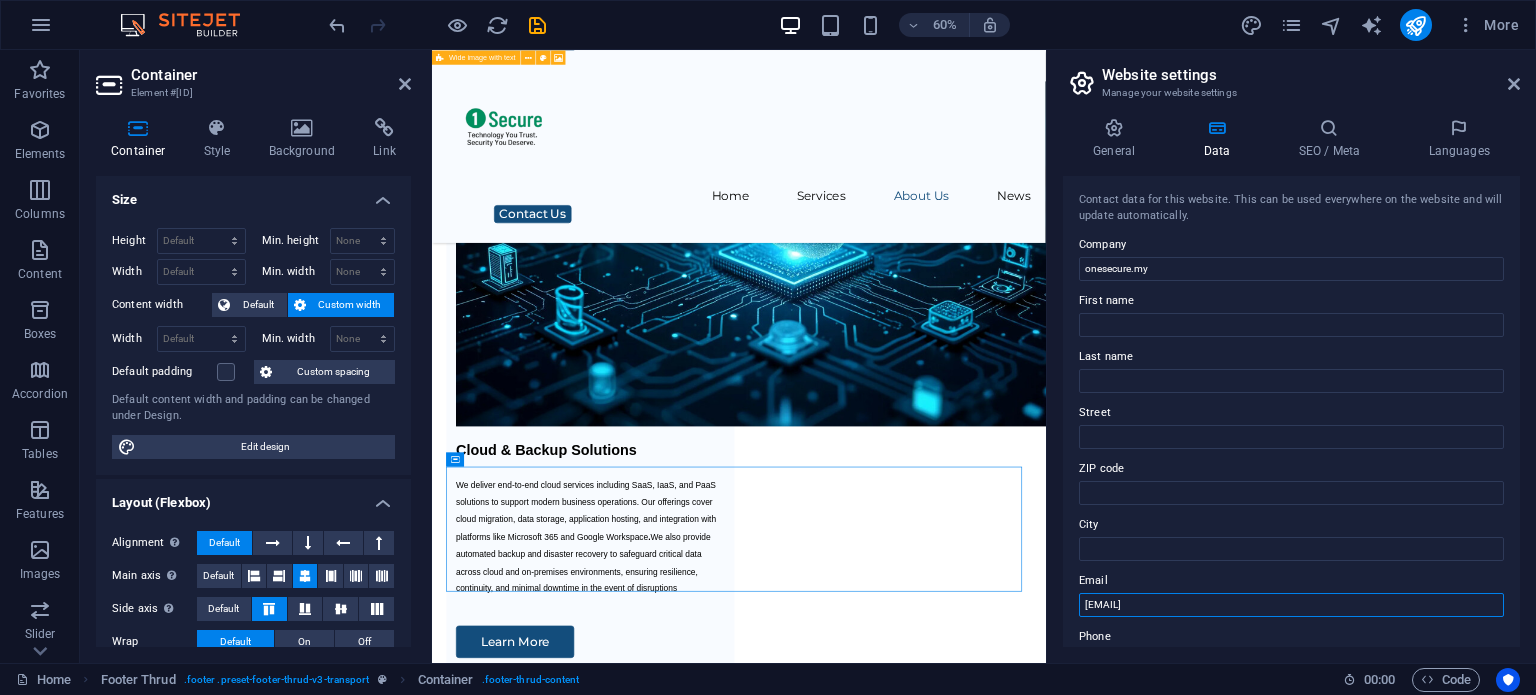 click on "[EMAIL]" at bounding box center [1291, 605] 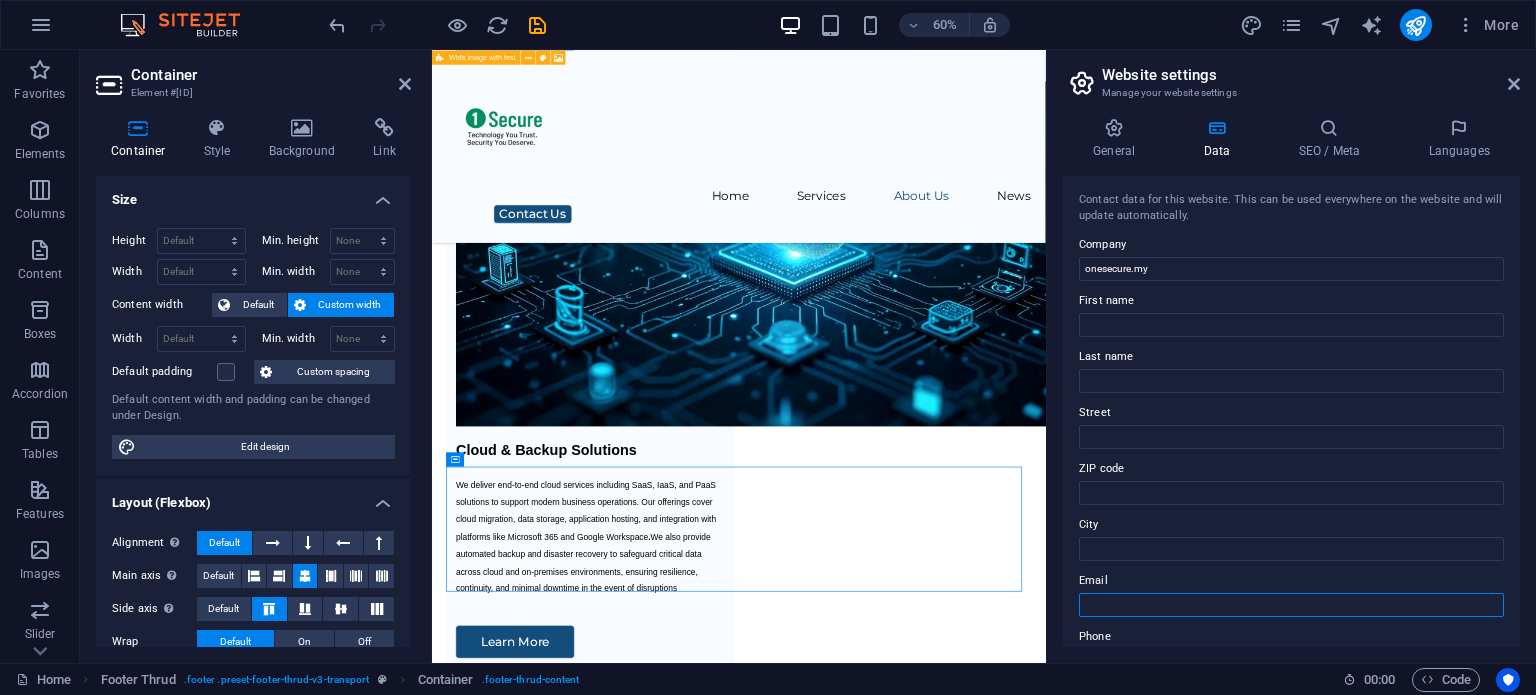 click on "Email" at bounding box center (1291, 605) 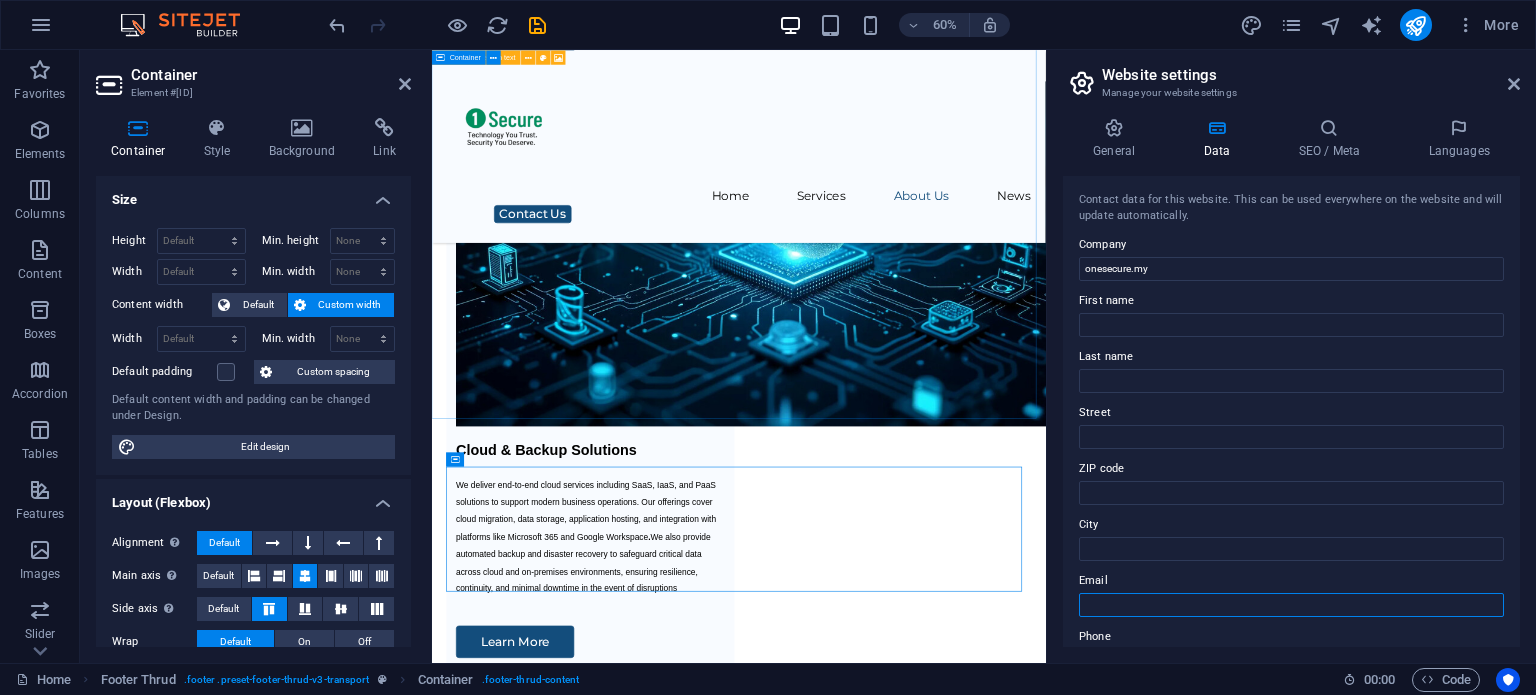 type 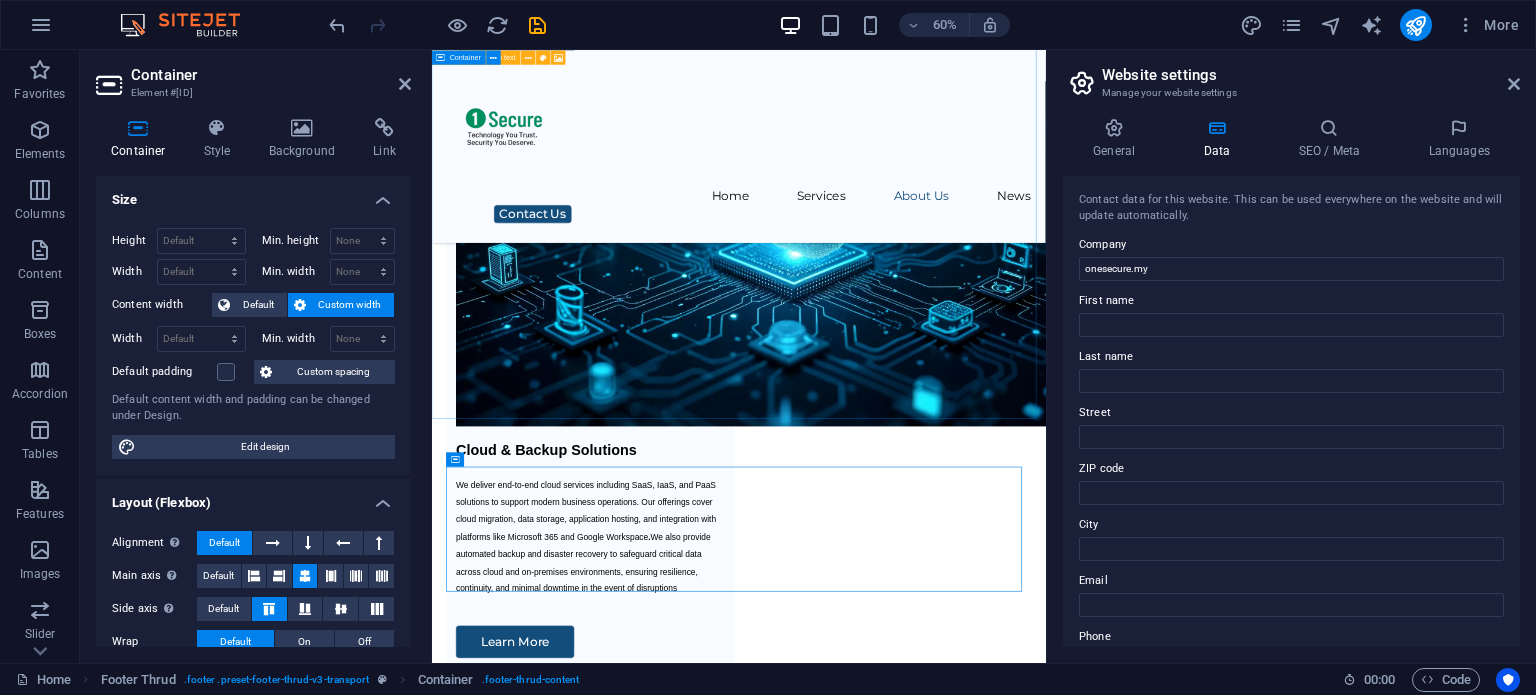 click on "Contact Us Contact Us   I have read and understand the privacy policy. Unreadable? Load new Submit" at bounding box center (943, 5977) 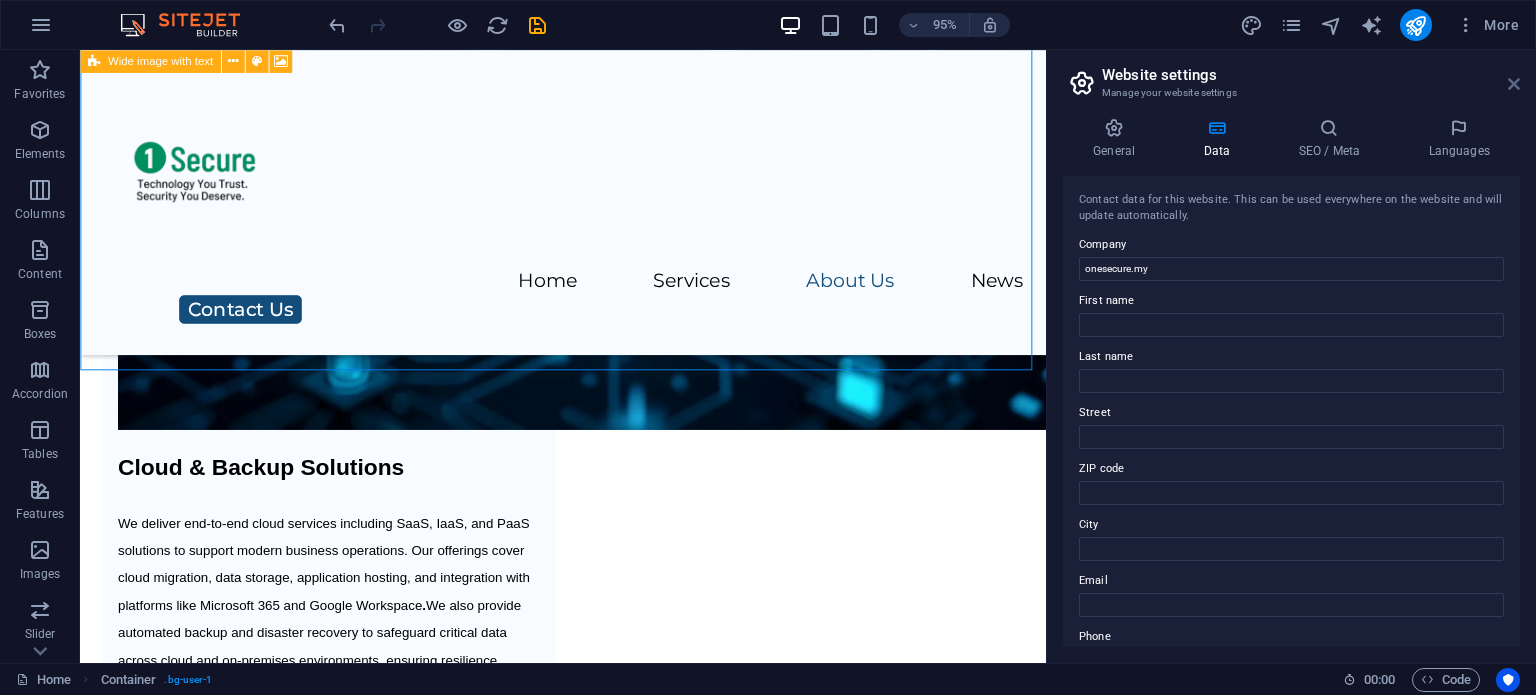 drag, startPoint x: 1514, startPoint y: 83, endPoint x: 1420, endPoint y: 45, distance: 101.390335 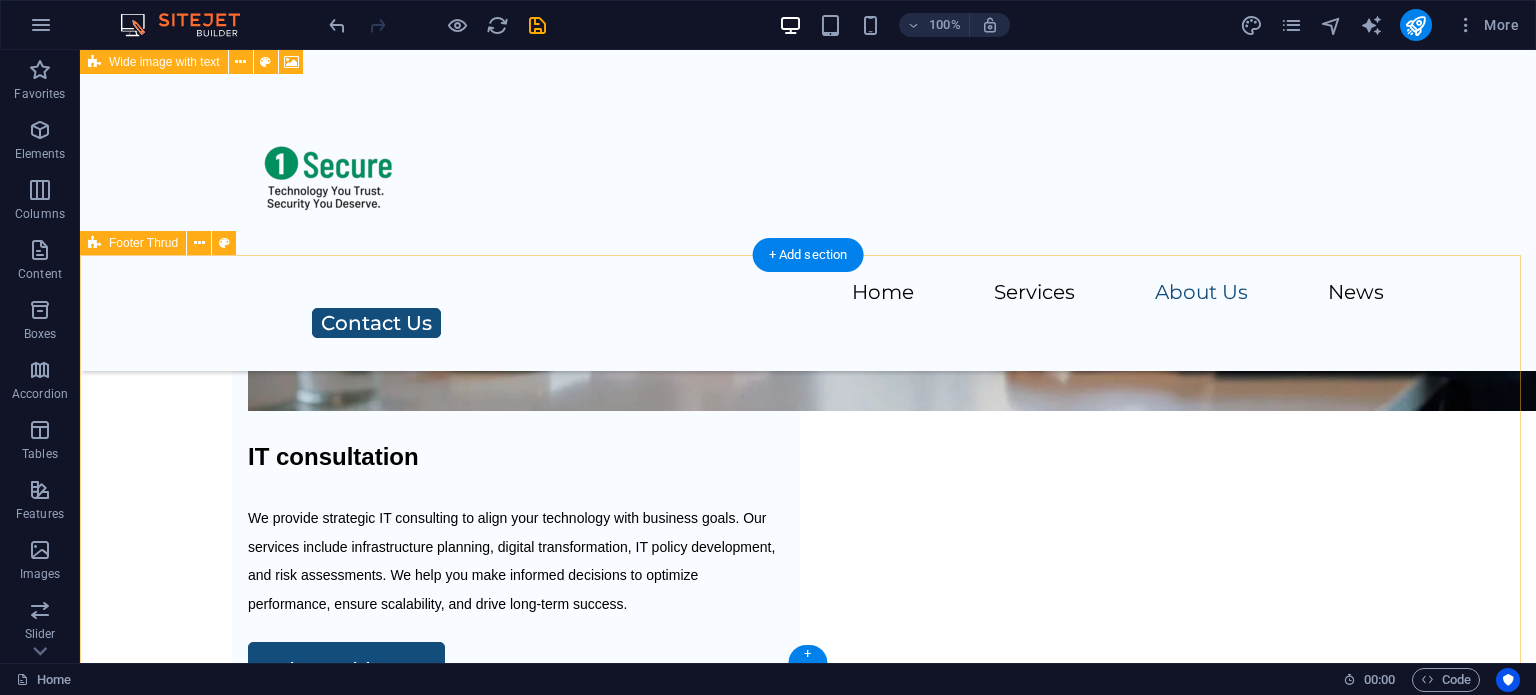 scroll, scrollTop: 6408, scrollLeft: 0, axis: vertical 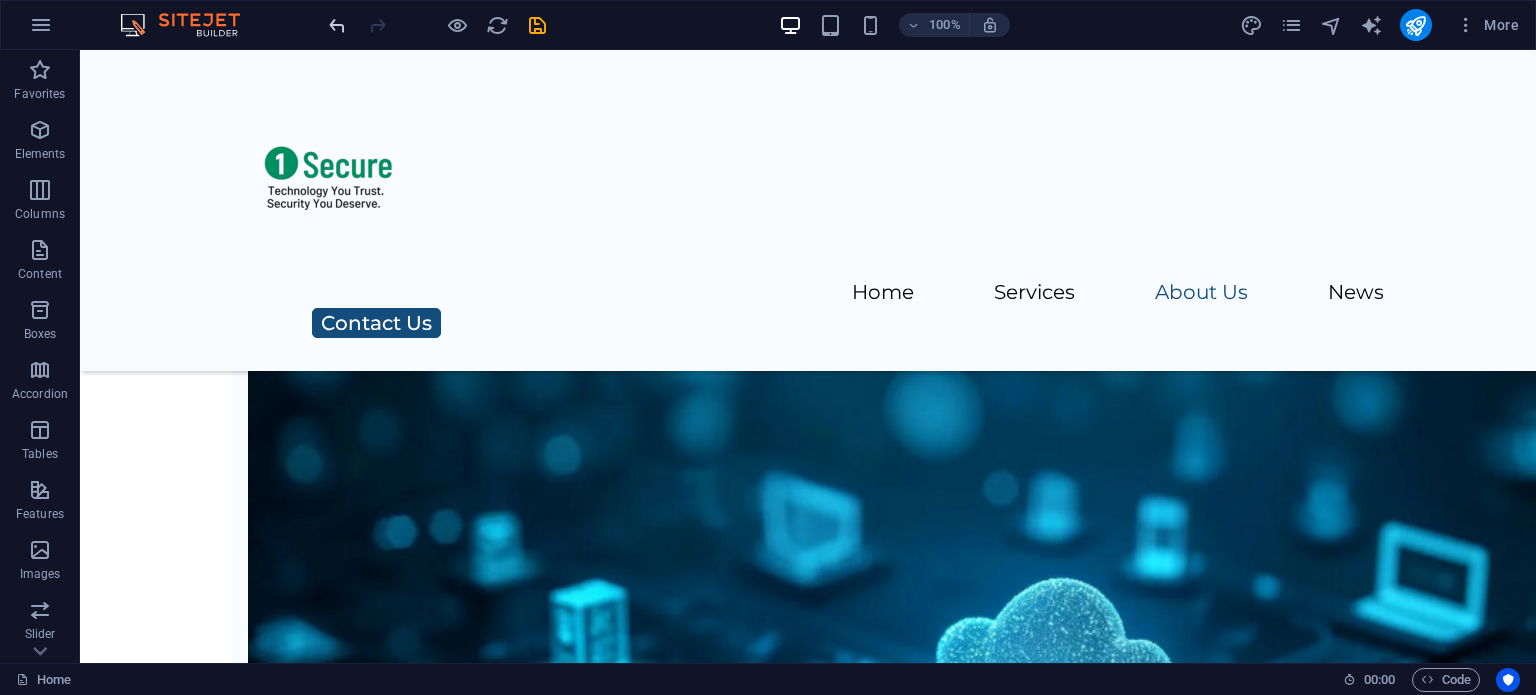 click at bounding box center [337, 25] 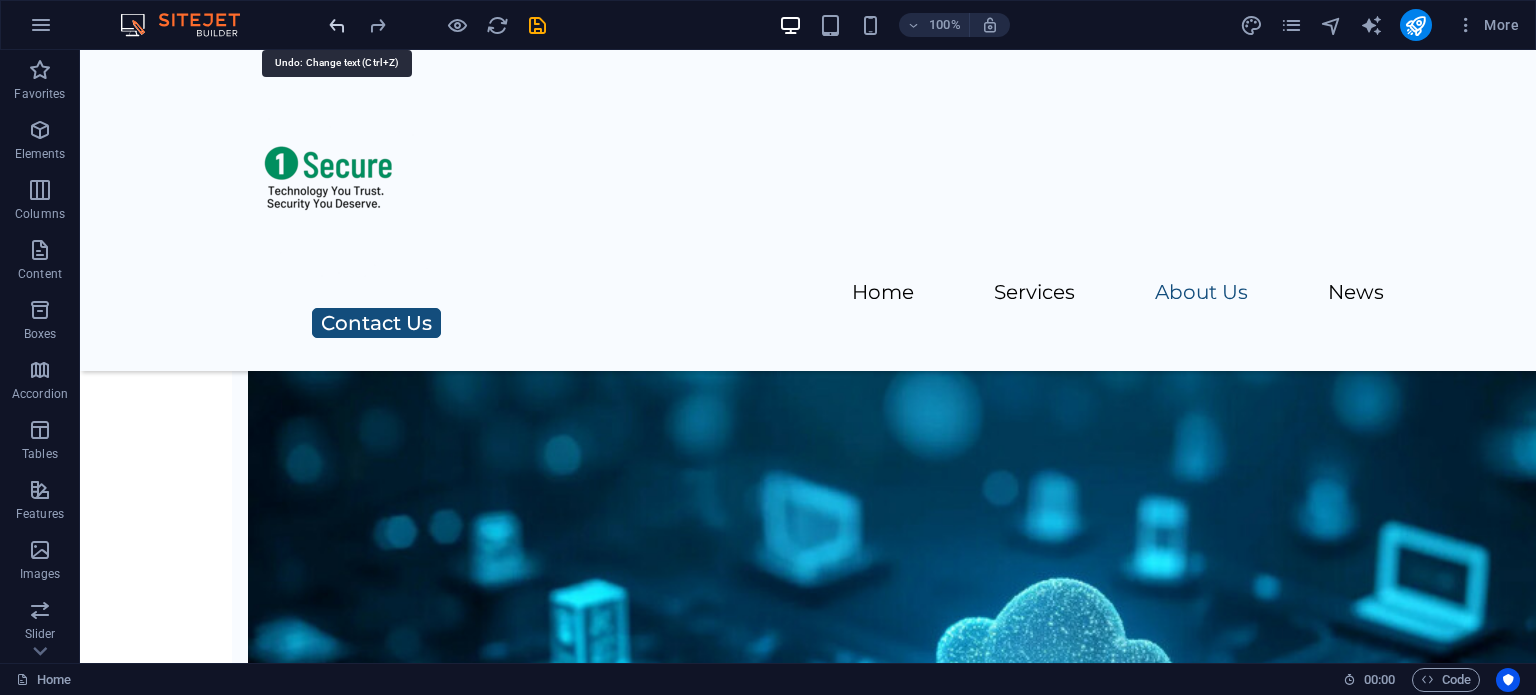 click at bounding box center (337, 25) 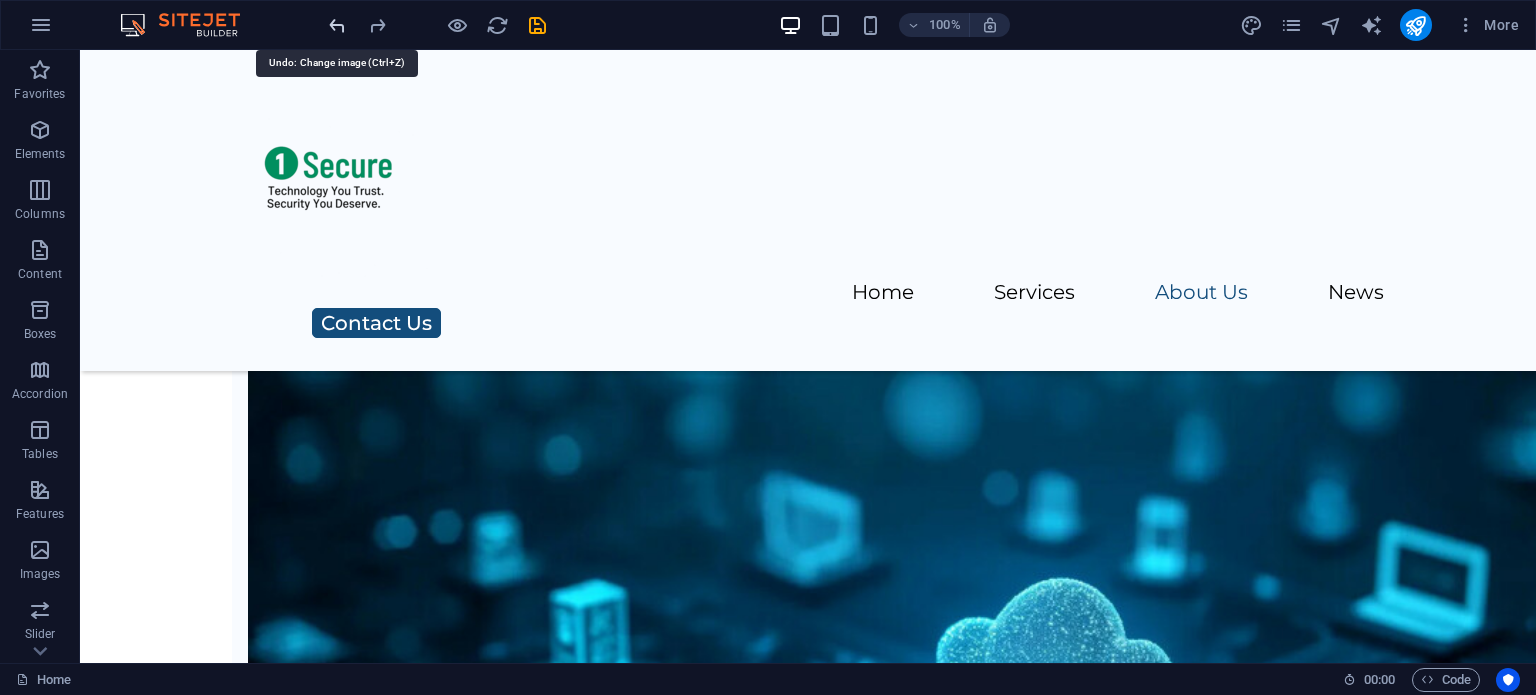click at bounding box center [337, 25] 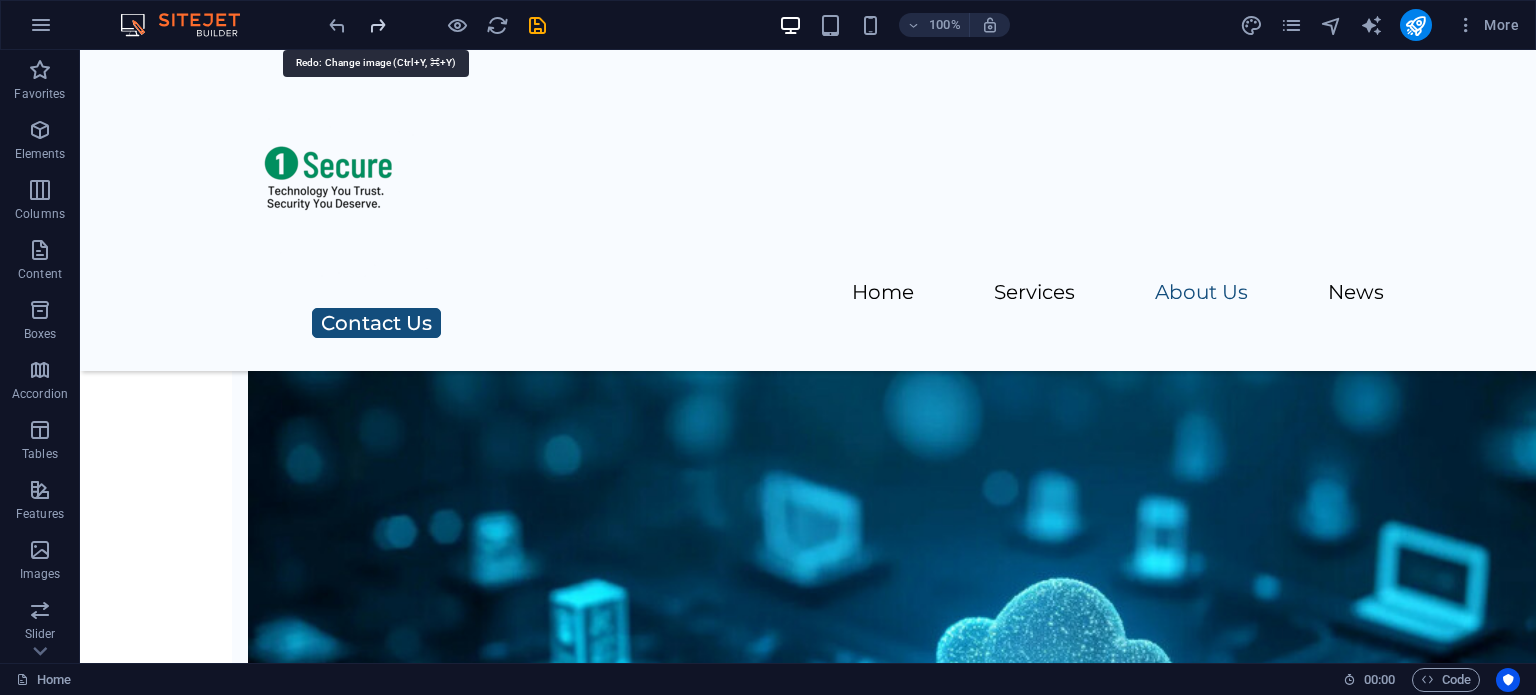 click at bounding box center (377, 25) 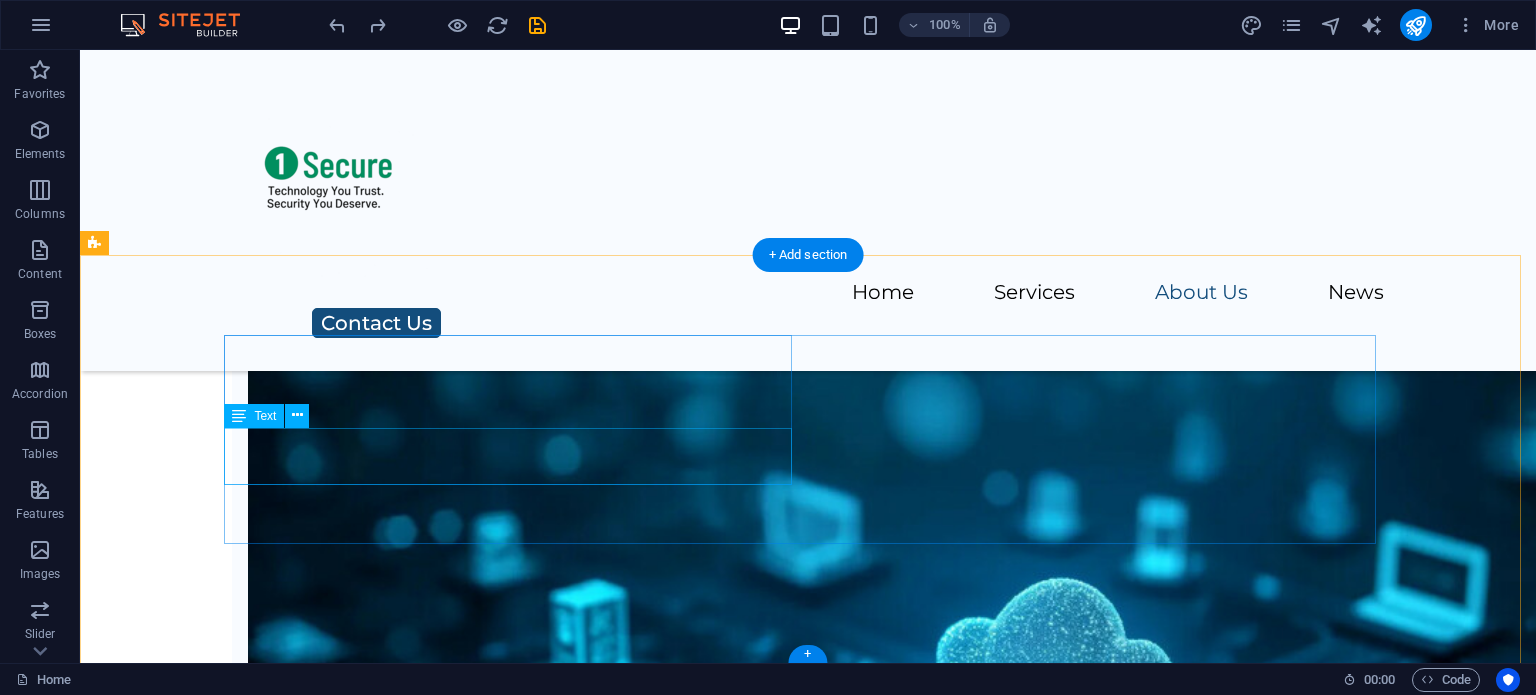 click on ",  ,
[EMAIL]" at bounding box center (516, 7932) 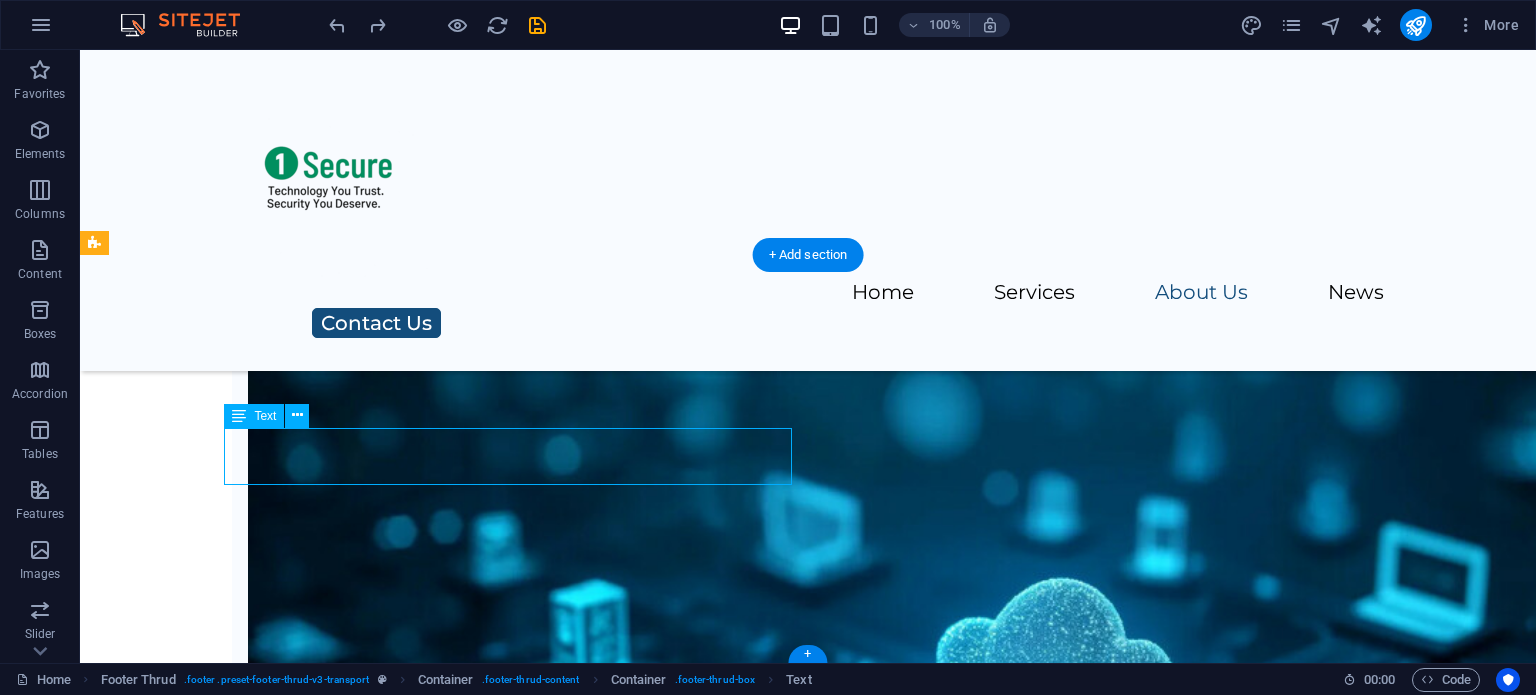 click on ",  ,
[EMAIL]" at bounding box center (516, 7932) 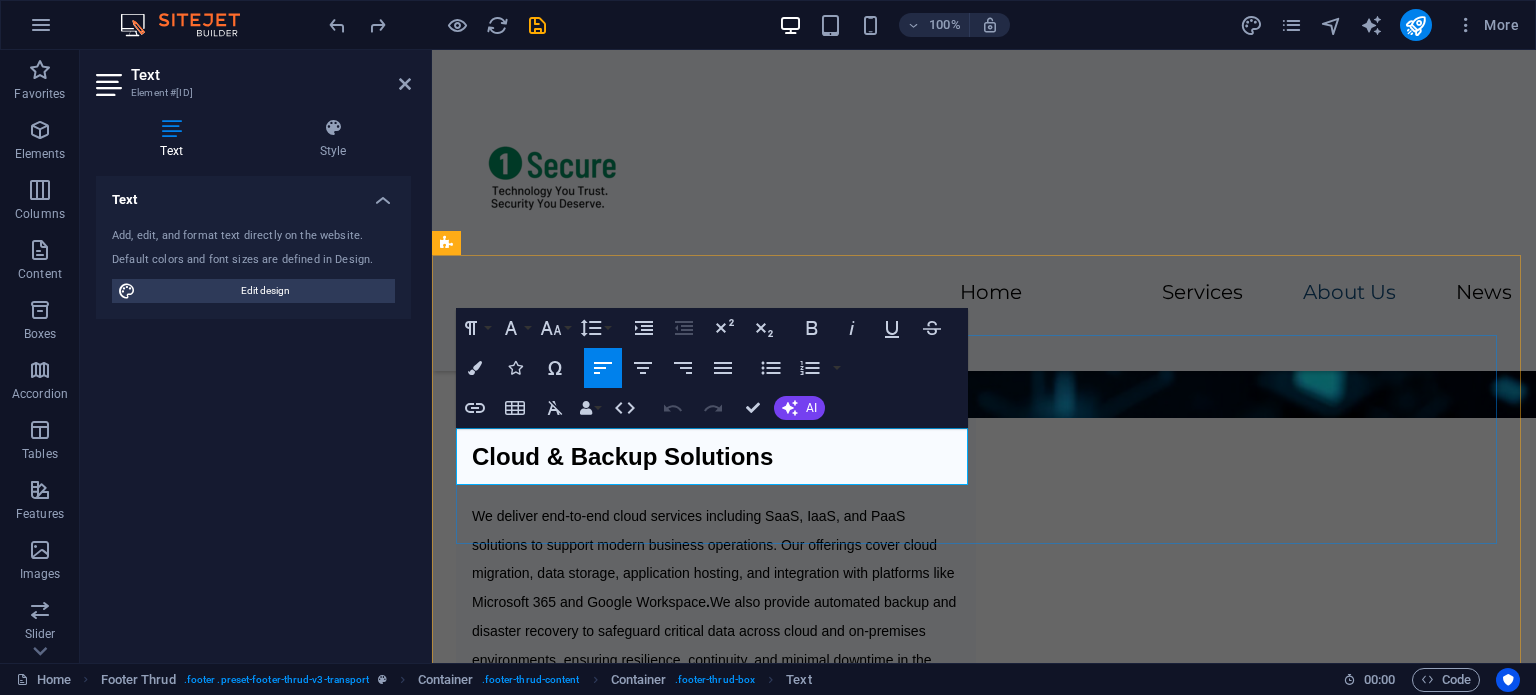 click on ",  ," at bounding box center (716, 6462) 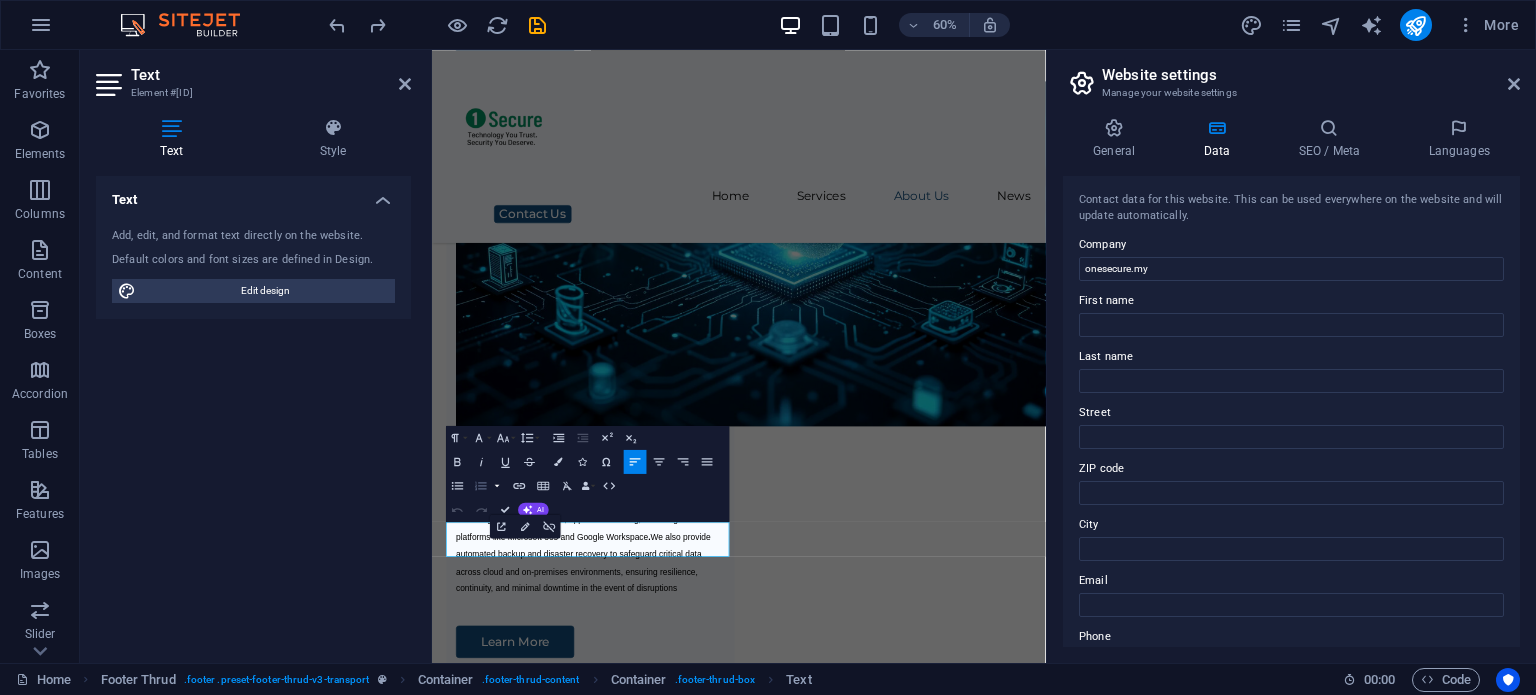 click at bounding box center [498, 486] 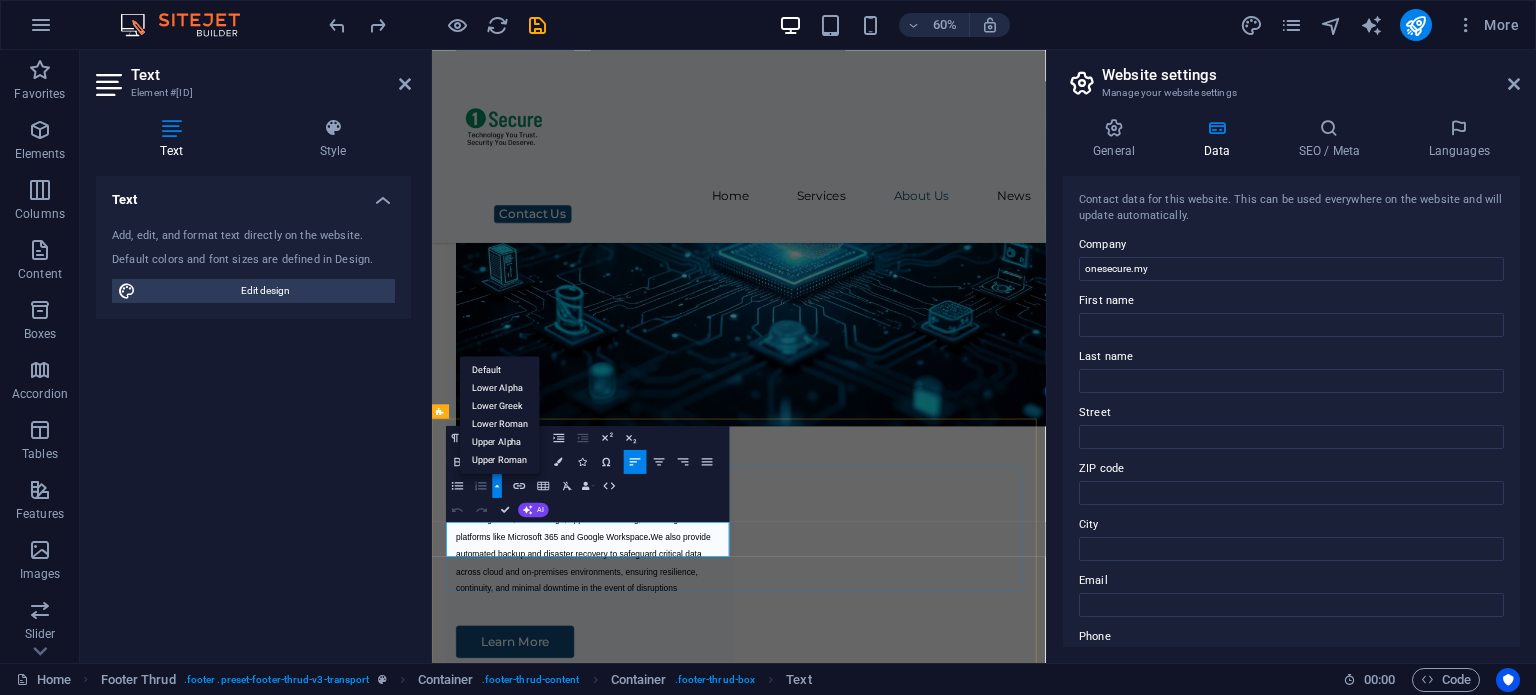 click on "[EMAIL]" at bounding box center [491, 6625] 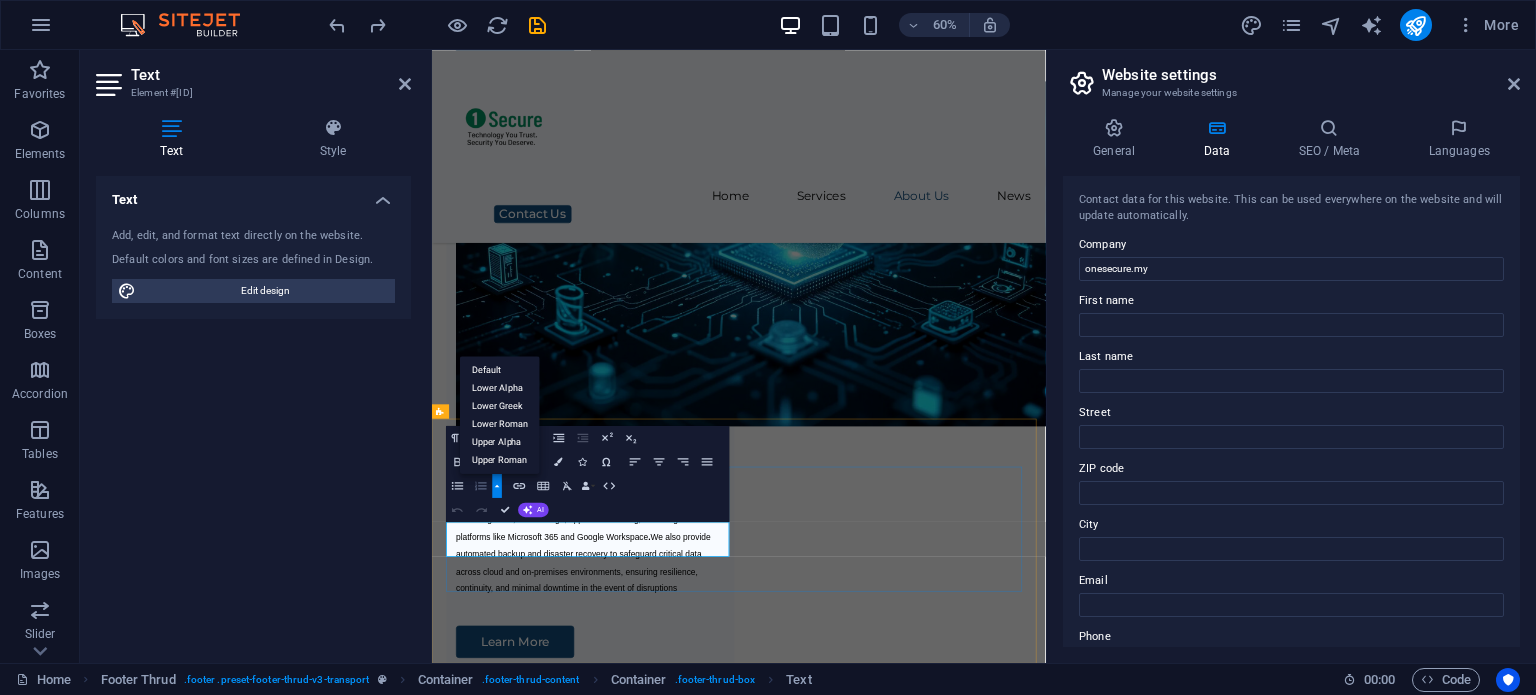 click on ",  ," at bounding box center [696, 6596] 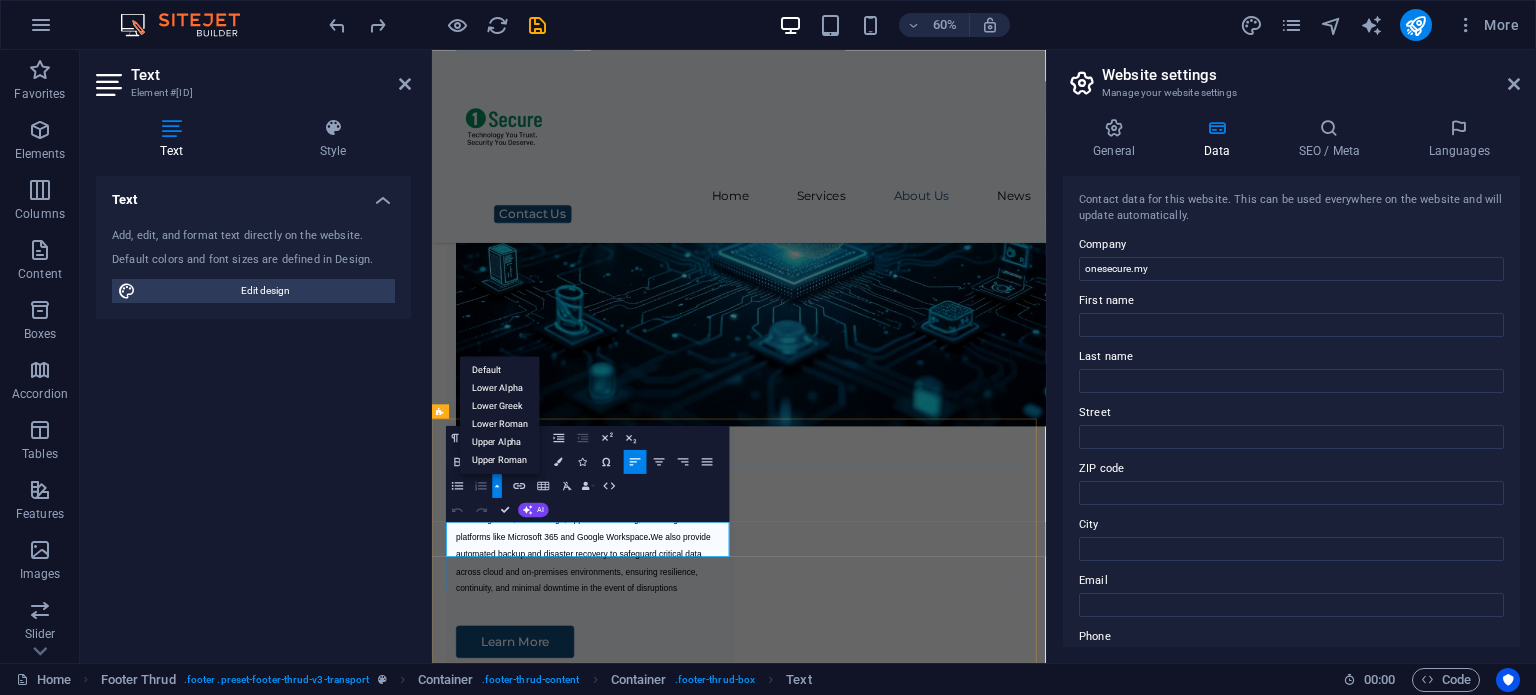 click on ",  ," at bounding box center (696, 6596) 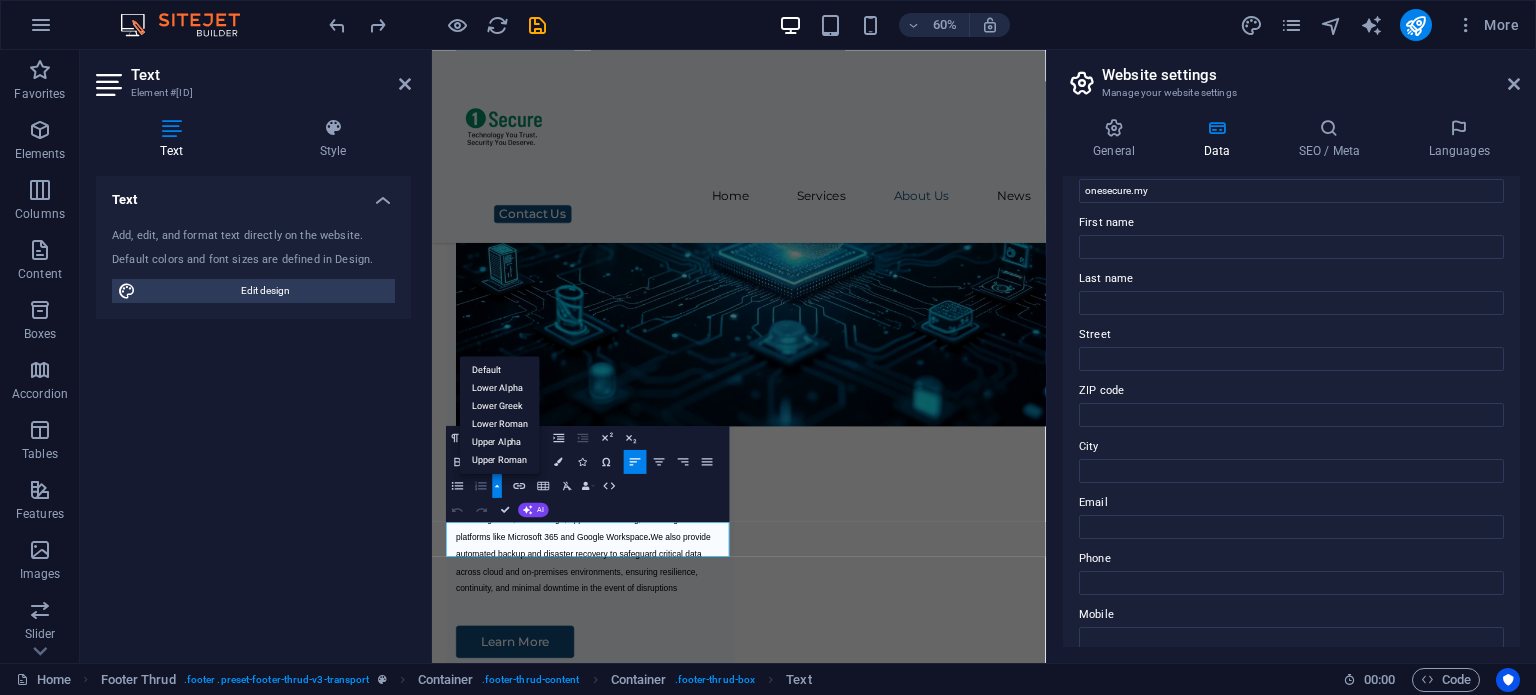 scroll, scrollTop: 300, scrollLeft: 0, axis: vertical 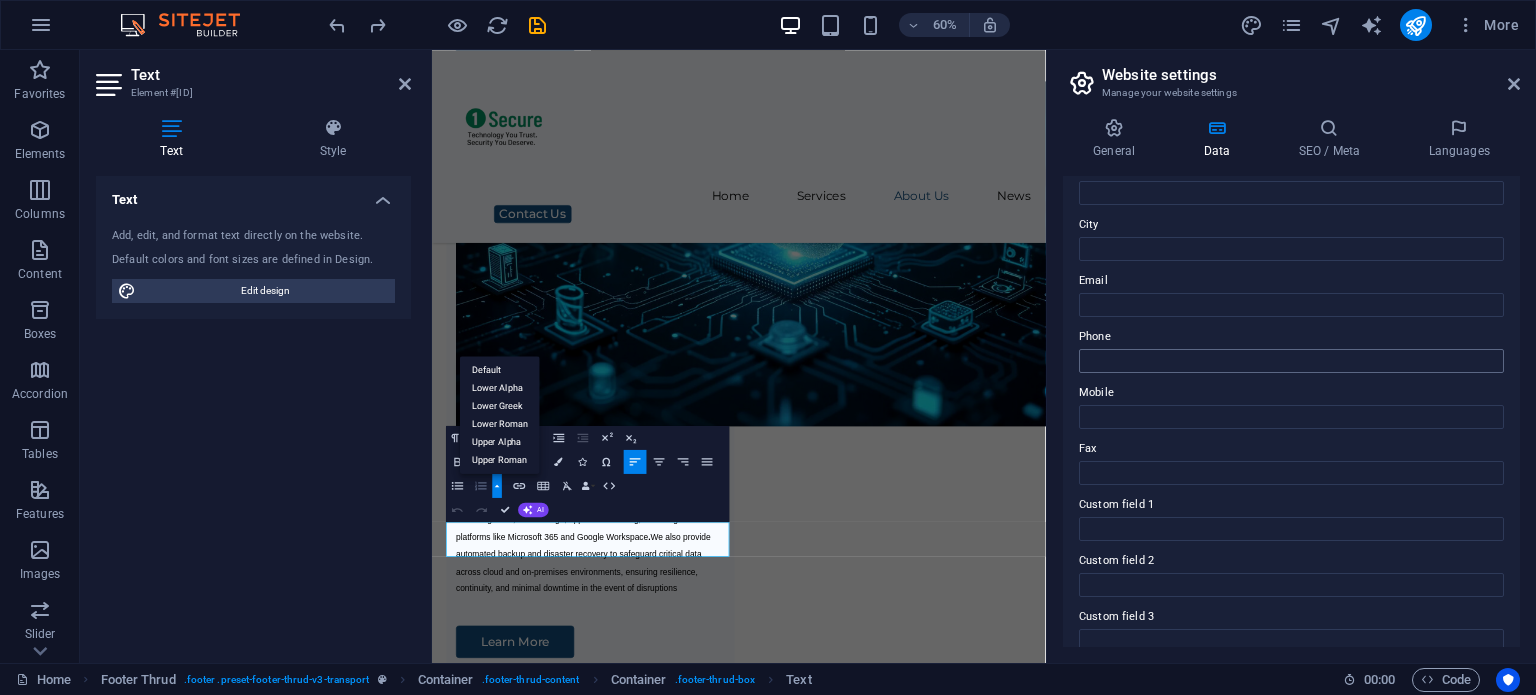 click on "Phone" at bounding box center [1291, 361] 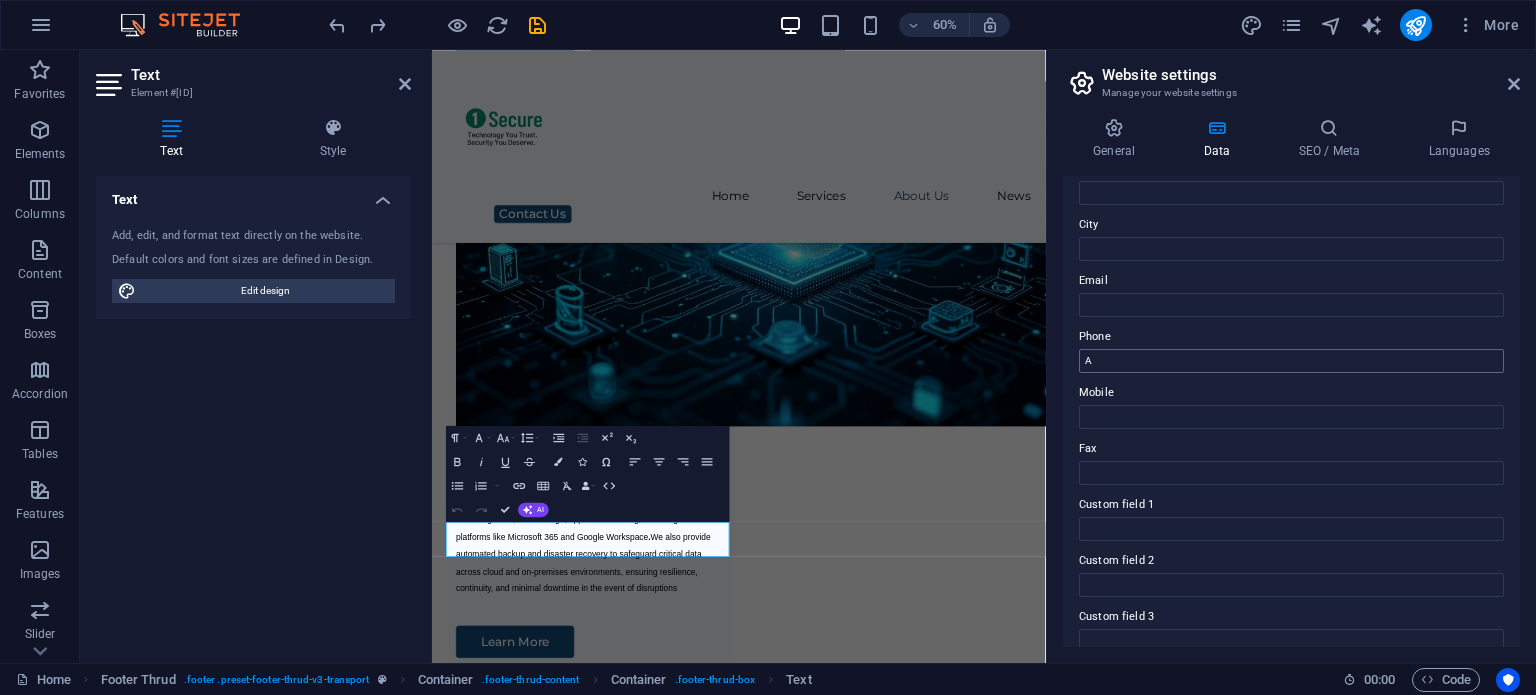 click on "A" at bounding box center [1291, 361] 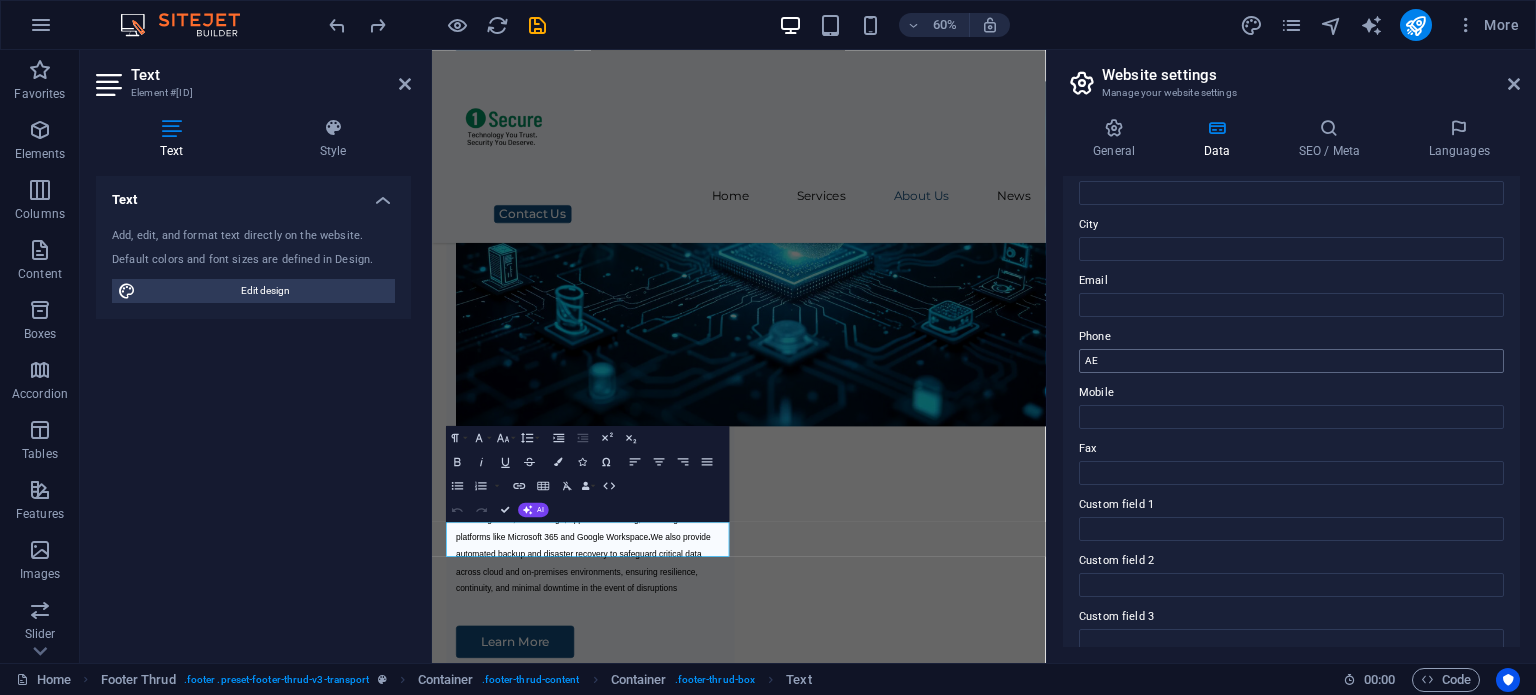 type on "A" 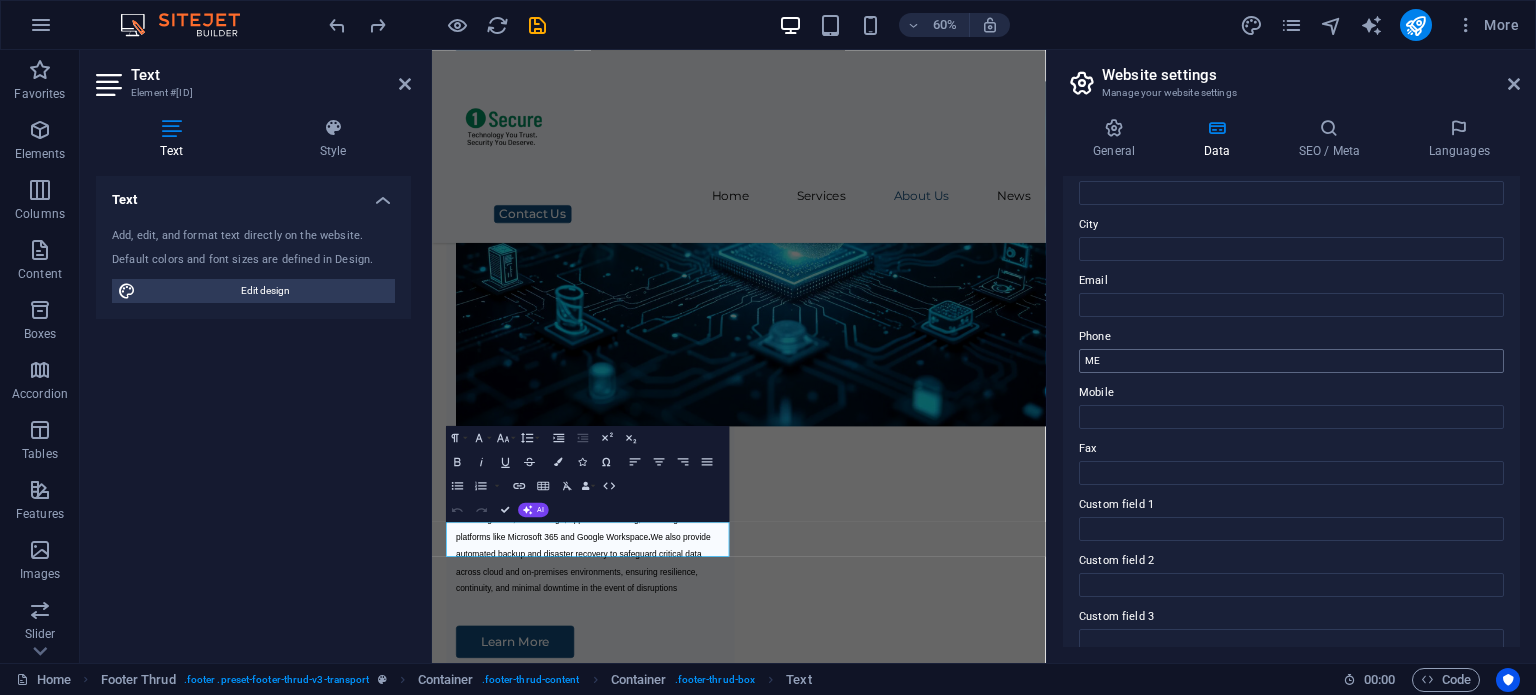 type on "M" 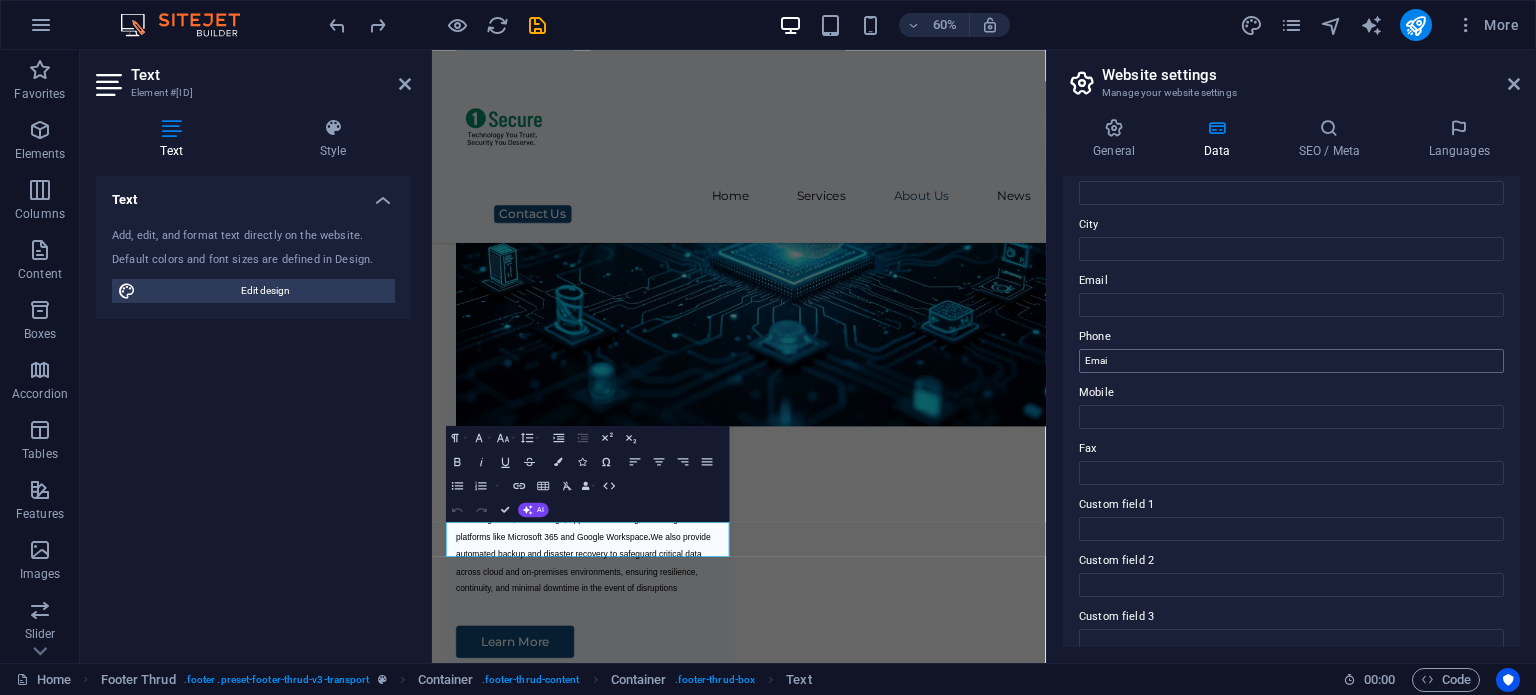 type on "Email" 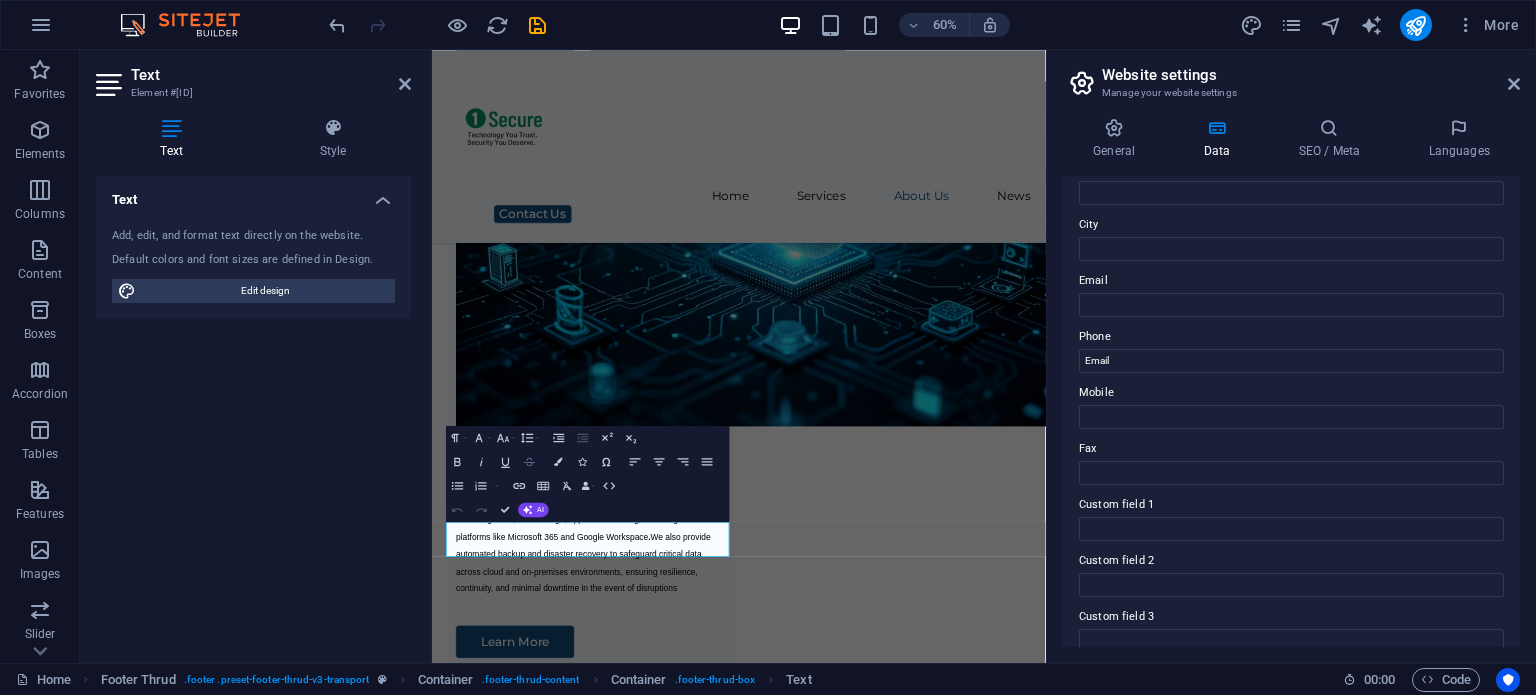 type 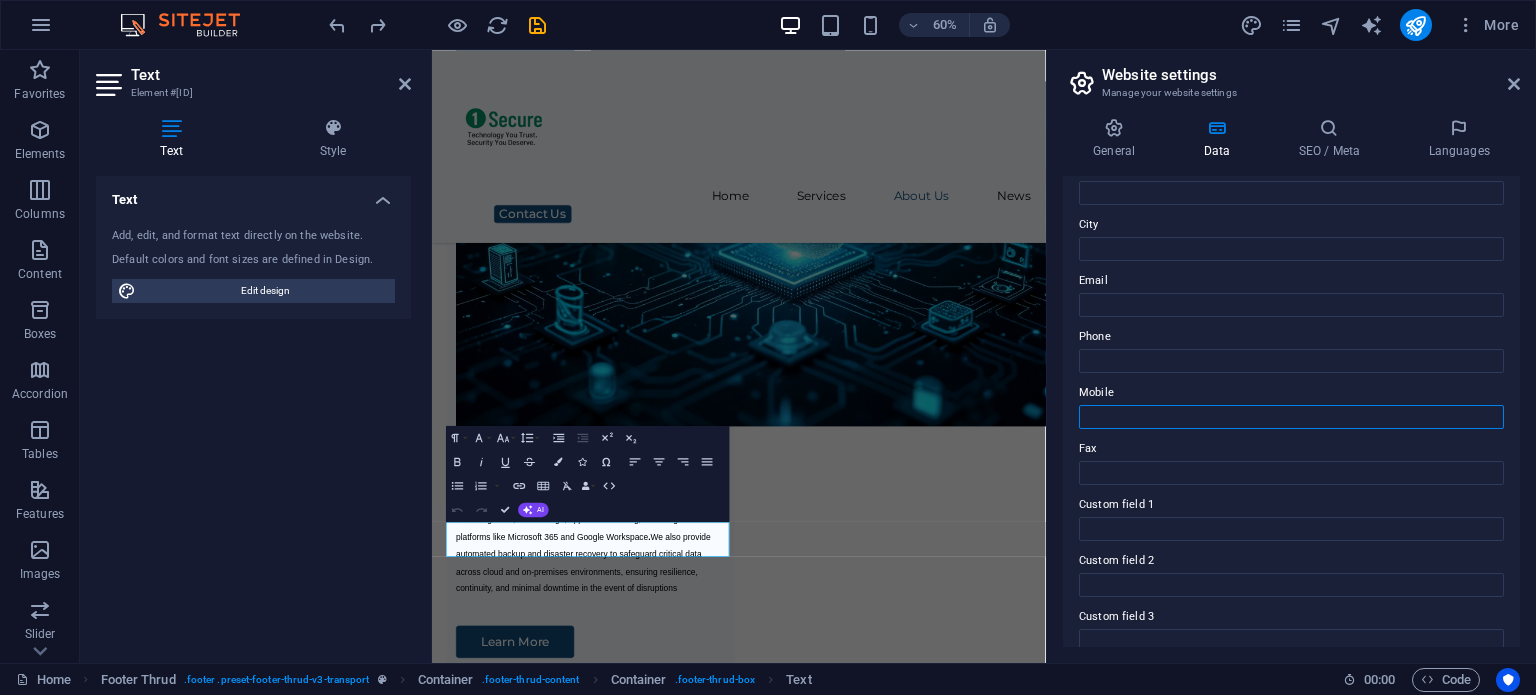click on "Mobile" at bounding box center [1291, 417] 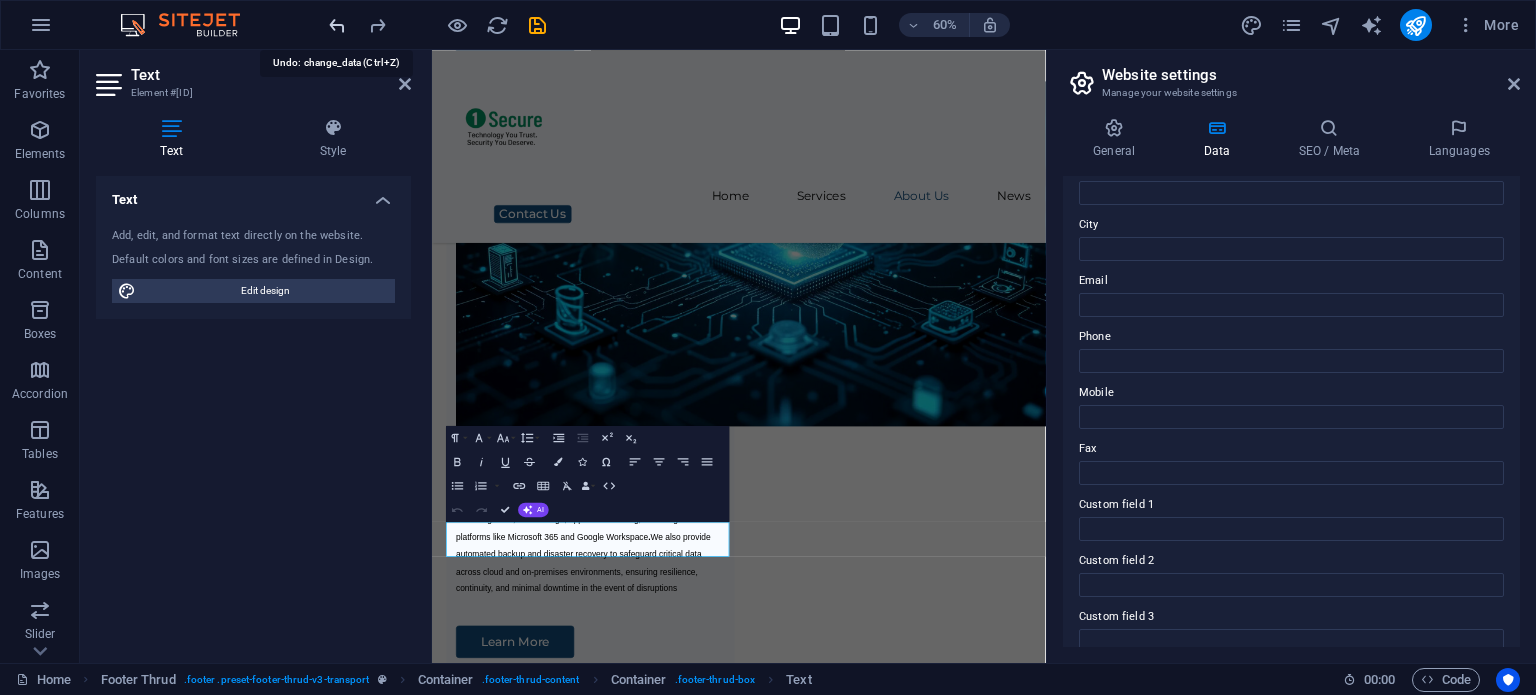 click at bounding box center (337, 25) 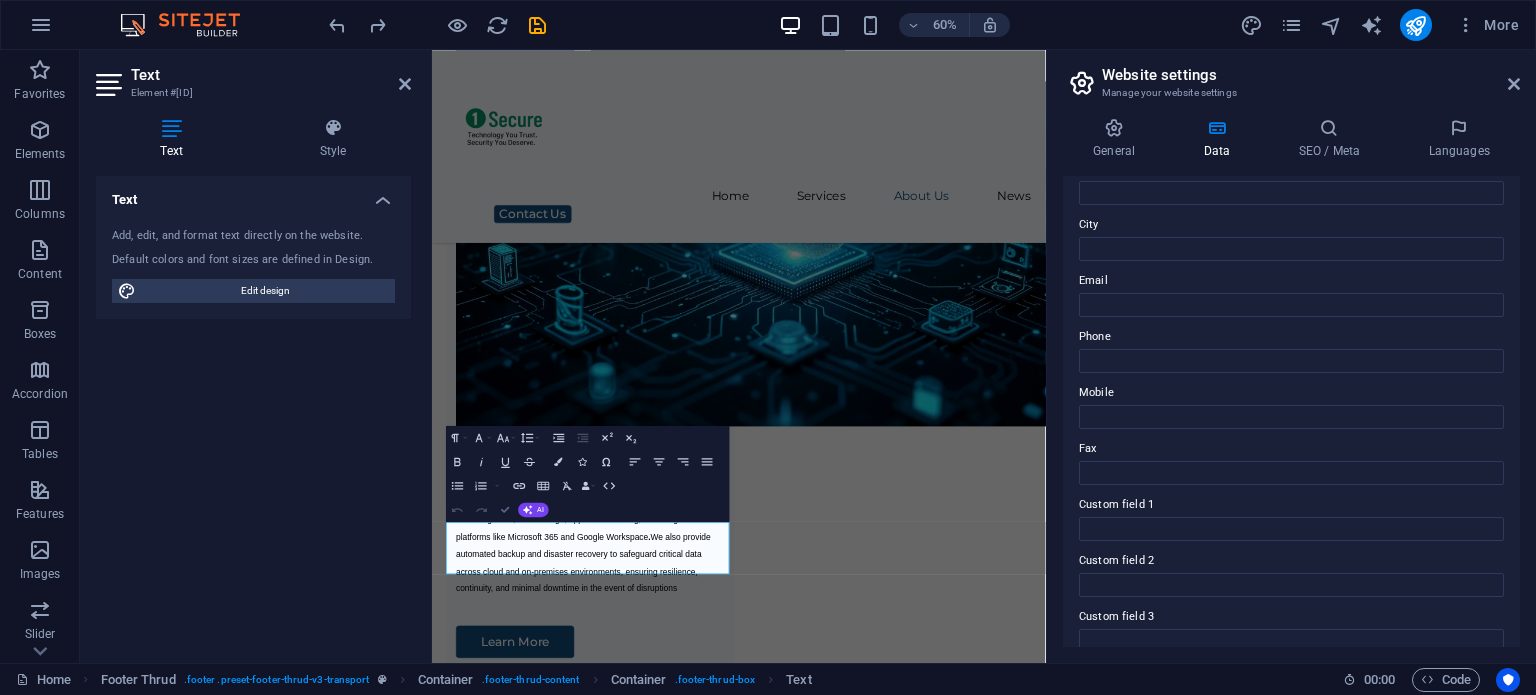 scroll, scrollTop: 6161, scrollLeft: 0, axis: vertical 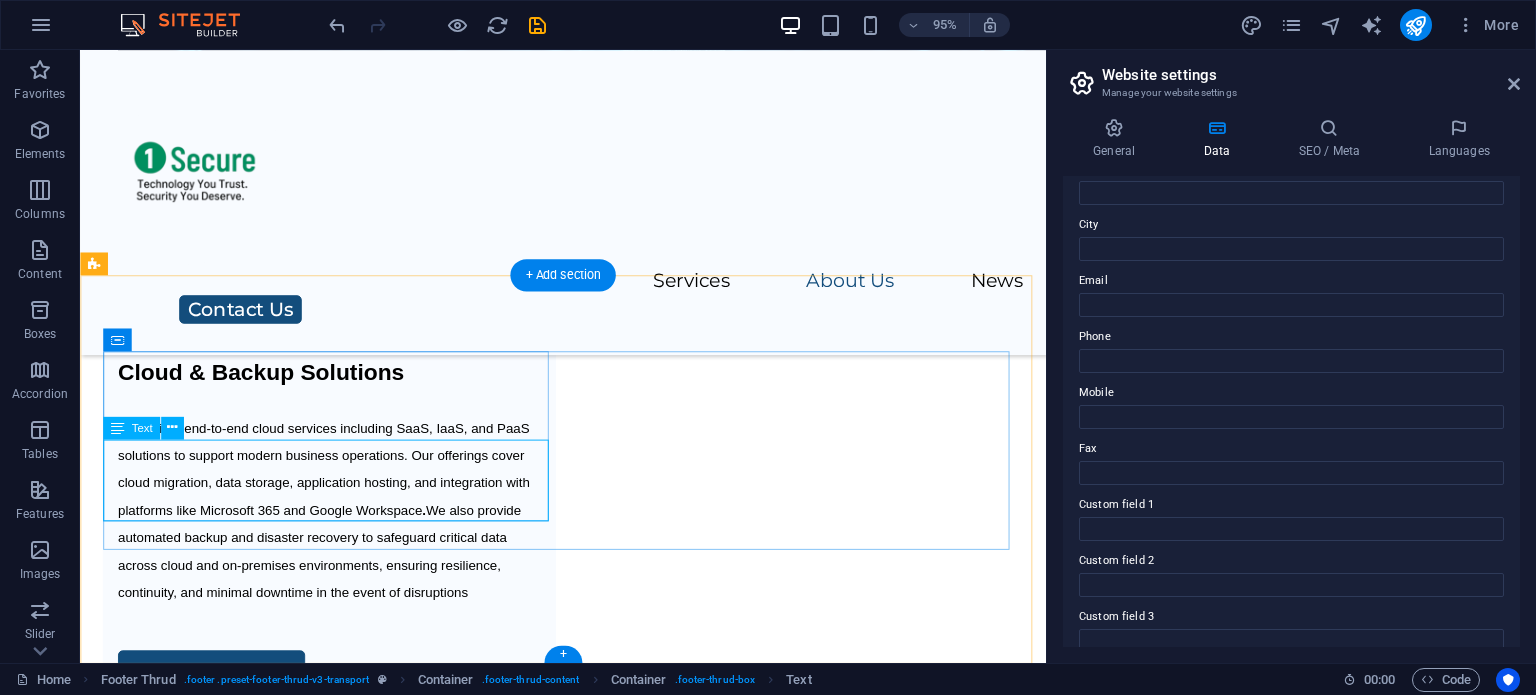 click on "[CITY], [COUNTRY]" at bounding box center (346, 6283) 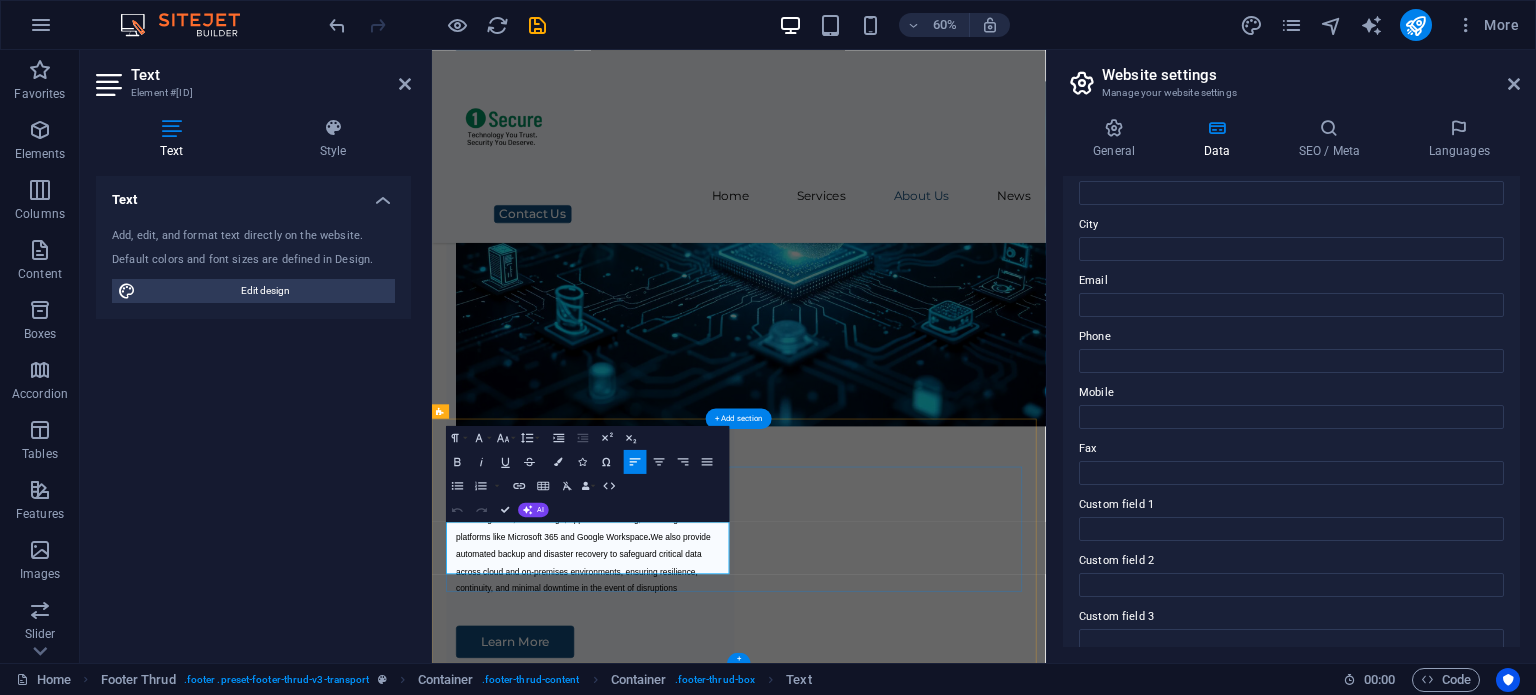 click on "Text Add, edit, and format text directly on the website. Default colors and font sizes are defined in Design. Edit design Alignment Left aligned Centered Right aligned" at bounding box center (253, 411) 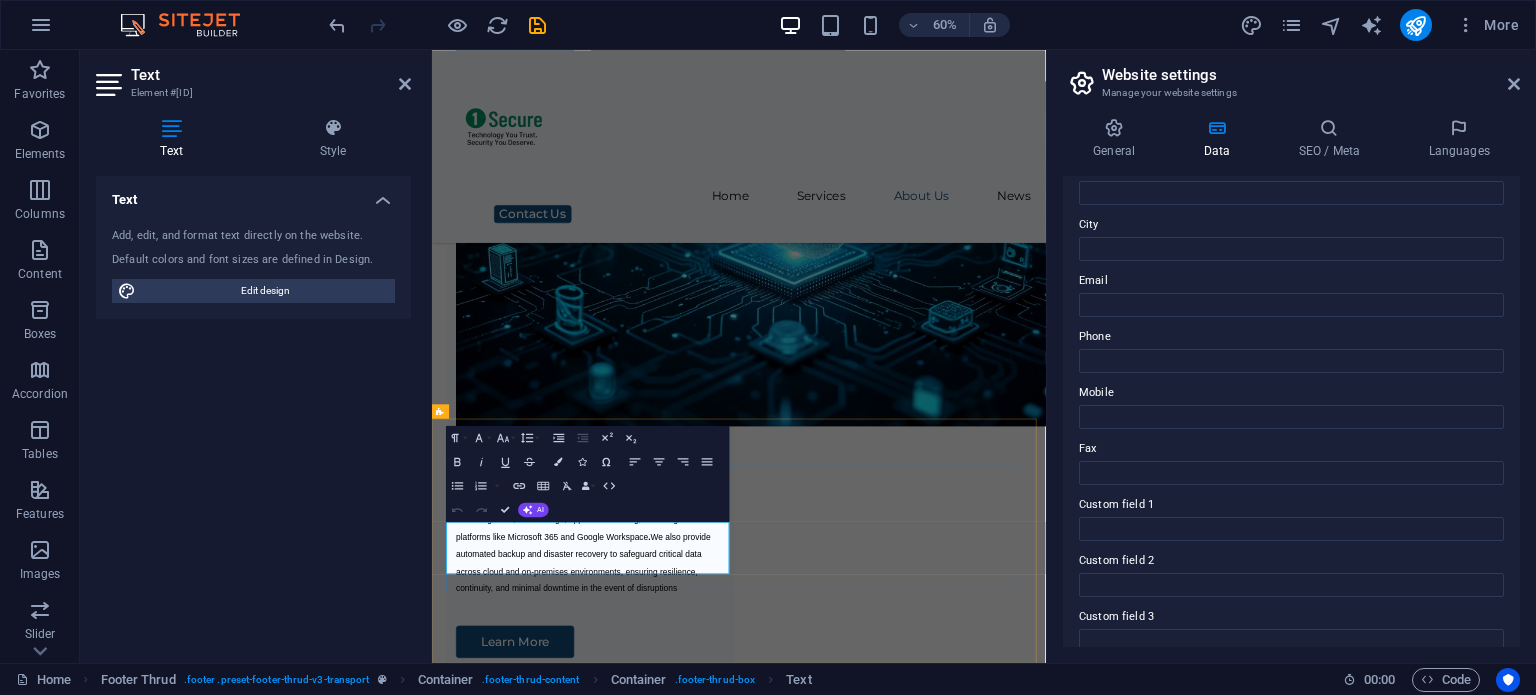click on "[CITY], [COUNTRY]" at bounding box center (698, 6596) 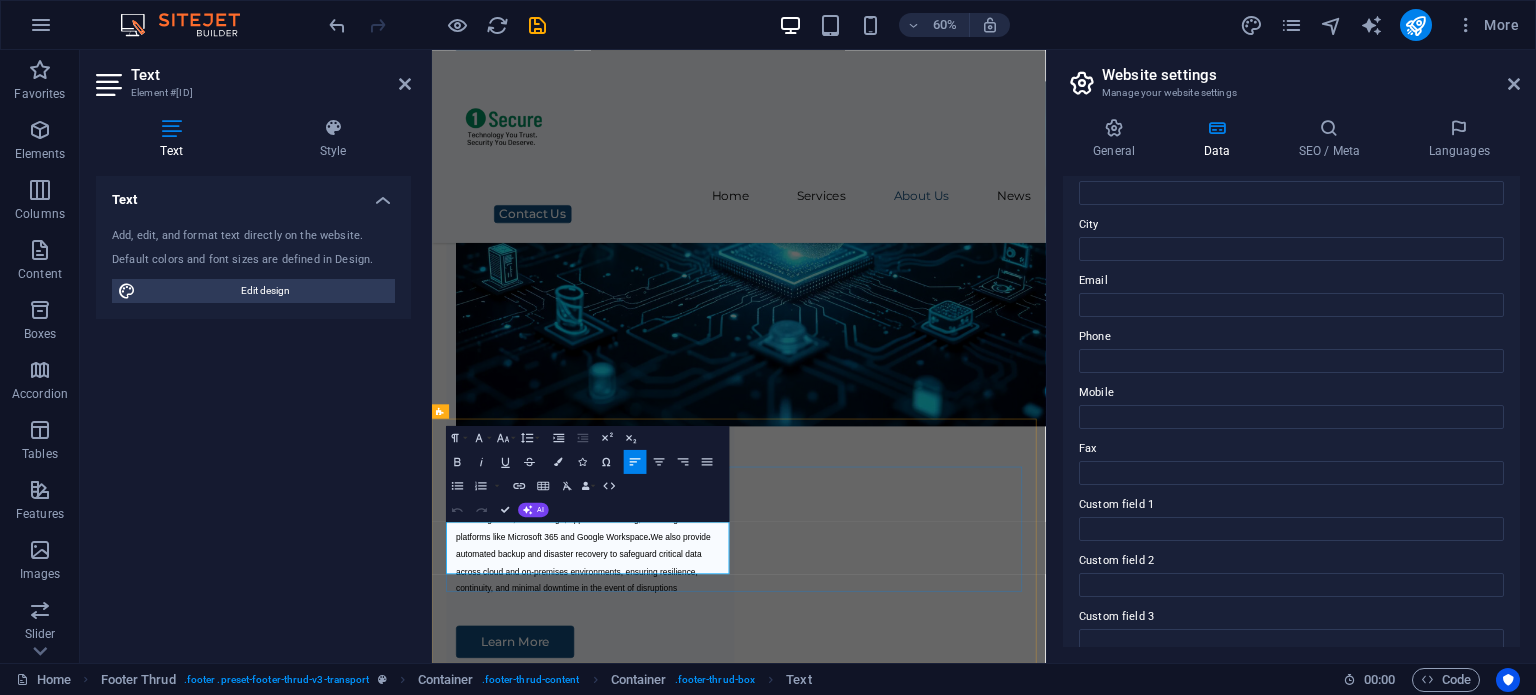 click on "[CITY], [COUNTRY]" at bounding box center (698, 6596) 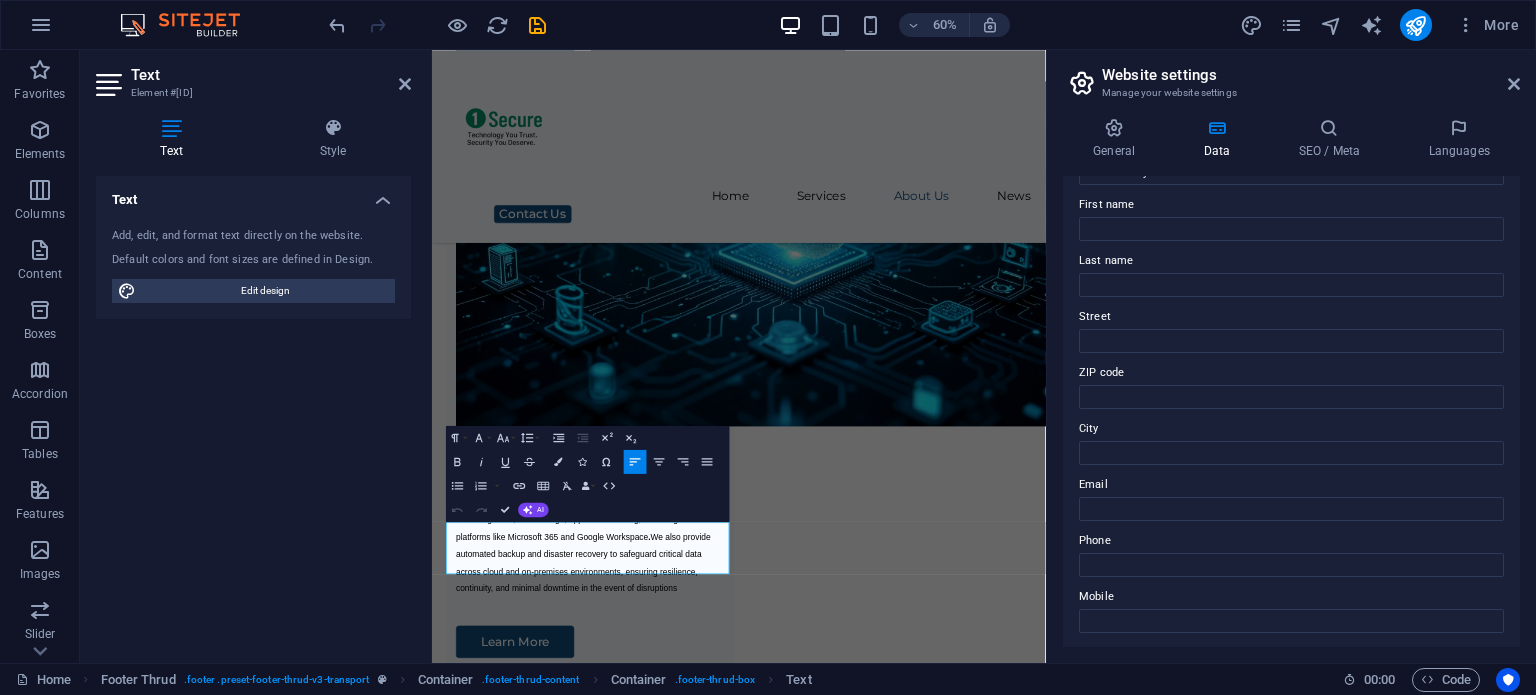 scroll, scrollTop: 100, scrollLeft: 0, axis: vertical 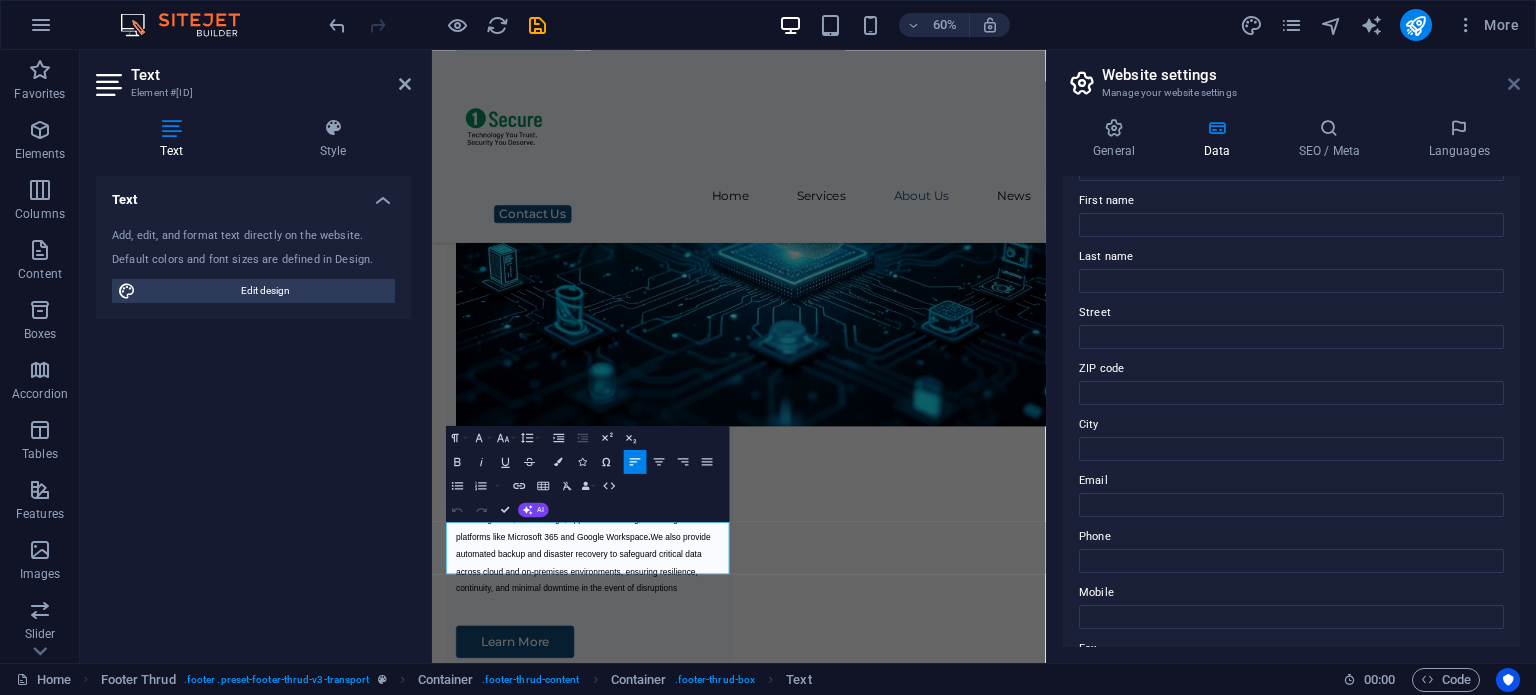 drag, startPoint x: 1512, startPoint y: 83, endPoint x: 1058, endPoint y: 45, distance: 455.58752 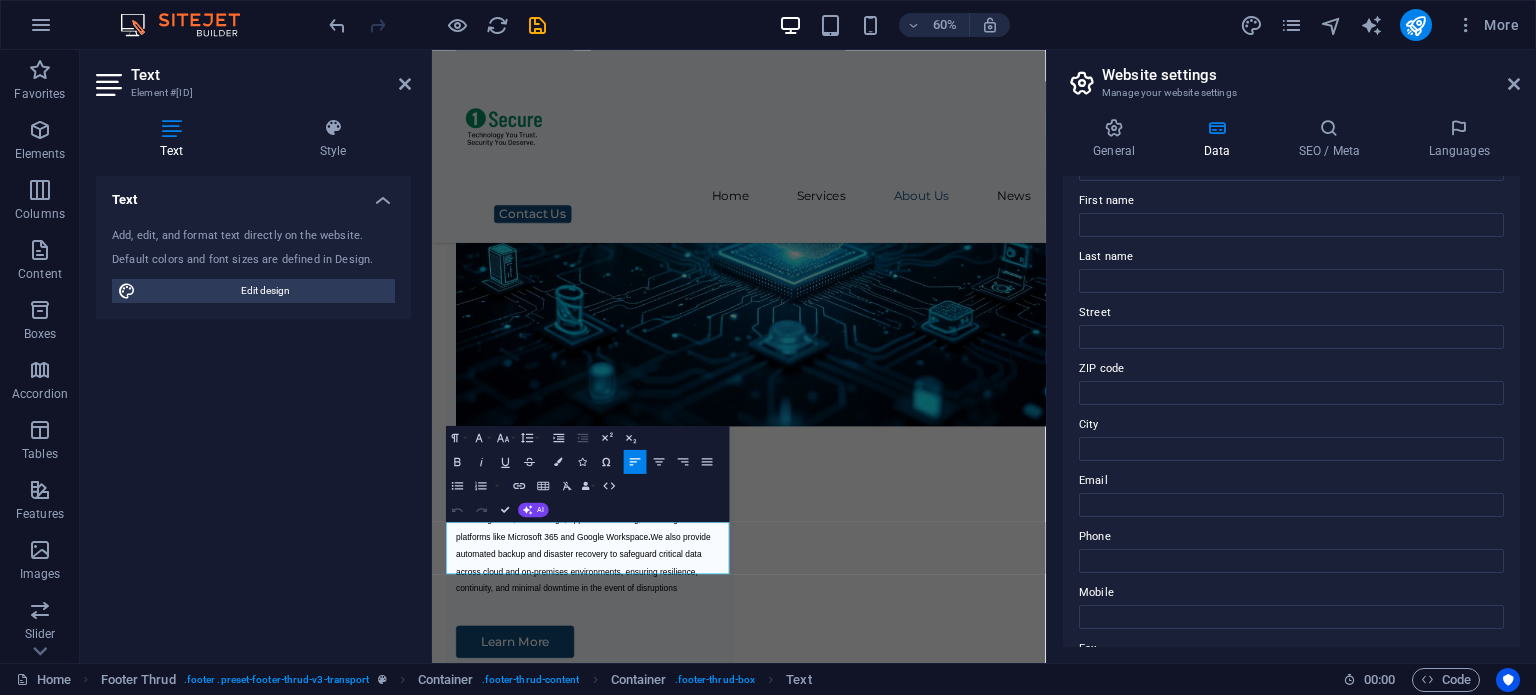 scroll, scrollTop: 6225, scrollLeft: 0, axis: vertical 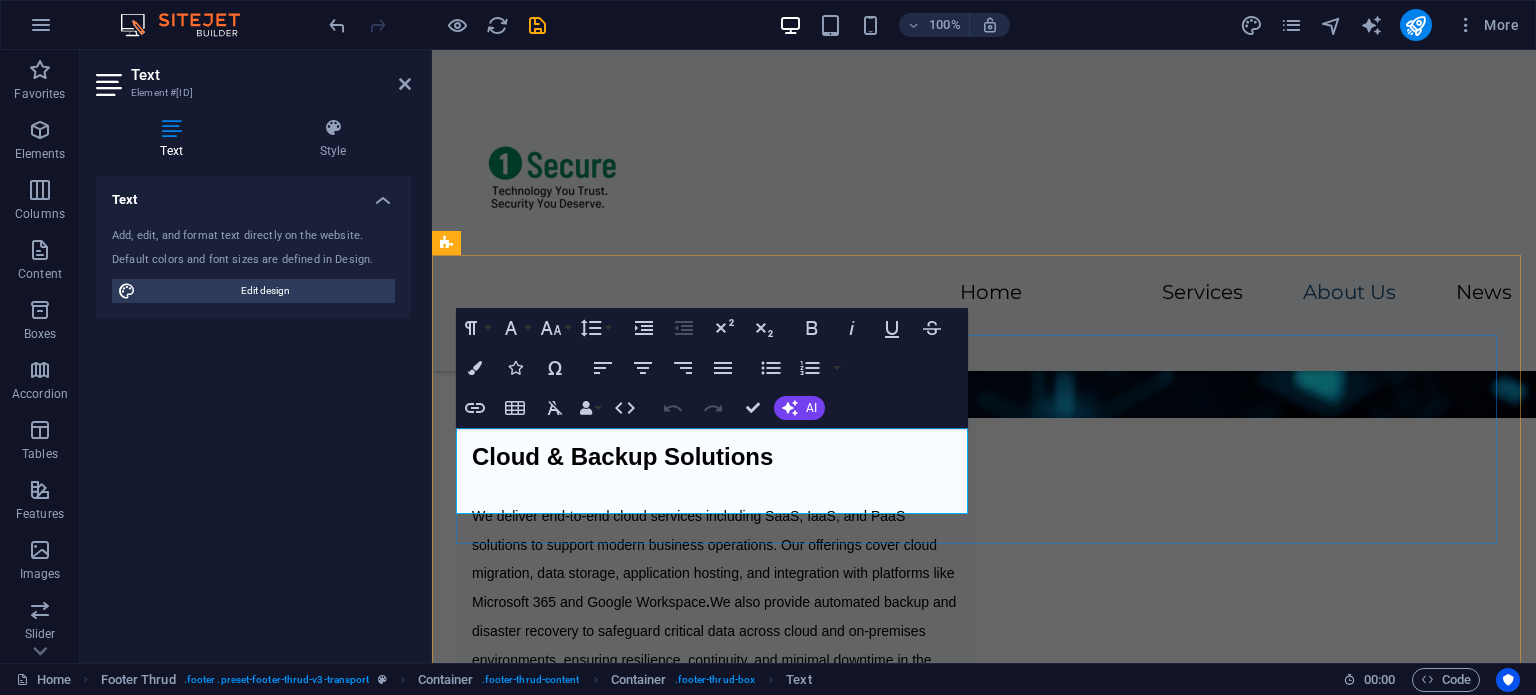 click on "+1-123-456-7890" at bounding box center (716, 6491) 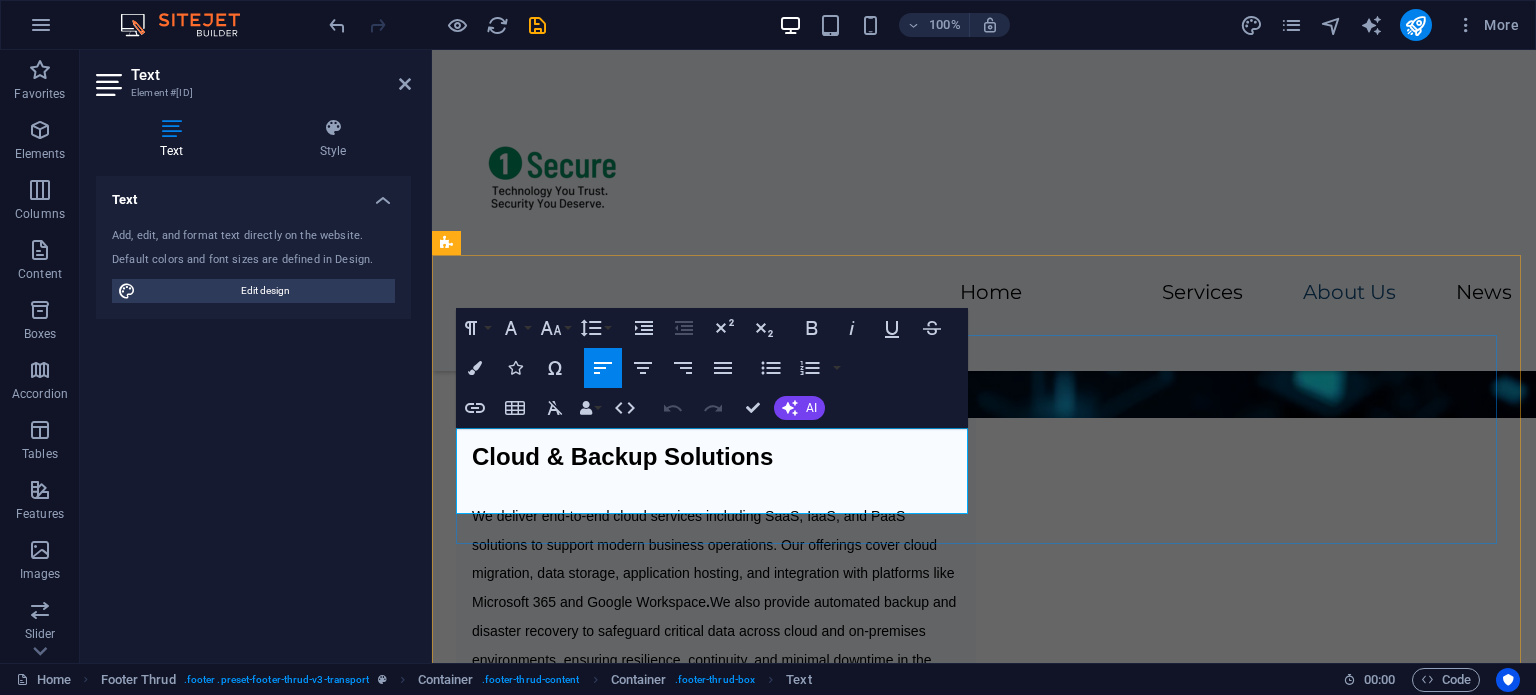 click on "+1-123-456-7890" at bounding box center (716, 6491) 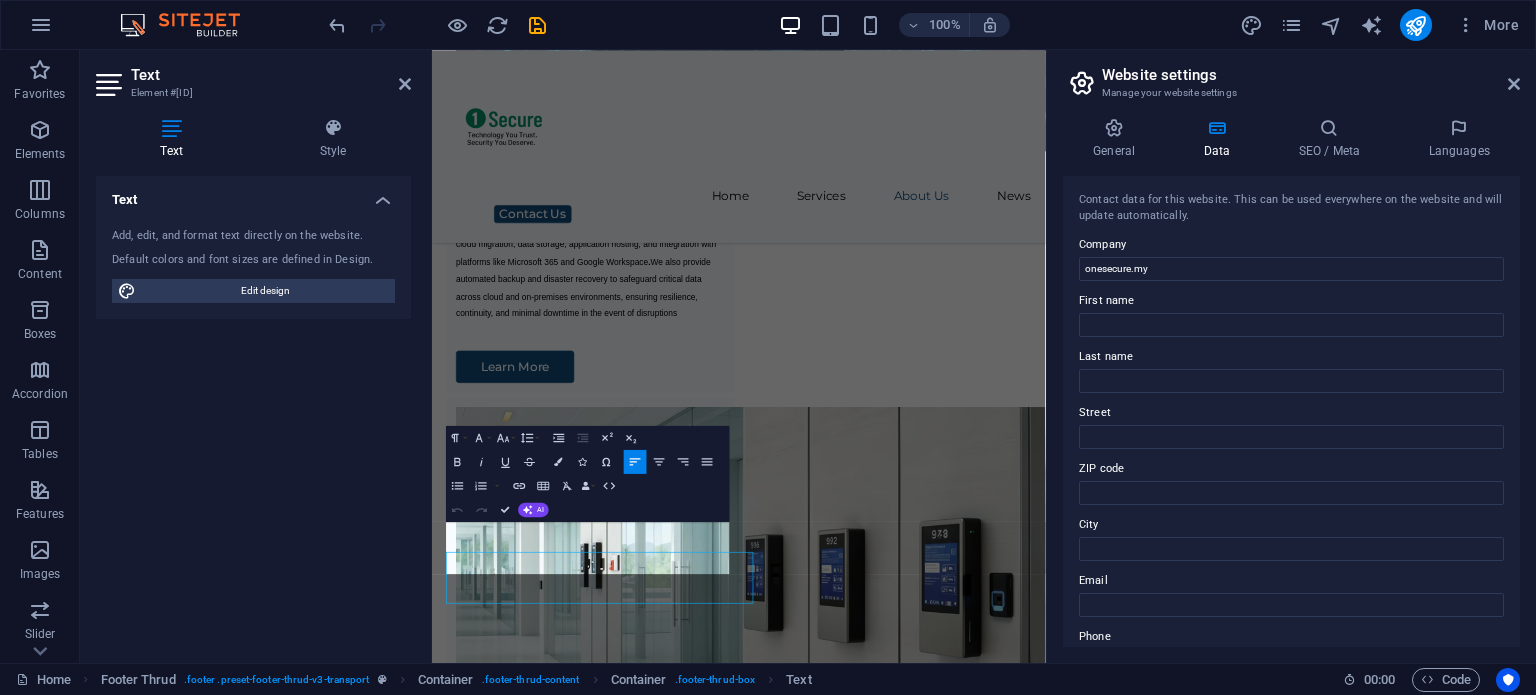 scroll, scrollTop: 5767, scrollLeft: 0, axis: vertical 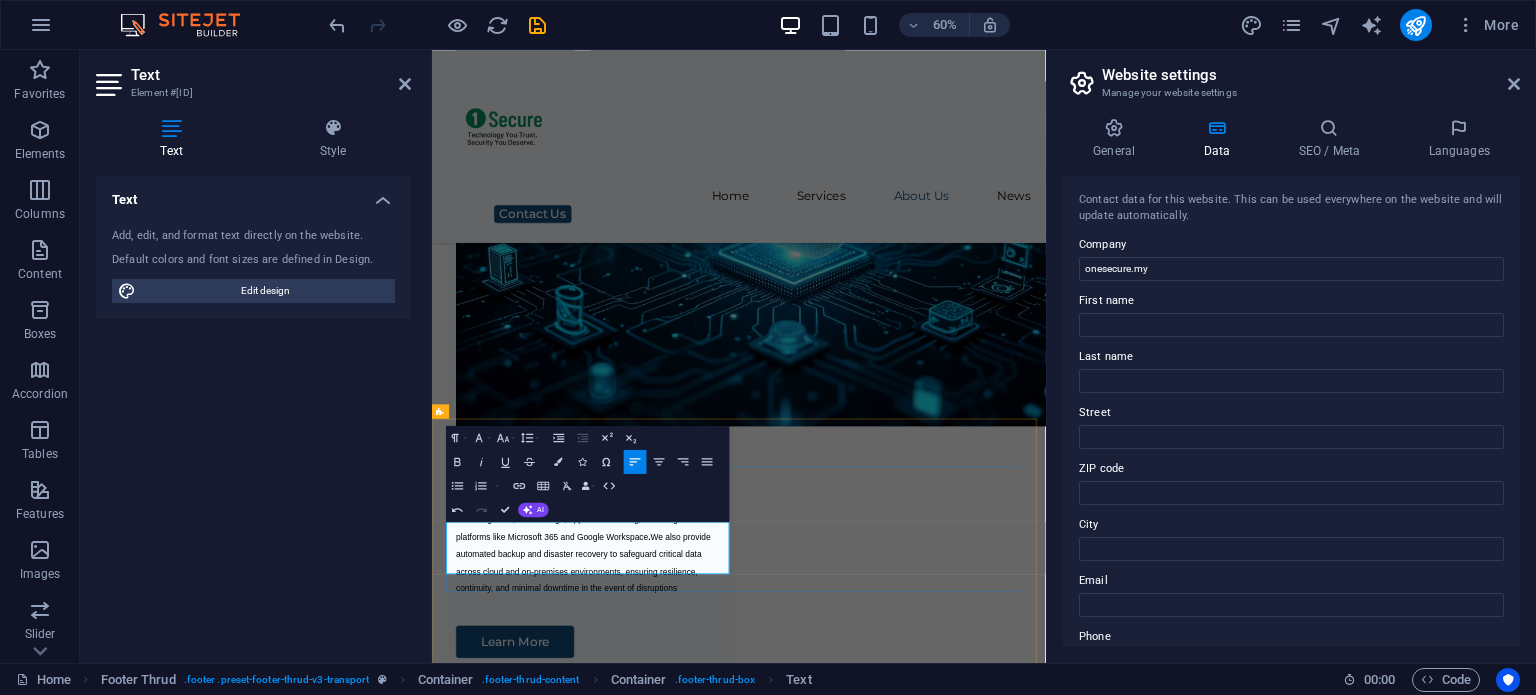 click on "[CITY], [COUNTRY]" at bounding box center (698, 6596) 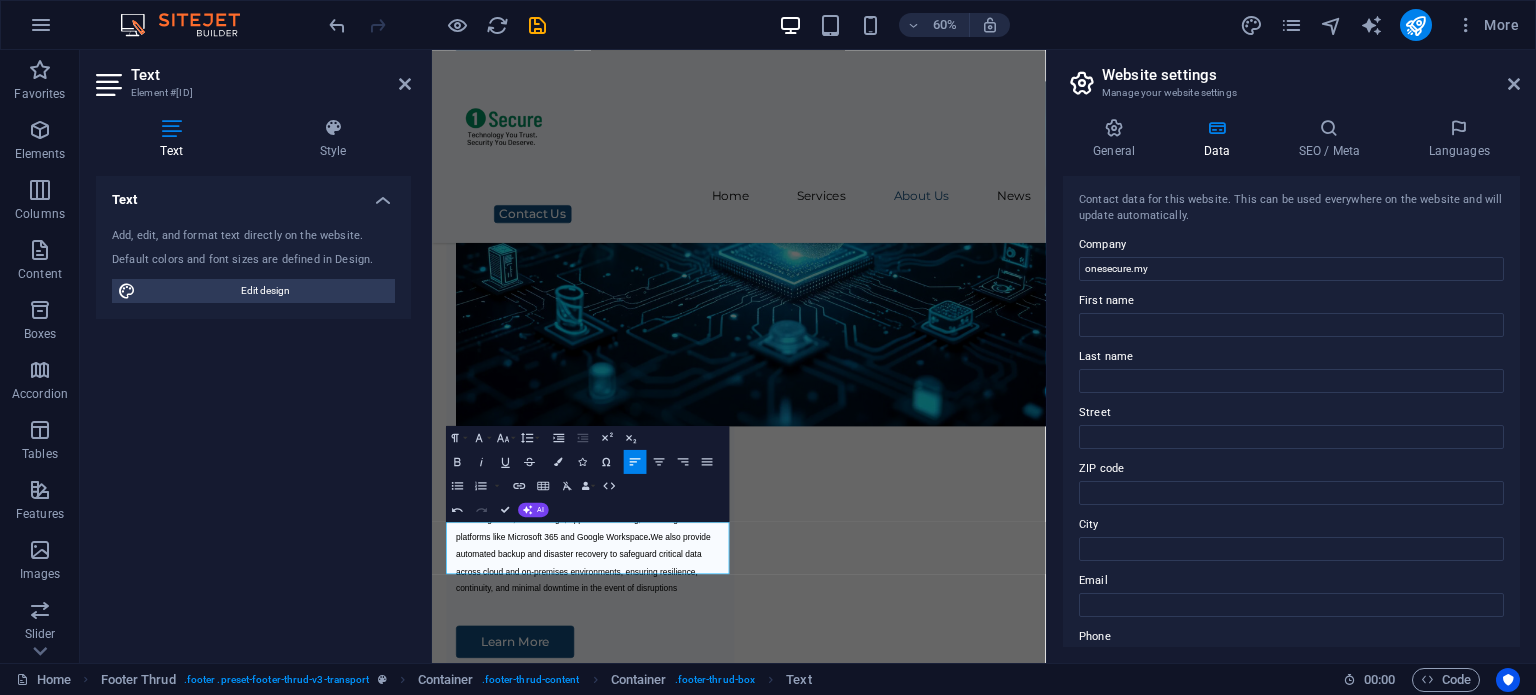 scroll, scrollTop: 6161, scrollLeft: 0, axis: vertical 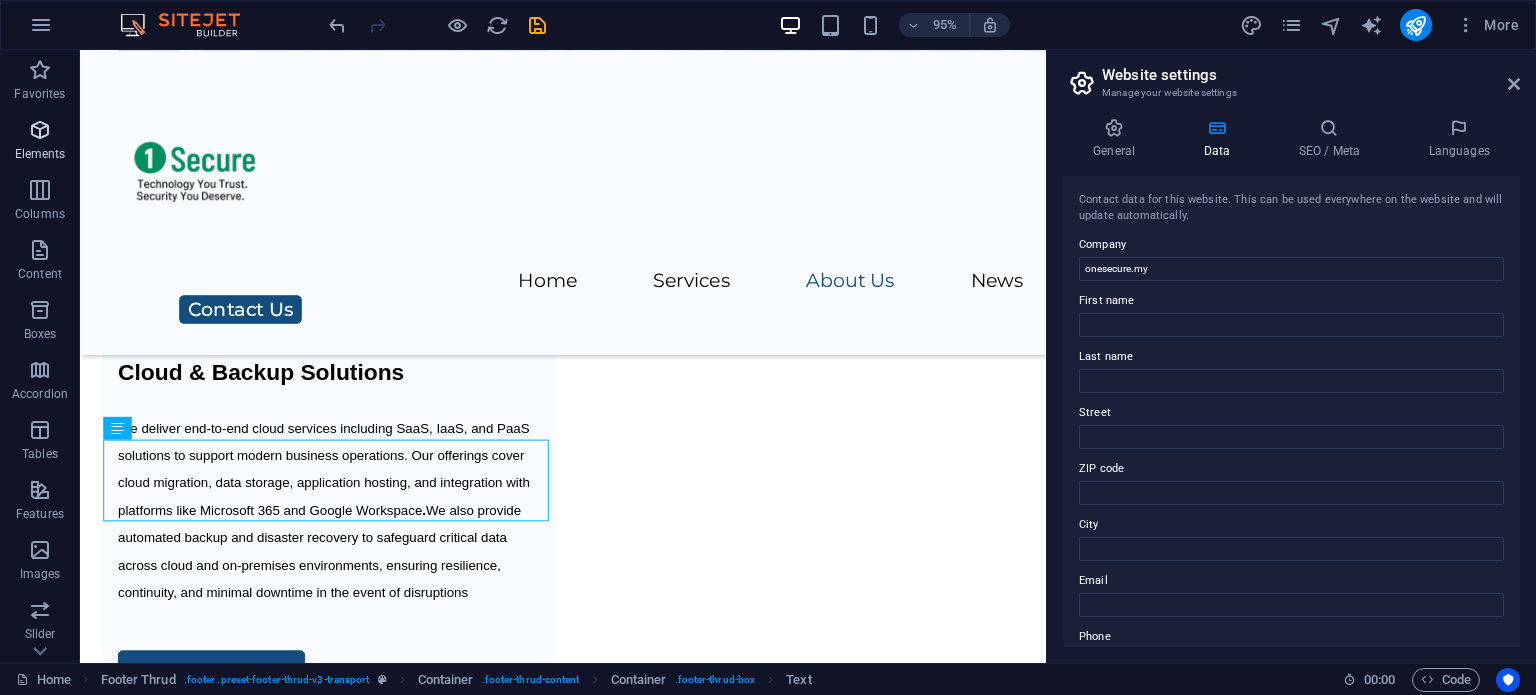 click on "Elements" at bounding box center (40, 142) 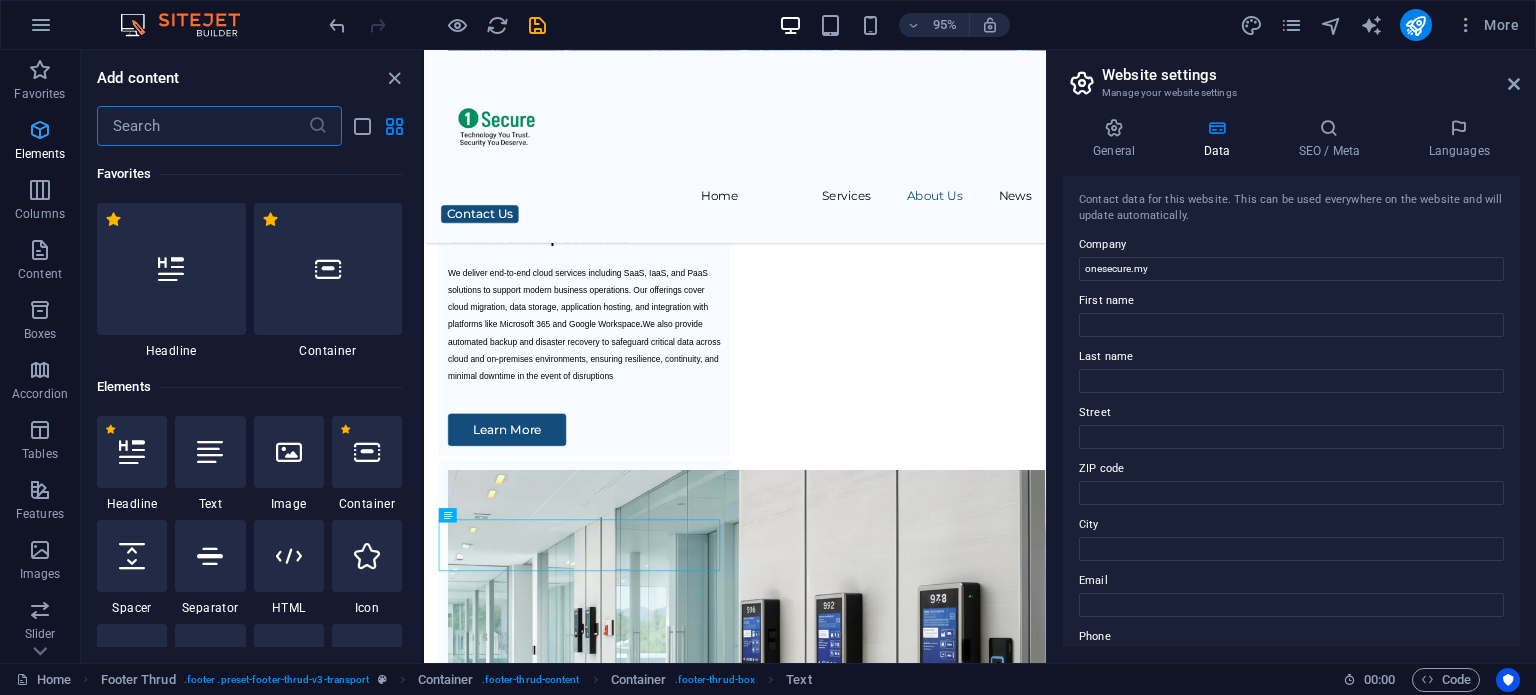 scroll, scrollTop: 5789, scrollLeft: 0, axis: vertical 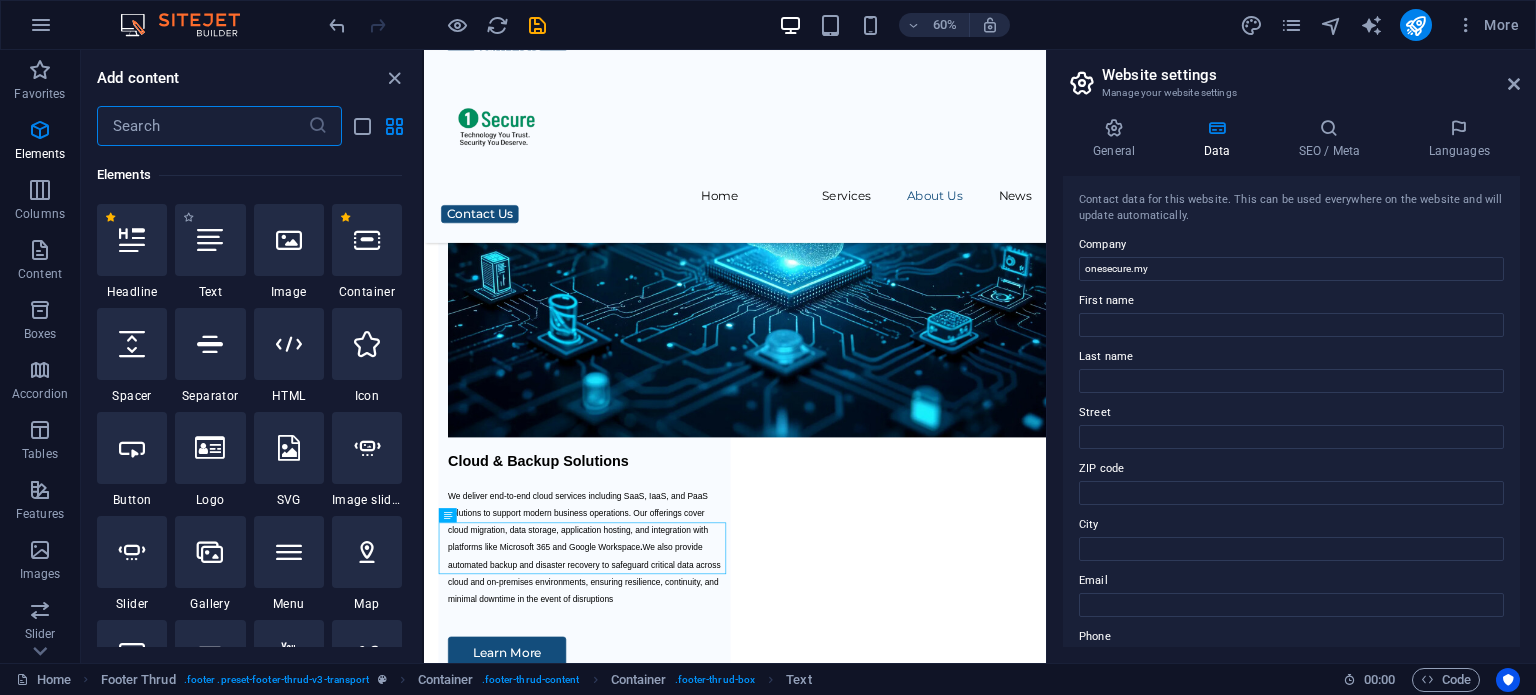 click on "1 Star Text" at bounding box center (210, 252) 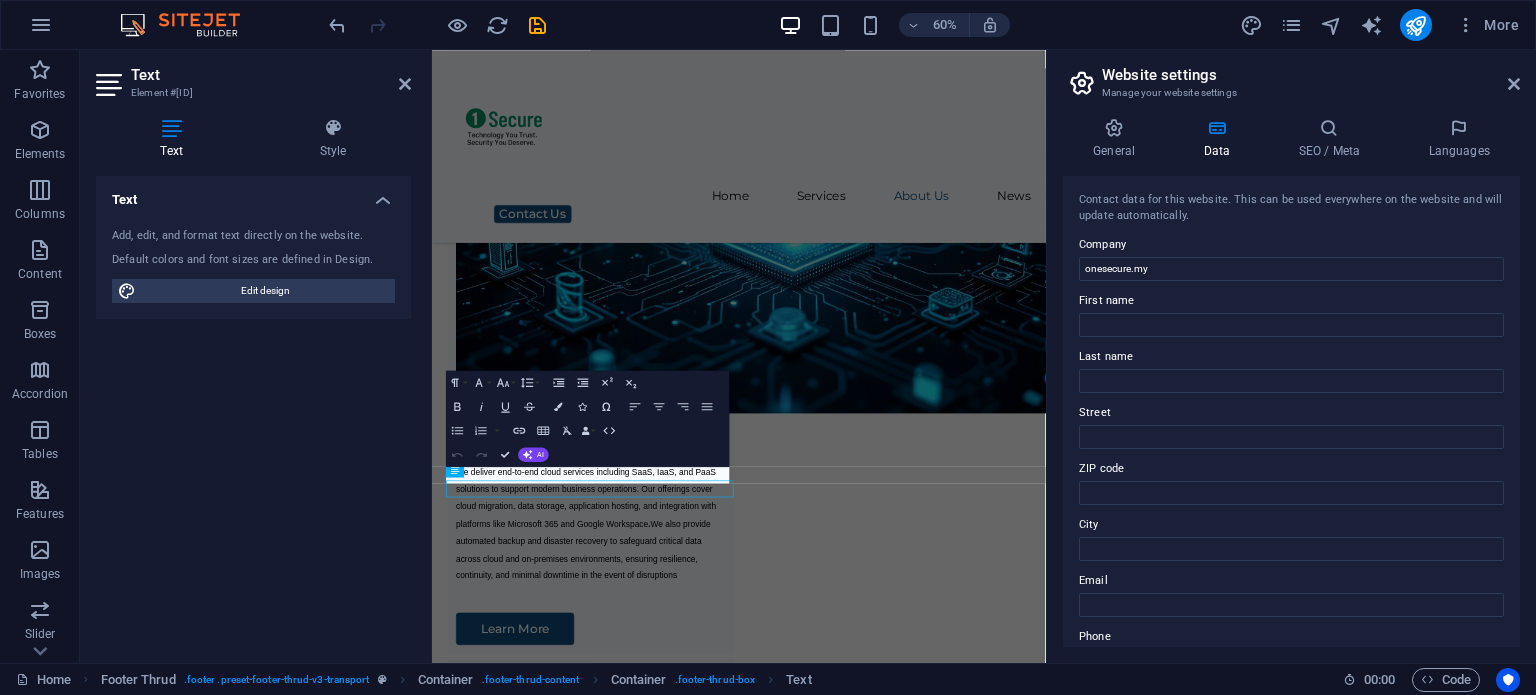 scroll, scrollTop: 5767, scrollLeft: 0, axis: vertical 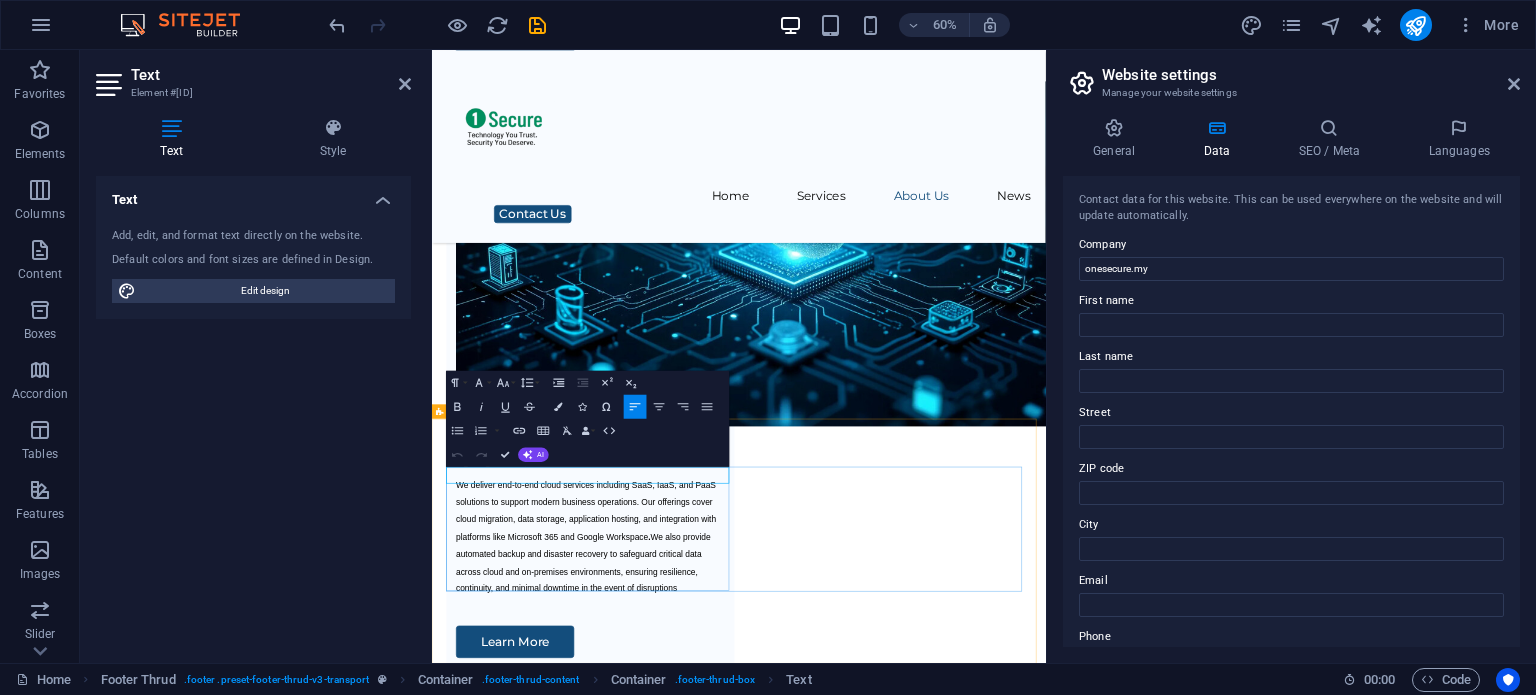 click on "New text element" at bounding box center [696, 6504] 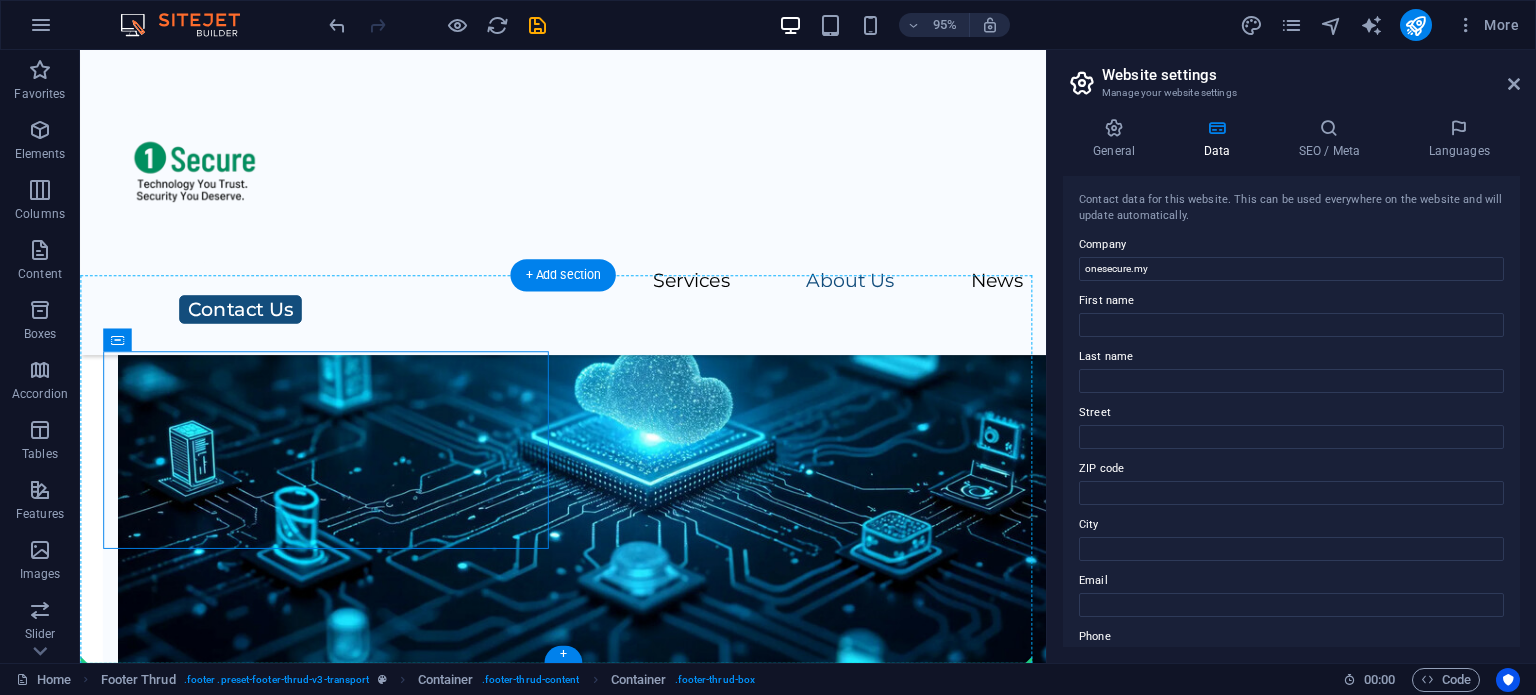 scroll, scrollTop: 6161, scrollLeft: 0, axis: vertical 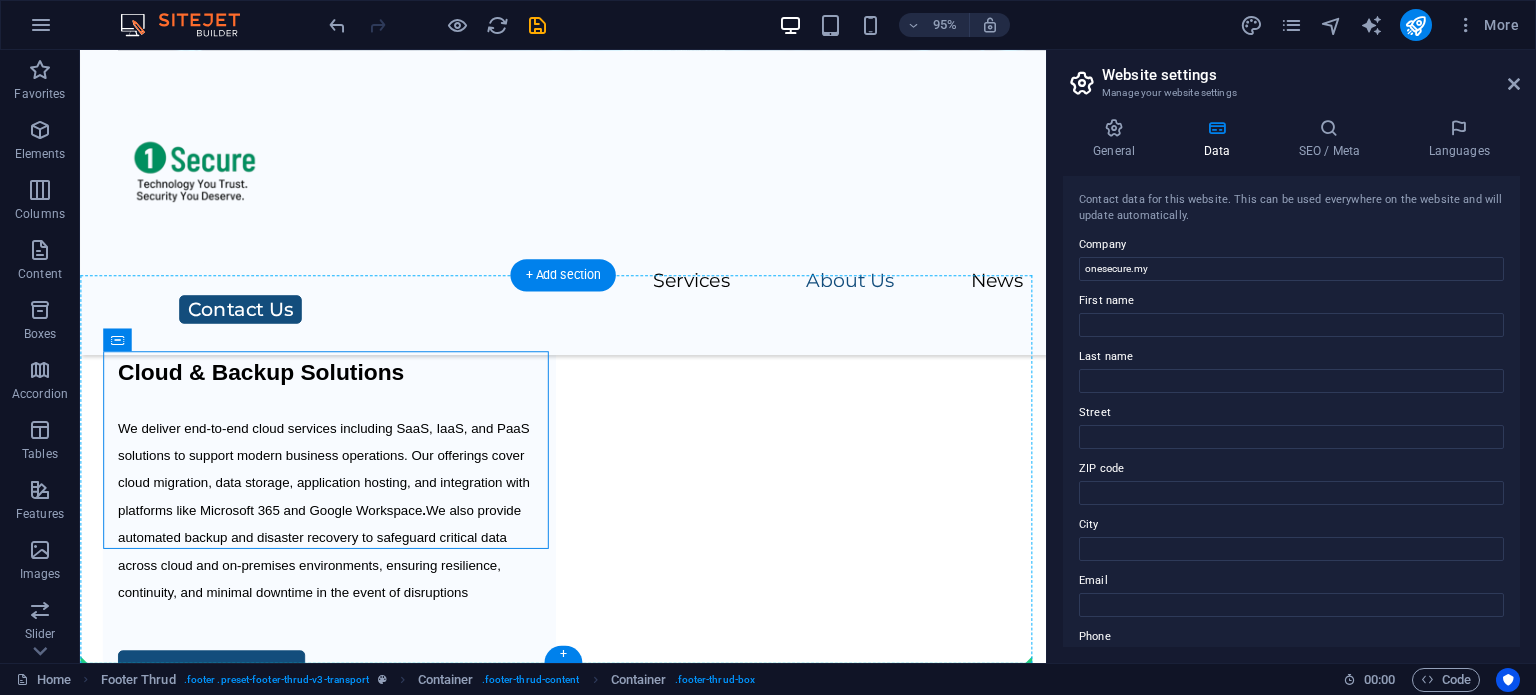 drag, startPoint x: 389, startPoint y: 795, endPoint x: 661, endPoint y: 584, distance: 344.24554 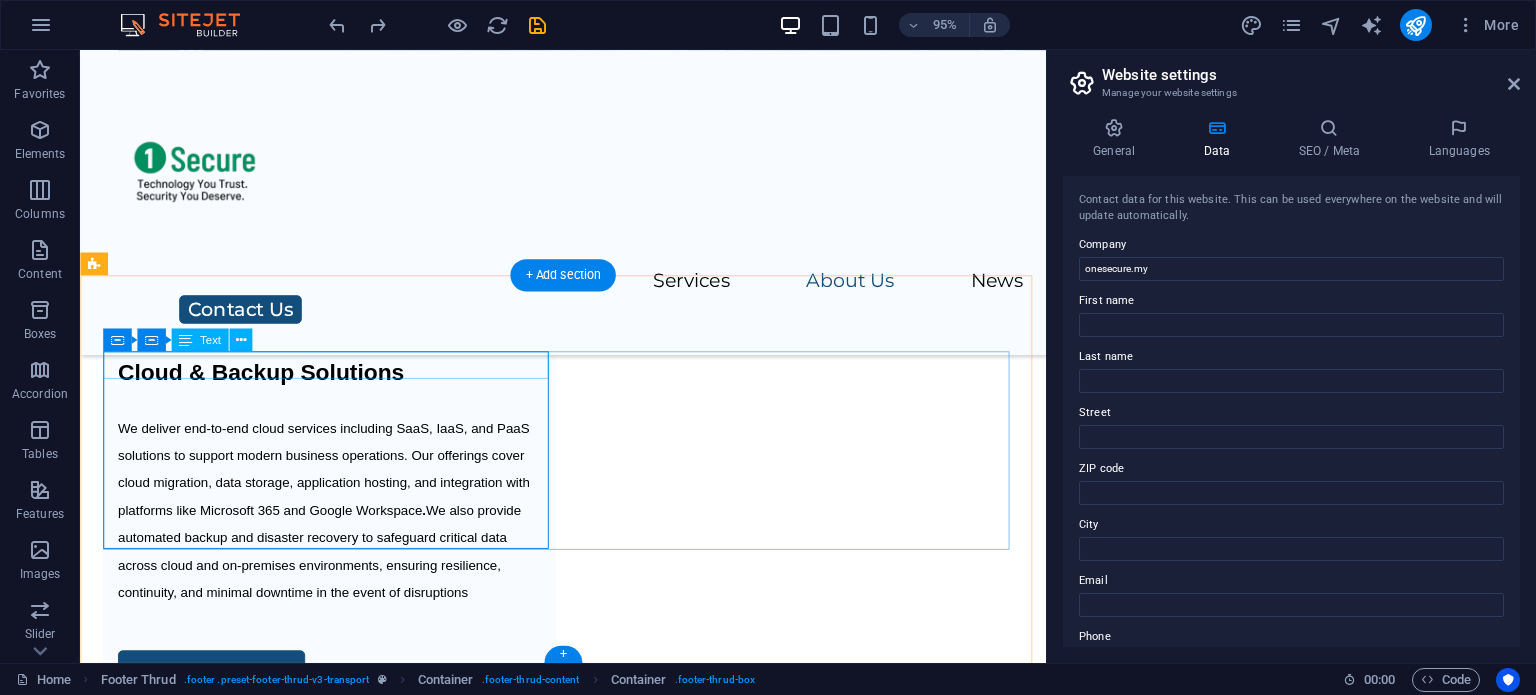 click on "New text element" at bounding box center (342, 6191) 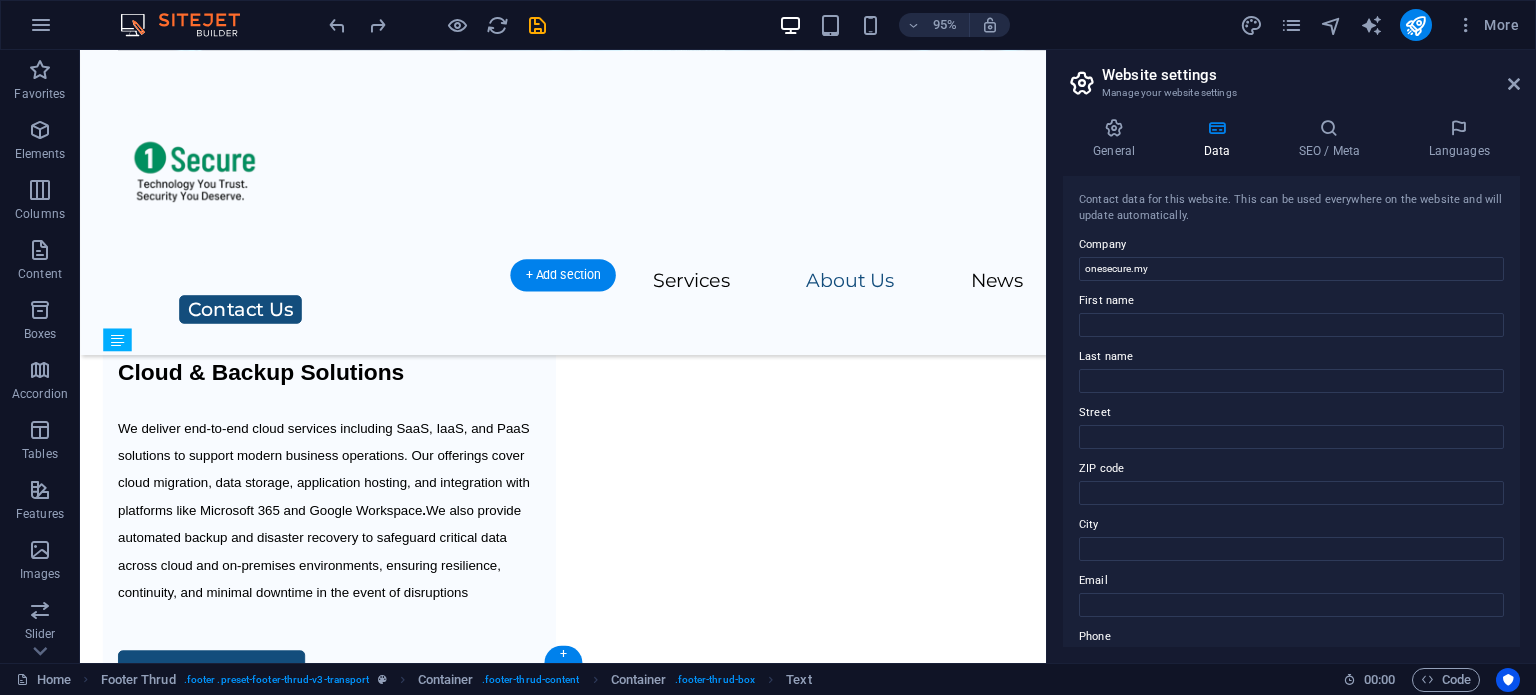 drag, startPoint x: 267, startPoint y: 389, endPoint x: 170, endPoint y: 530, distance: 171.14322 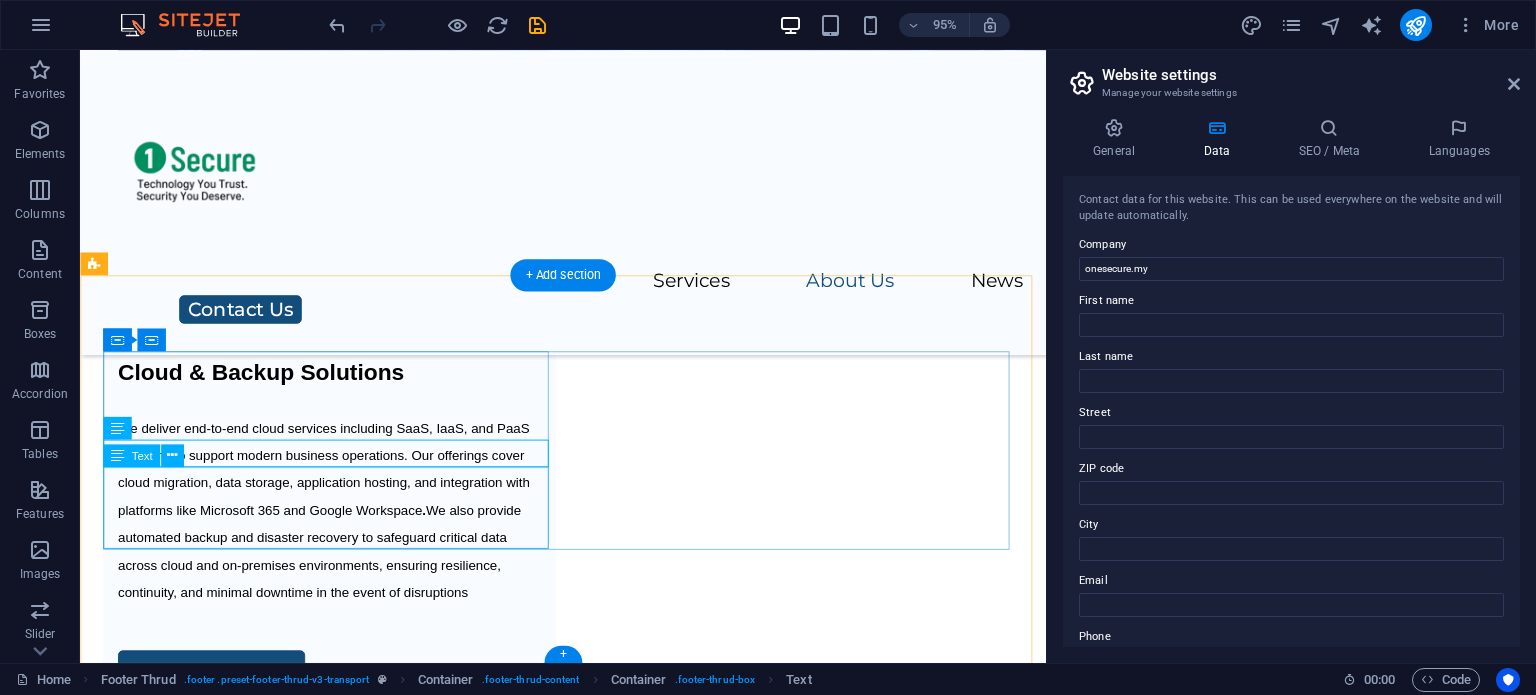 click on "[EMAIL]" at bounding box center (342, 6341) 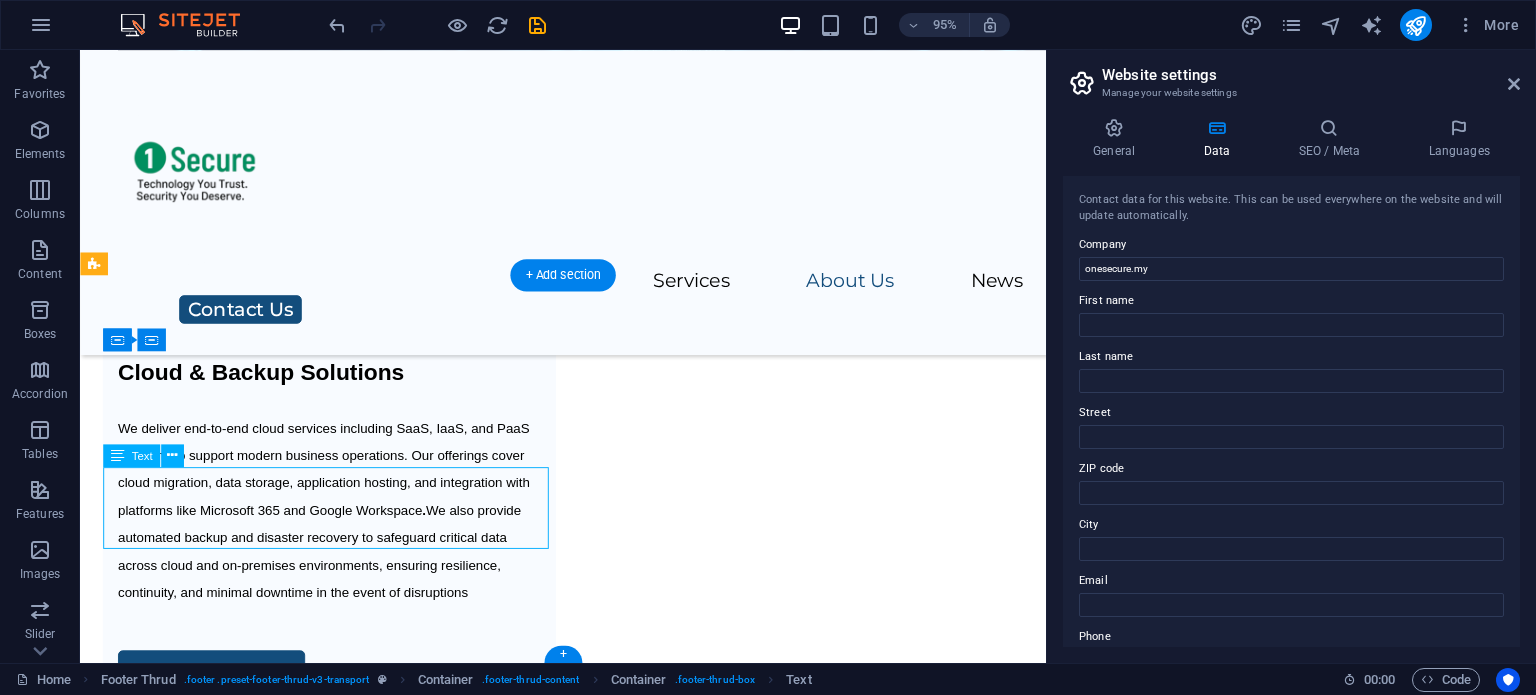 click on "[EMAIL]" at bounding box center (342, 6341) 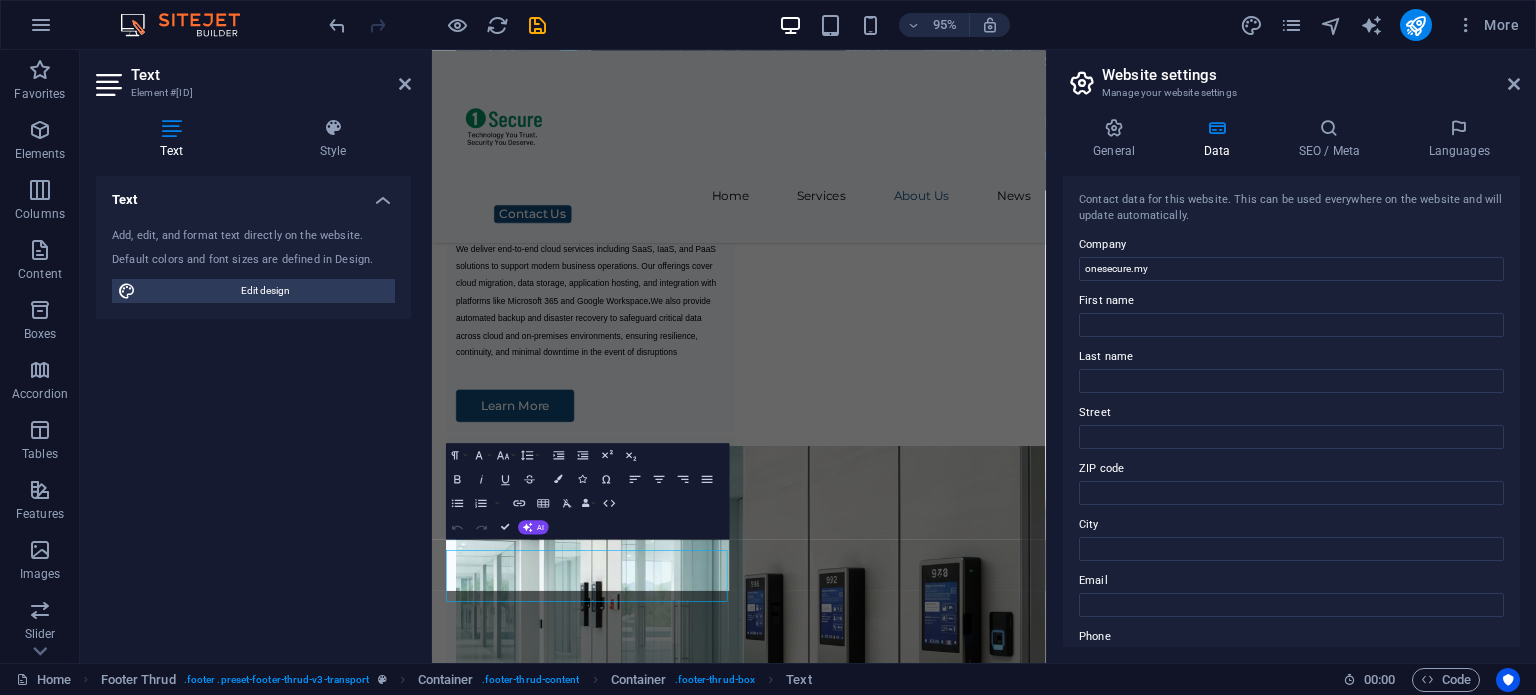 scroll, scrollTop: 5767, scrollLeft: 0, axis: vertical 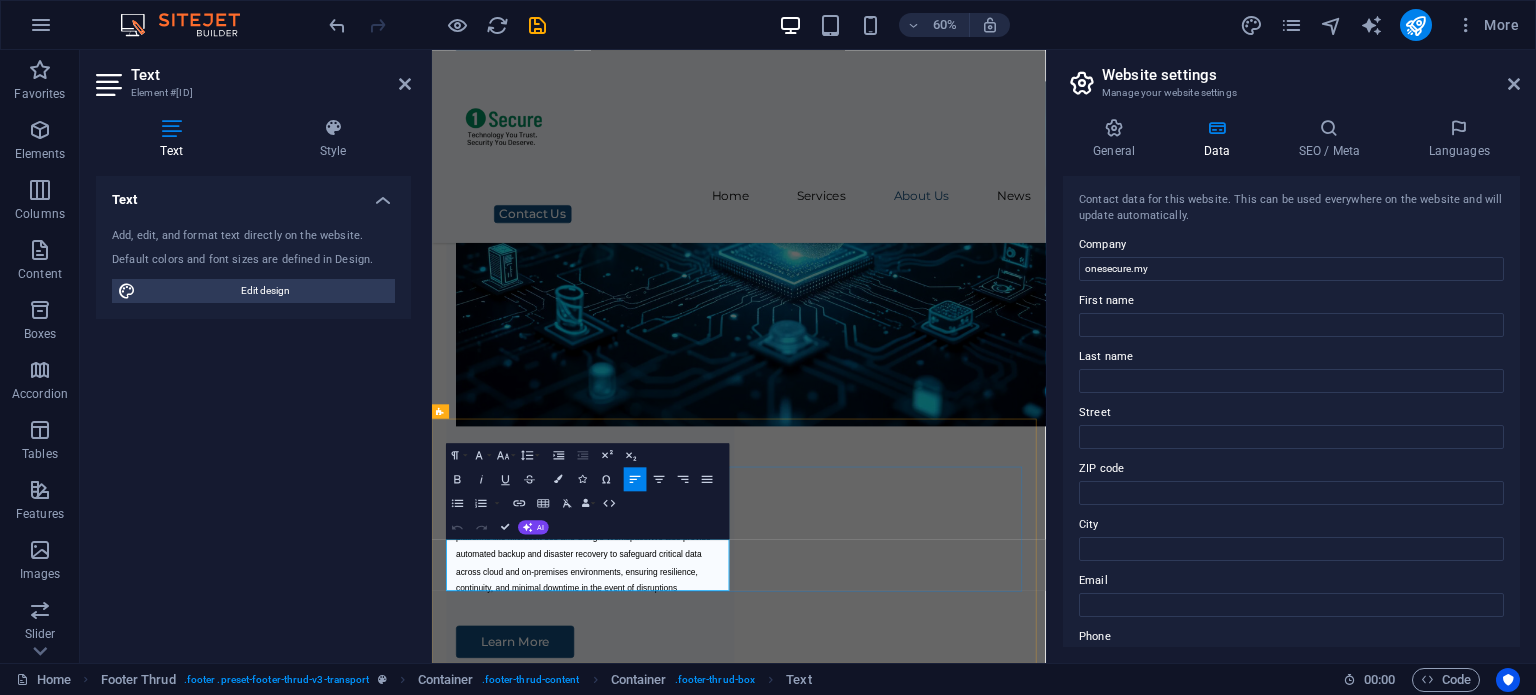 click at bounding box center (696, 6654) 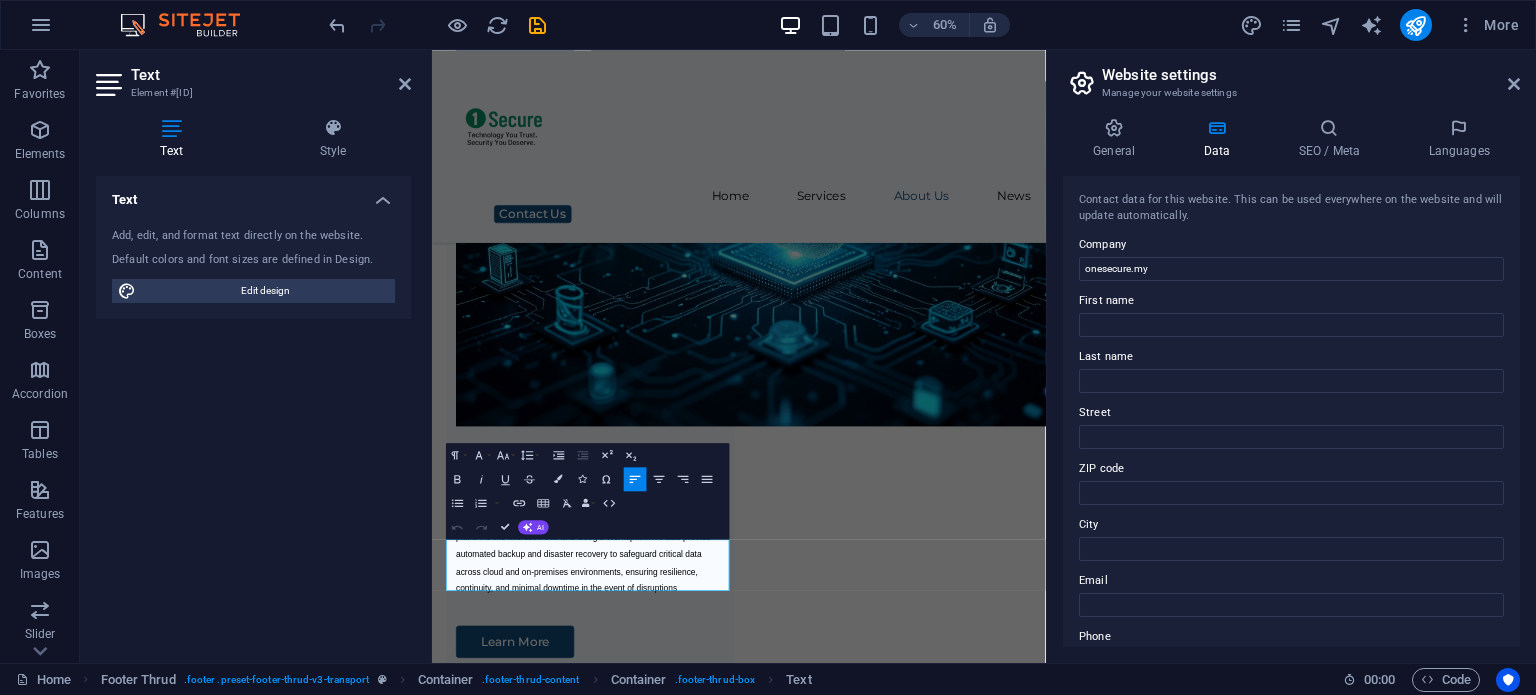 click on "Text Add, edit, and format text directly on the website. Default colors and font sizes are defined in Design. Edit design Alignment Left aligned Centered Right aligned" at bounding box center (253, 411) 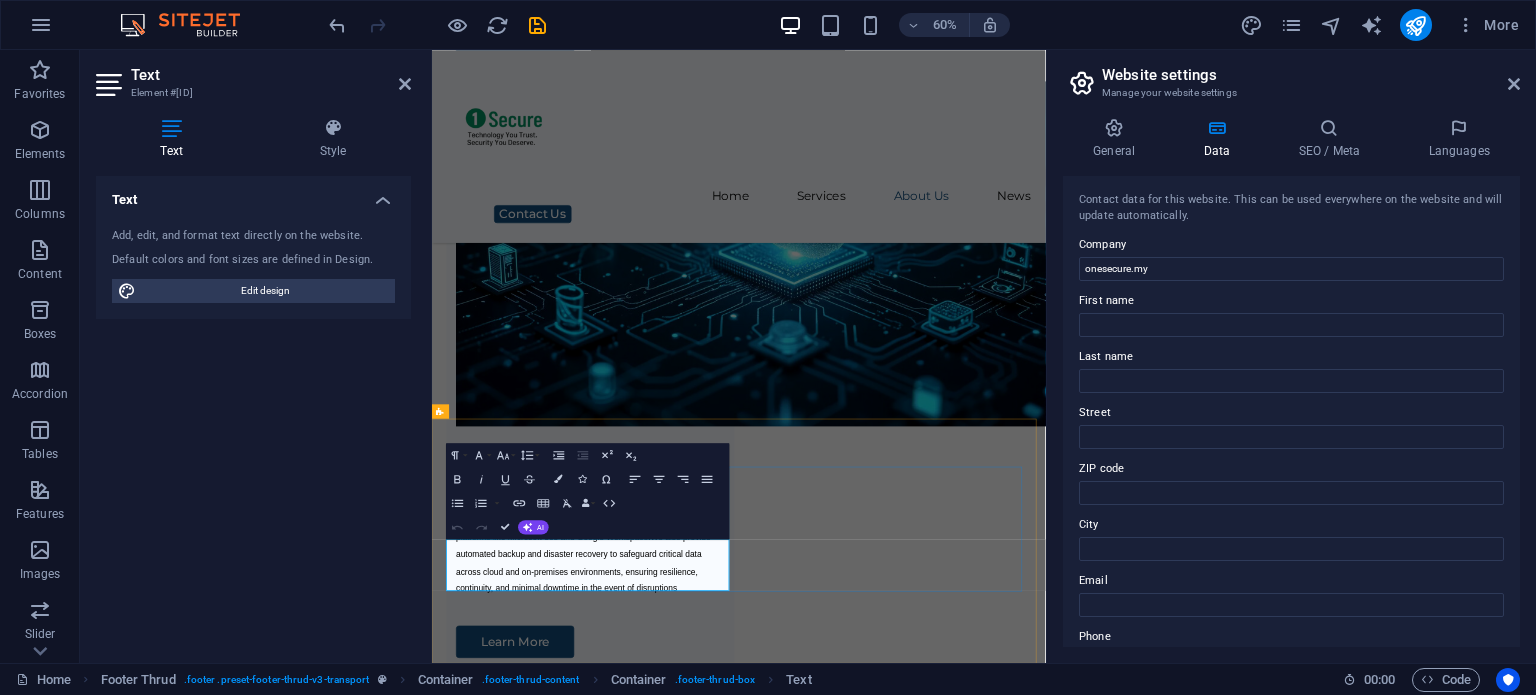 click at bounding box center [696, 6654] 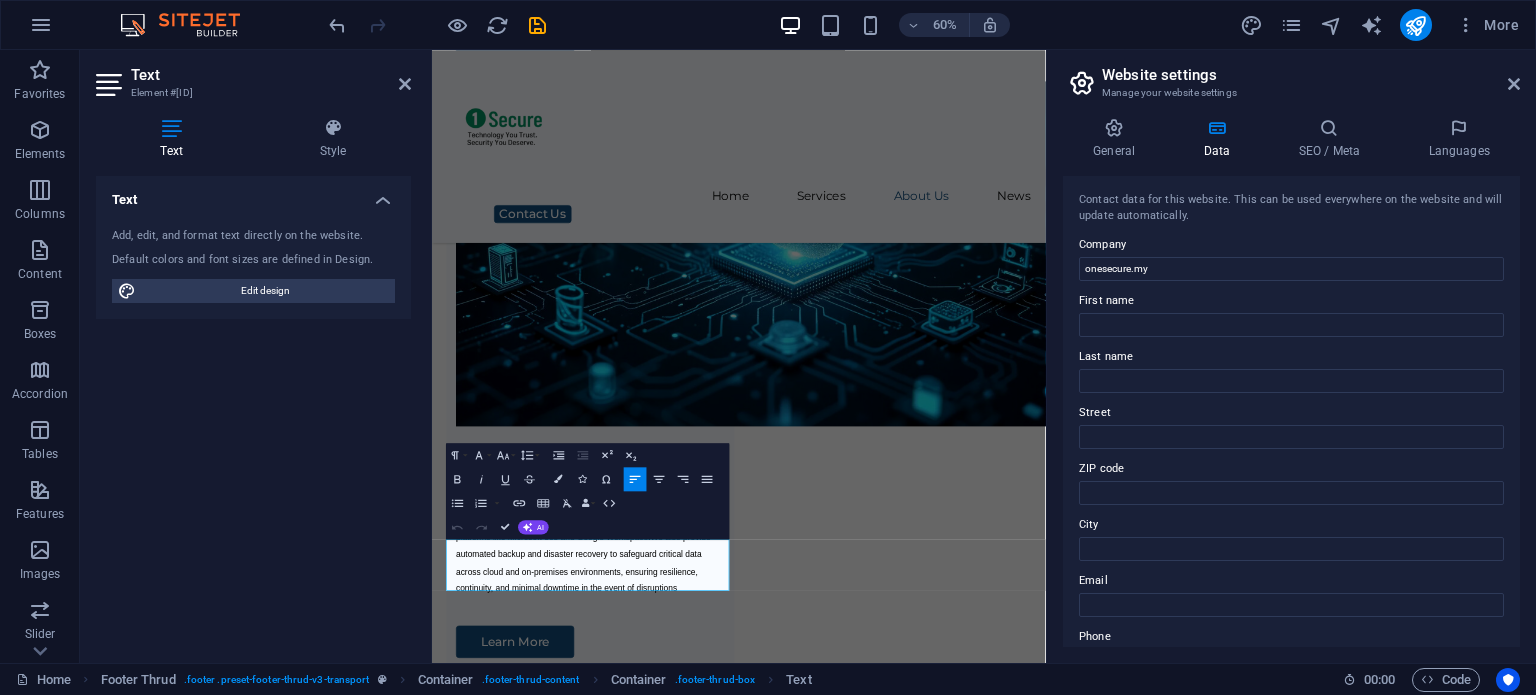 click on "Text Add, edit, and format text directly on the website. Default colors and font sizes are defined in Design. Edit design Alignment Left aligned Centered Right aligned" at bounding box center (253, 411) 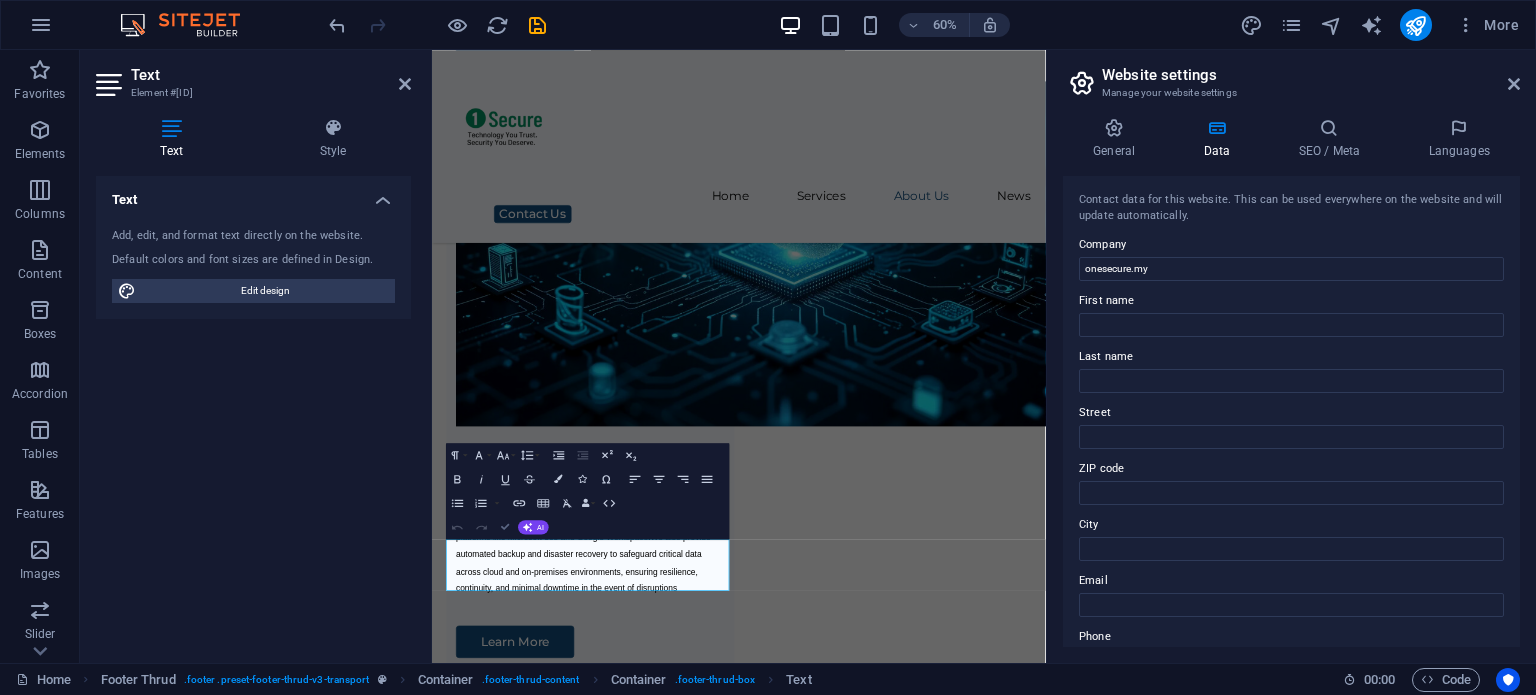 scroll, scrollTop: 6161, scrollLeft: 0, axis: vertical 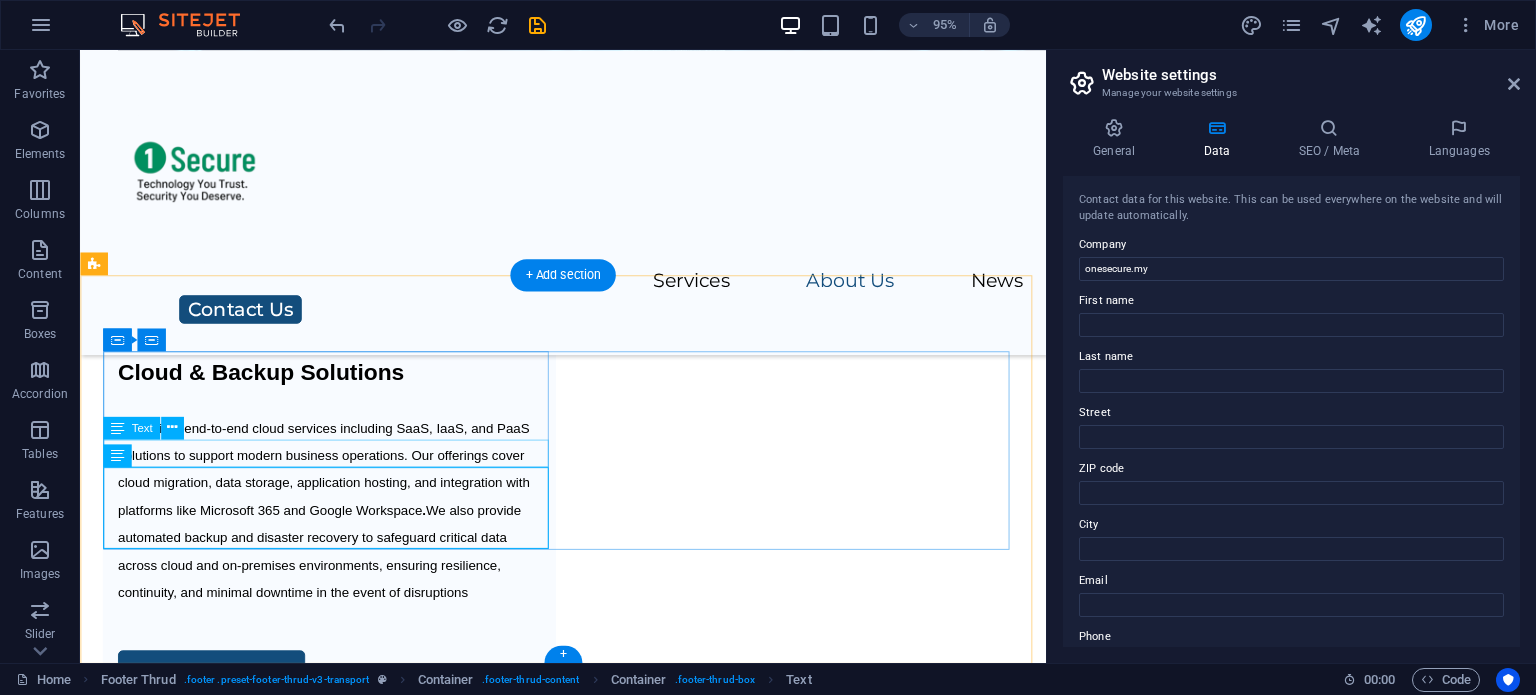 click on "New text element" at bounding box center [342, 6283] 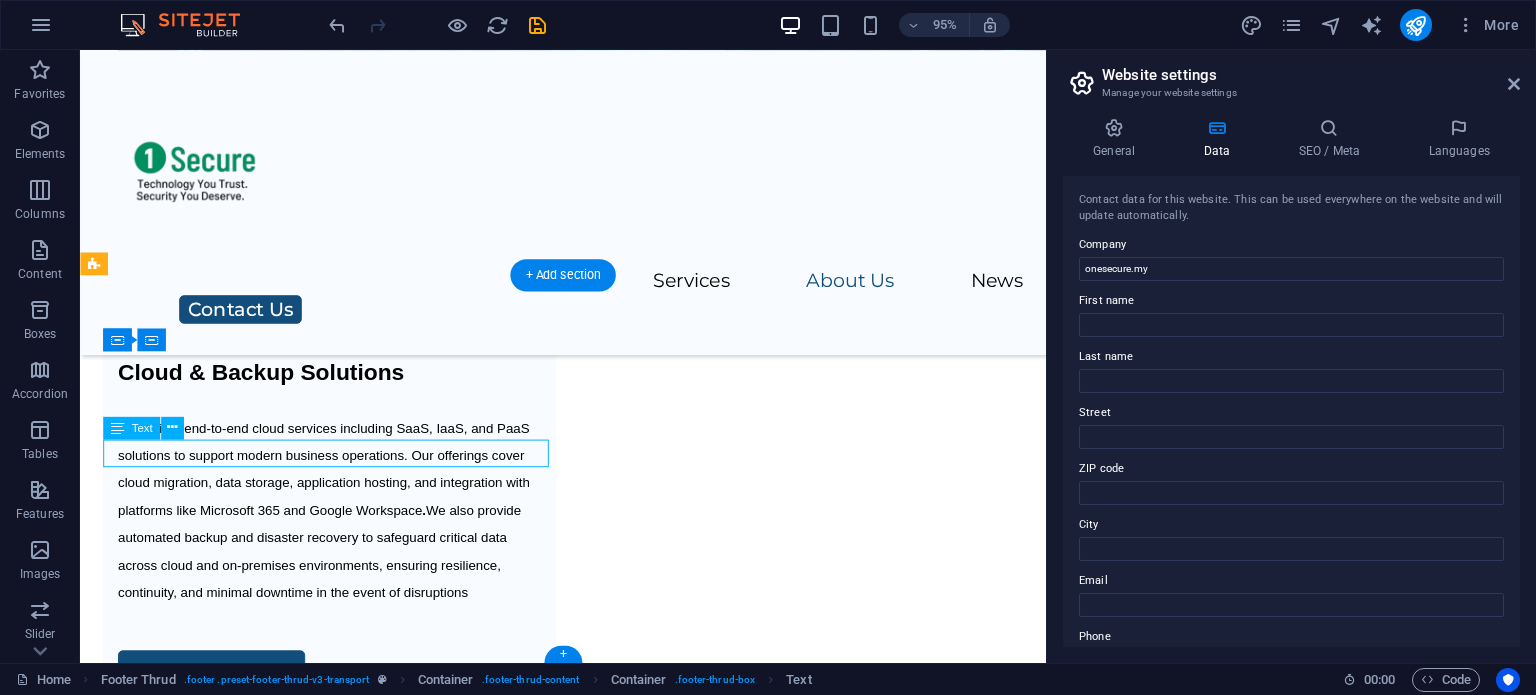 click on "New text element" at bounding box center [342, 6283] 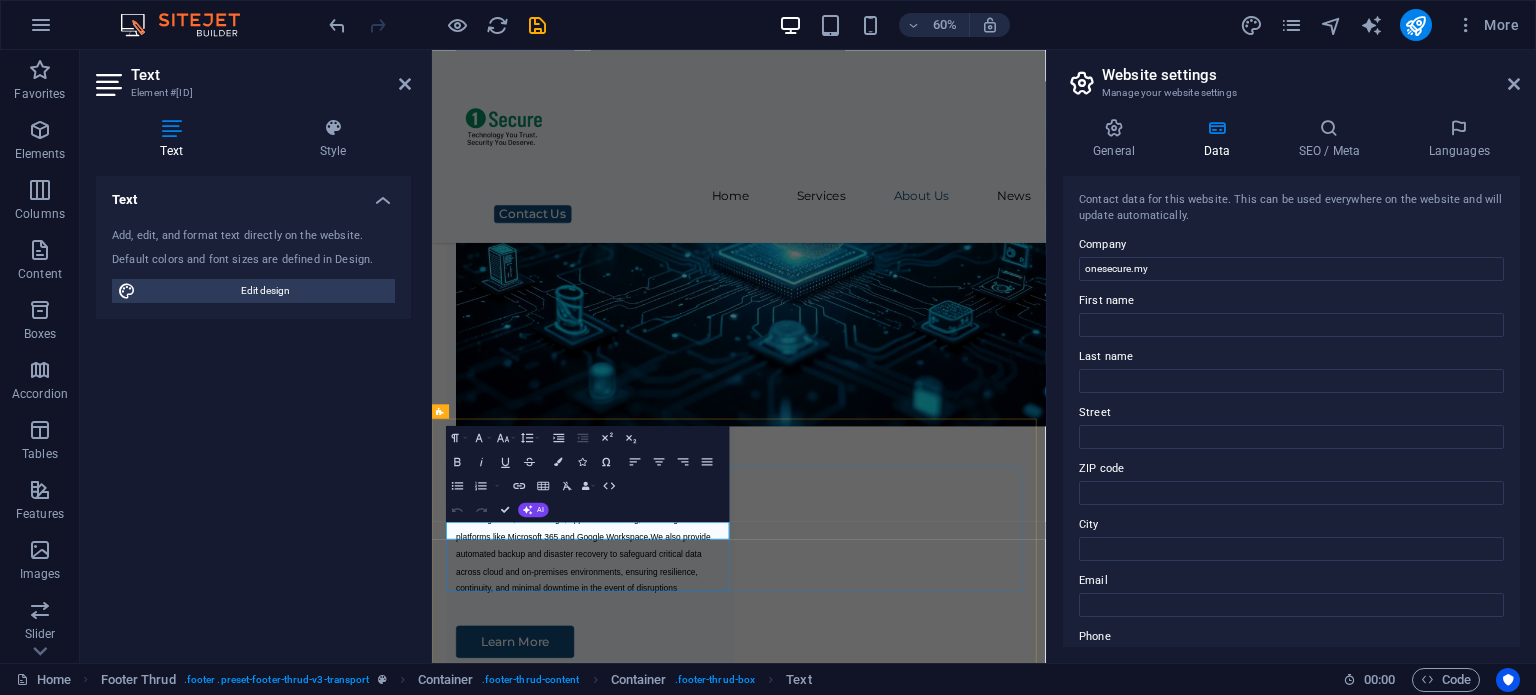 click on "Text" at bounding box center [475, 514] 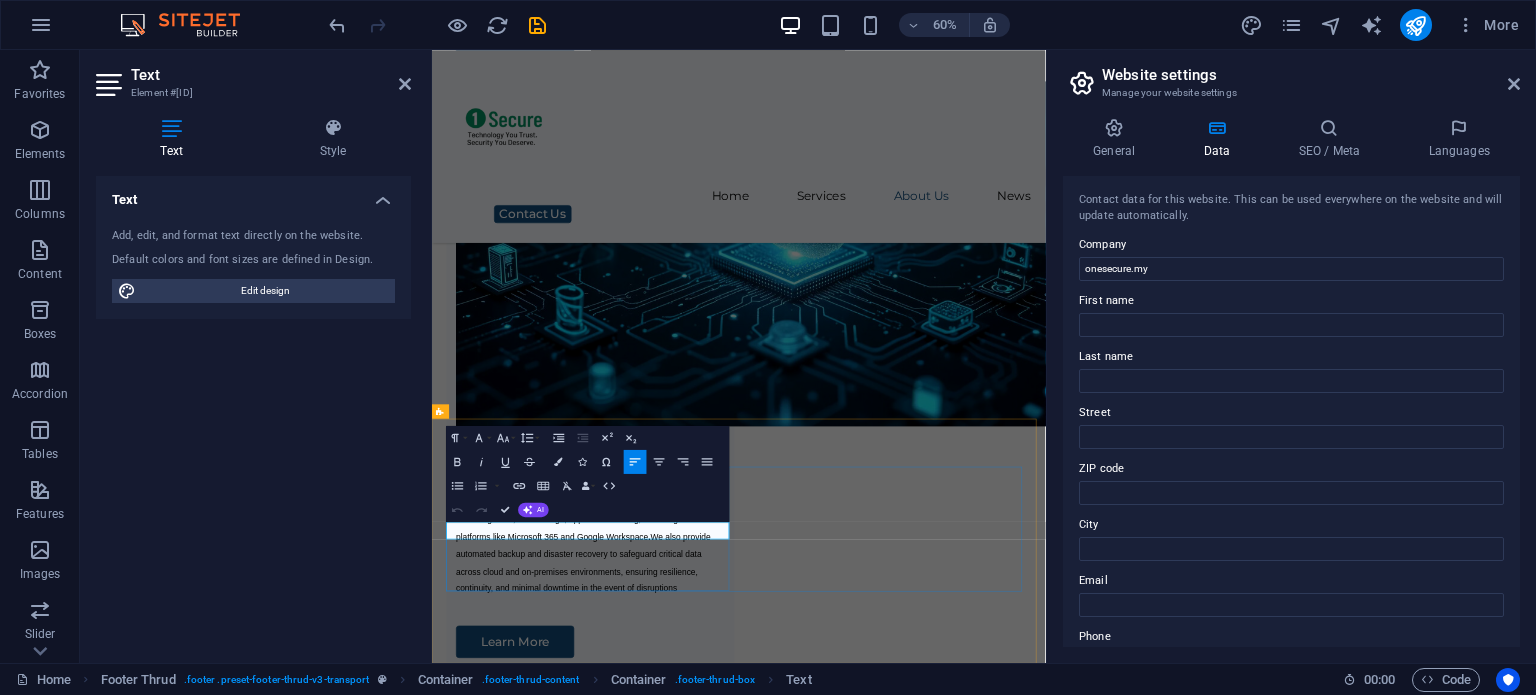click on "New text element" at bounding box center (696, 6596) 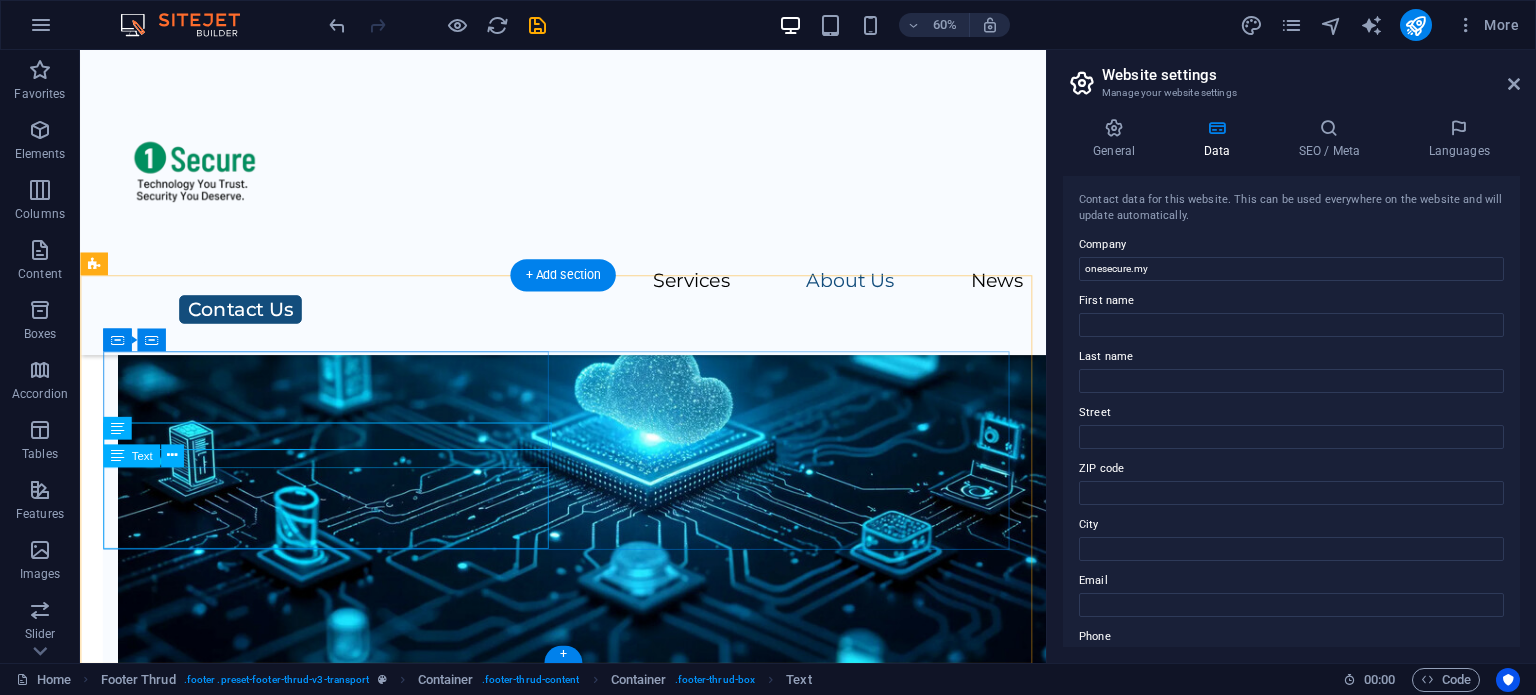 scroll, scrollTop: 6161, scrollLeft: 0, axis: vertical 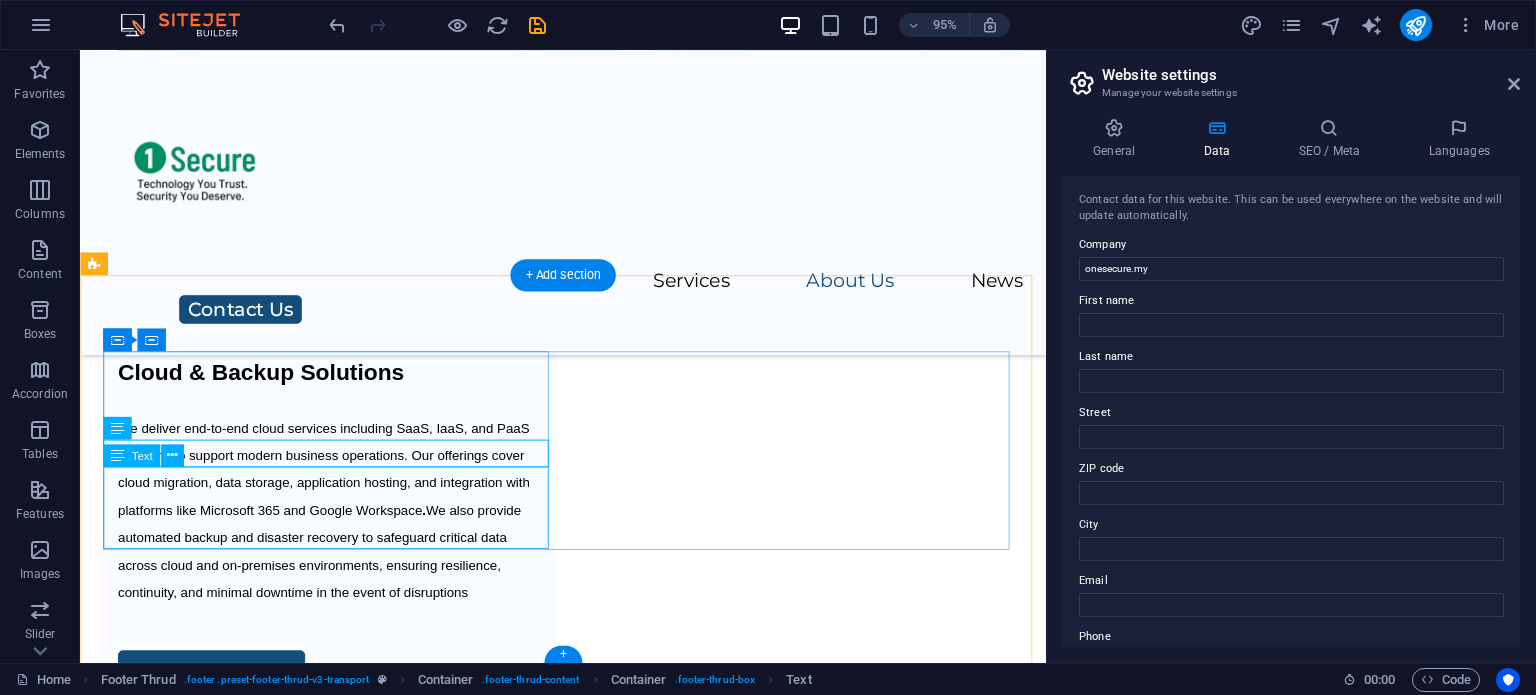 click on "[EMAIL]" at bounding box center [342, 6341] 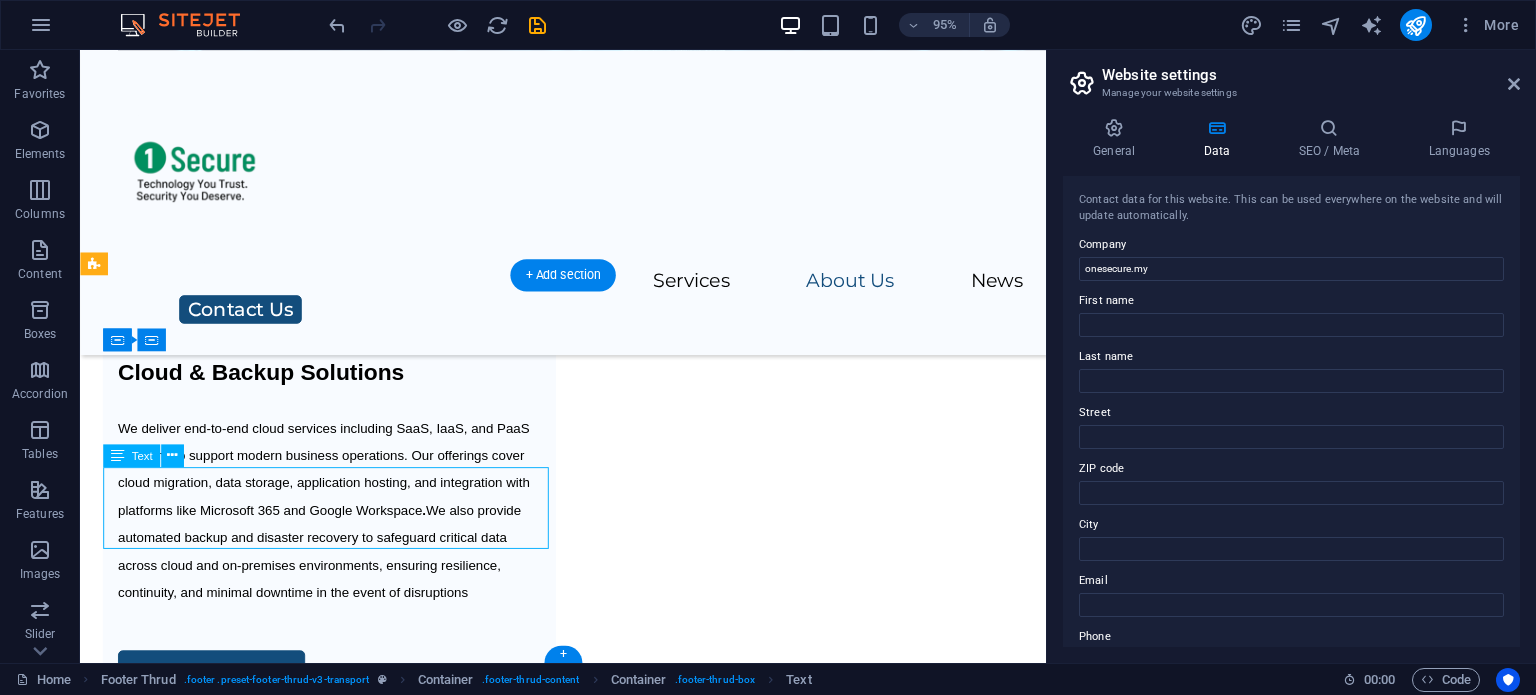 click on "[EMAIL]" at bounding box center [139, 6370] 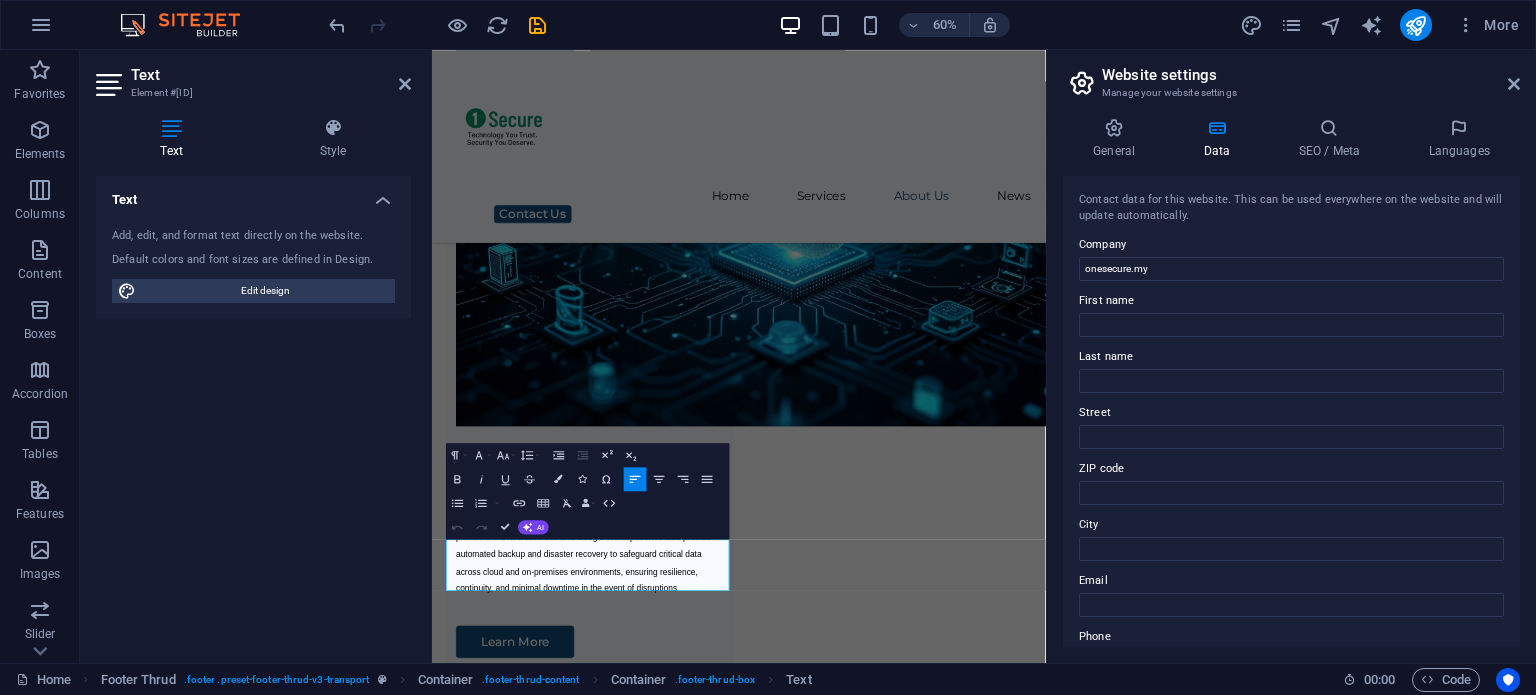 click on "Contact data for this website. This can be used everywhere on the website and will update automatically. Company onesecure.my [FIRST] [LAST] [STREET] [ZIP] [CITY] [EMAIL] [PHONE] [PHONE] [PHONE] [CUSTOM] [CUSTOM] [CUSTOM] [CUSTOM] [CUSTOM] [CUSTOM]" at bounding box center (1291, 411) 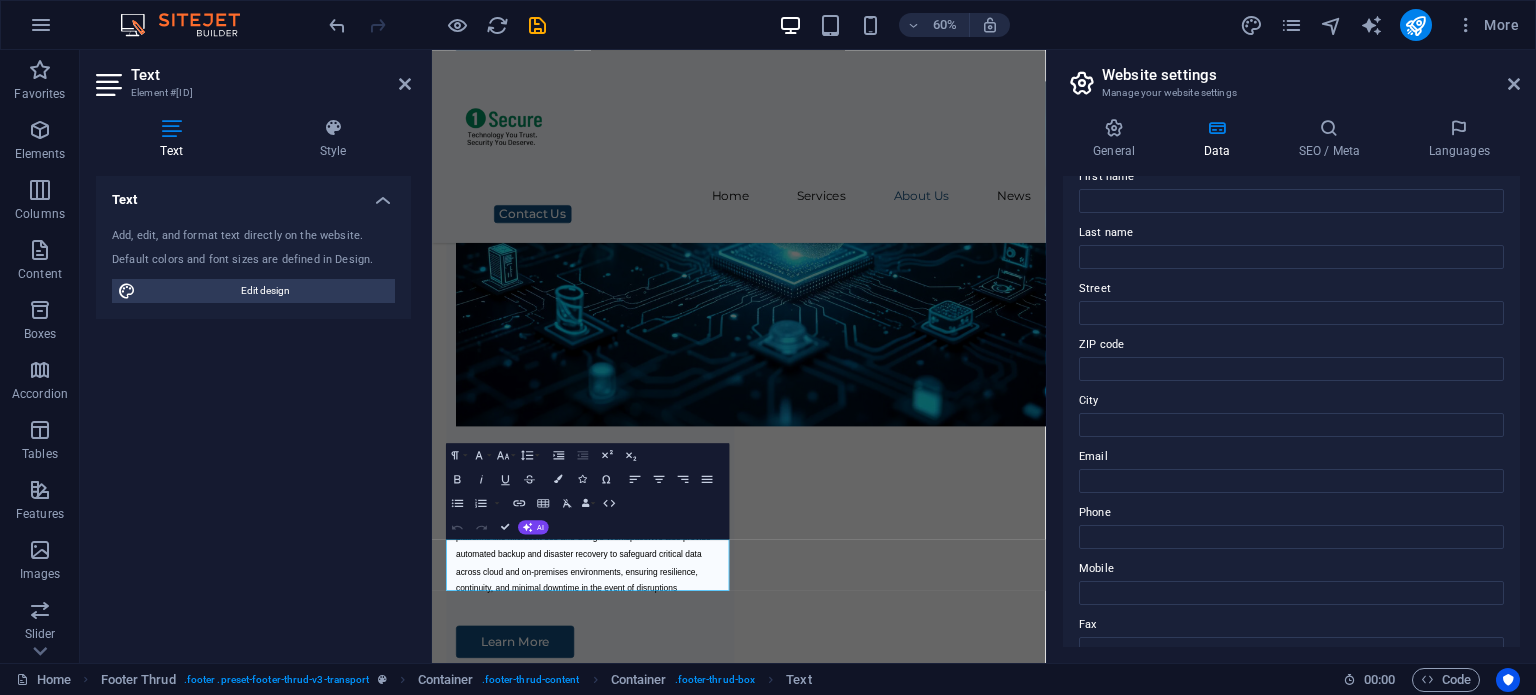 scroll, scrollTop: 488, scrollLeft: 0, axis: vertical 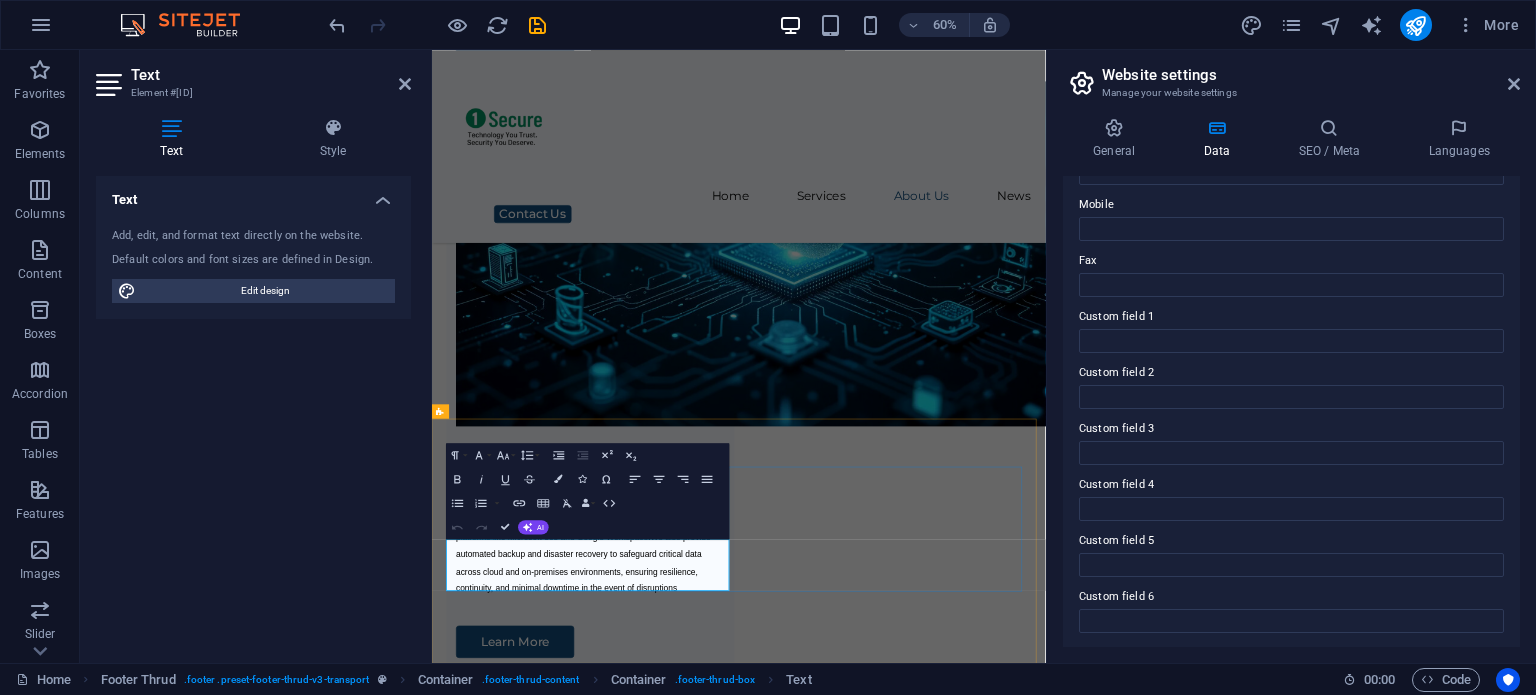 click on "[EMAIL]" at bounding box center (491, 6683) 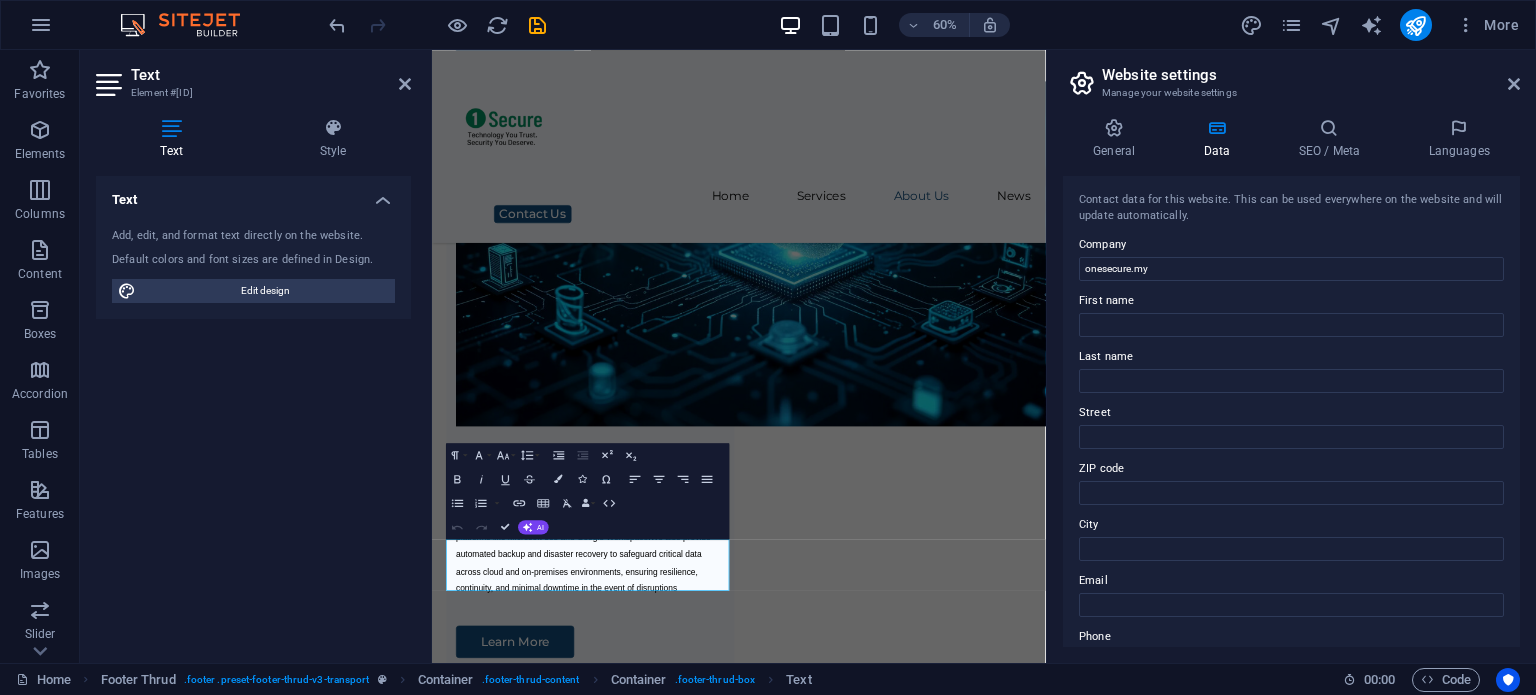 scroll, scrollTop: 0, scrollLeft: 0, axis: both 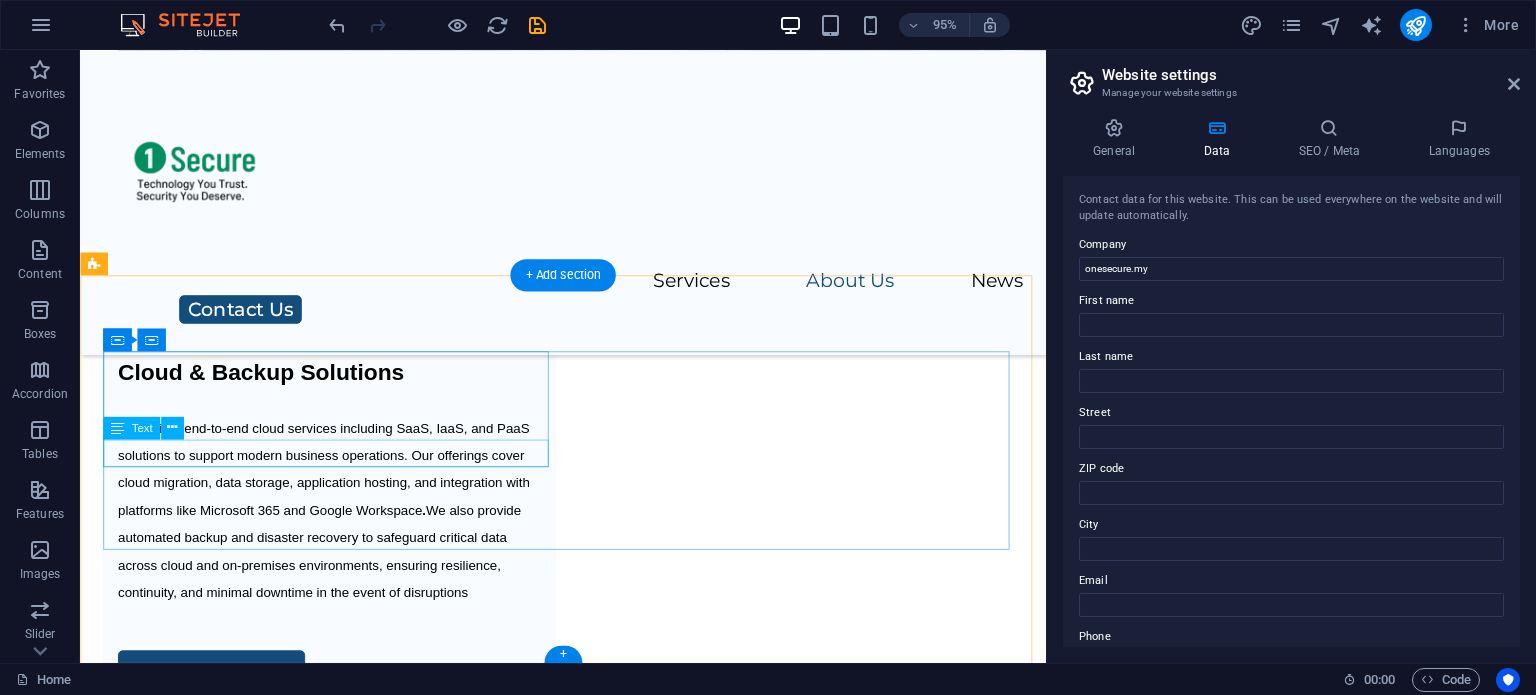 click on "Email: [EMAIL]" at bounding box center (342, 6283) 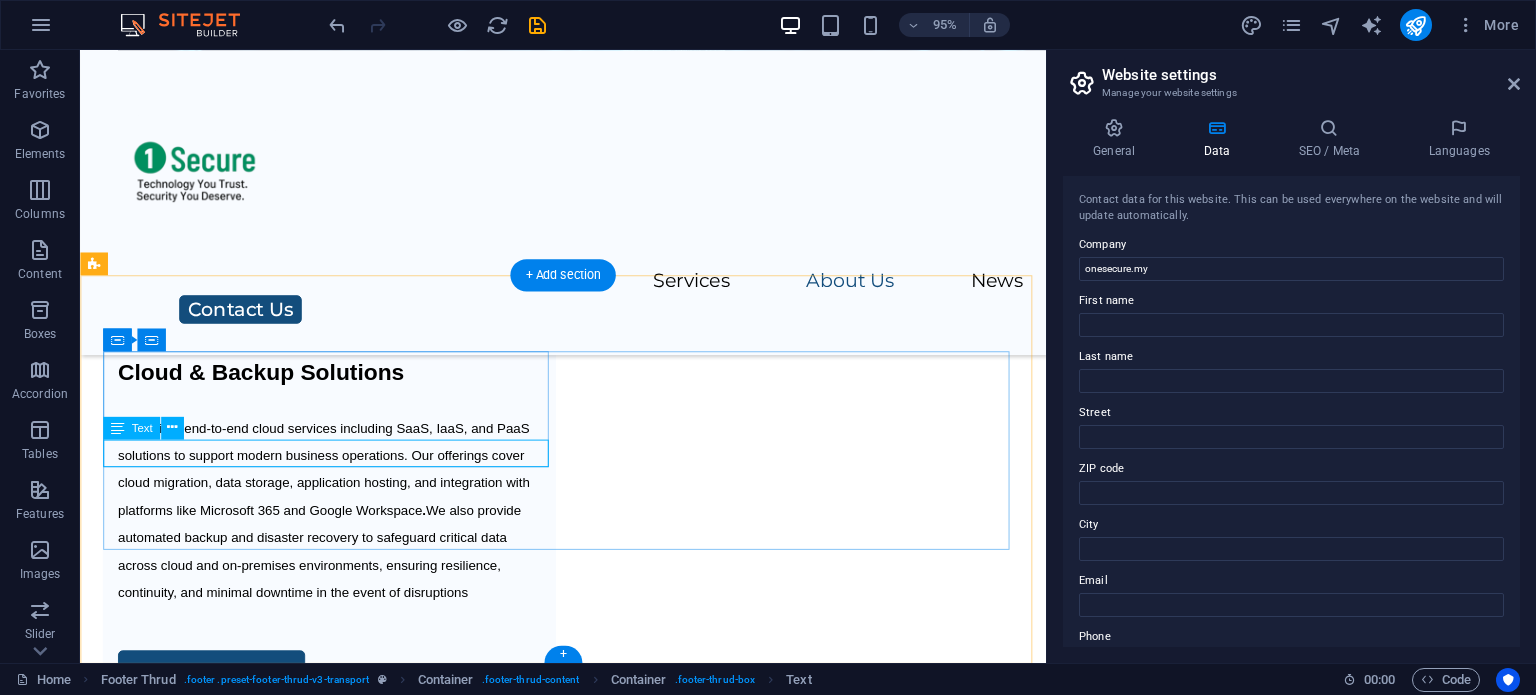 click on "Email: [EMAIL]" at bounding box center [342, 6283] 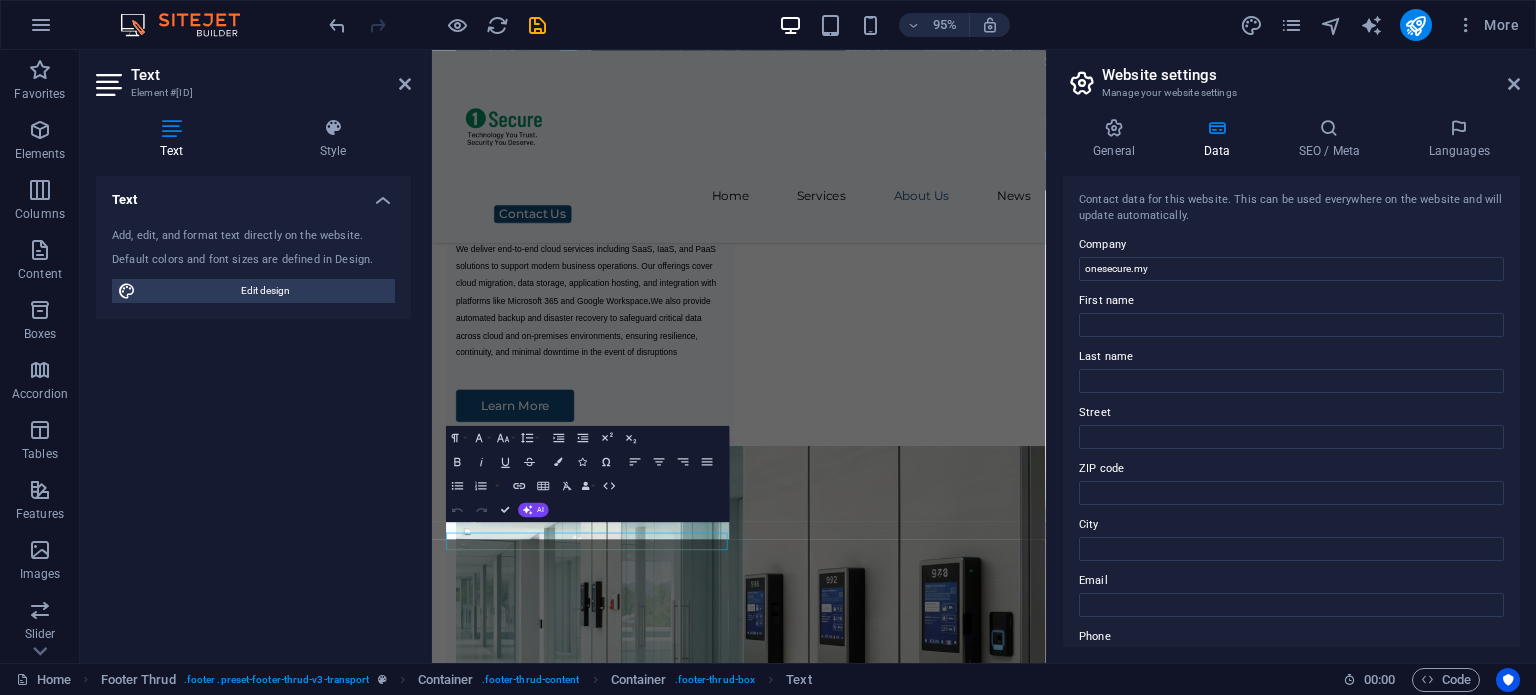 click on "Text Add, edit, and format text directly on the website. Default colors and font sizes are defined in Design. Edit design Alignment Left aligned Centered Right aligned" at bounding box center [253, 411] 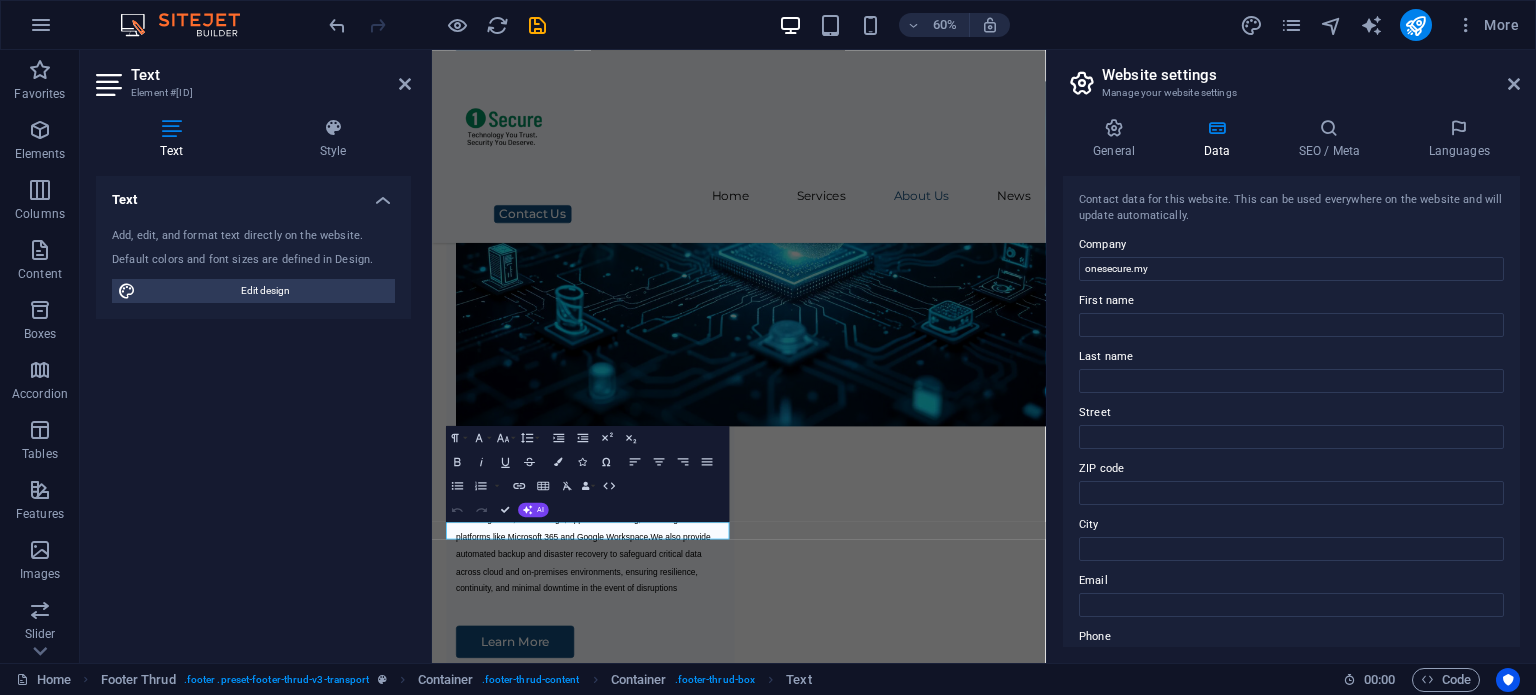 click on "Text" at bounding box center [175, 139] 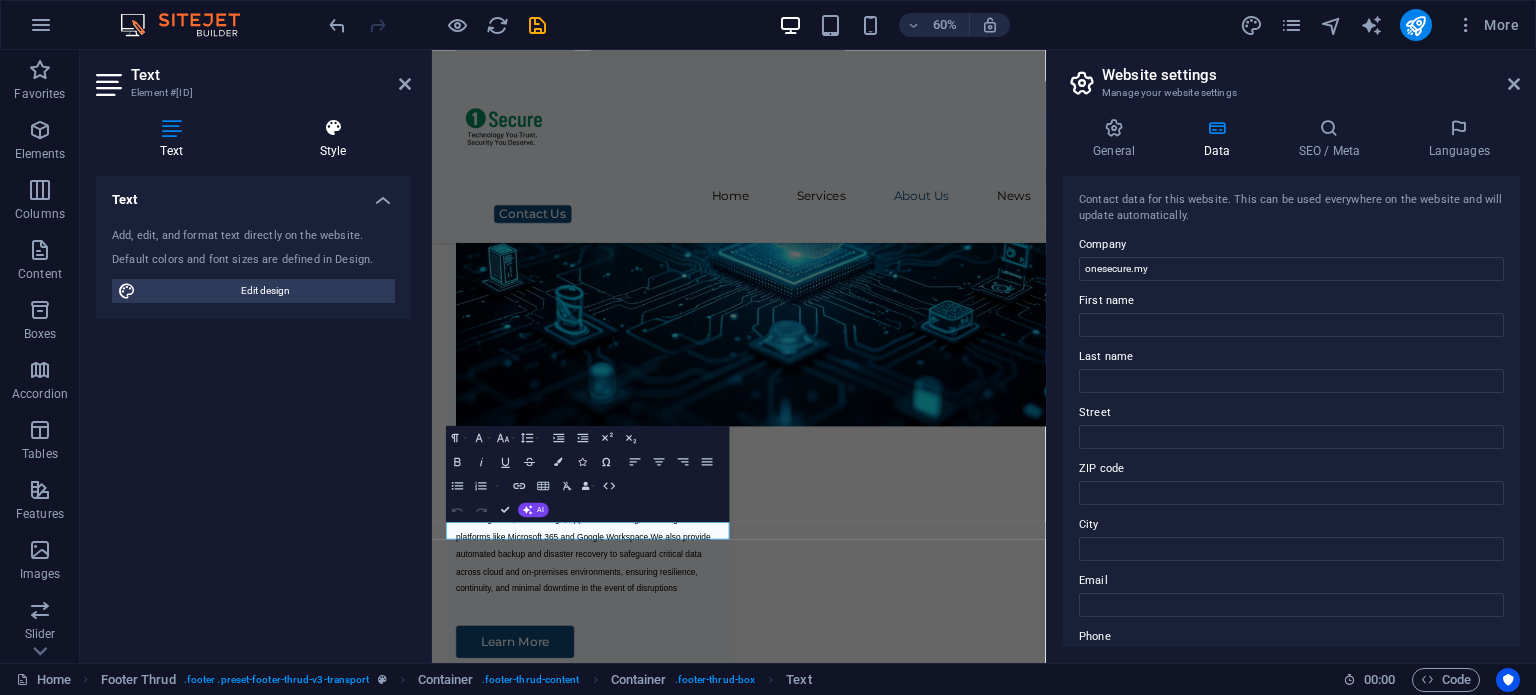 click on "Style" at bounding box center (333, 139) 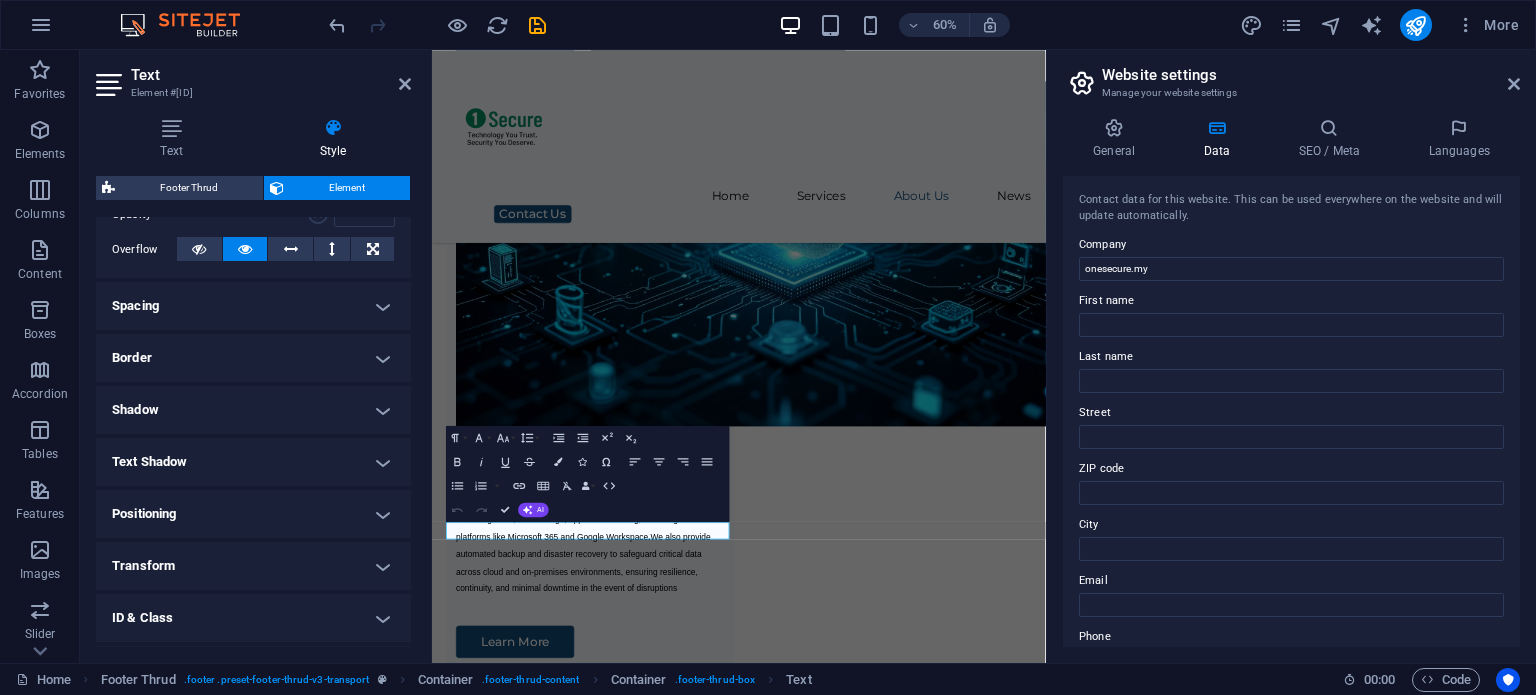 scroll, scrollTop: 314, scrollLeft: 0, axis: vertical 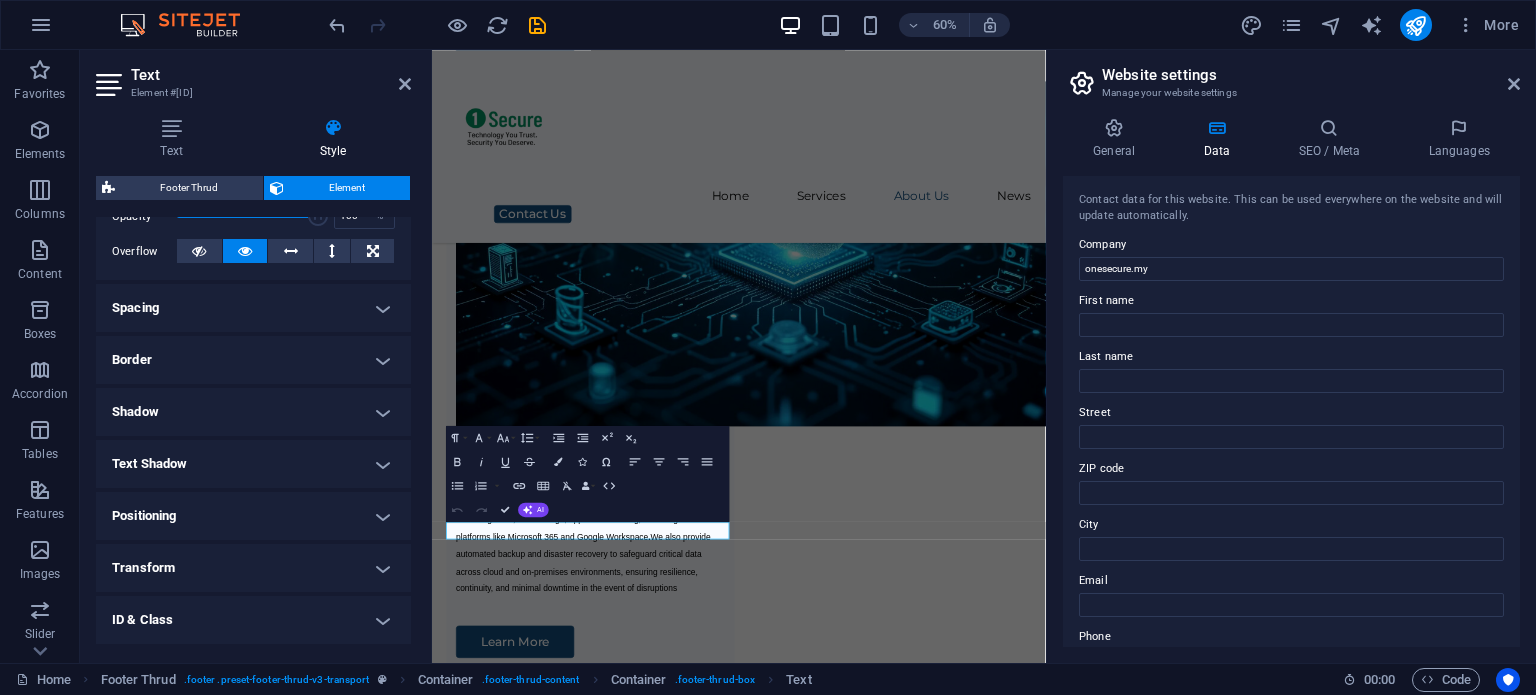 click on "Positioning" at bounding box center [253, 516] 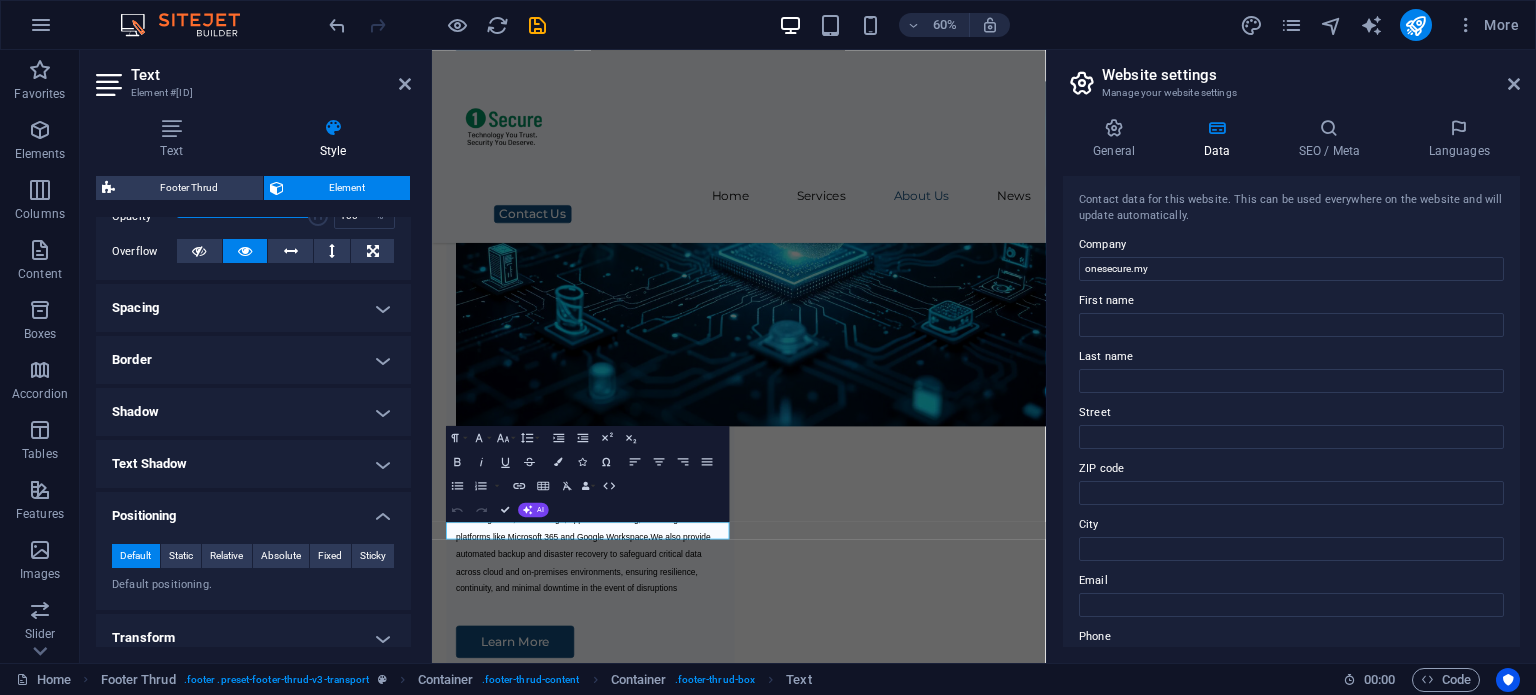 click on "Positioning" at bounding box center (253, 510) 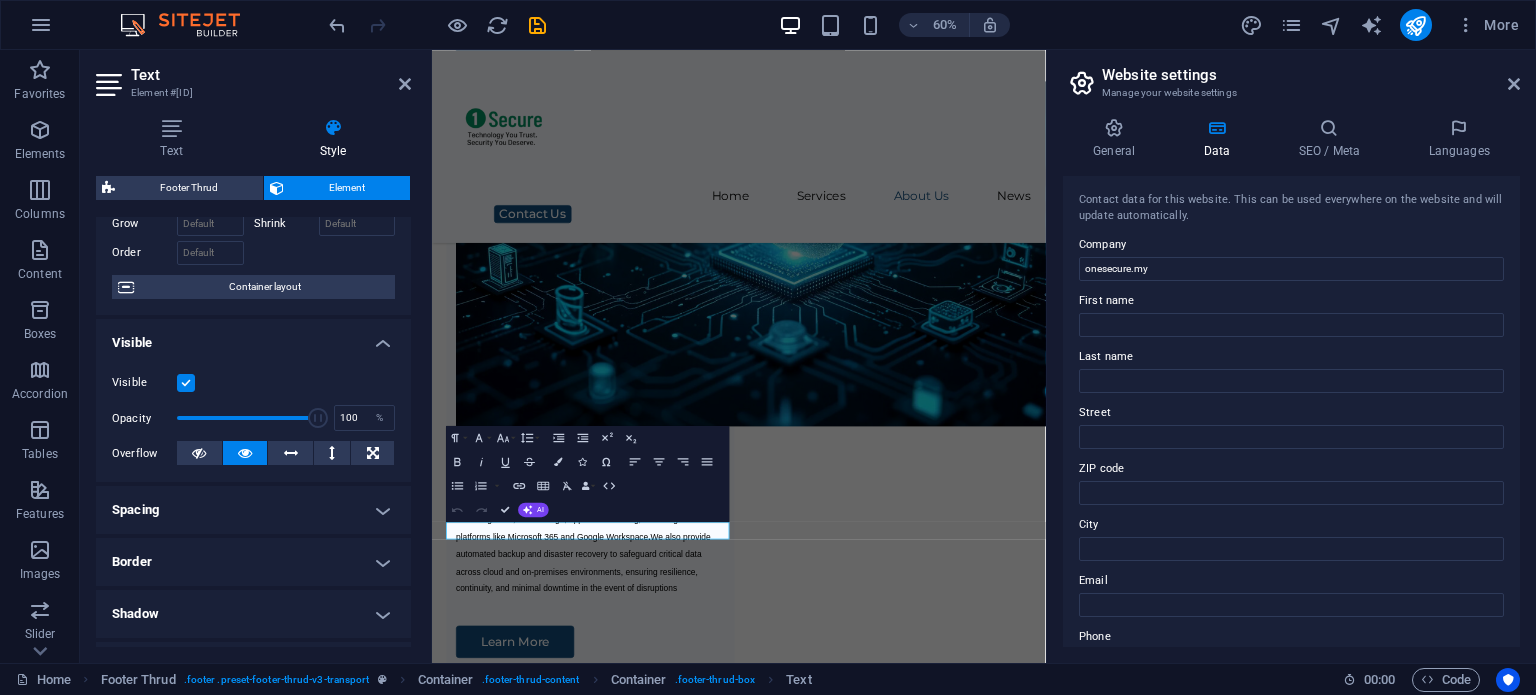 scroll, scrollTop: 14, scrollLeft: 0, axis: vertical 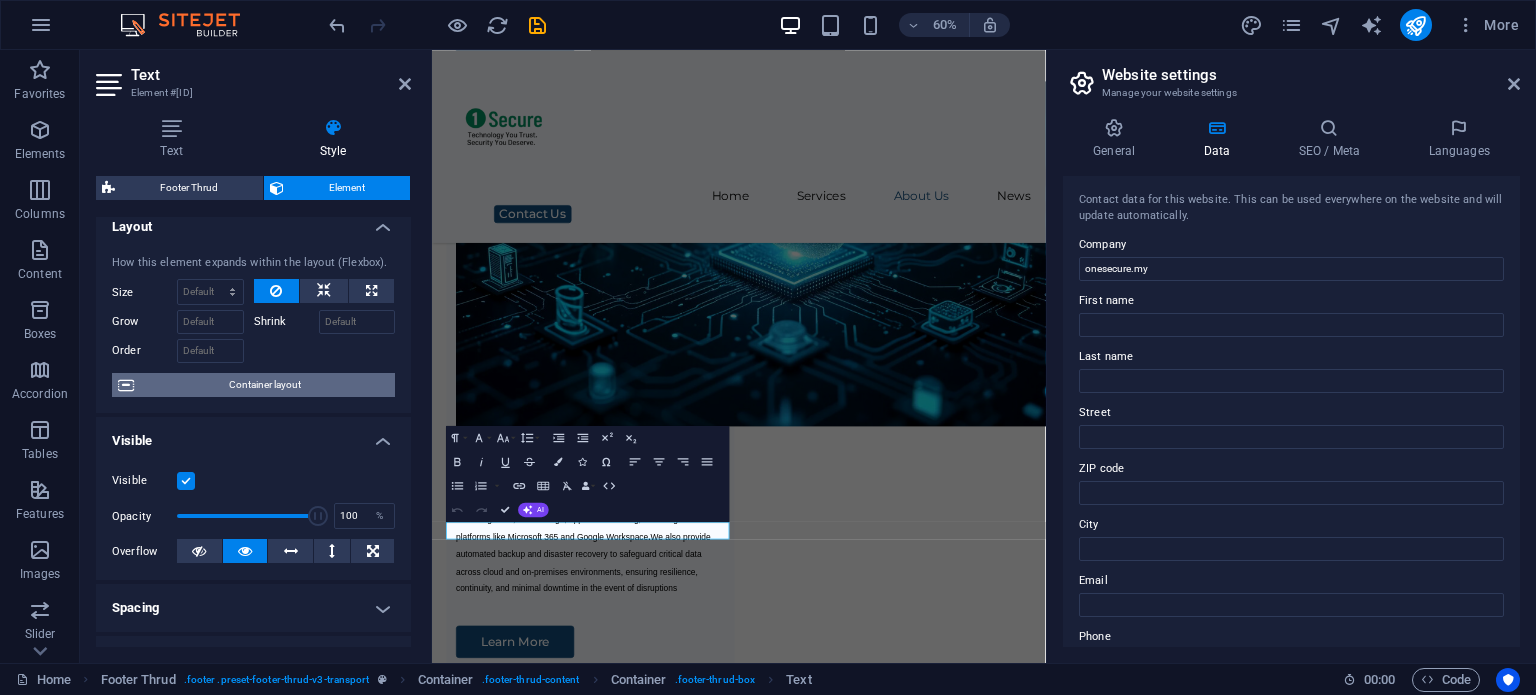 click on "Container layout" at bounding box center [264, 385] 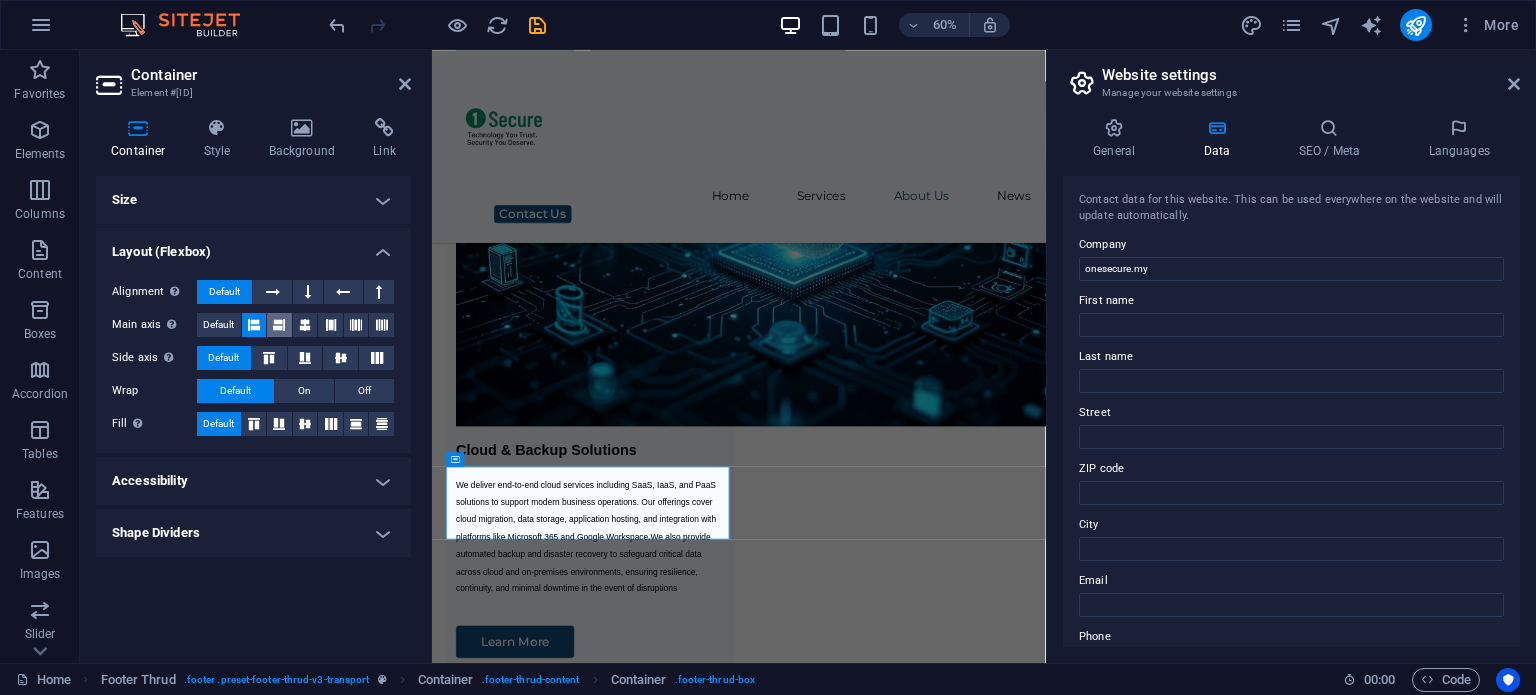 click at bounding box center [279, 325] 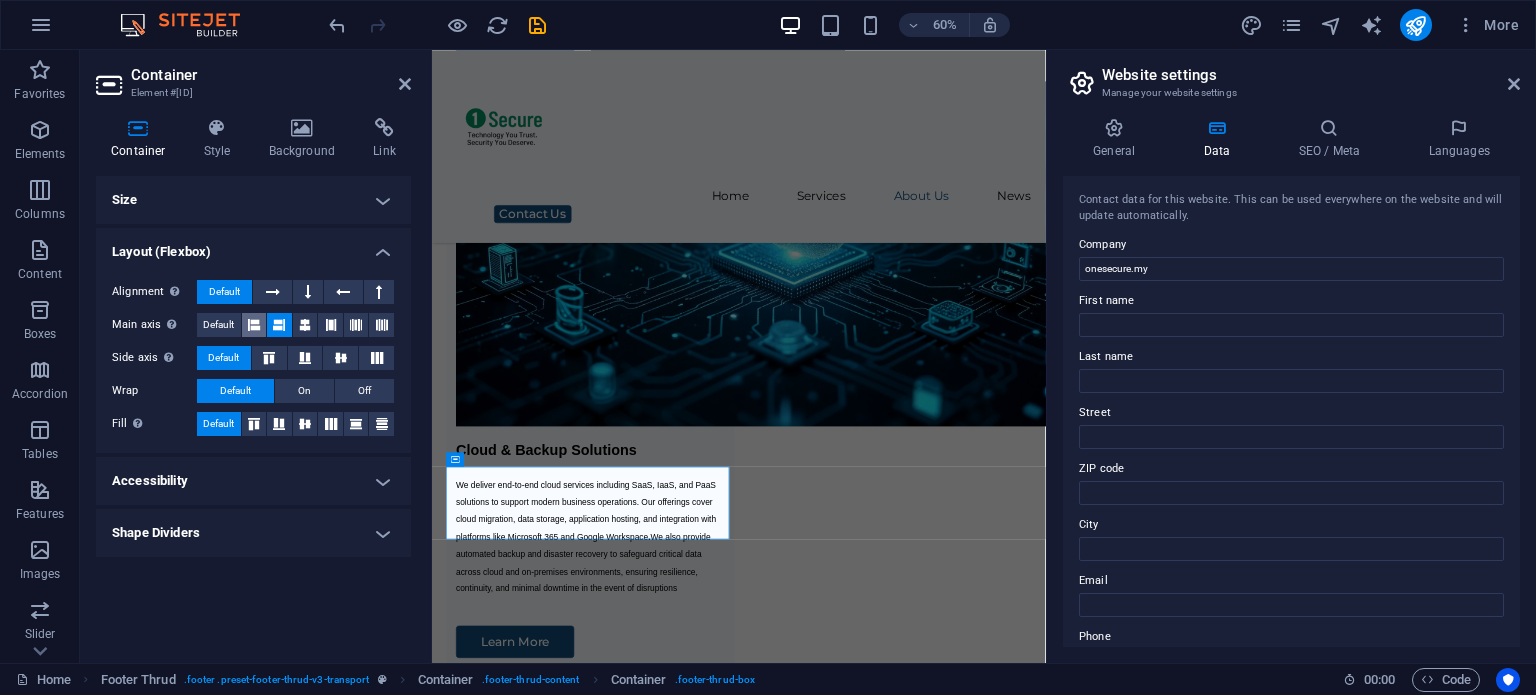 click at bounding box center (254, 325) 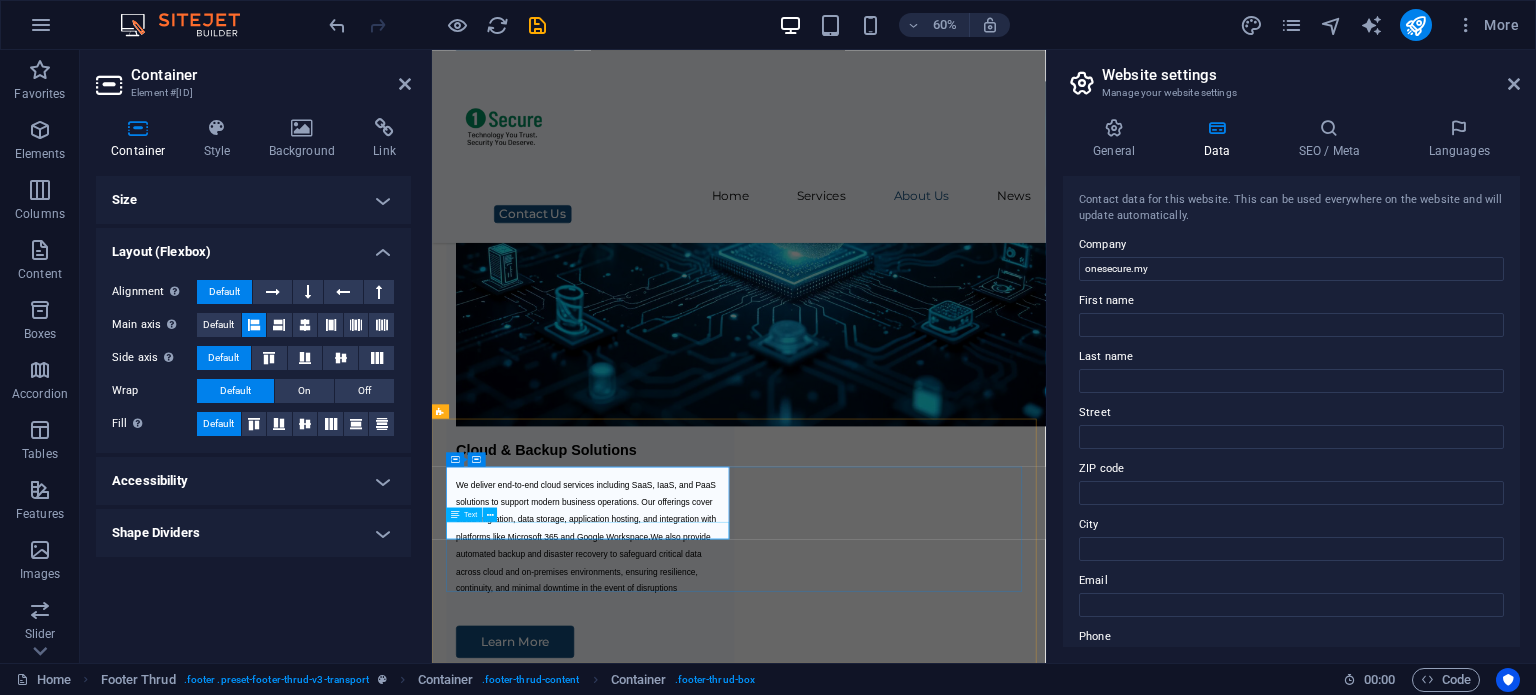 click on "Email: [EMAIL]" at bounding box center (696, 6596) 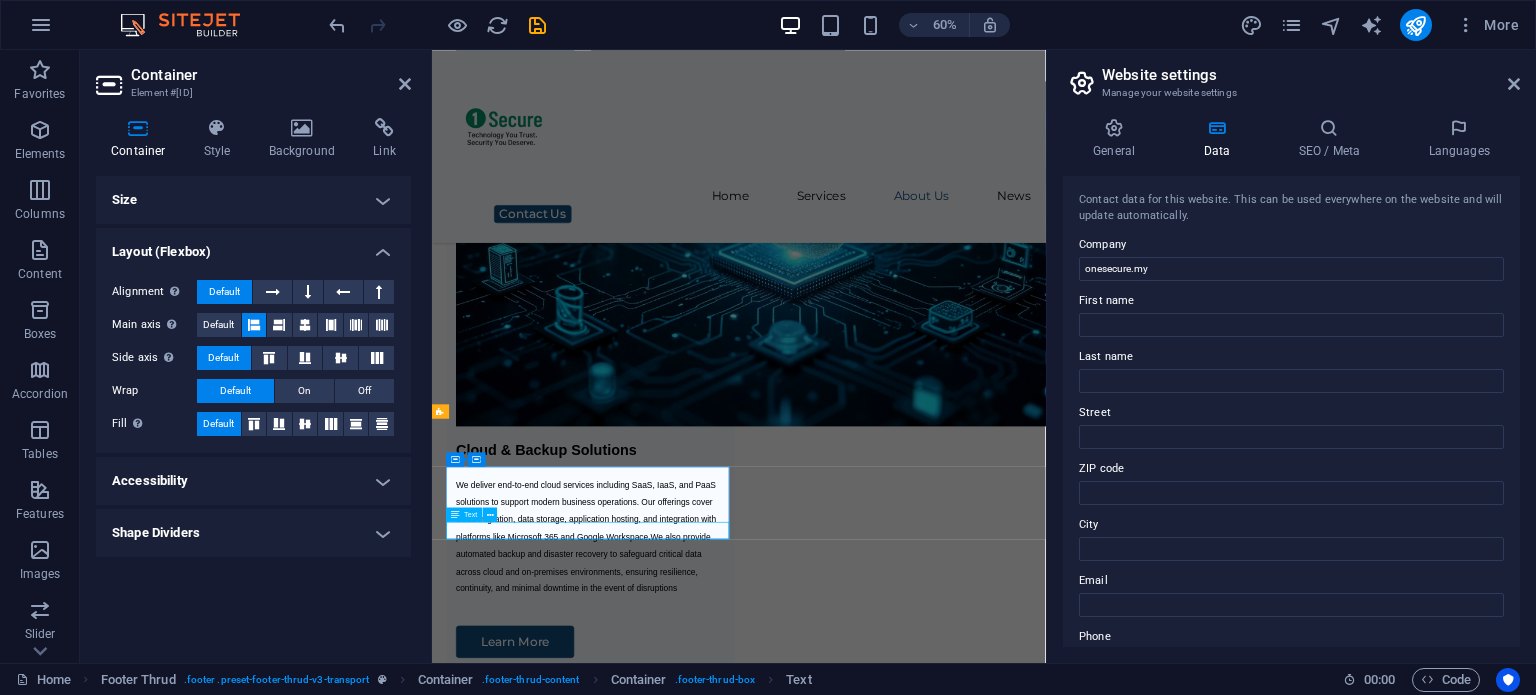 click on "Email: [EMAIL]" at bounding box center [696, 6596] 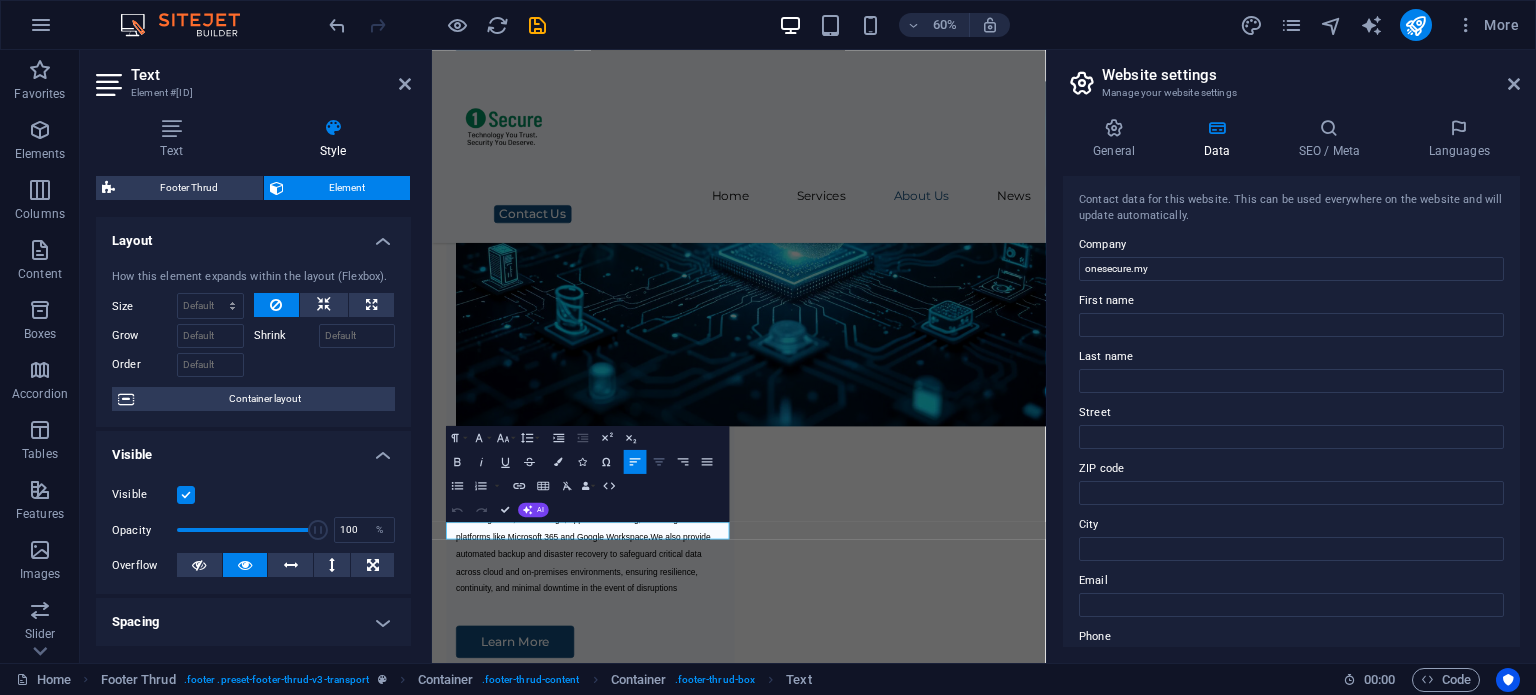 click 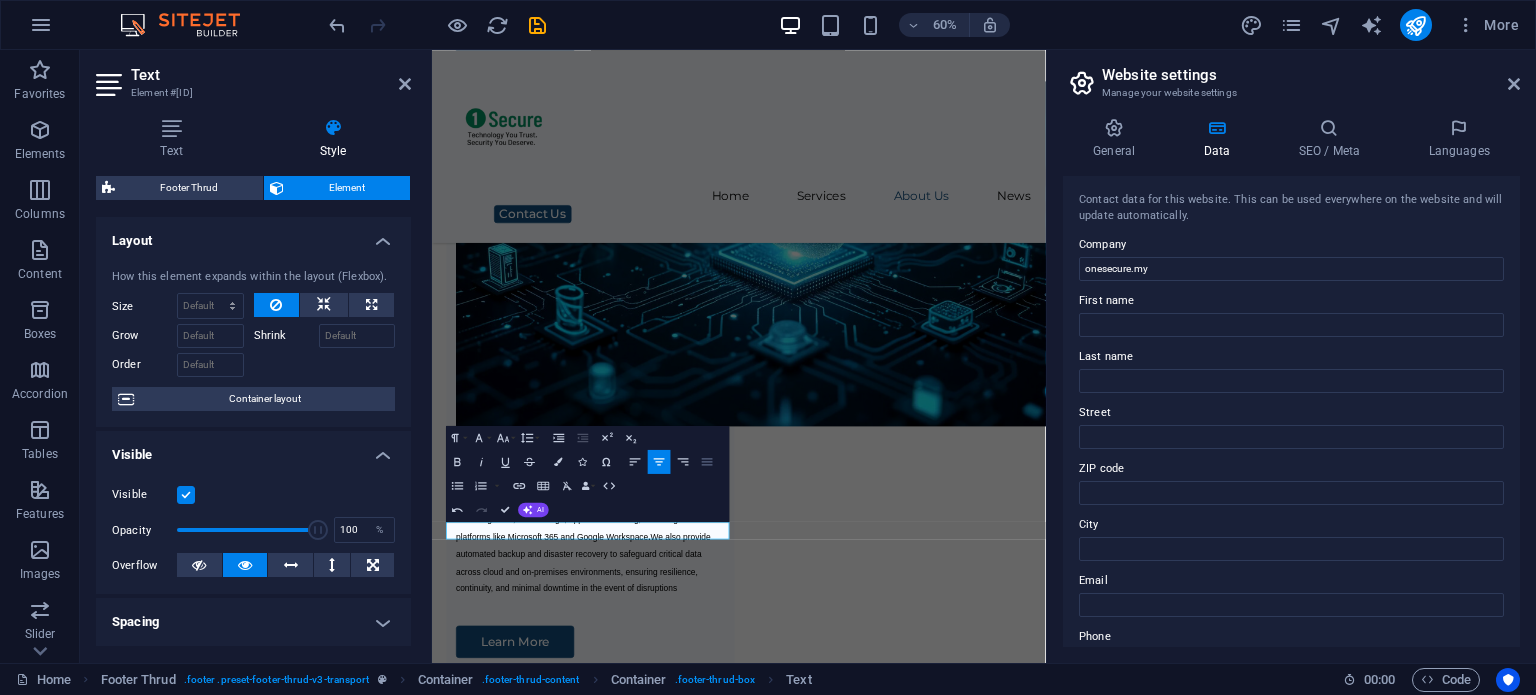 click 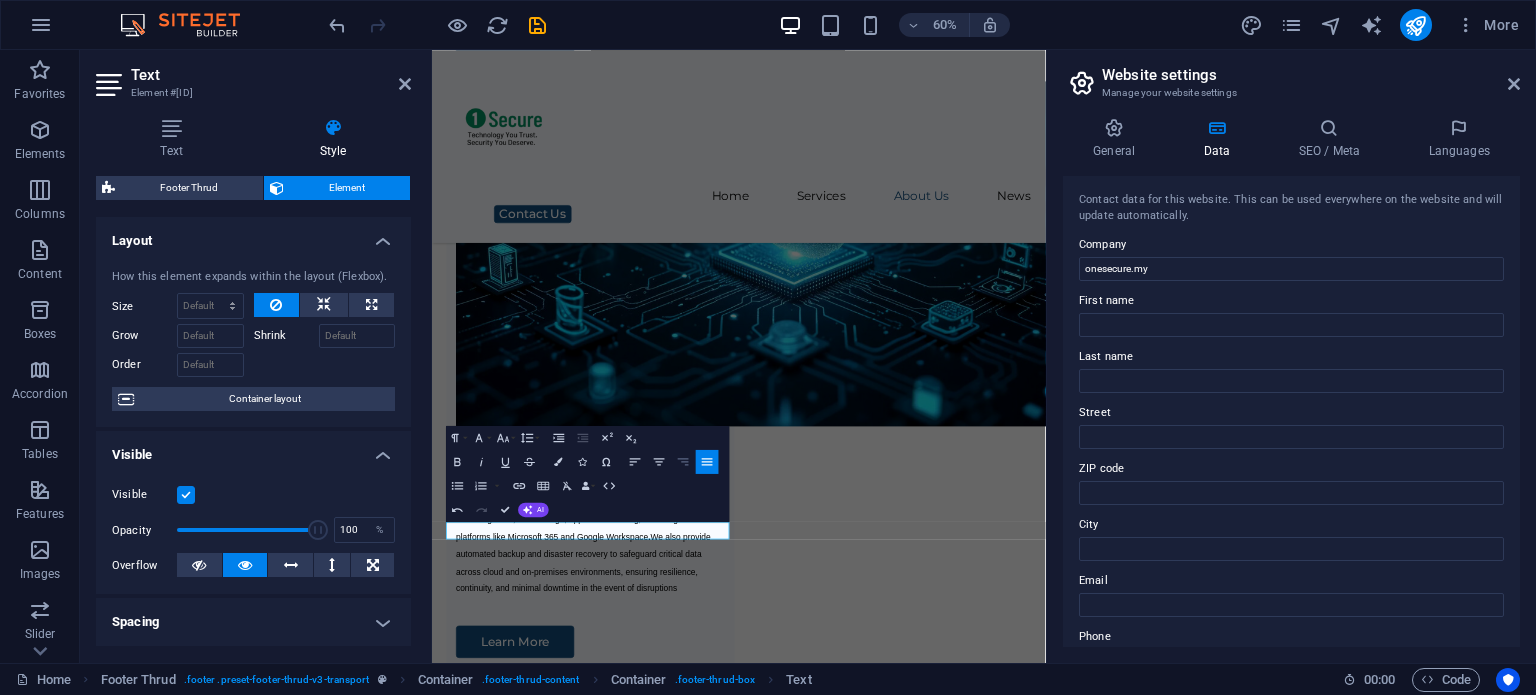 click 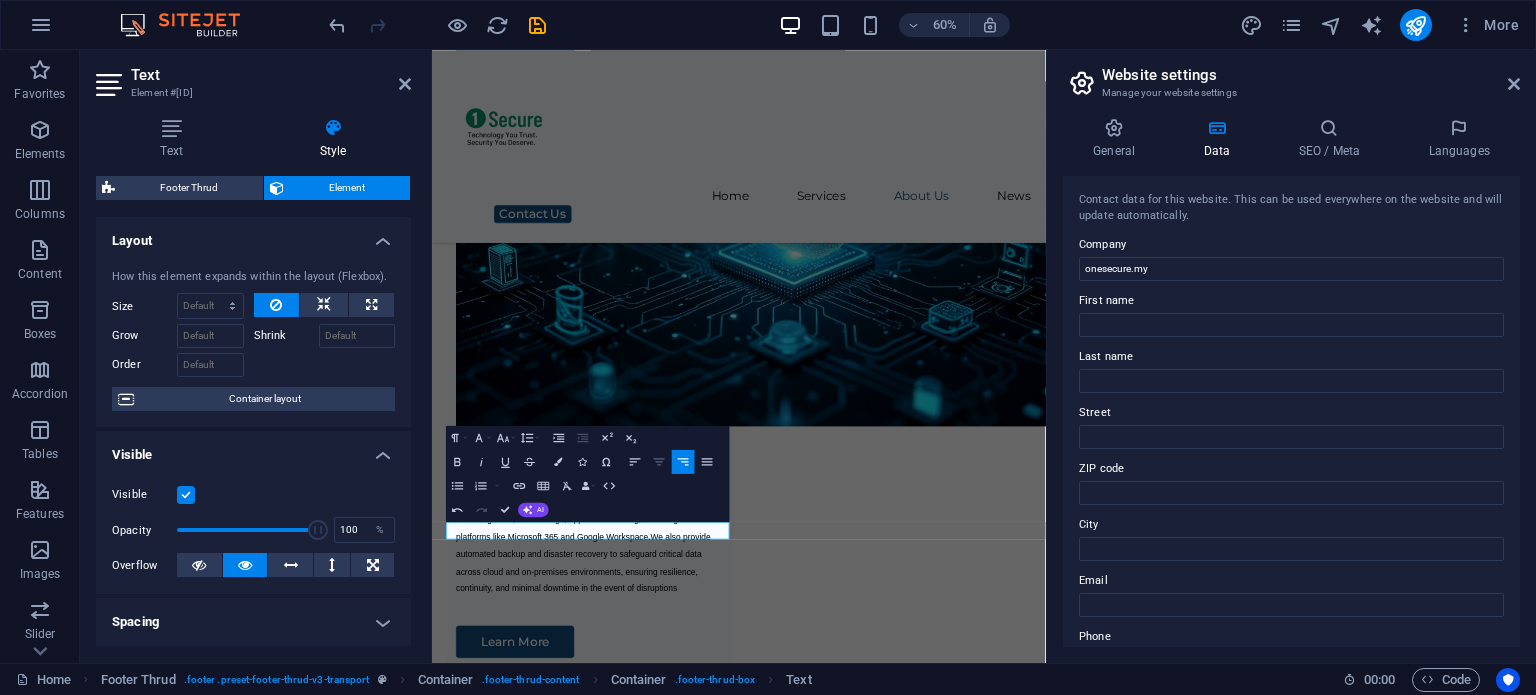 click 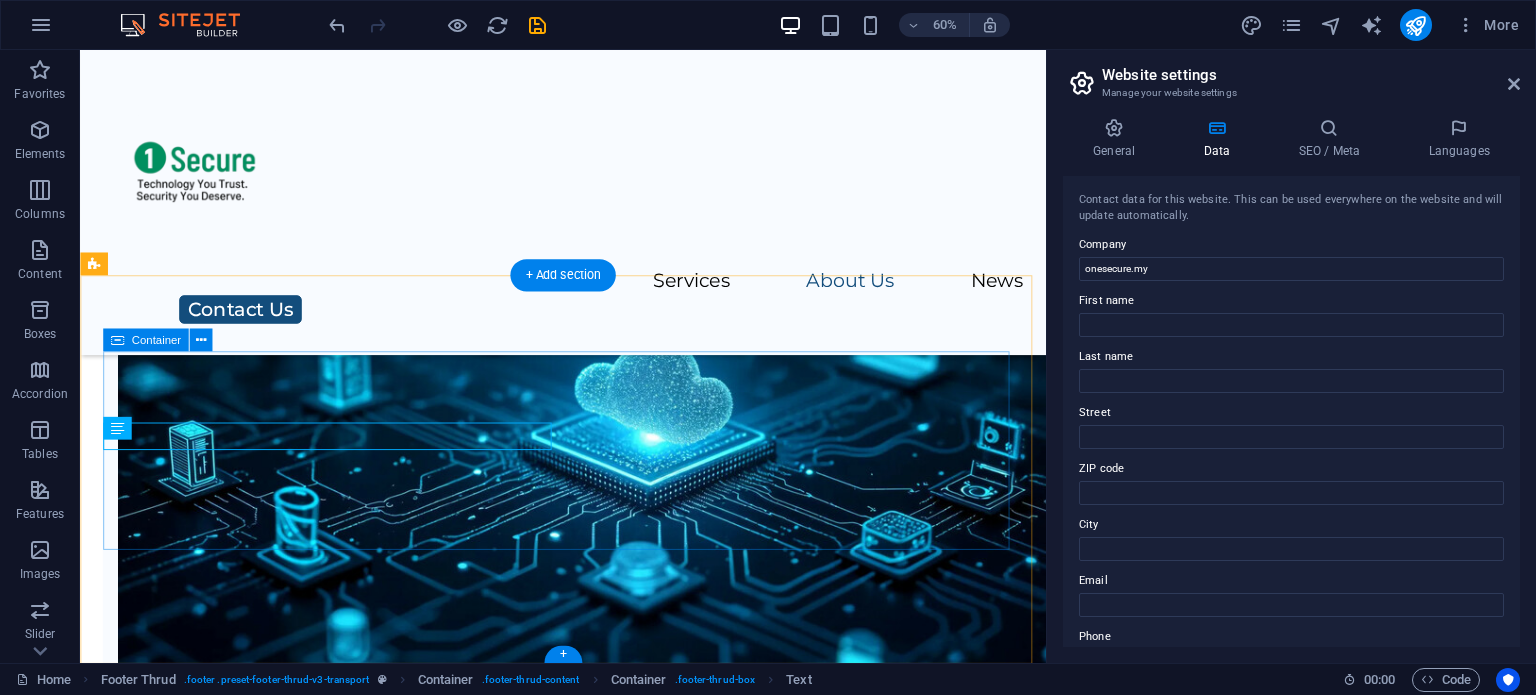 scroll, scrollTop: 6161, scrollLeft: 0, axis: vertical 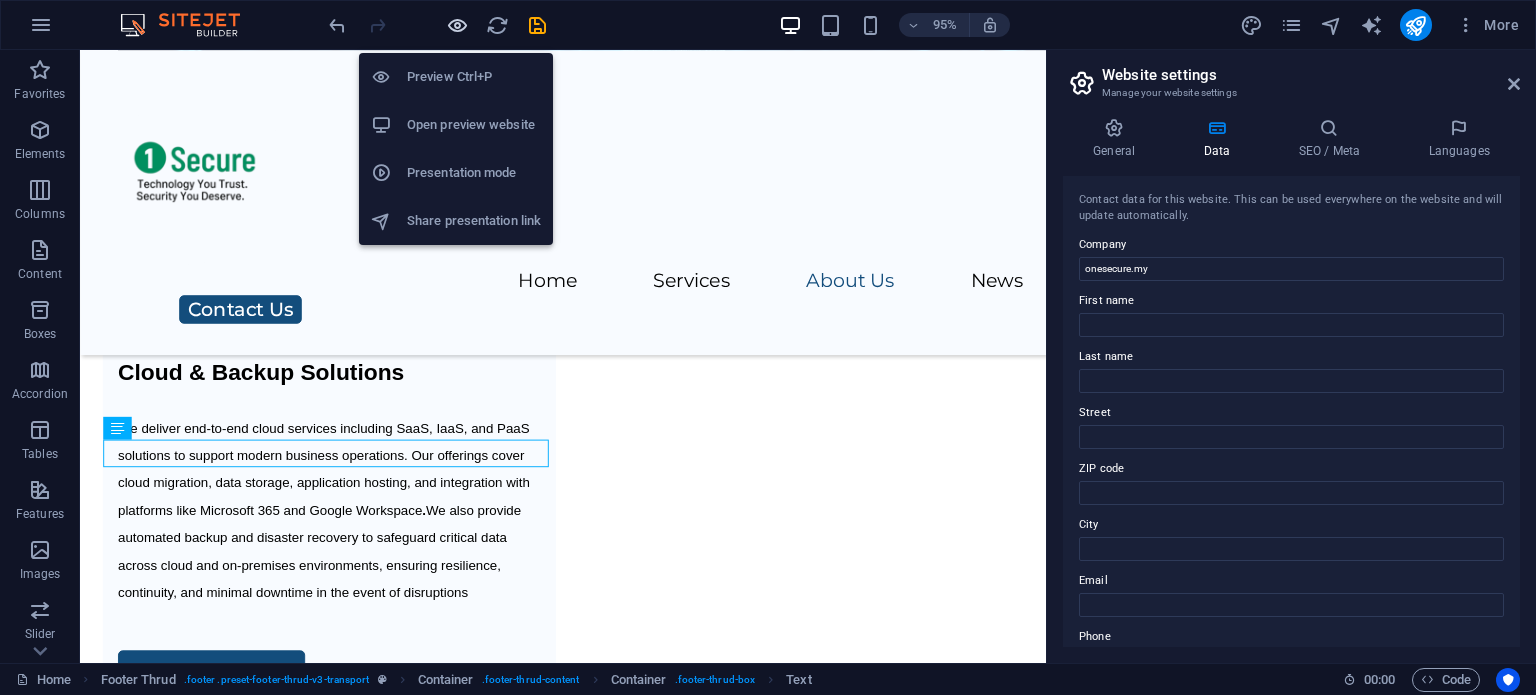 click at bounding box center [457, 25] 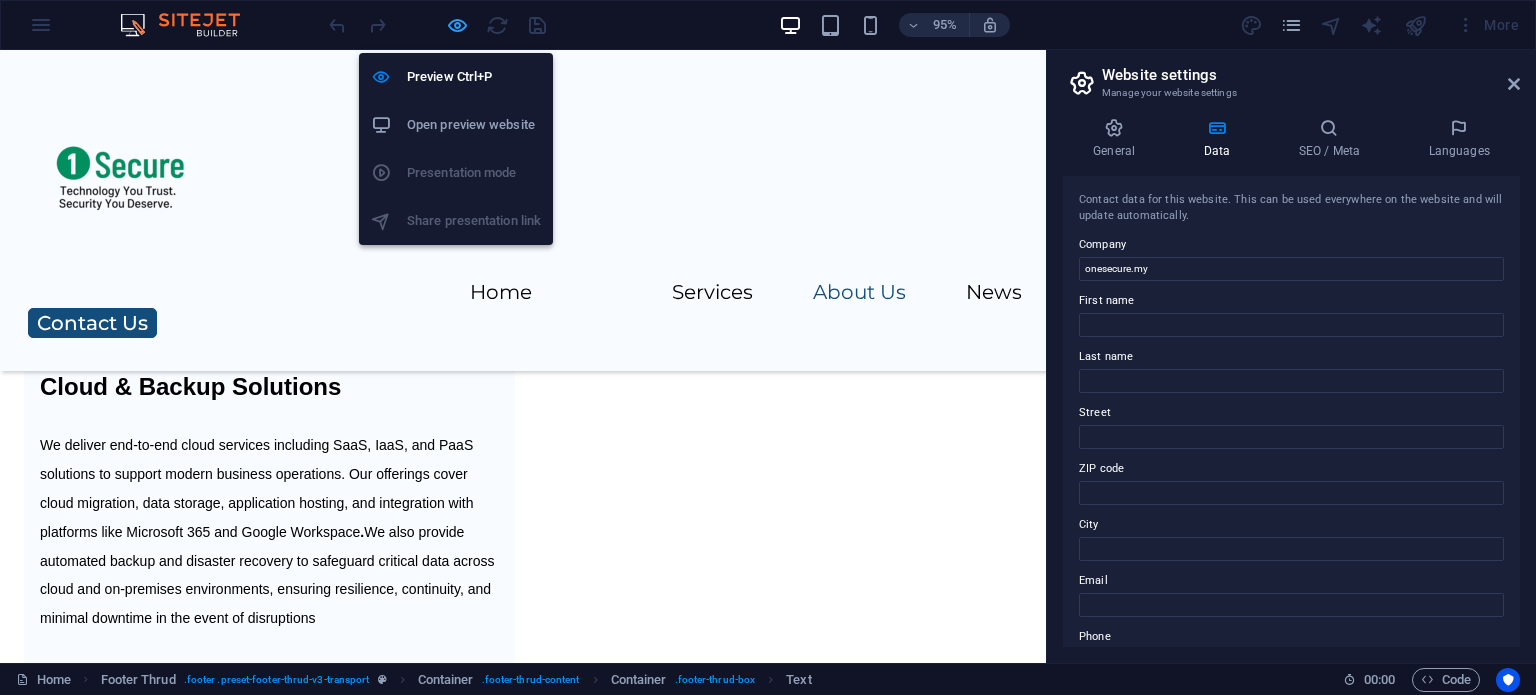 scroll, scrollTop: 6070, scrollLeft: 0, axis: vertical 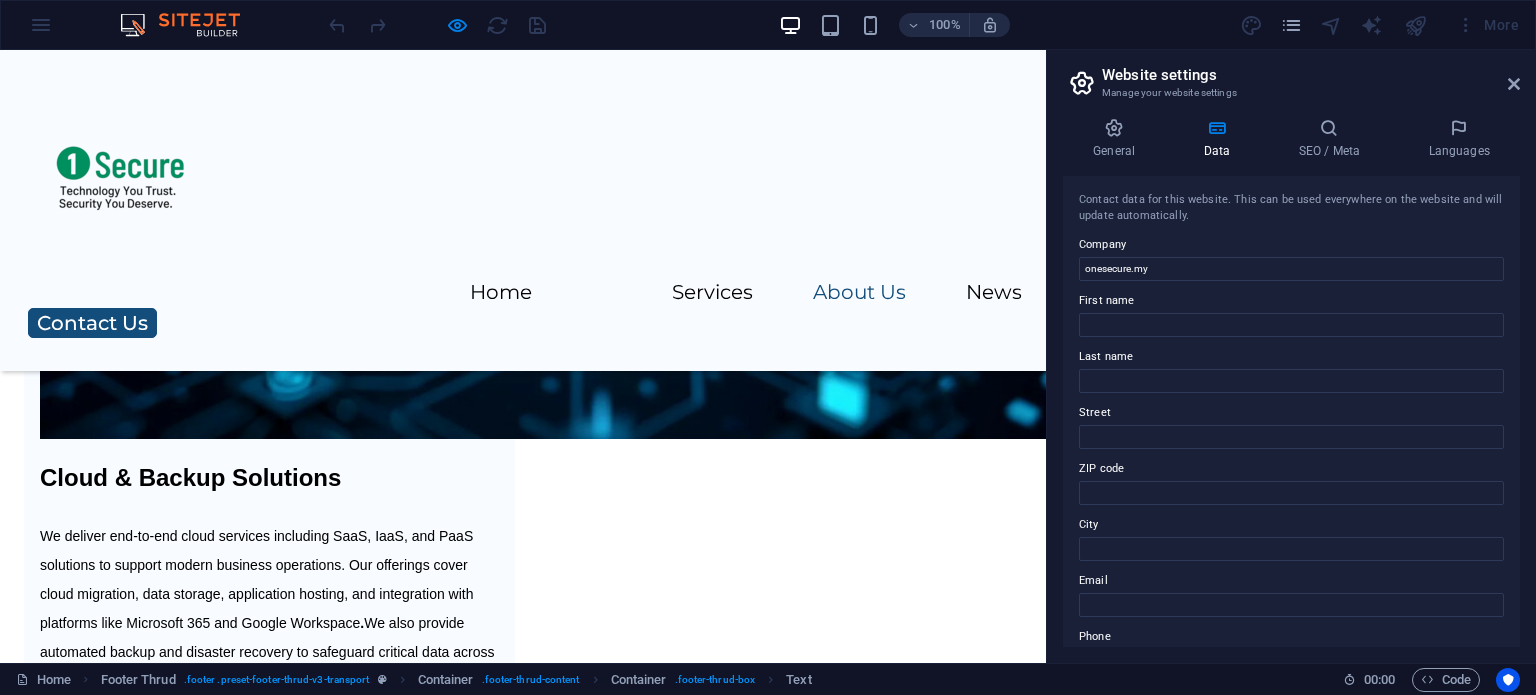 click on "Email: [EMAIL]" at bounding box center [269, 6381] 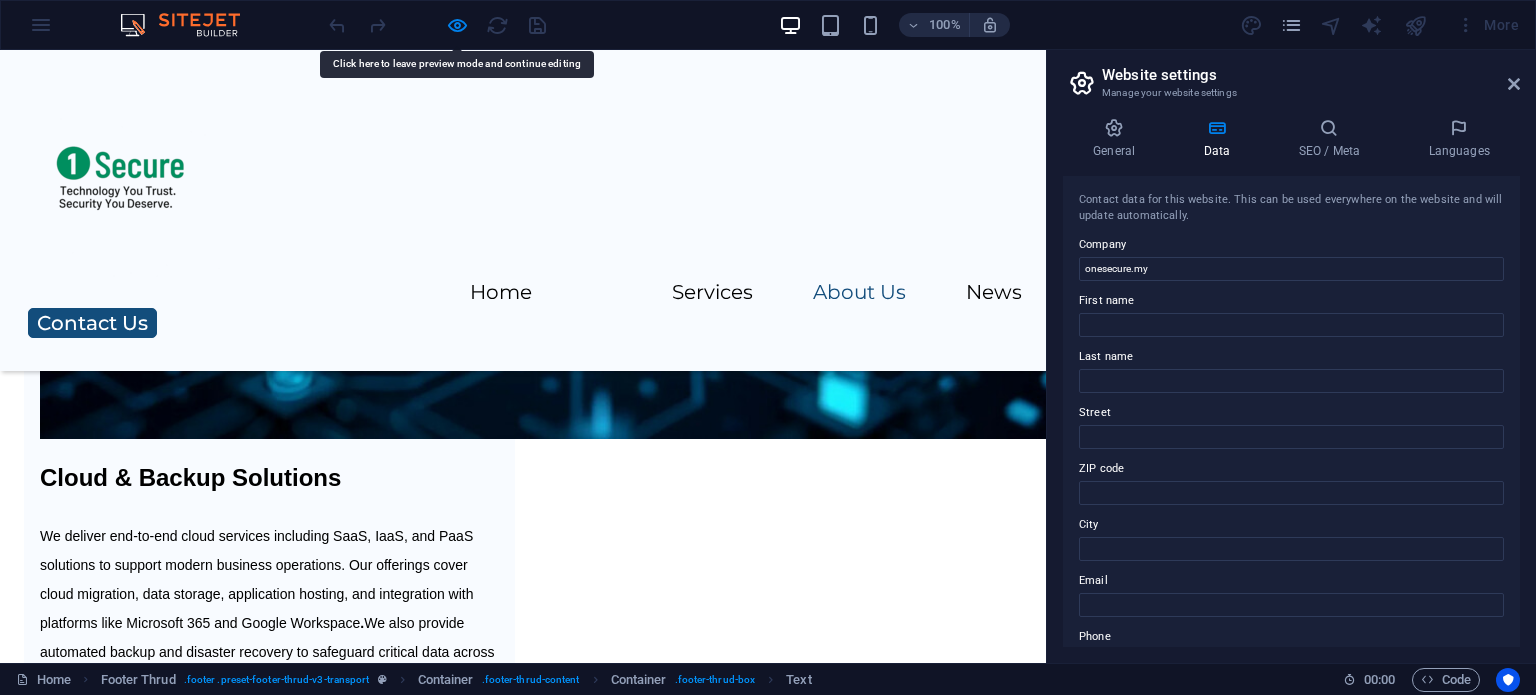 click on "Email: [EMAIL]" at bounding box center [269, 6381] 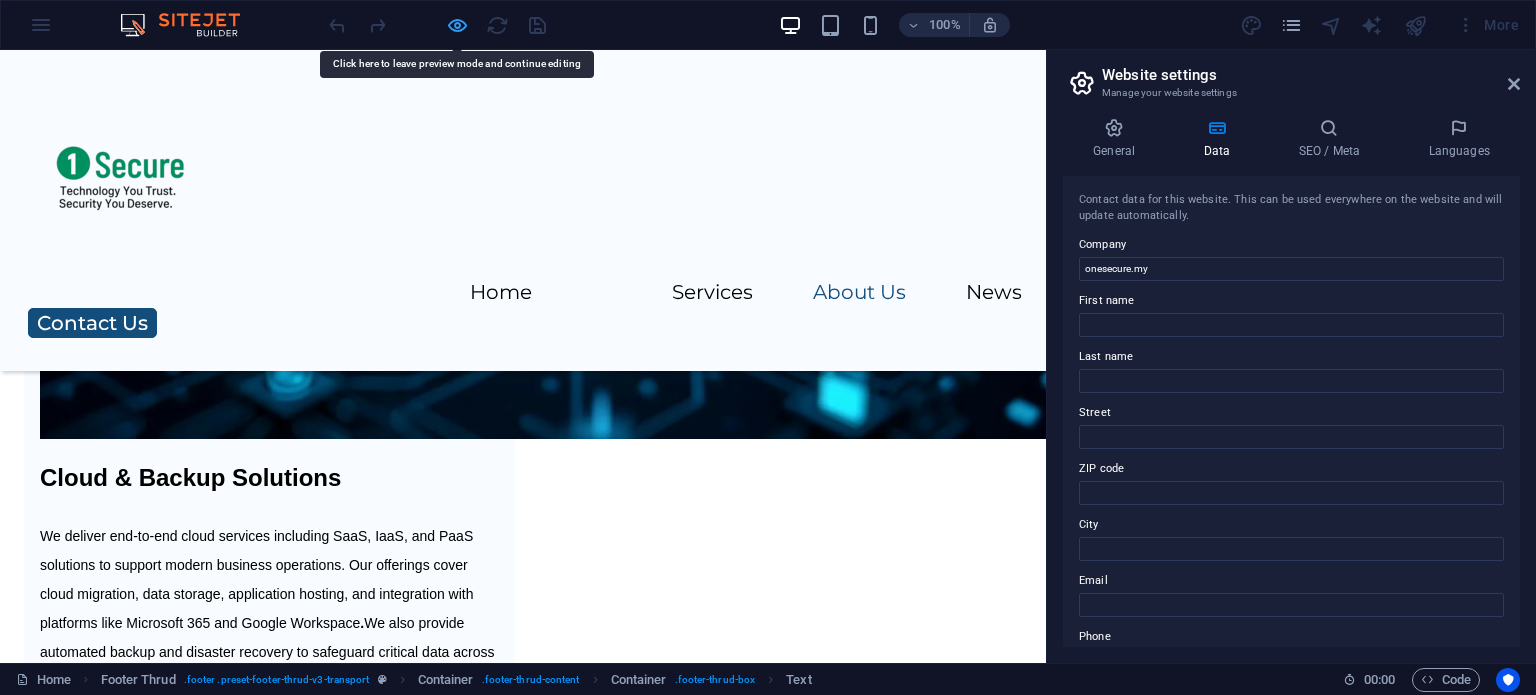 click at bounding box center (457, 25) 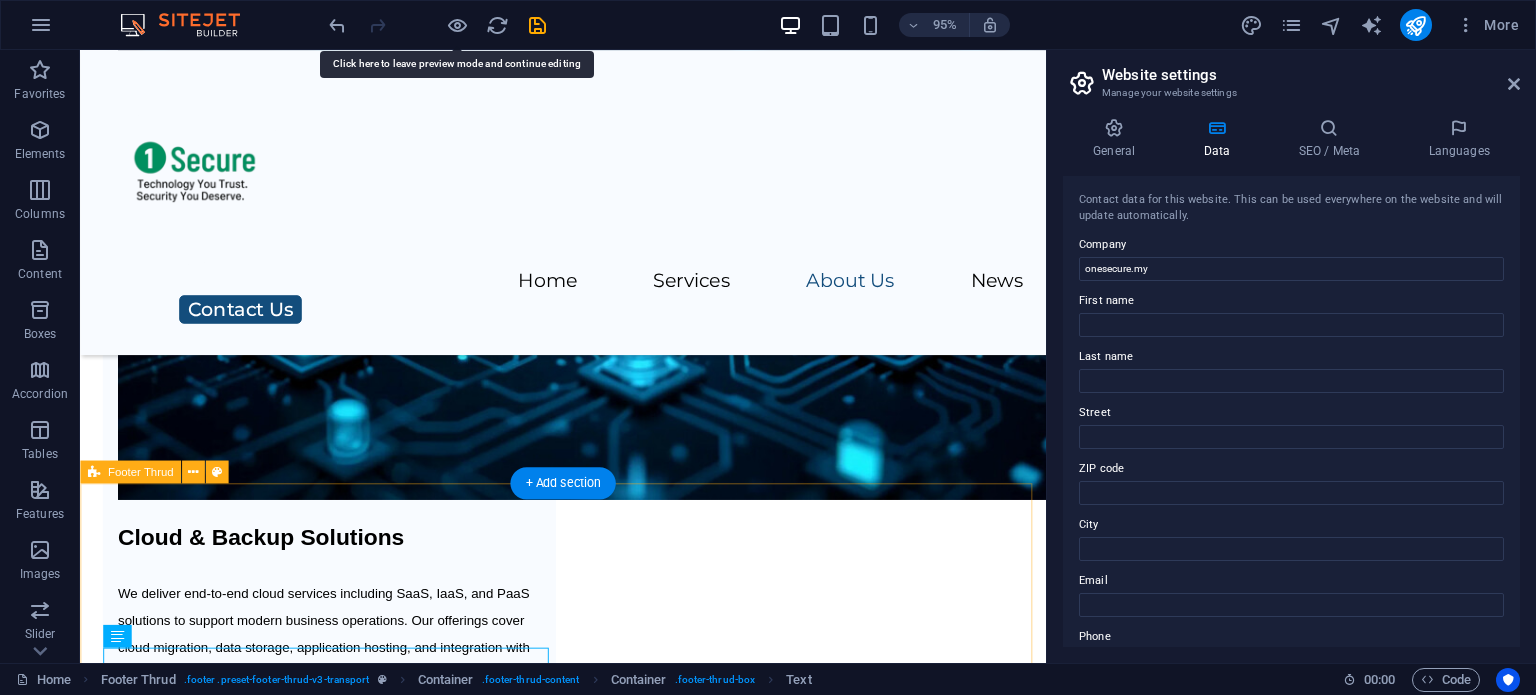 scroll, scrollTop: 6142, scrollLeft: 0, axis: vertical 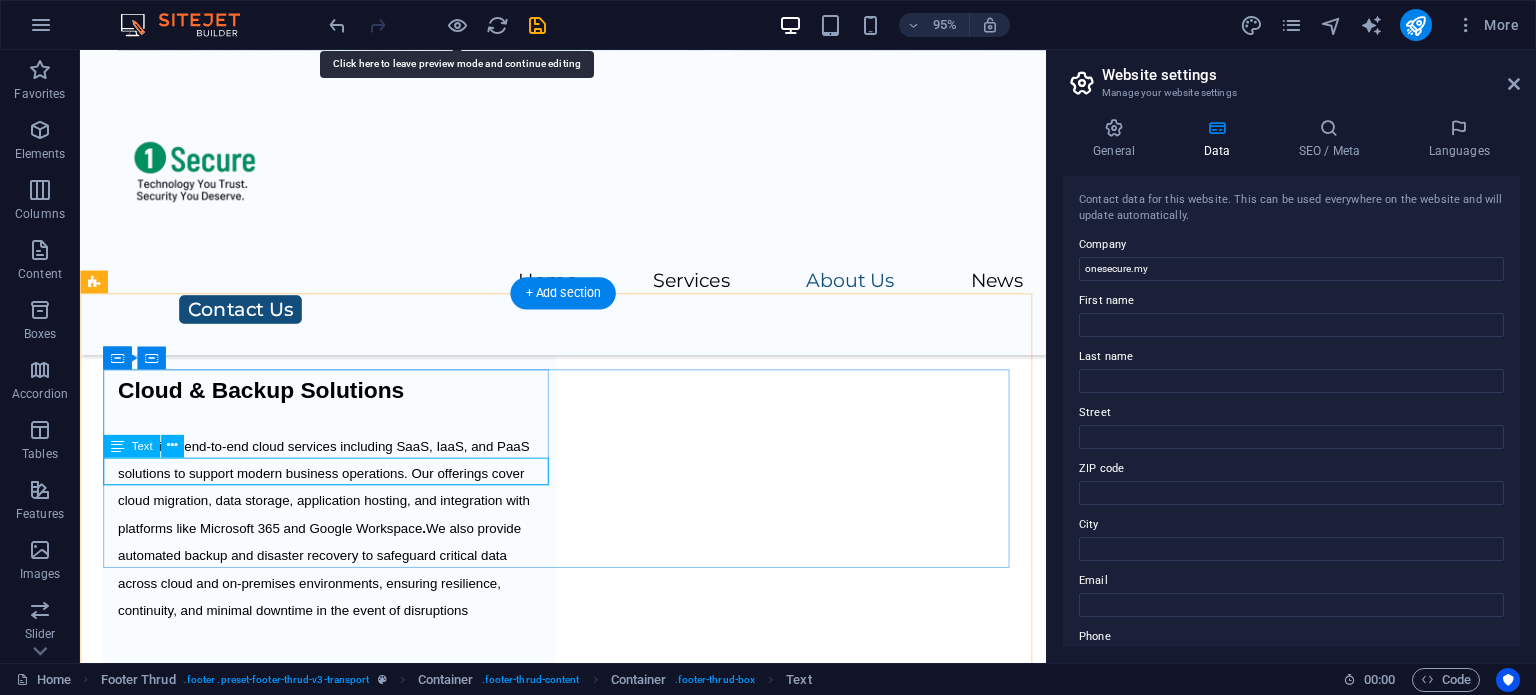 click on "Email: [EMAIL]" at bounding box center [342, 6302] 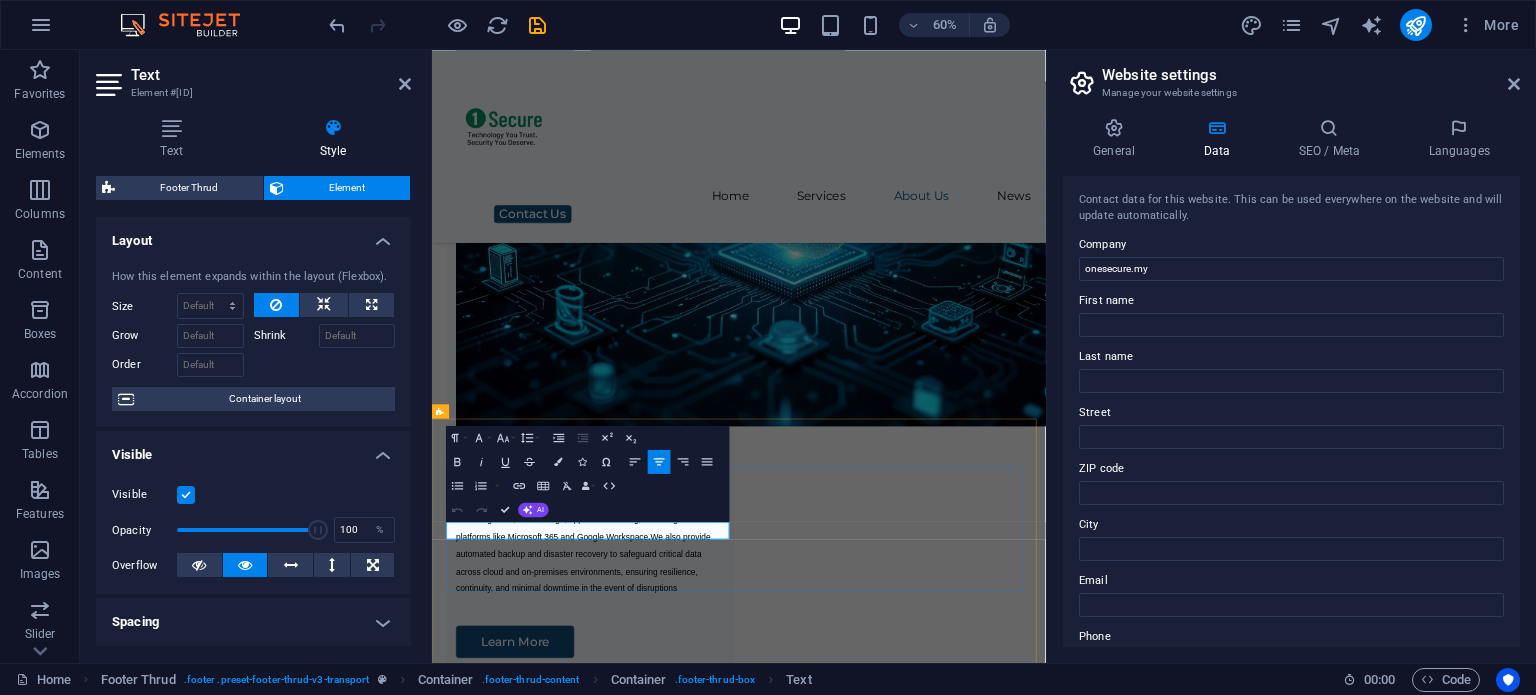 click on "Email: [EMAIL]" at bounding box center [696, 6596] 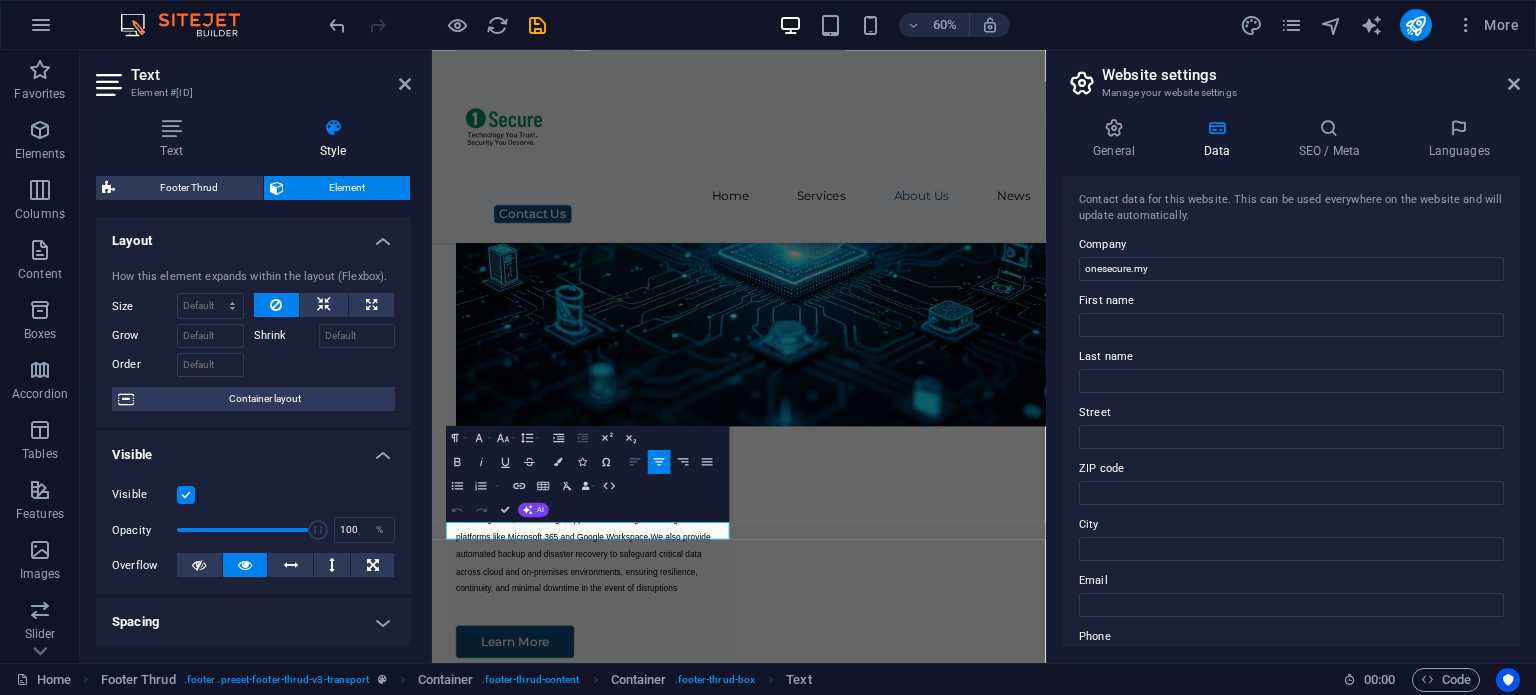 click 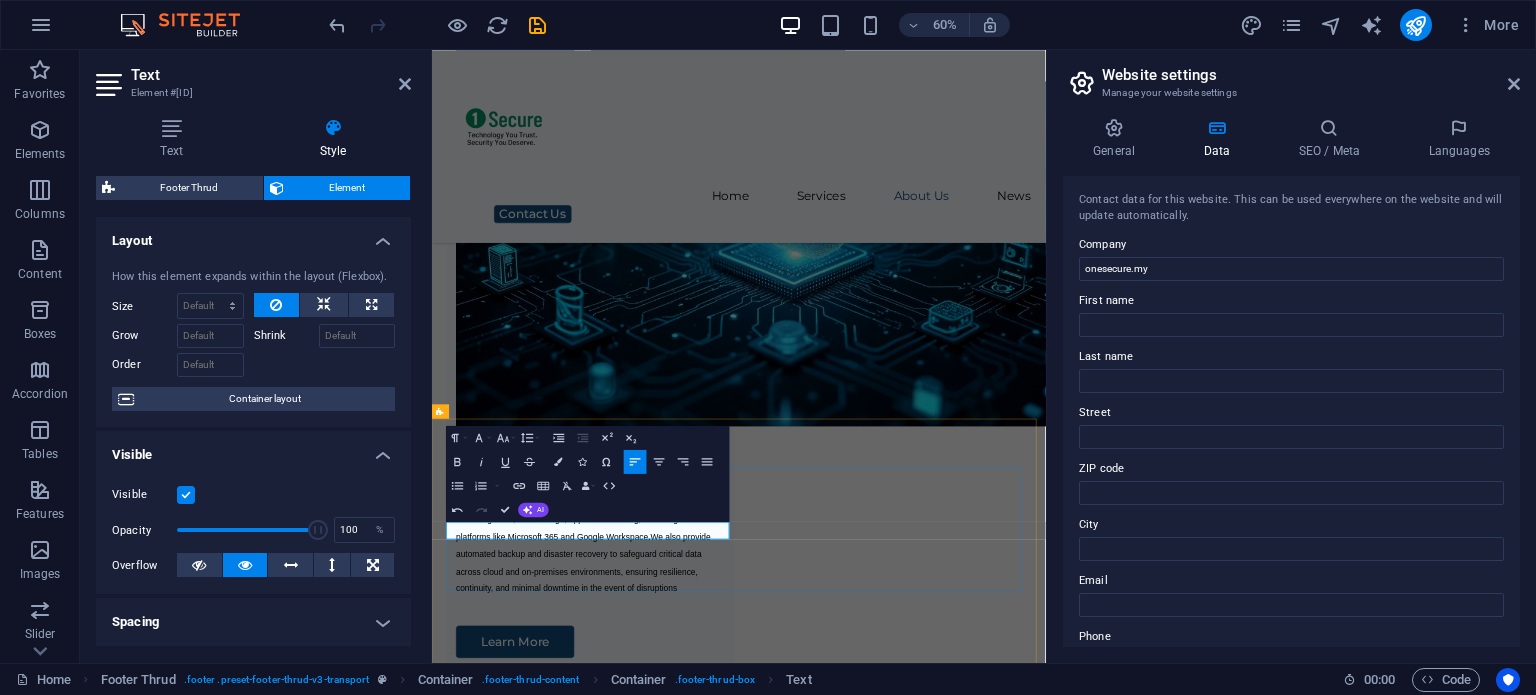 type 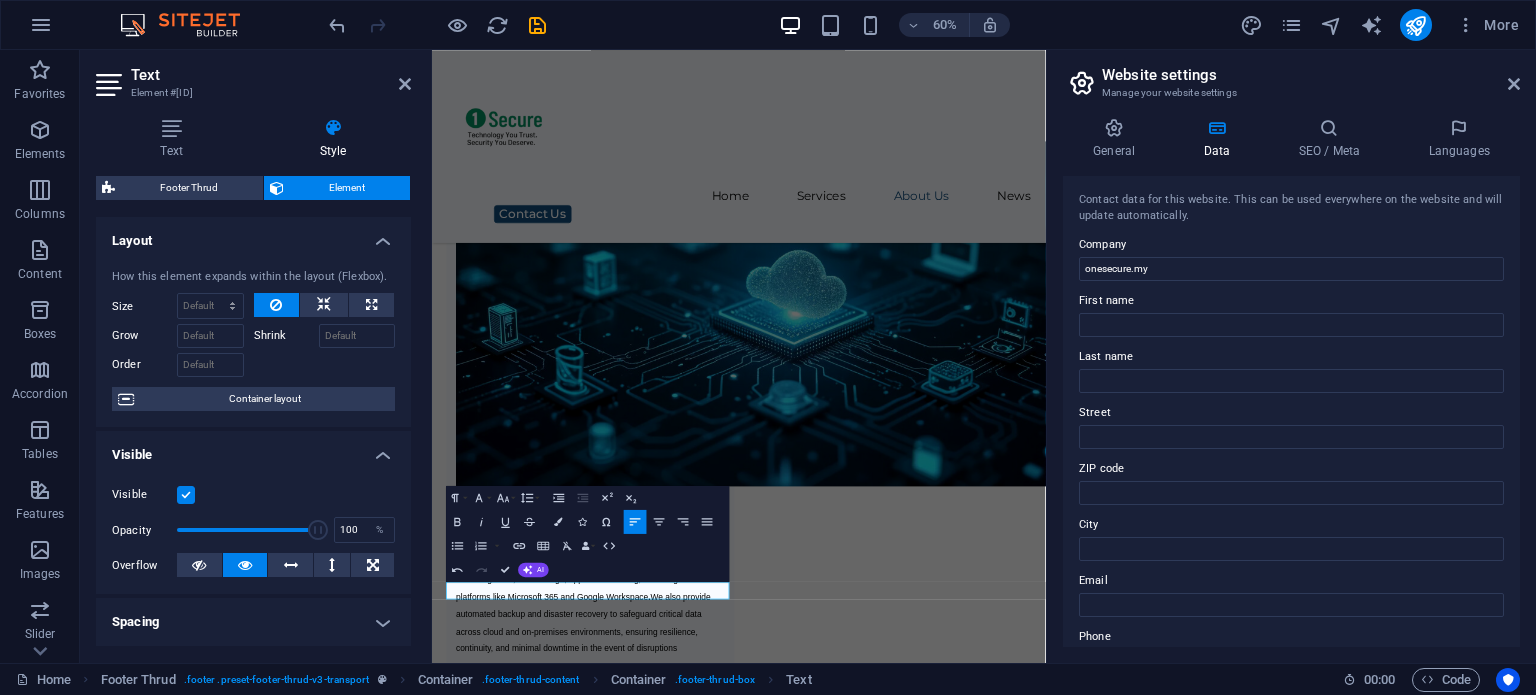 scroll, scrollTop: 6161, scrollLeft: 0, axis: vertical 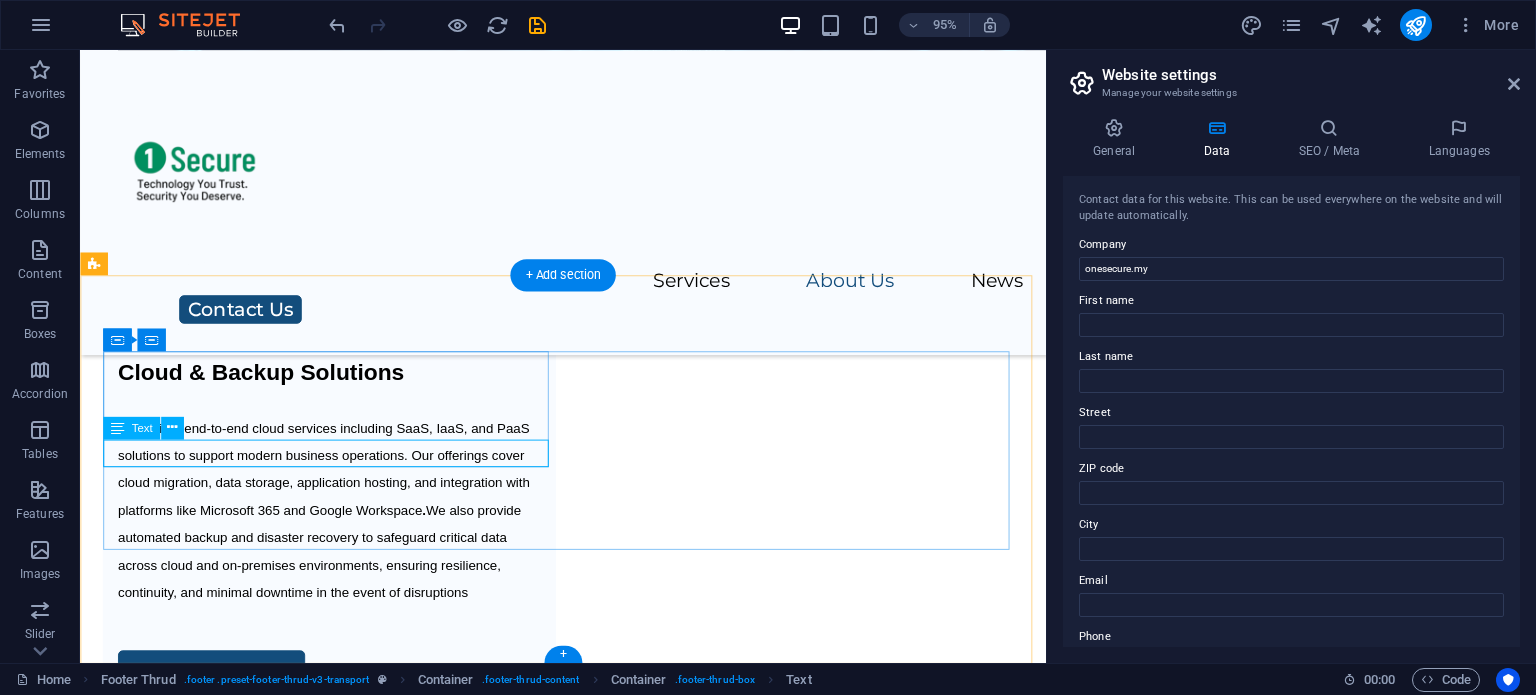click on "Email: [EMAIL]" at bounding box center [342, 6283] 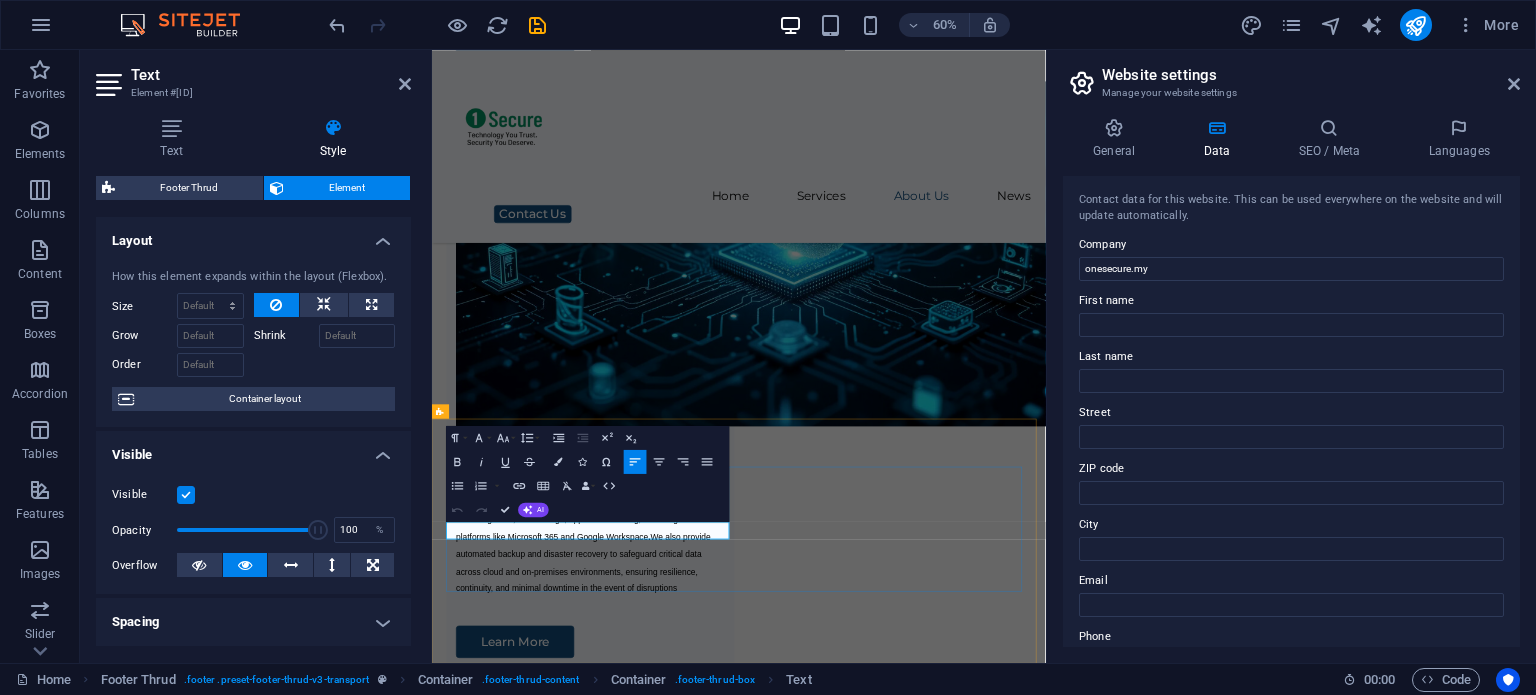 click on "Email: [EMAIL]" at bounding box center (696, 6596) 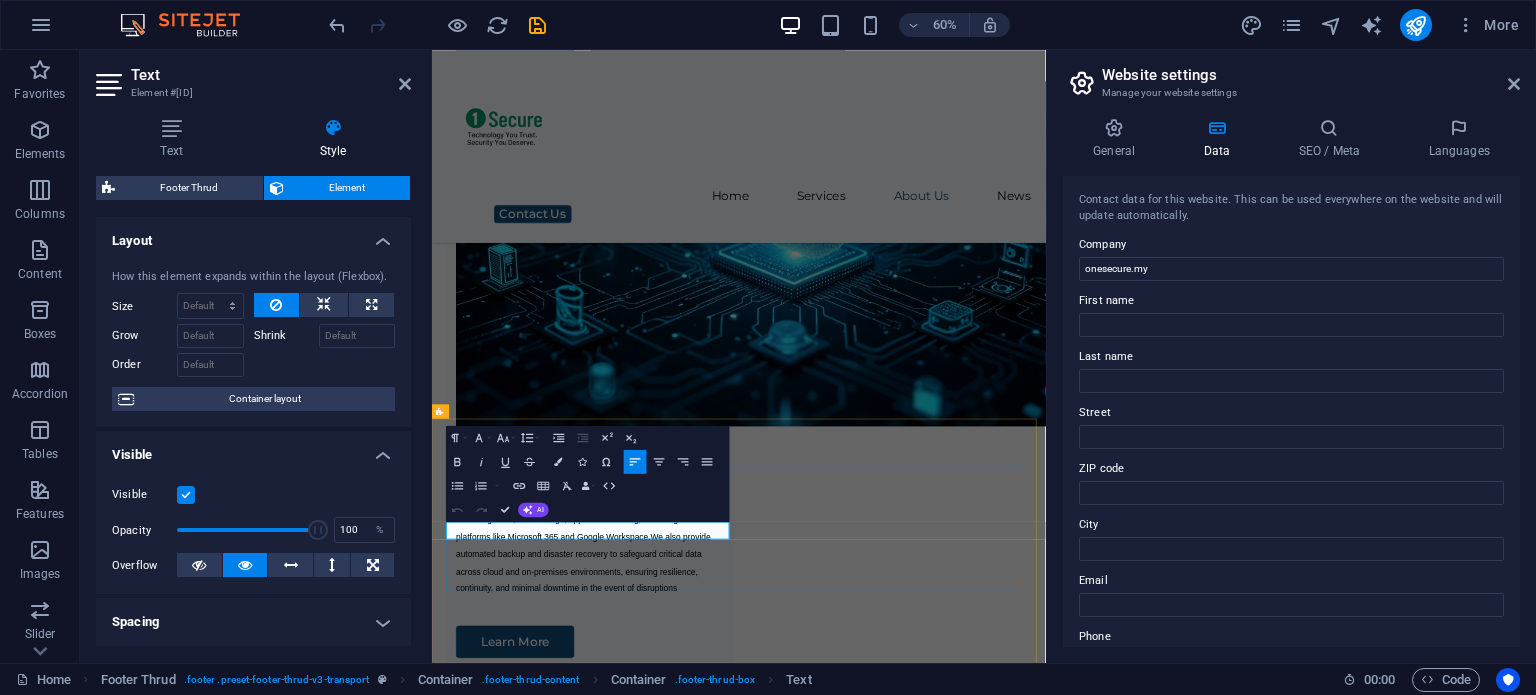 drag, startPoint x: 514, startPoint y: 847, endPoint x: 494, endPoint y: 847, distance: 20 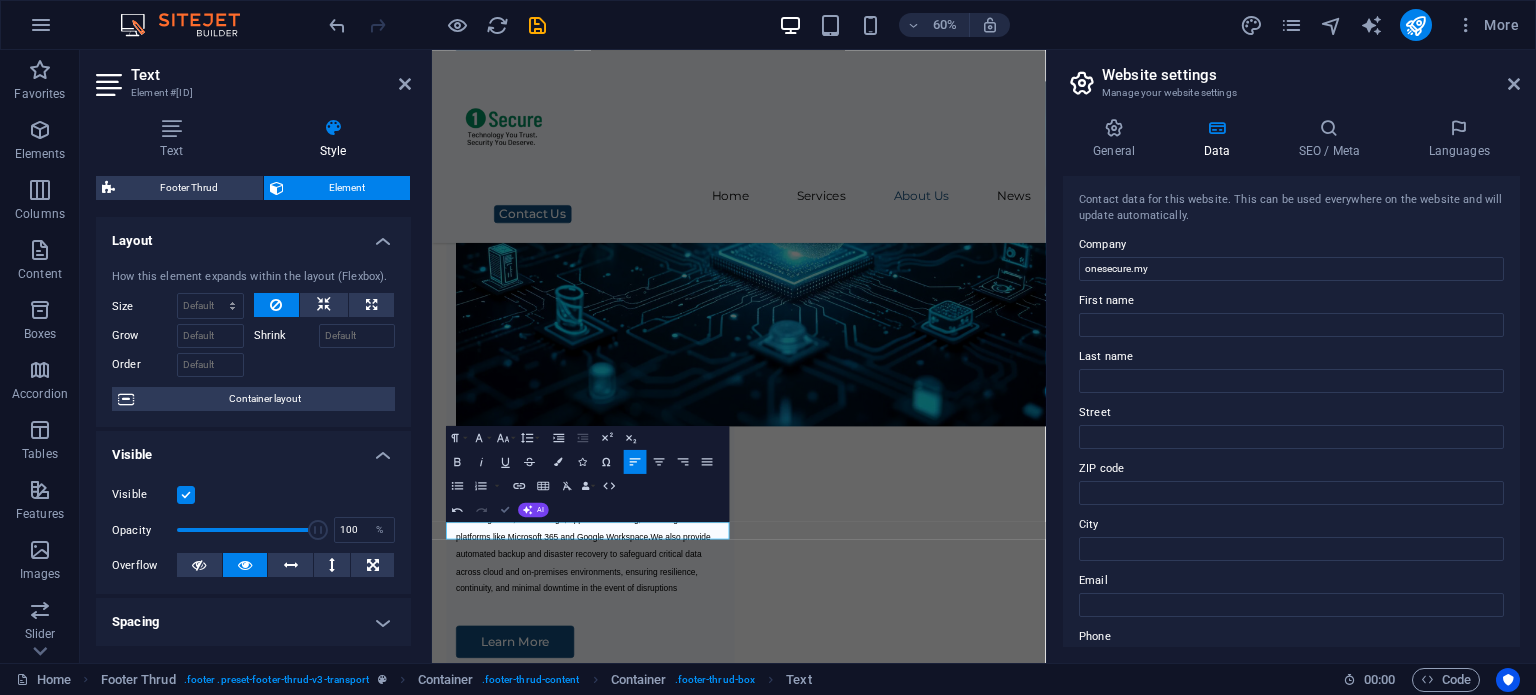 drag, startPoint x: 506, startPoint y: 509, endPoint x: 478, endPoint y: 484, distance: 37.536648 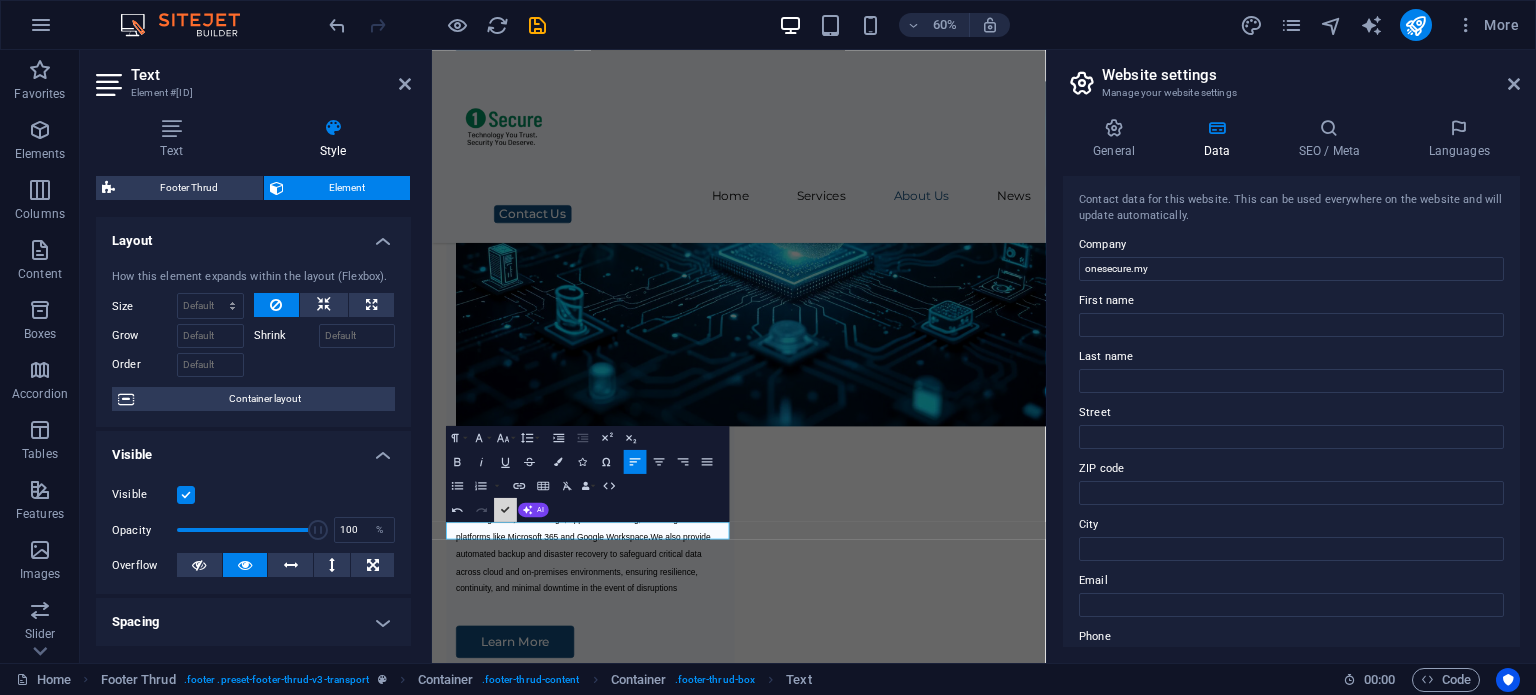 scroll, scrollTop: 6161, scrollLeft: 0, axis: vertical 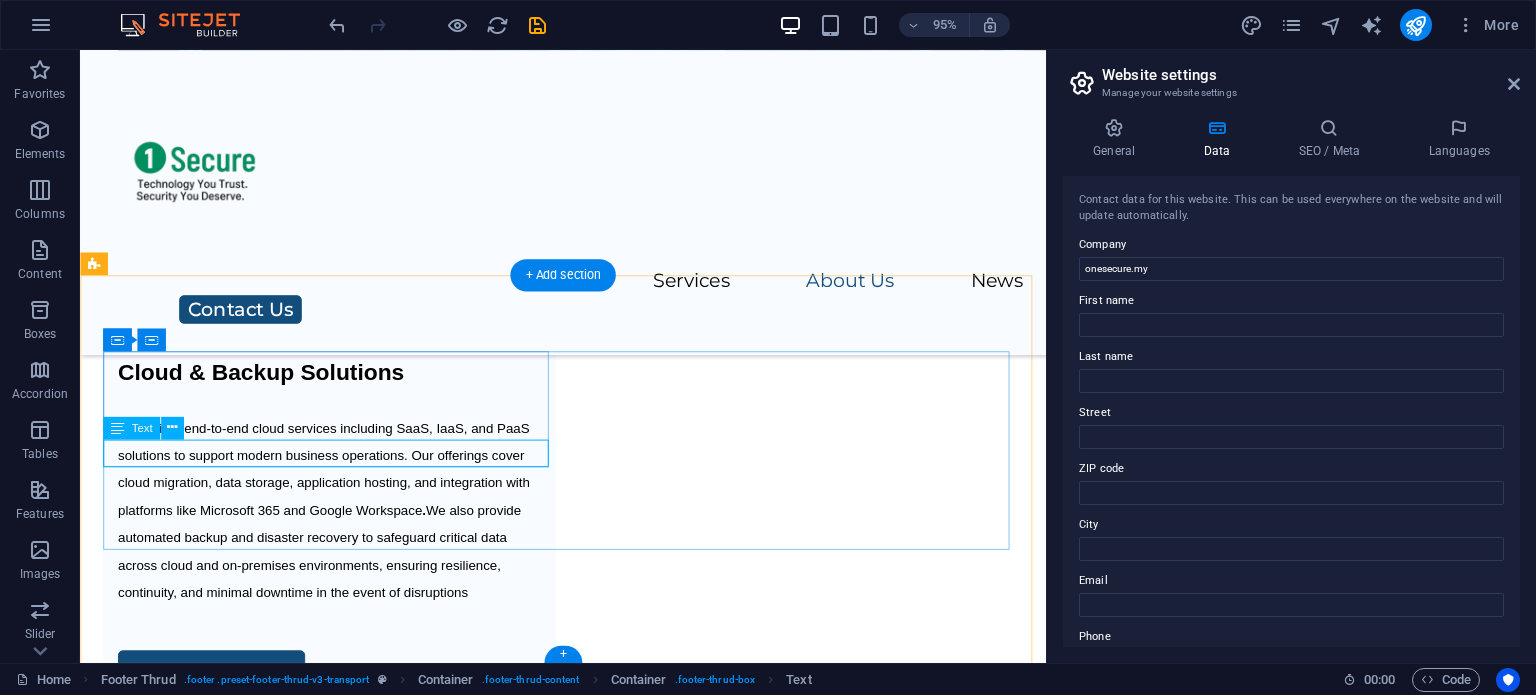 click on "Email: [EMAIL]" at bounding box center (342, 6283) 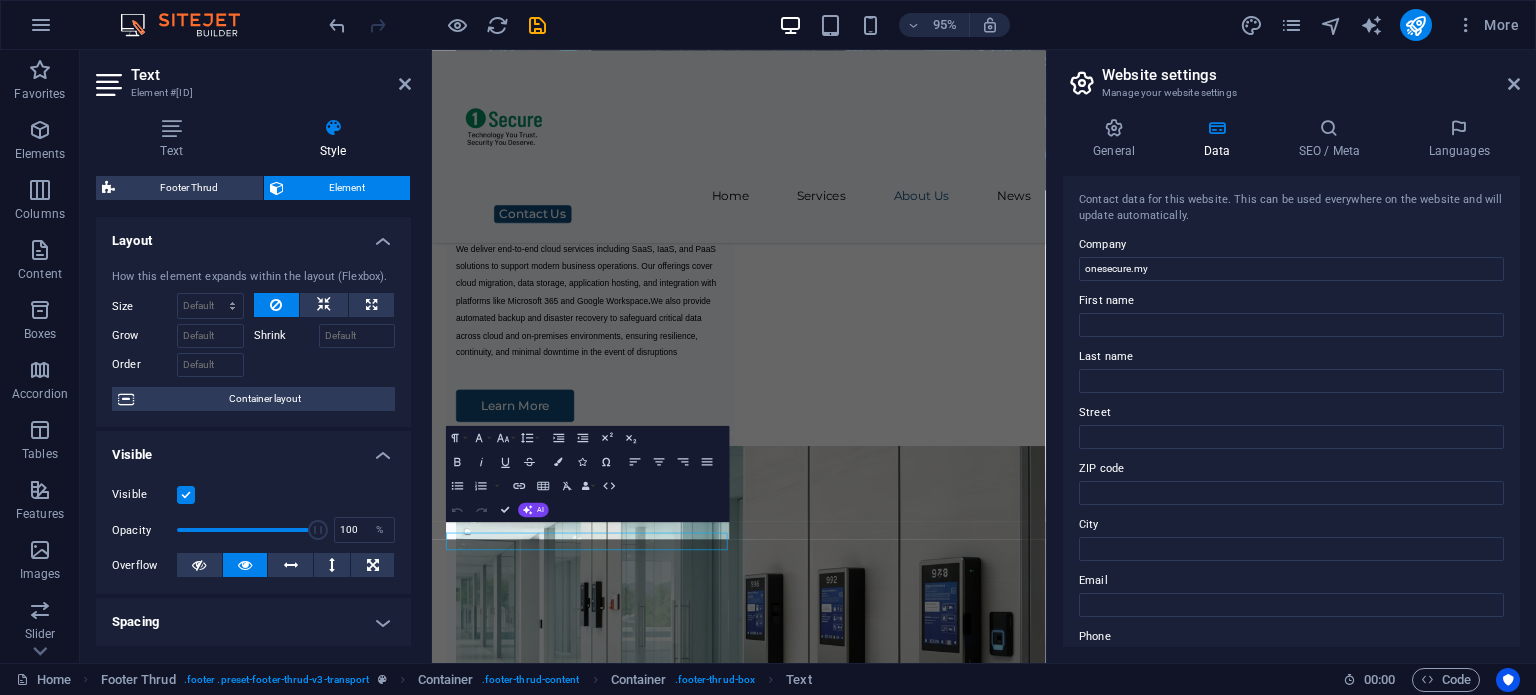 scroll, scrollTop: 5767, scrollLeft: 0, axis: vertical 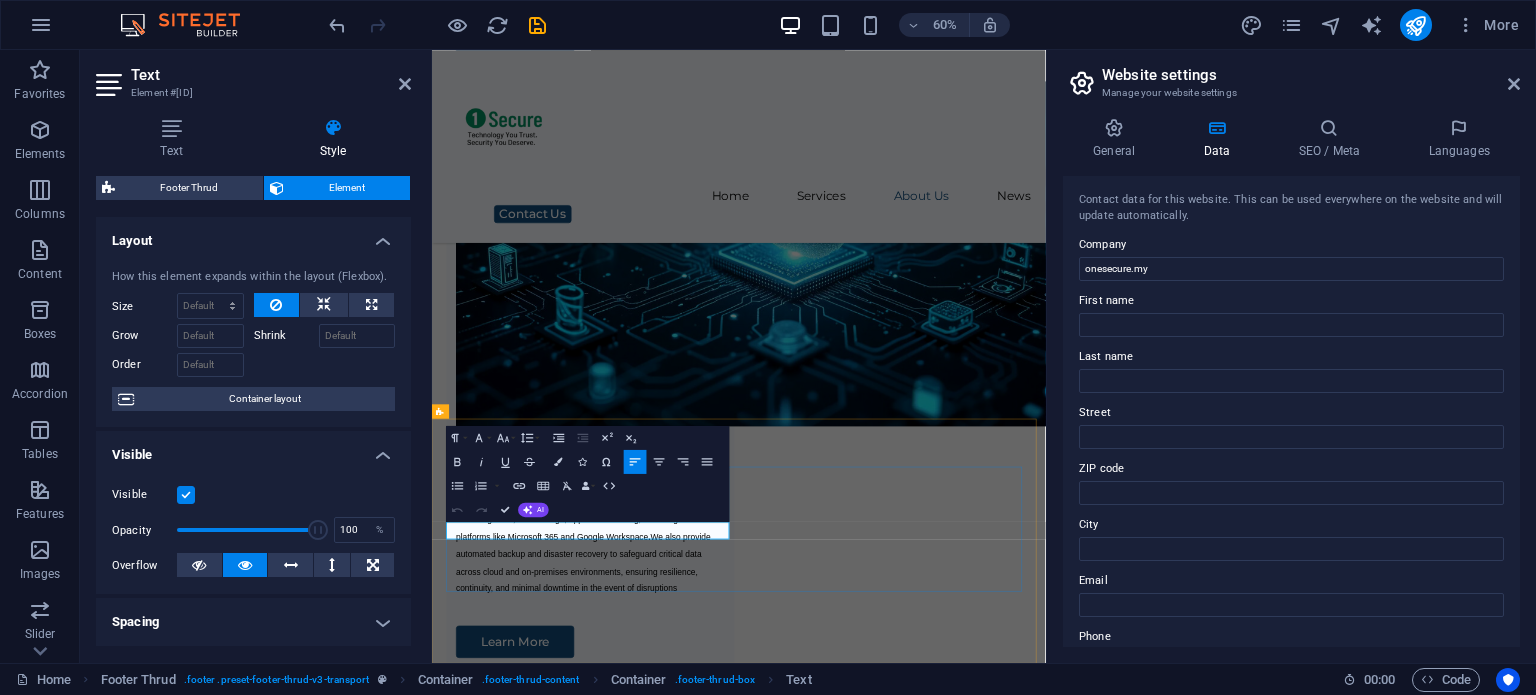 click on "Email: [EMAIL]" at bounding box center [696, 6596] 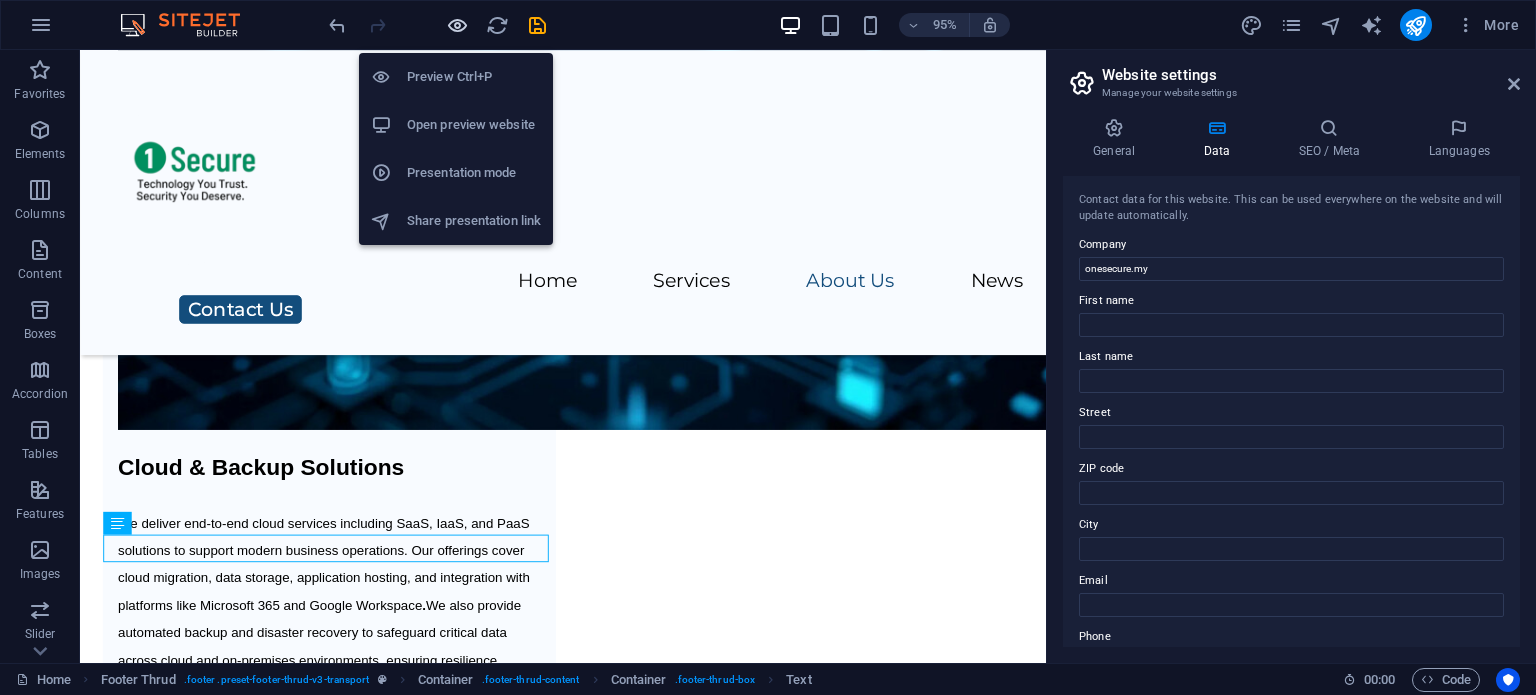 click at bounding box center [457, 25] 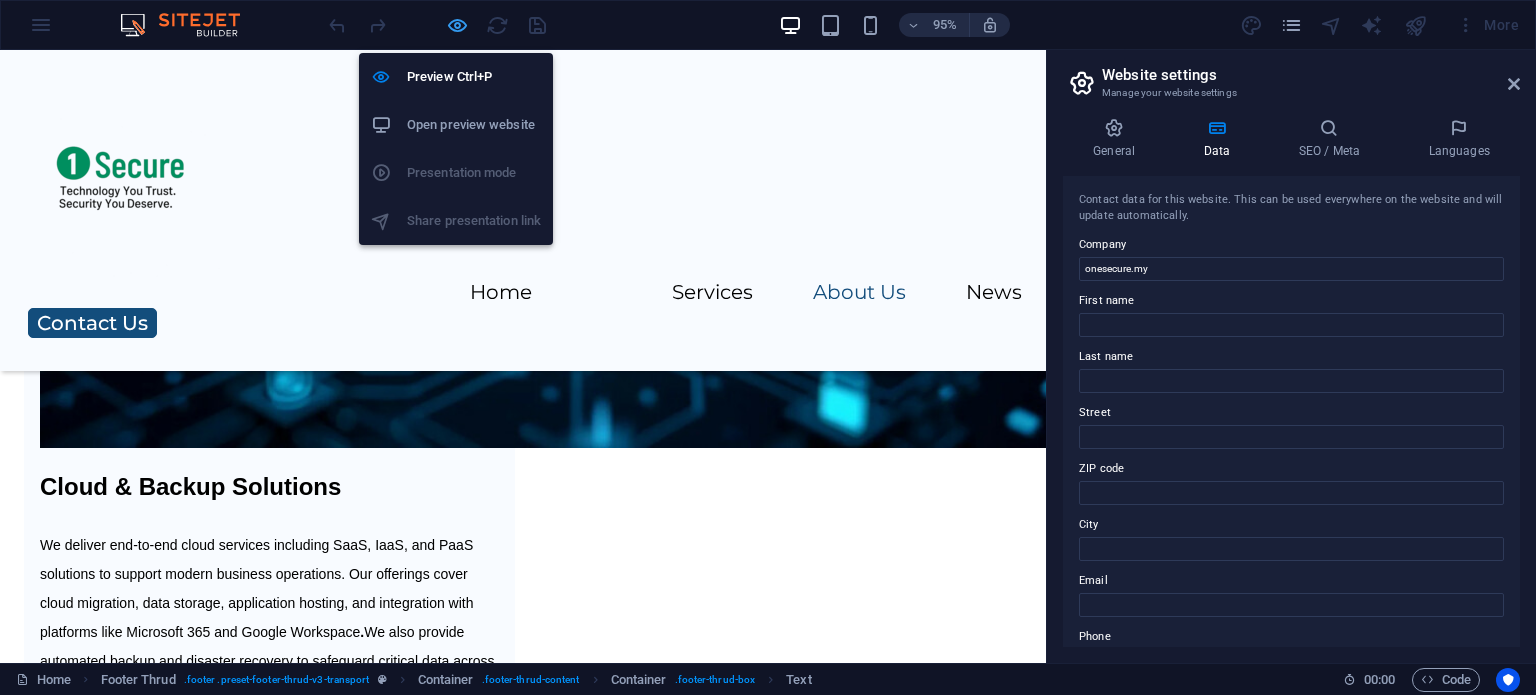 scroll, scrollTop: 6127, scrollLeft: 0, axis: vertical 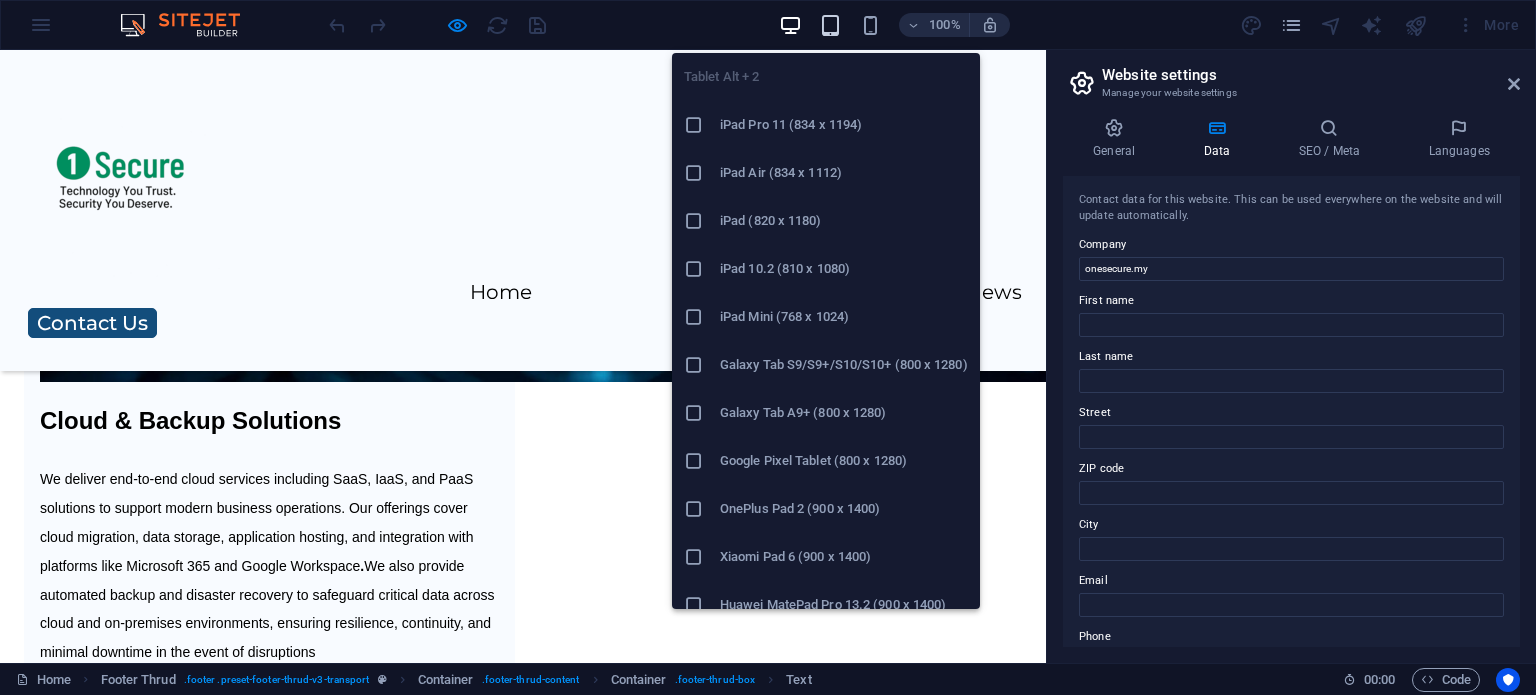 click at bounding box center (830, 25) 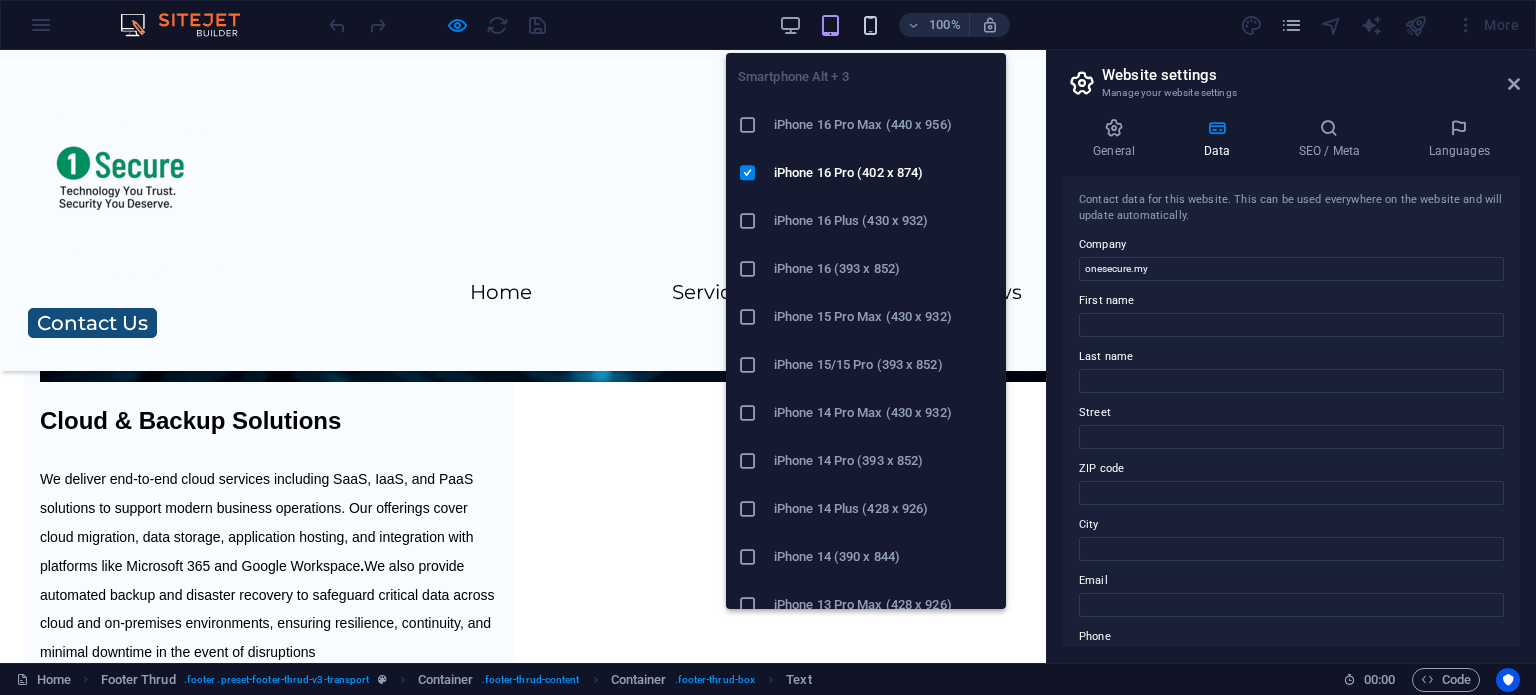 click at bounding box center [870, 25] 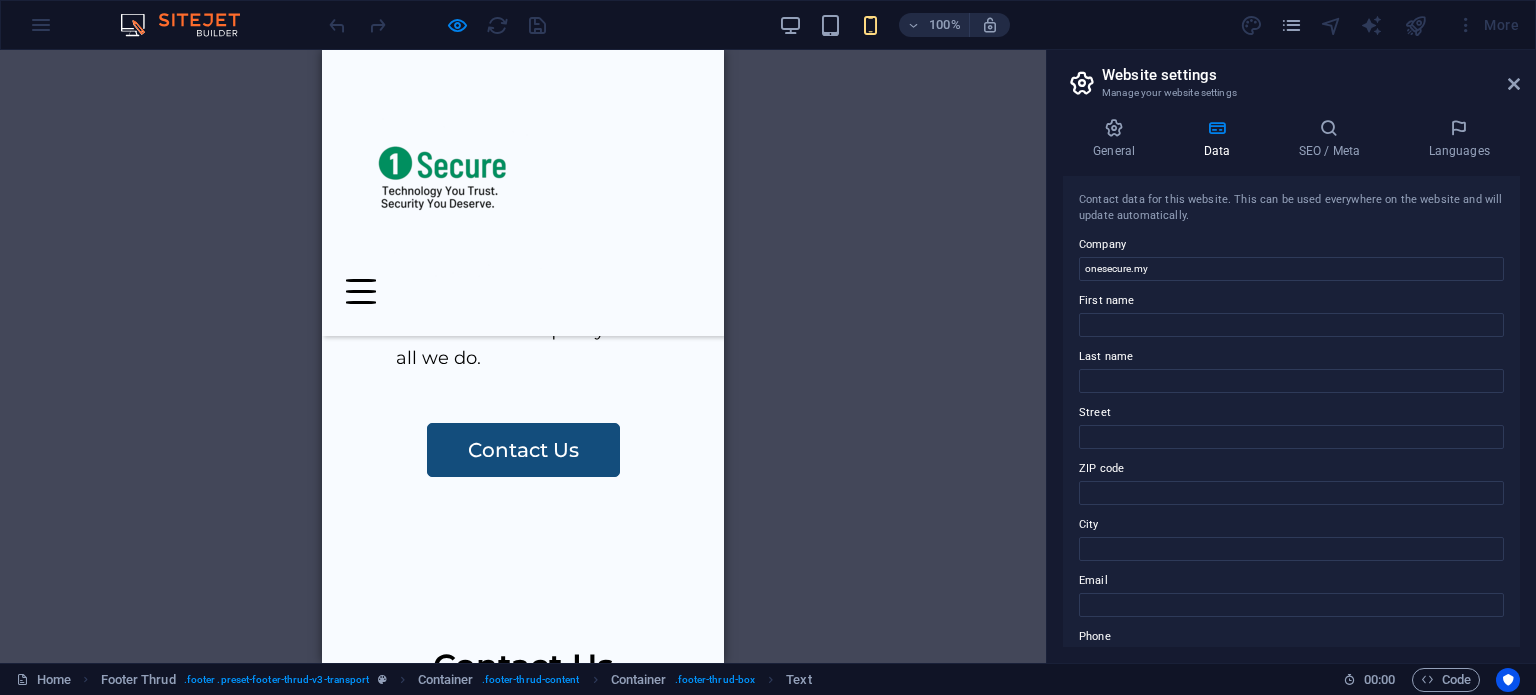 scroll, scrollTop: 8296, scrollLeft: 0, axis: vertical 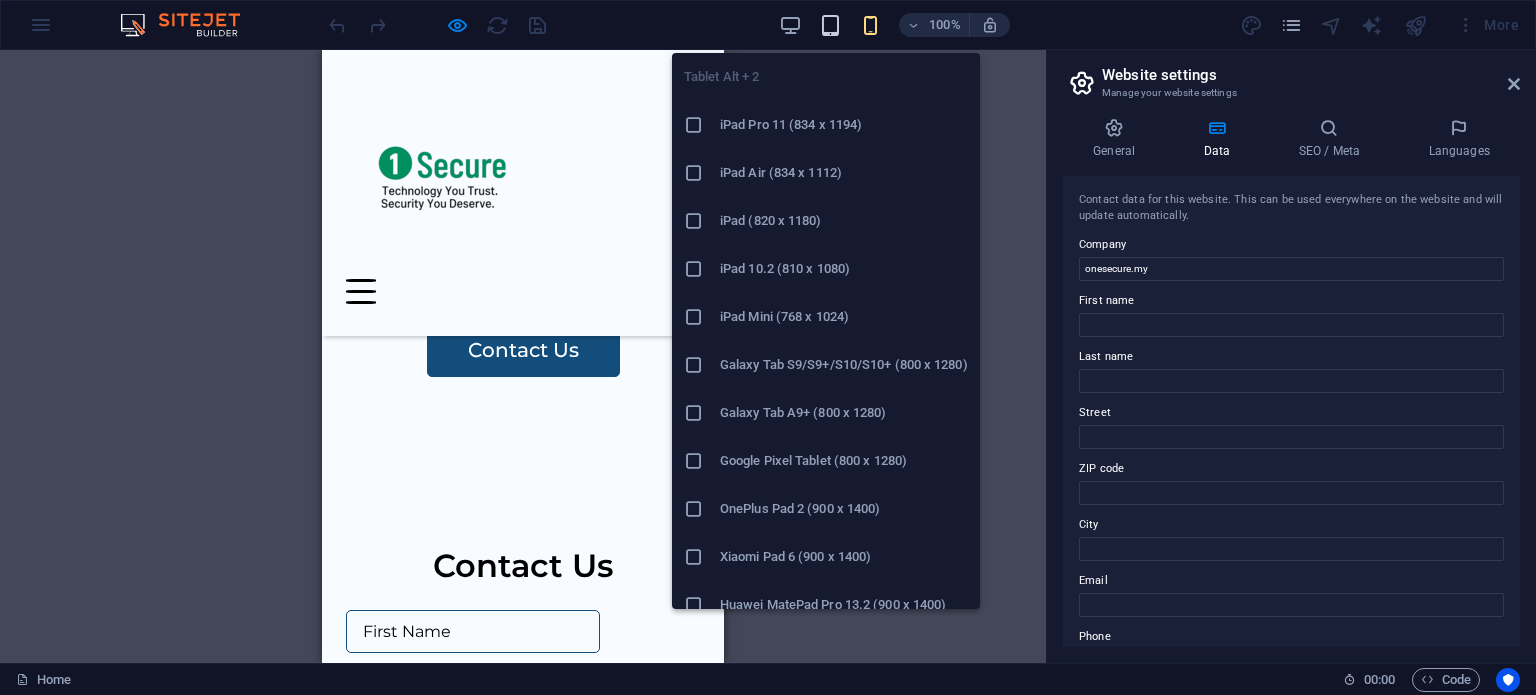 click at bounding box center (830, 25) 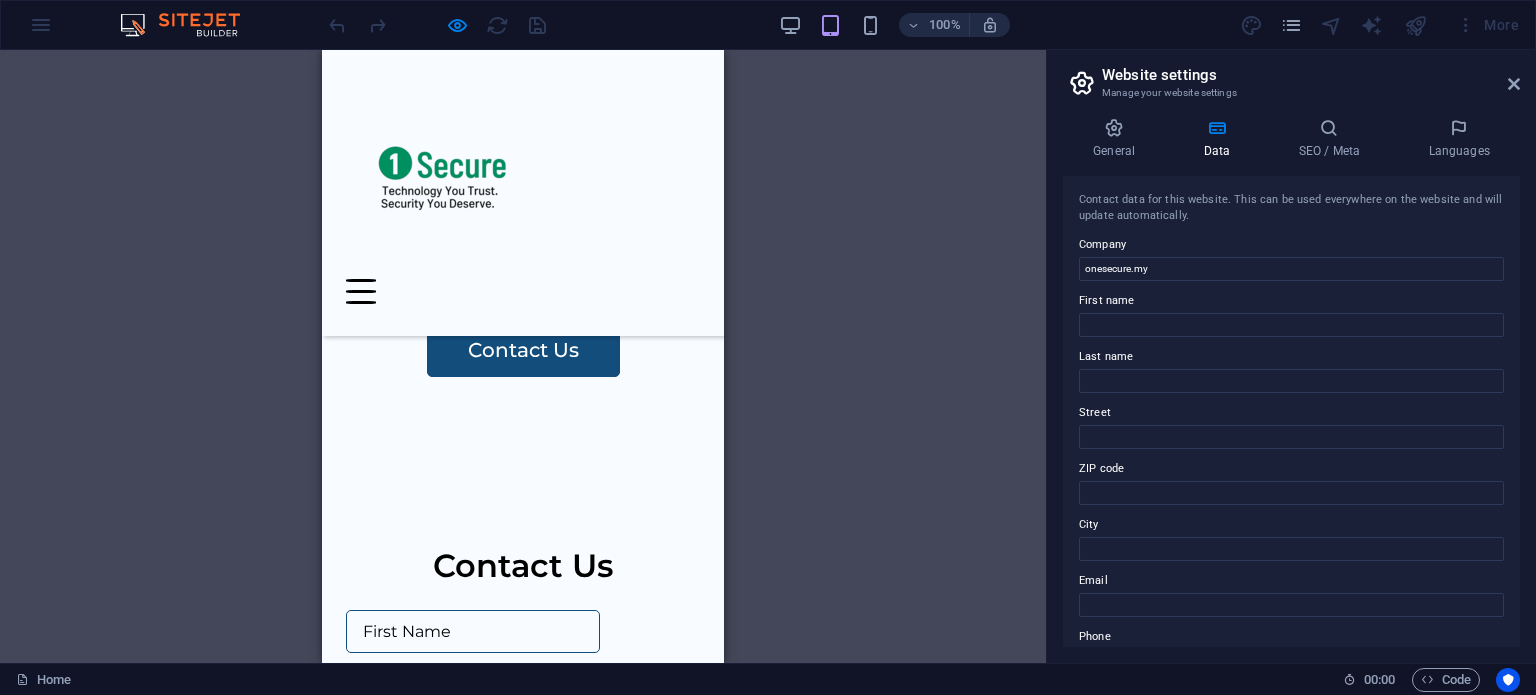 click at bounding box center [830, 25] 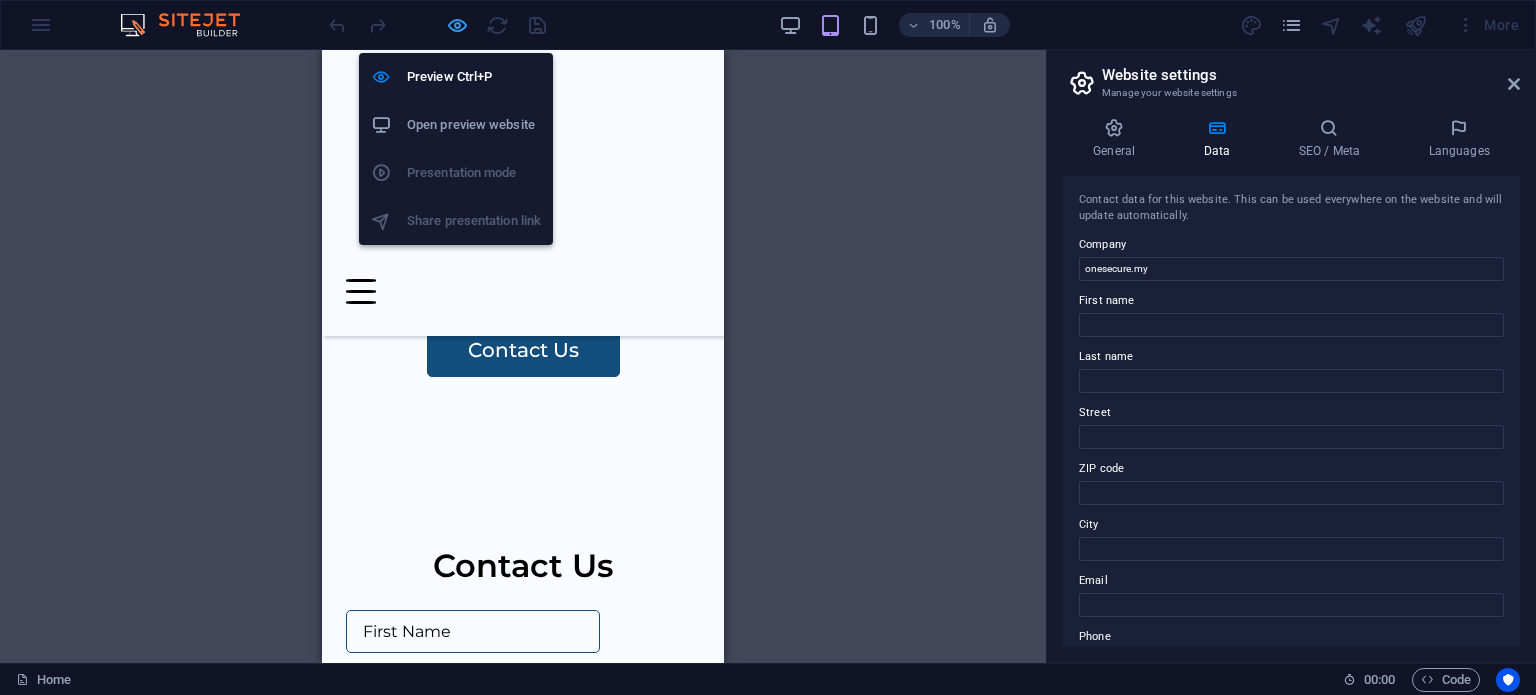 click at bounding box center [457, 25] 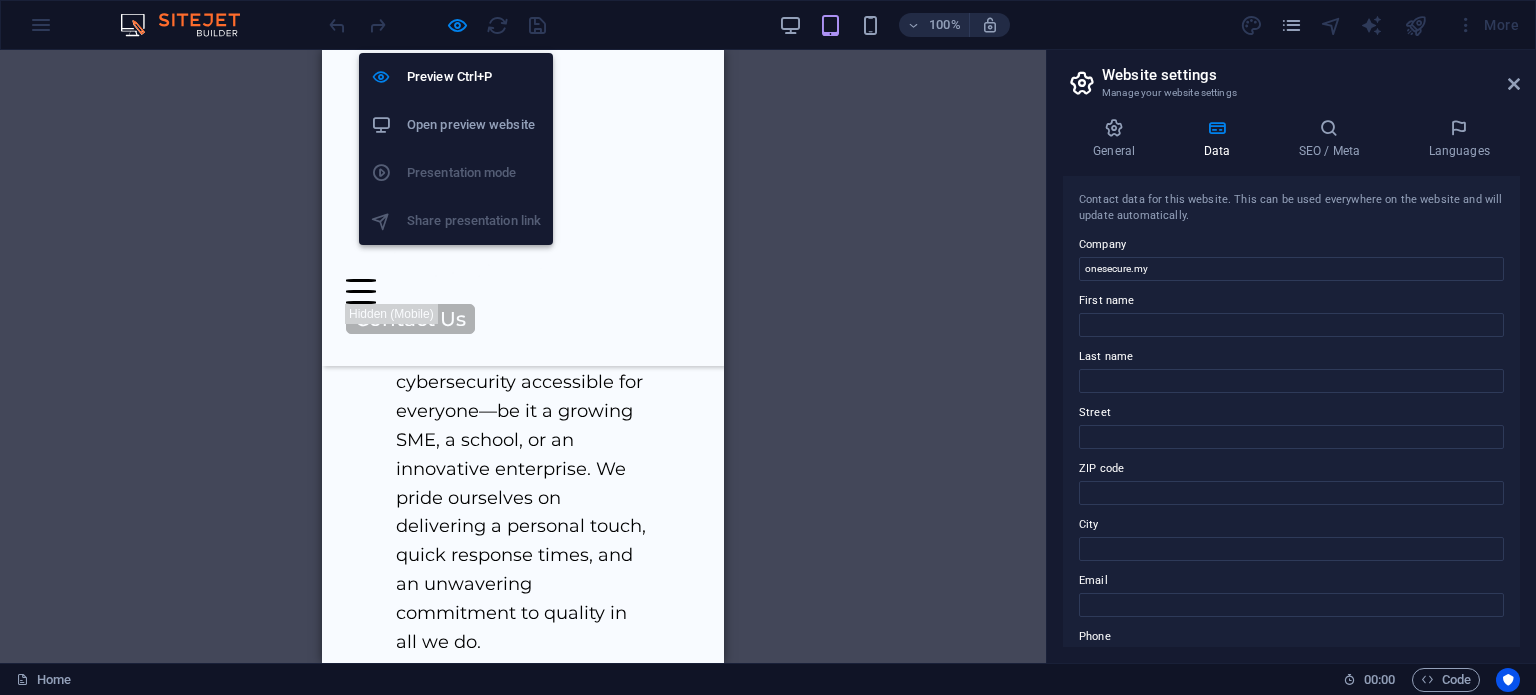 scroll, scrollTop: 8538, scrollLeft: 0, axis: vertical 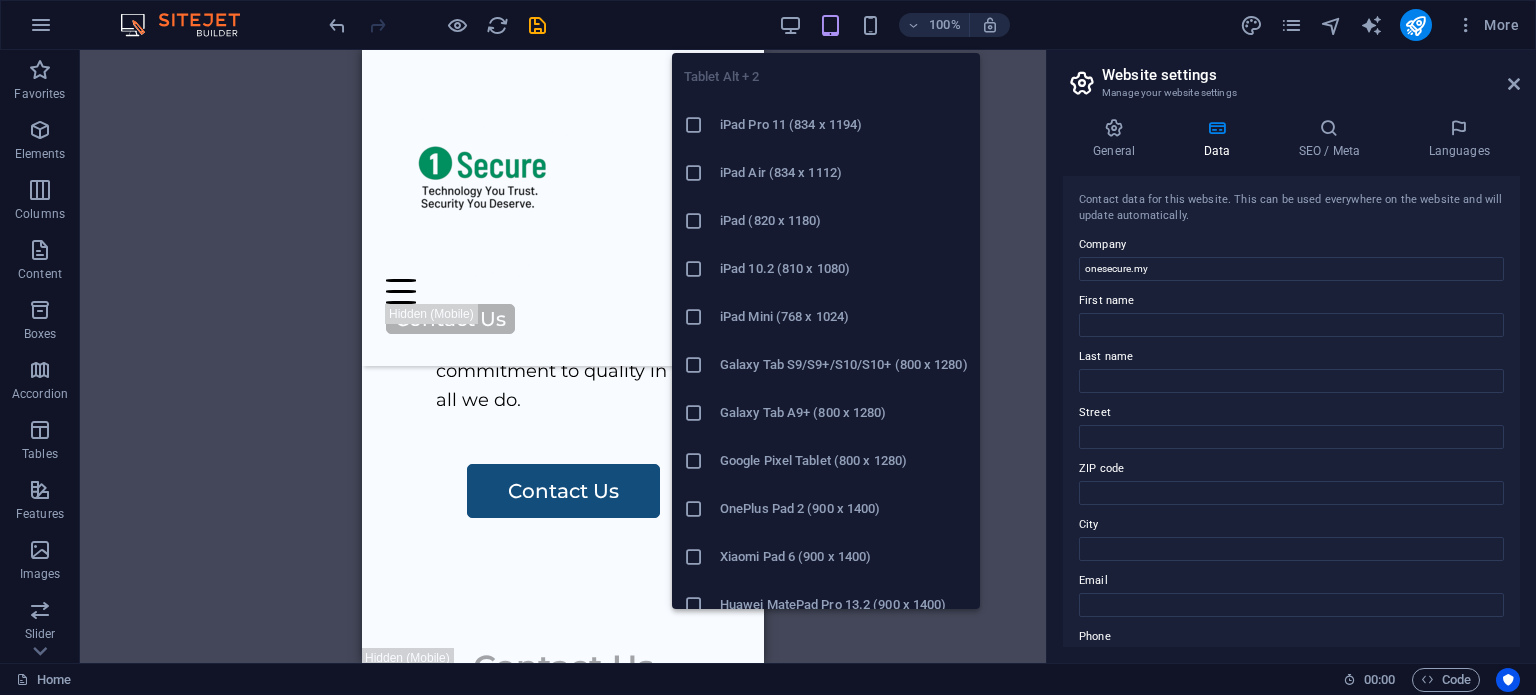 click at bounding box center (830, 25) 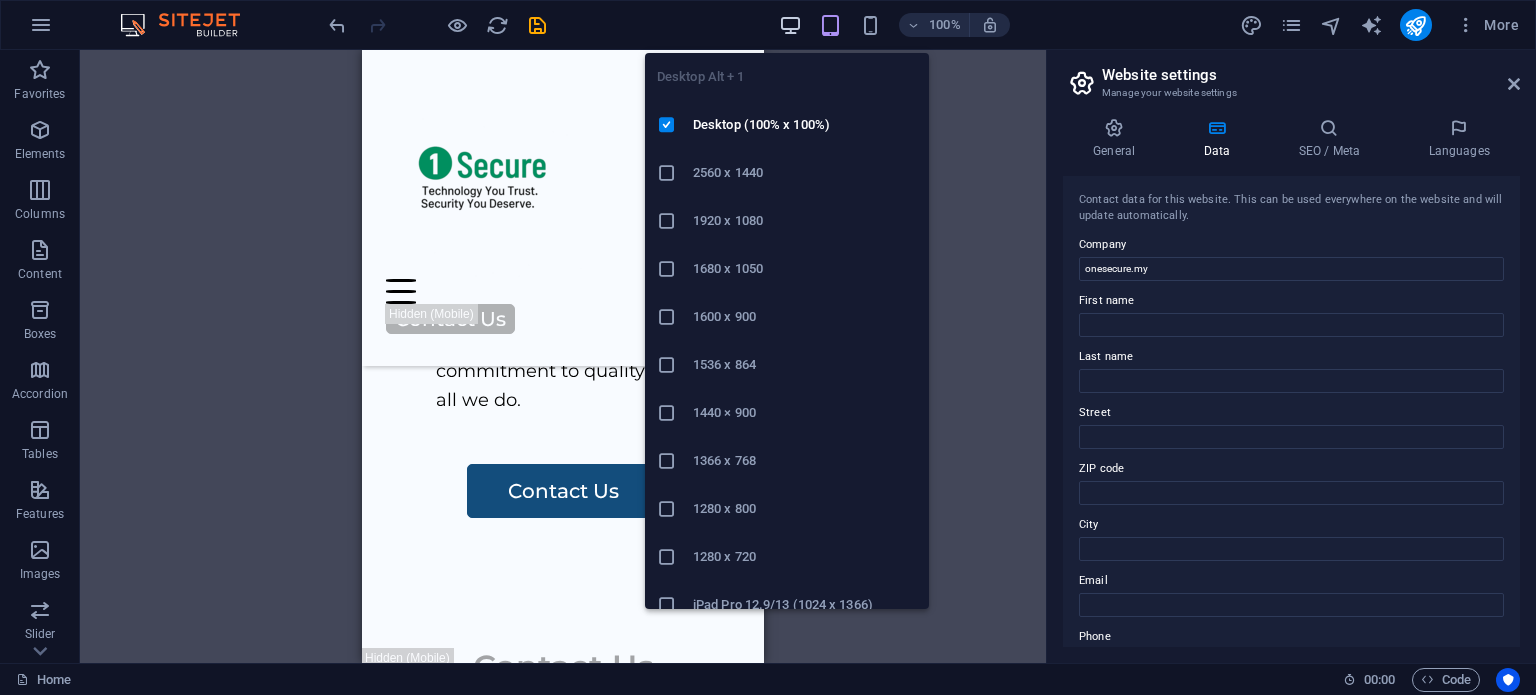 click at bounding box center [790, 25] 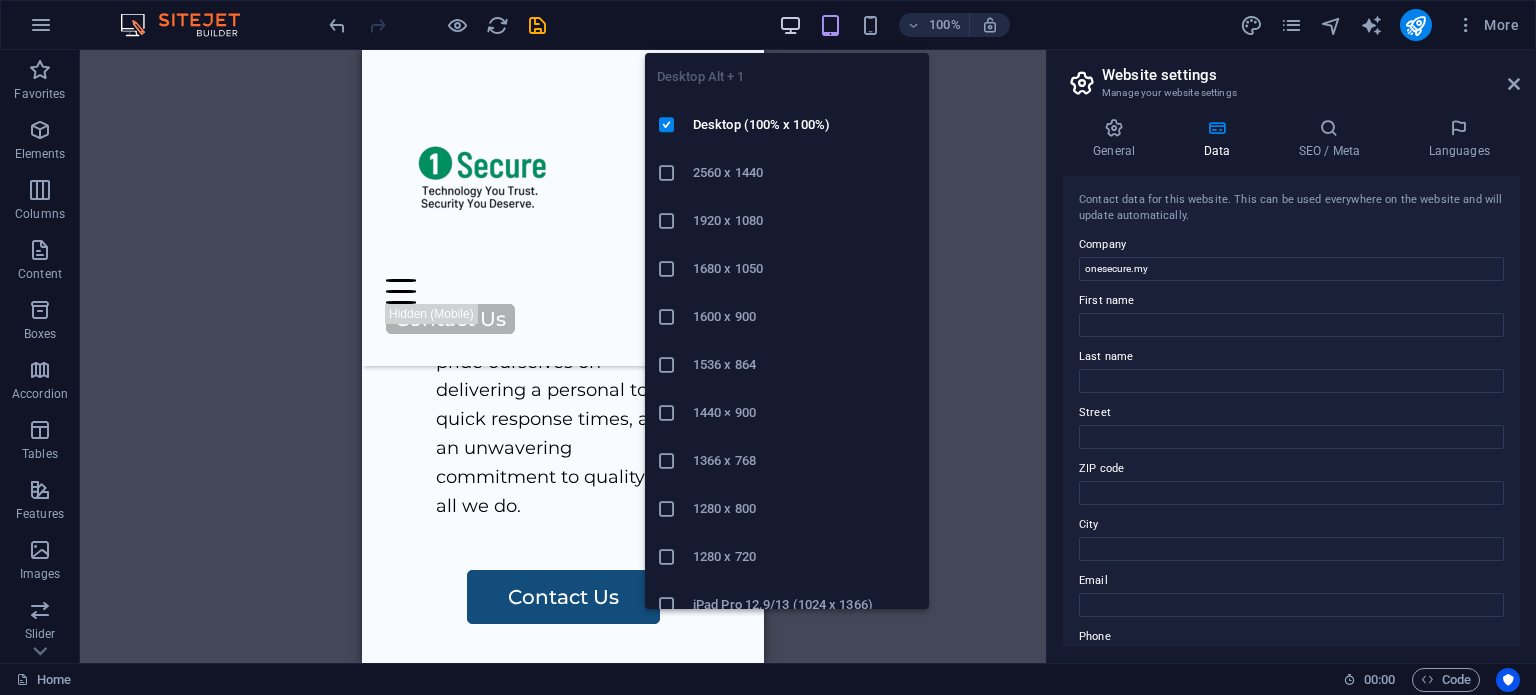 scroll, scrollTop: 6161, scrollLeft: 0, axis: vertical 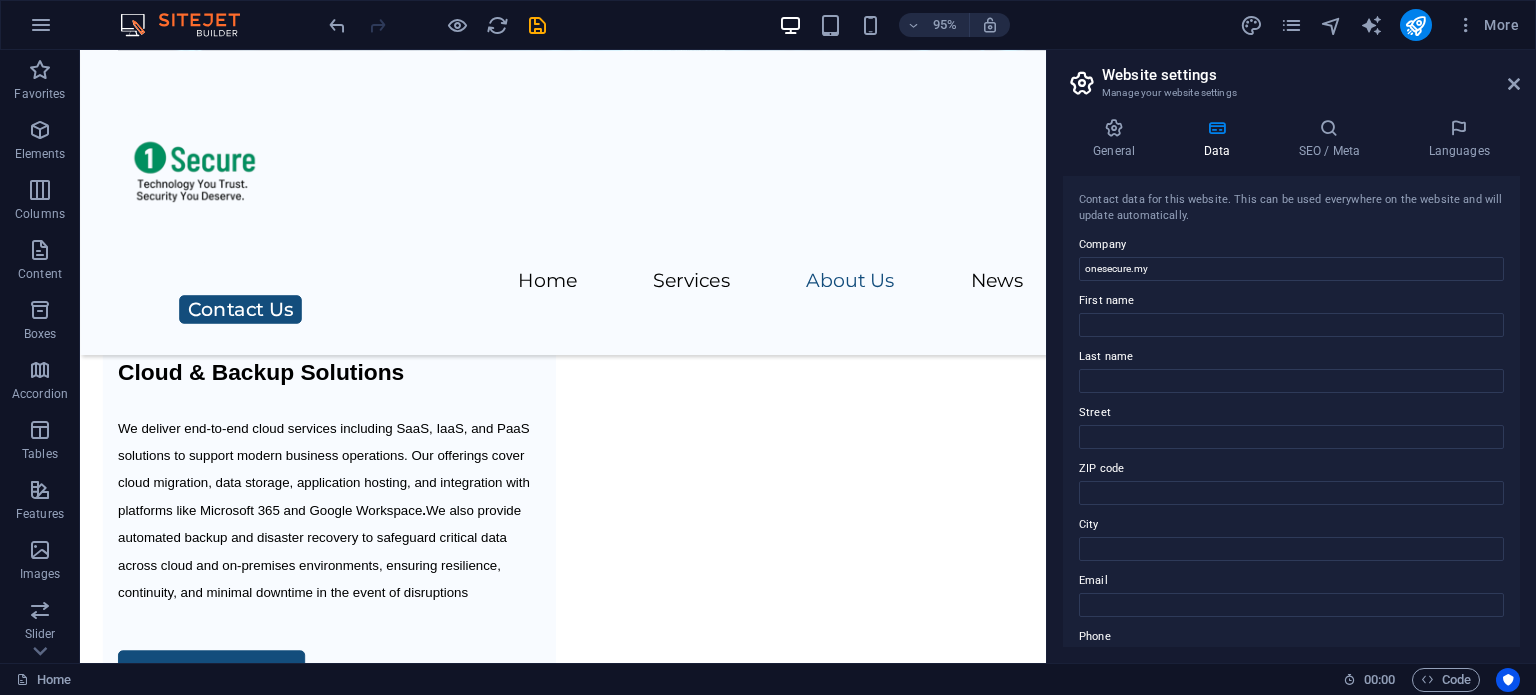 click on "Website settings" at bounding box center [1311, 75] 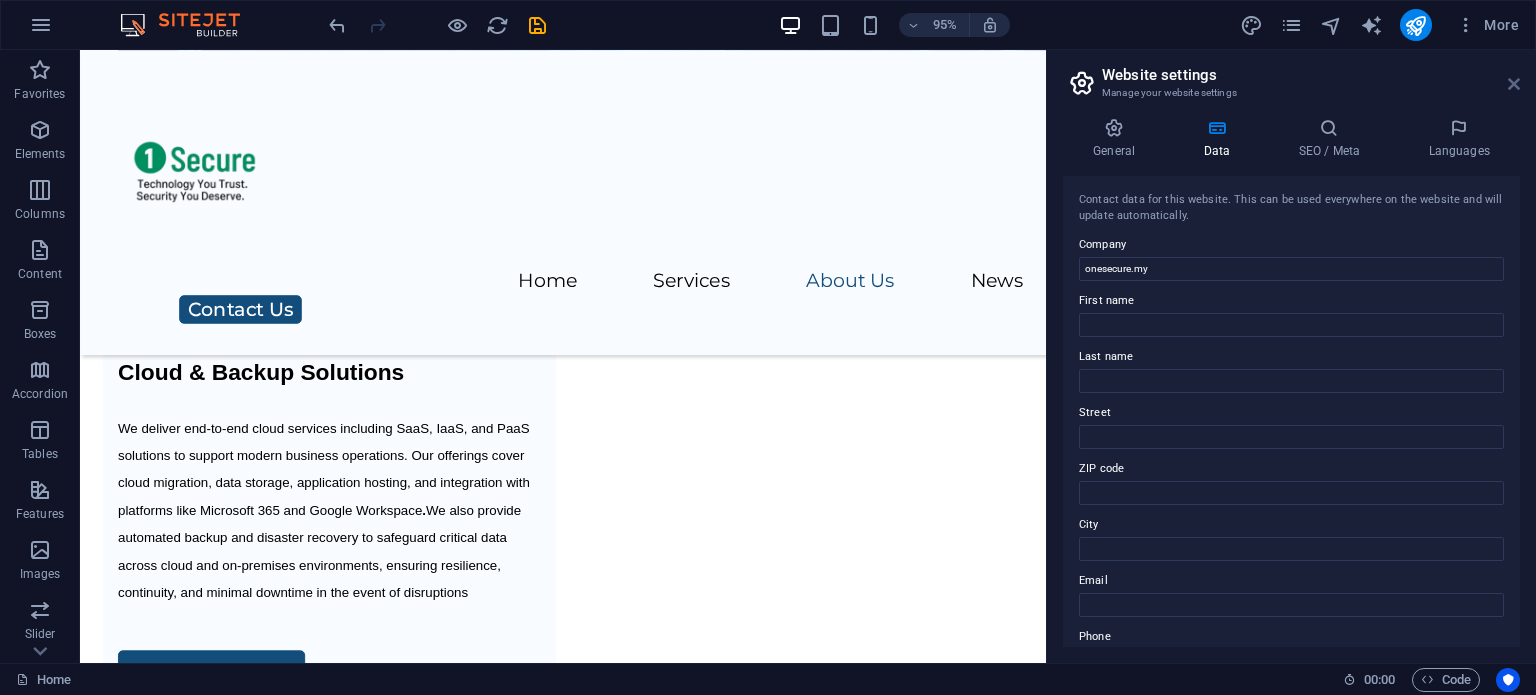 click on "Website settings Manage your website settings" at bounding box center [1293, 76] 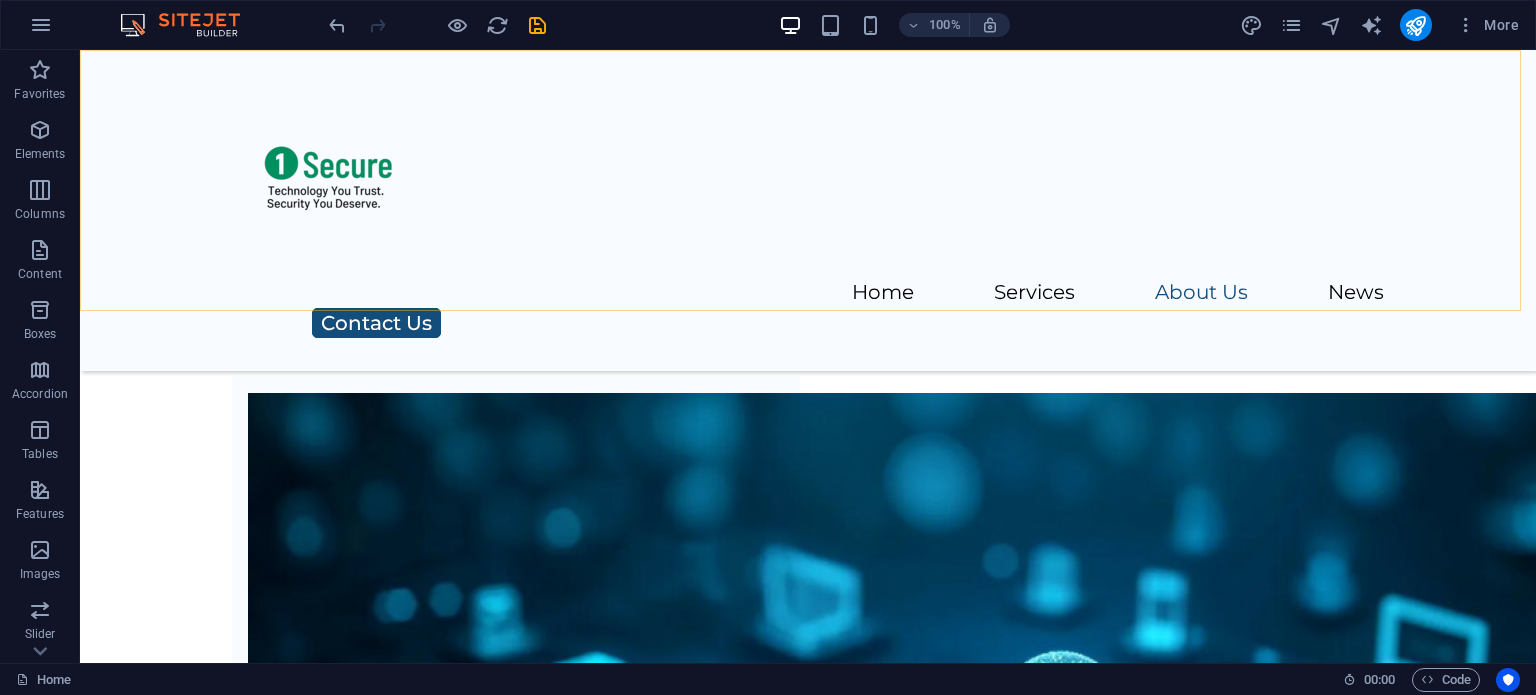 scroll, scrollTop: 6281, scrollLeft: 0, axis: vertical 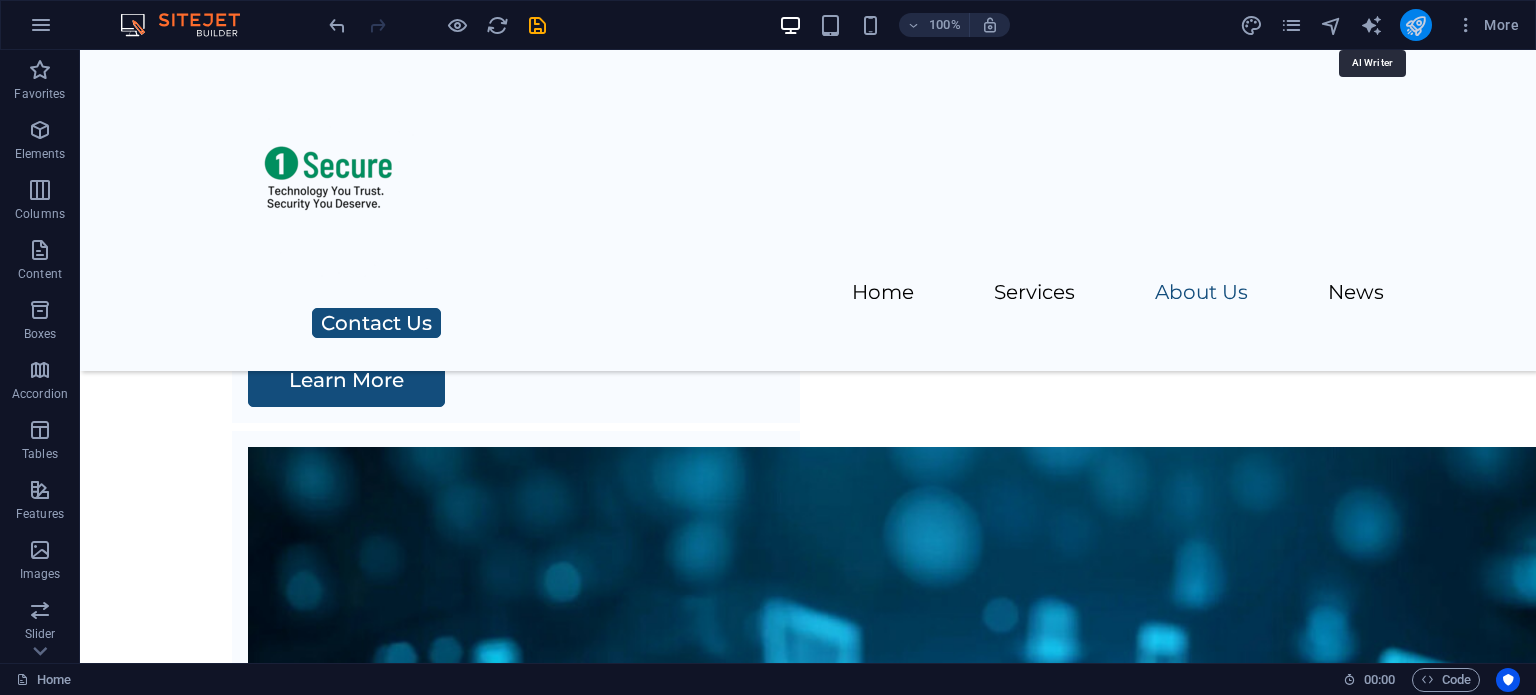 click at bounding box center [1416, 25] 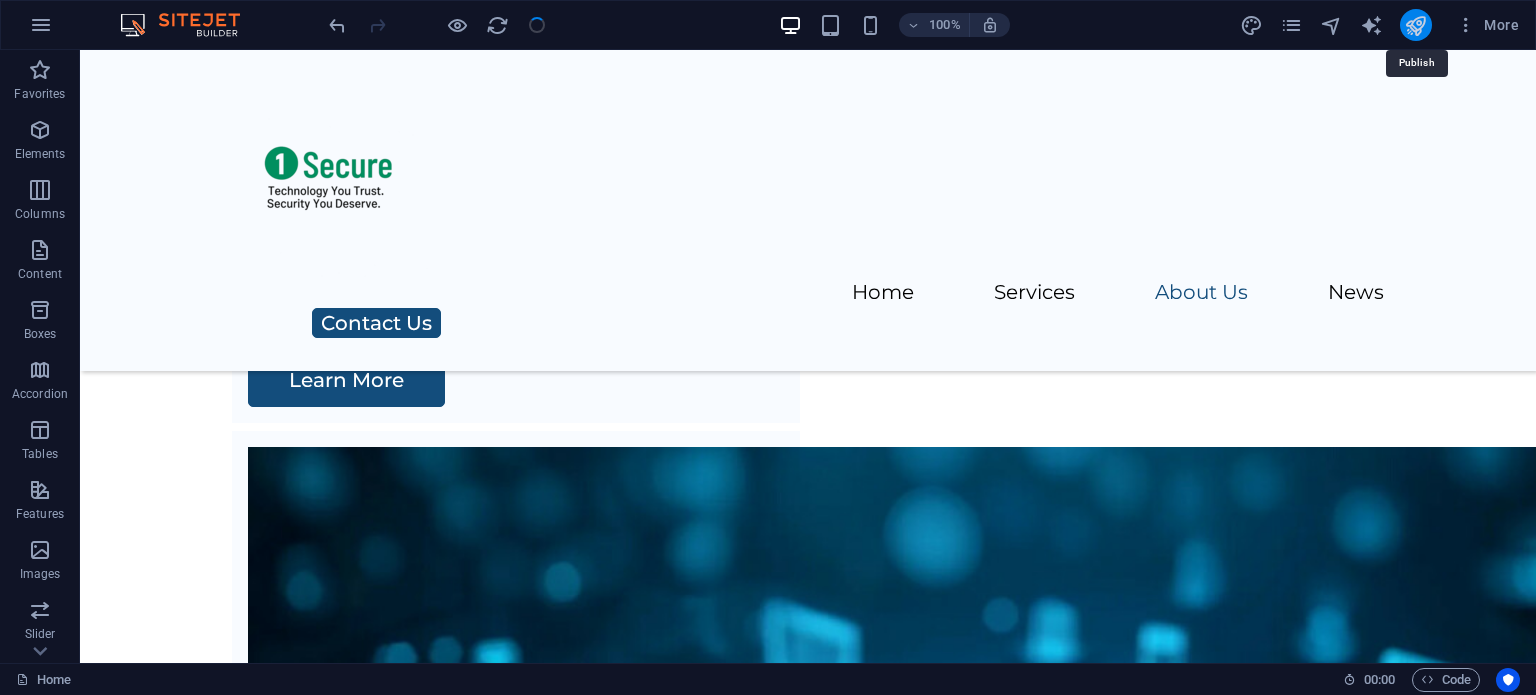 click at bounding box center [1415, 25] 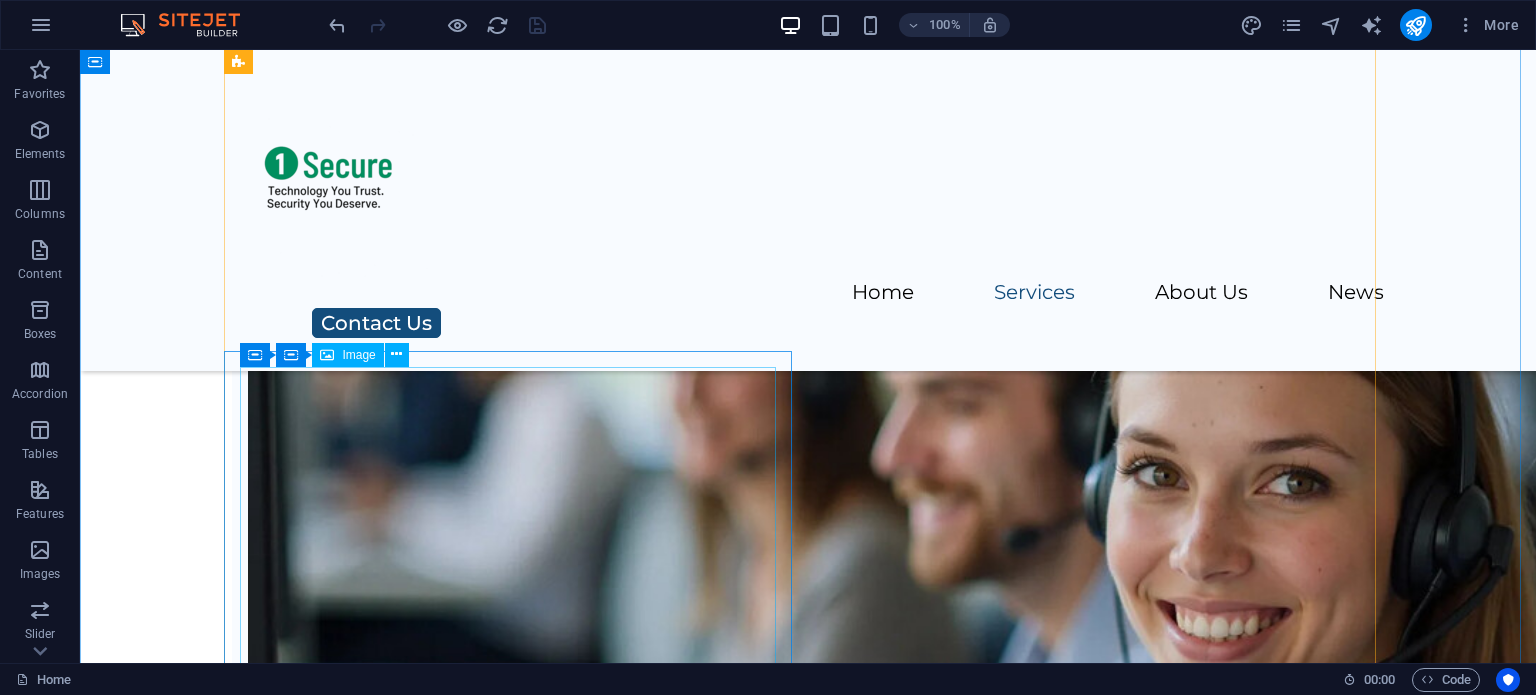 scroll, scrollTop: 720, scrollLeft: 0, axis: vertical 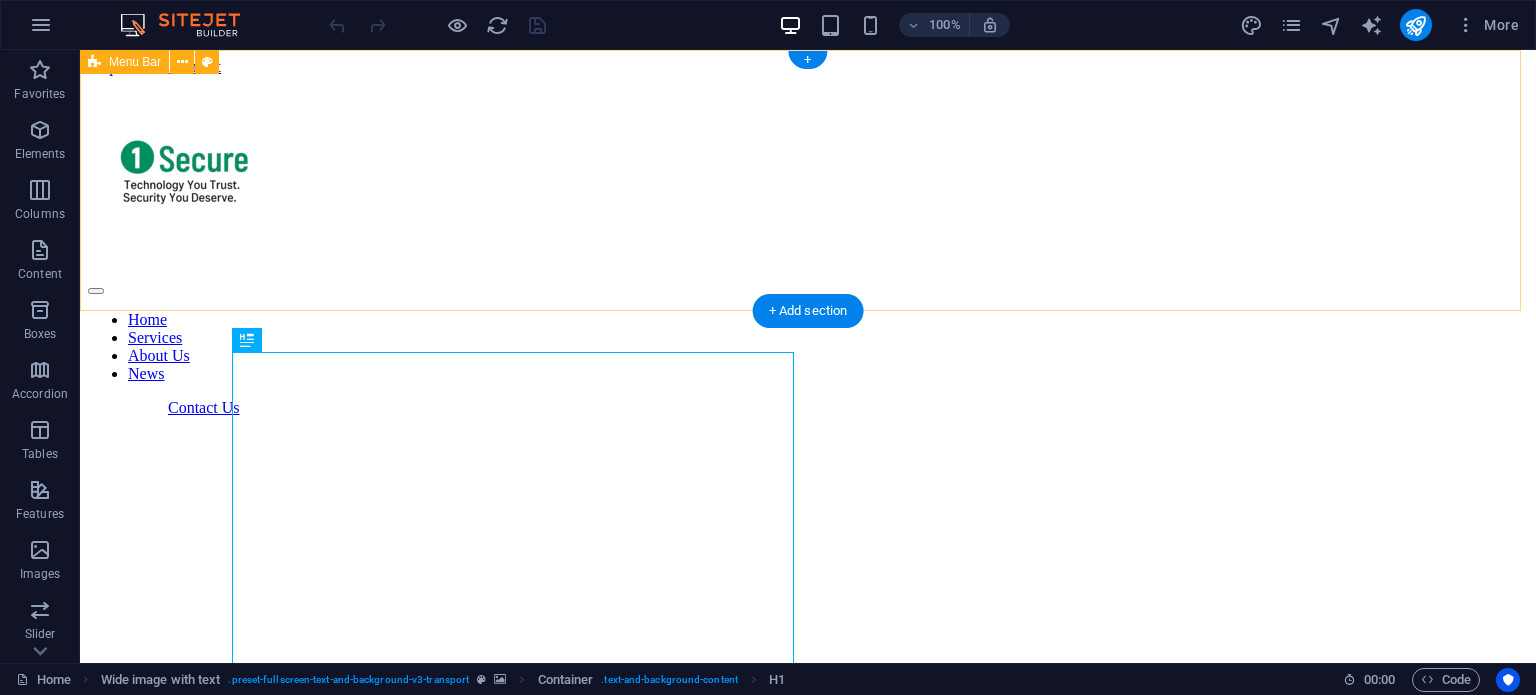 click on "Home Services About Us News Contact Us" at bounding box center [808, 246] 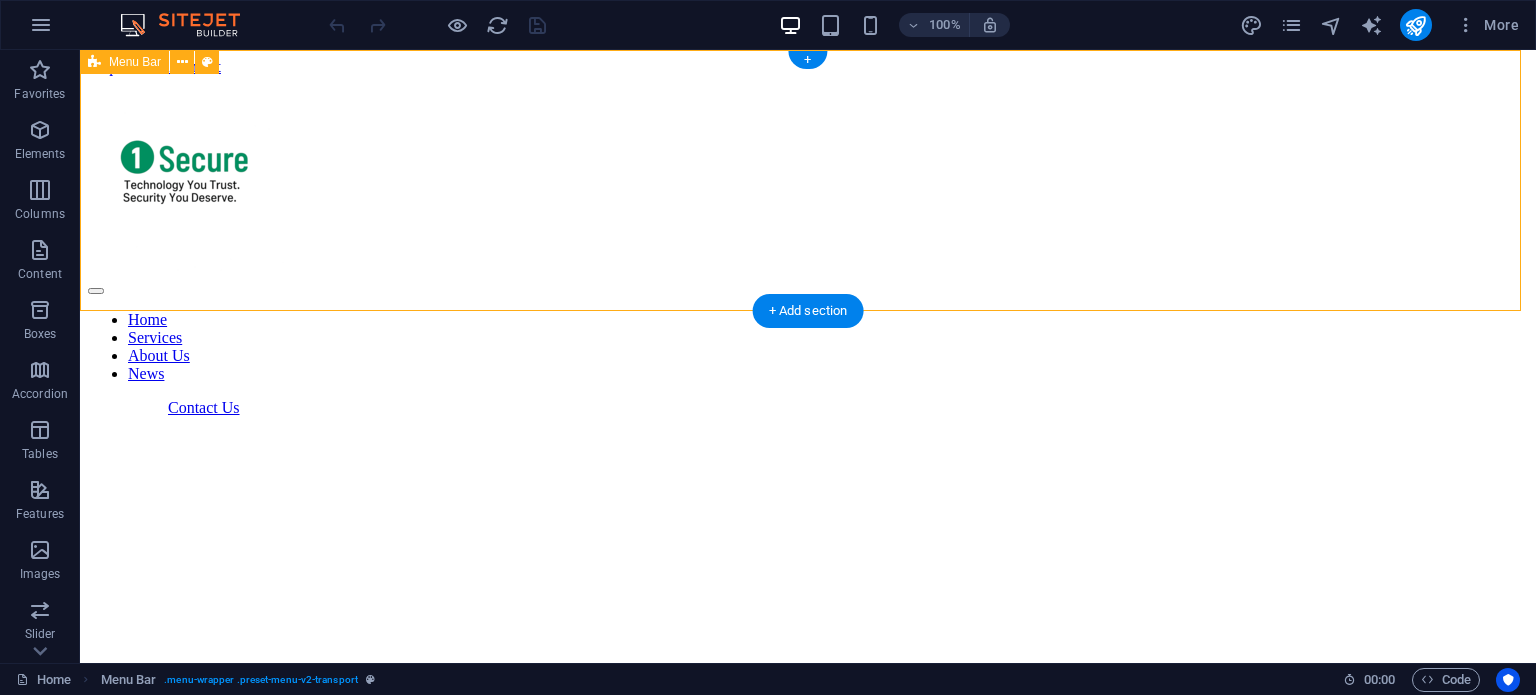 click on "Home Services About Us News Contact Us" at bounding box center (808, 246) 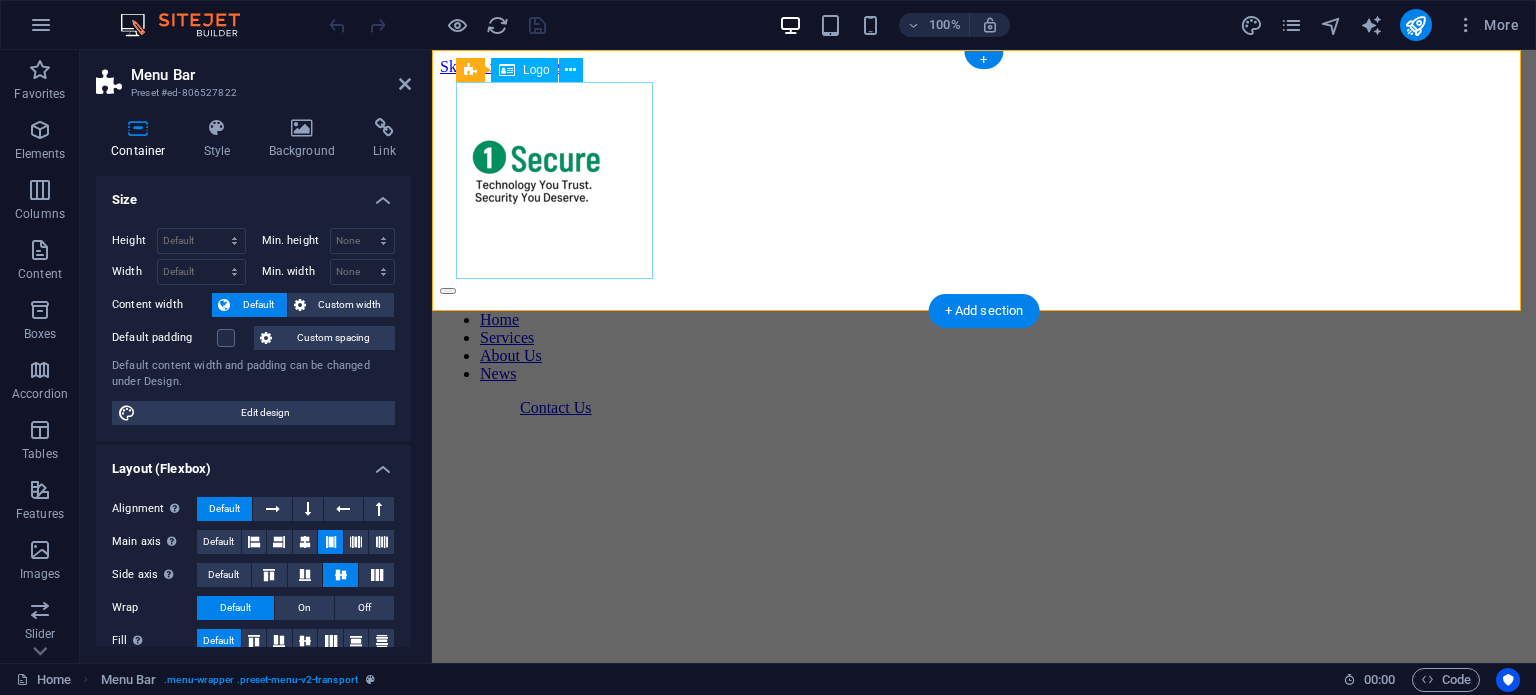 click at bounding box center (984, 176) 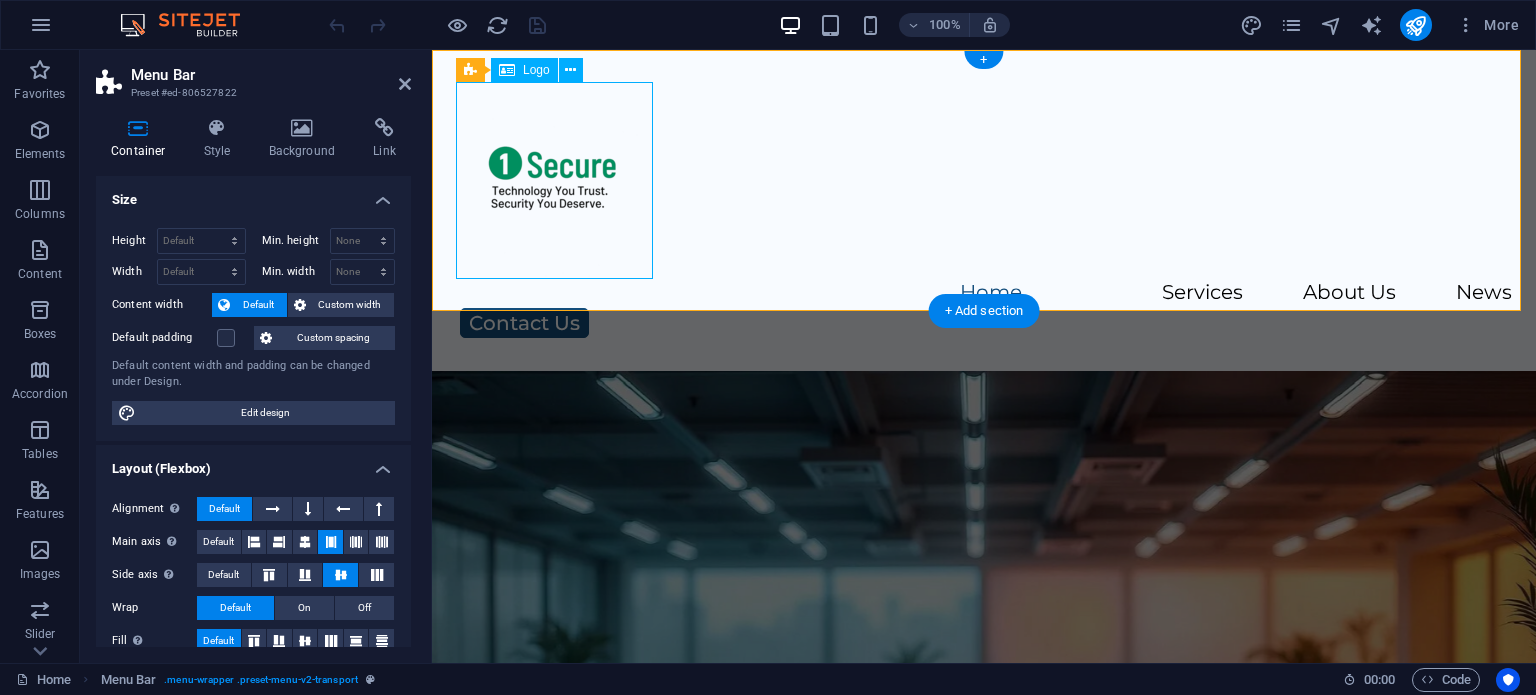 click at bounding box center [984, 180] 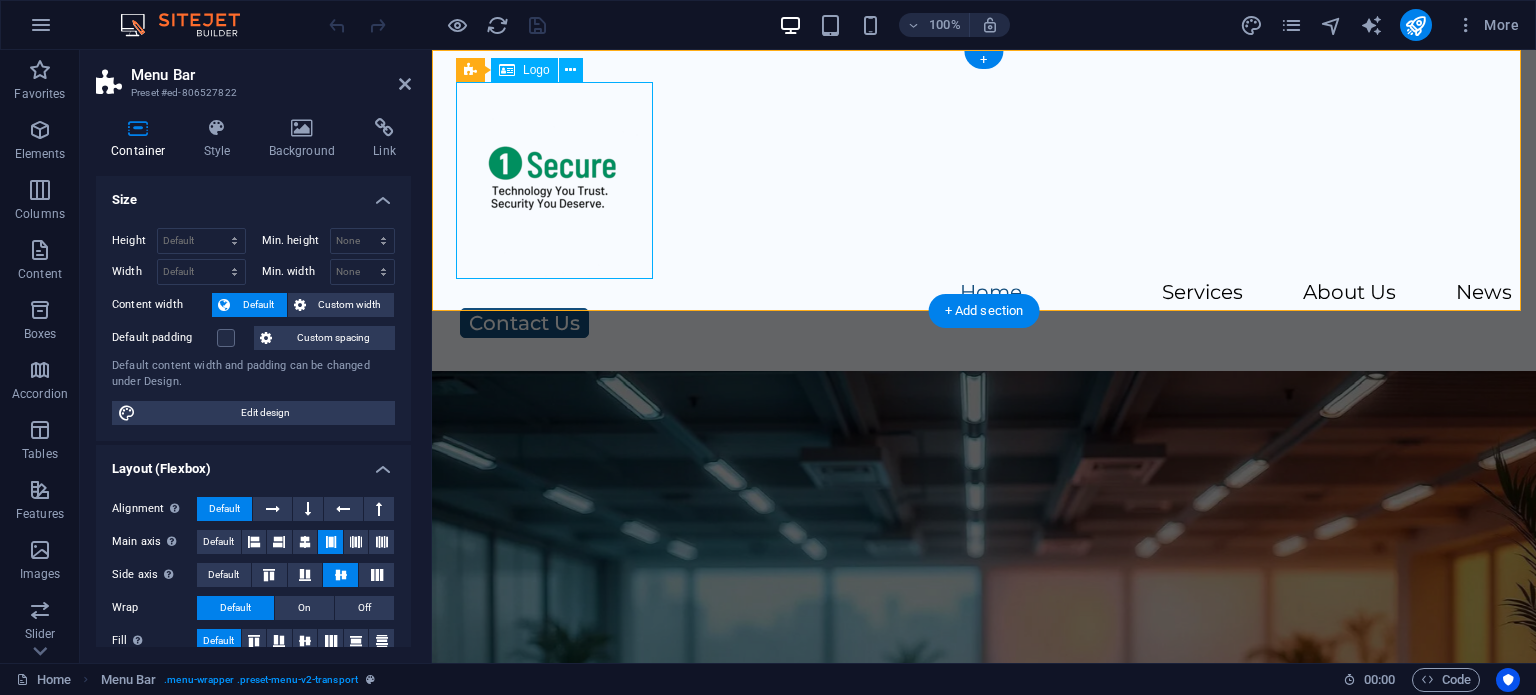 select on "px" 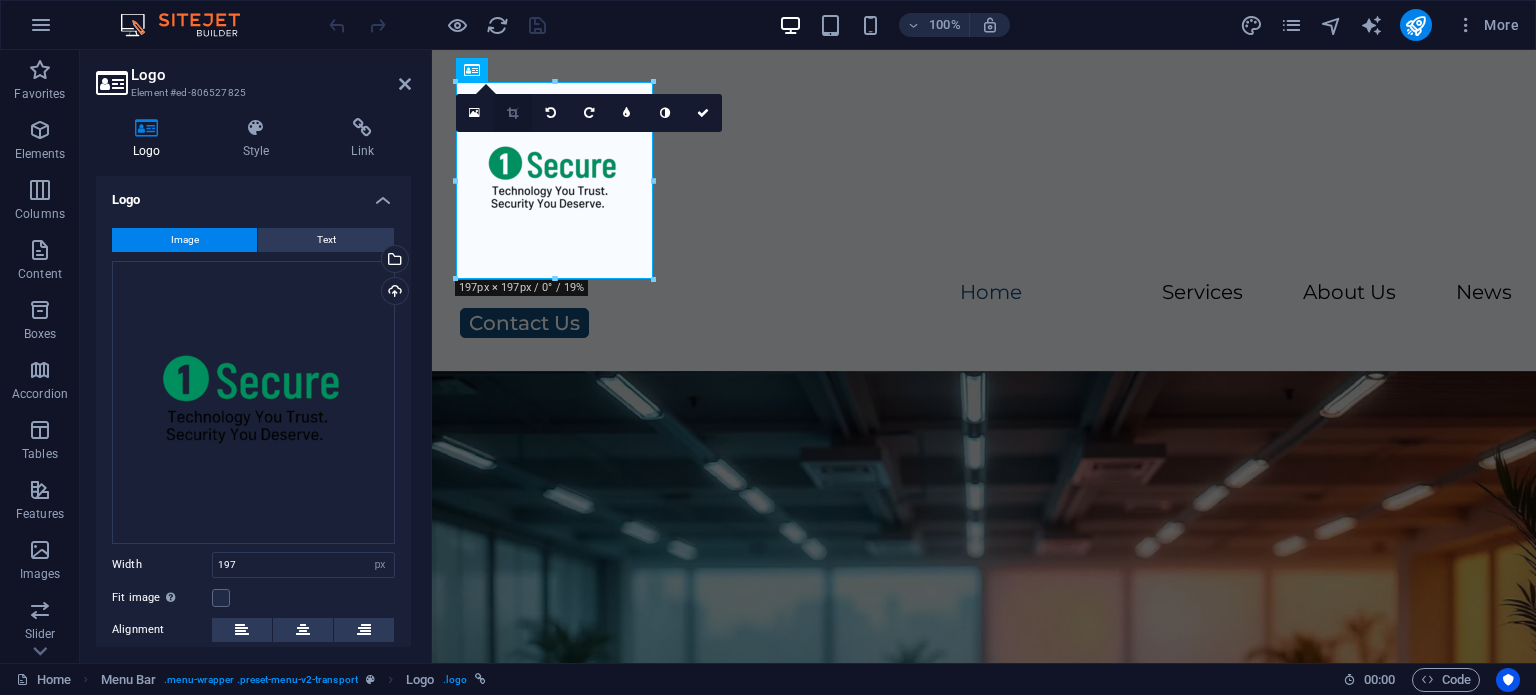 click at bounding box center [512, 113] 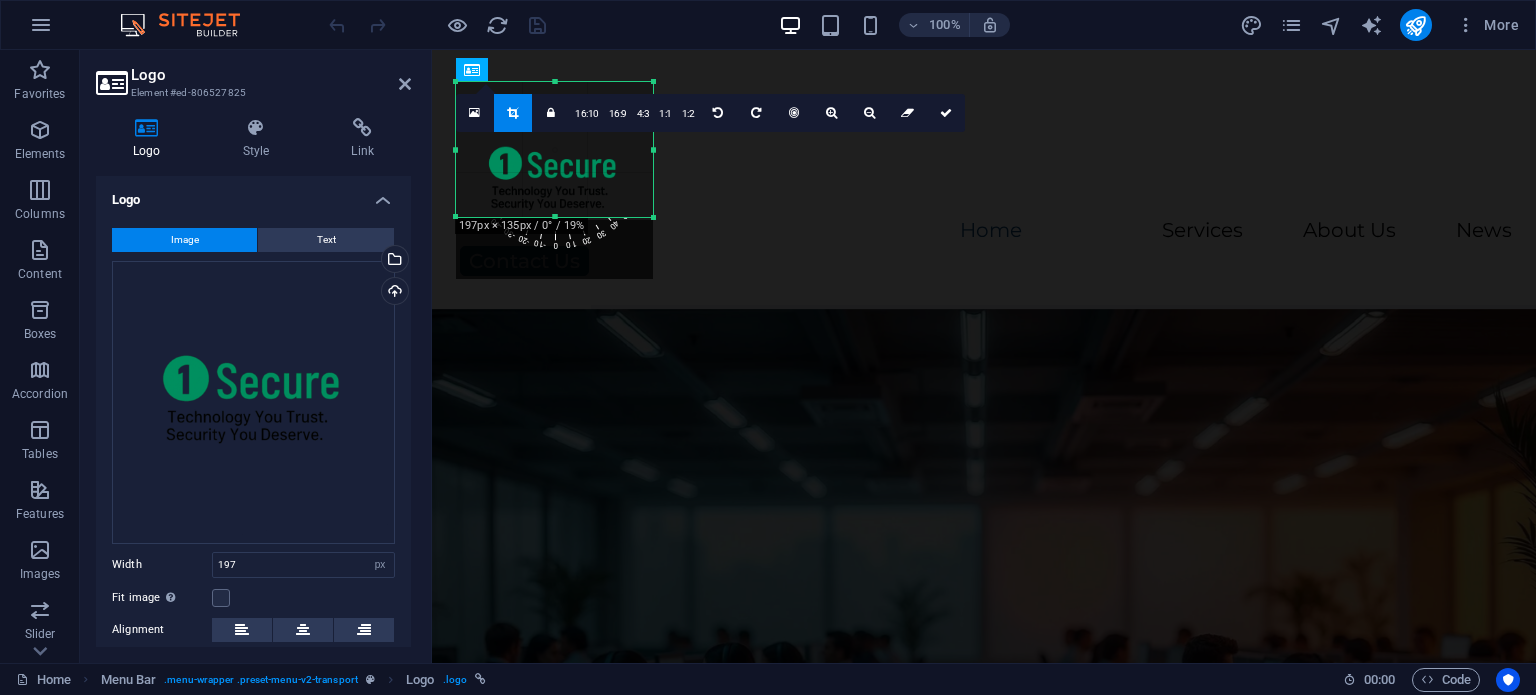 drag, startPoint x: 551, startPoint y: 277, endPoint x: 556, endPoint y: 215, distance: 62.201286 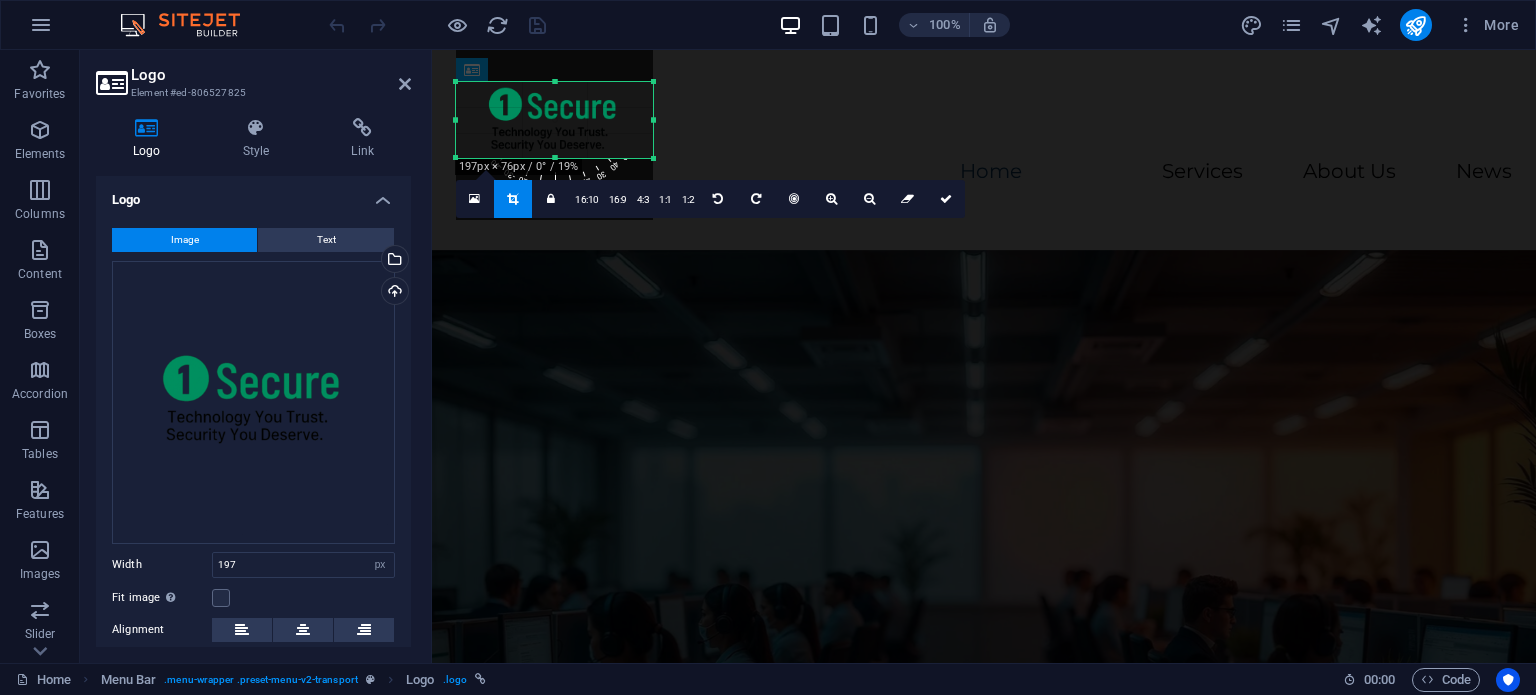 drag, startPoint x: 554, startPoint y: 80, endPoint x: 562, endPoint y: 139, distance: 59.5399 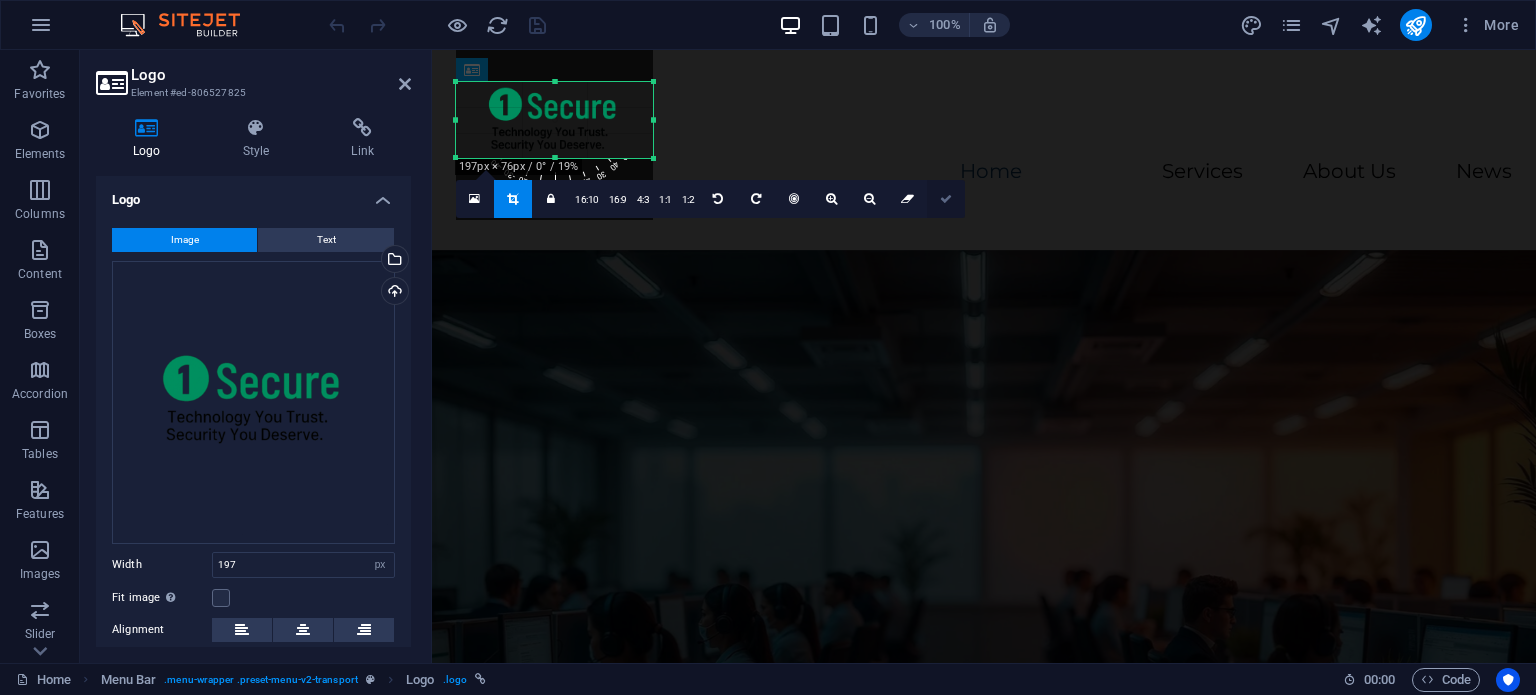 click at bounding box center (946, 199) 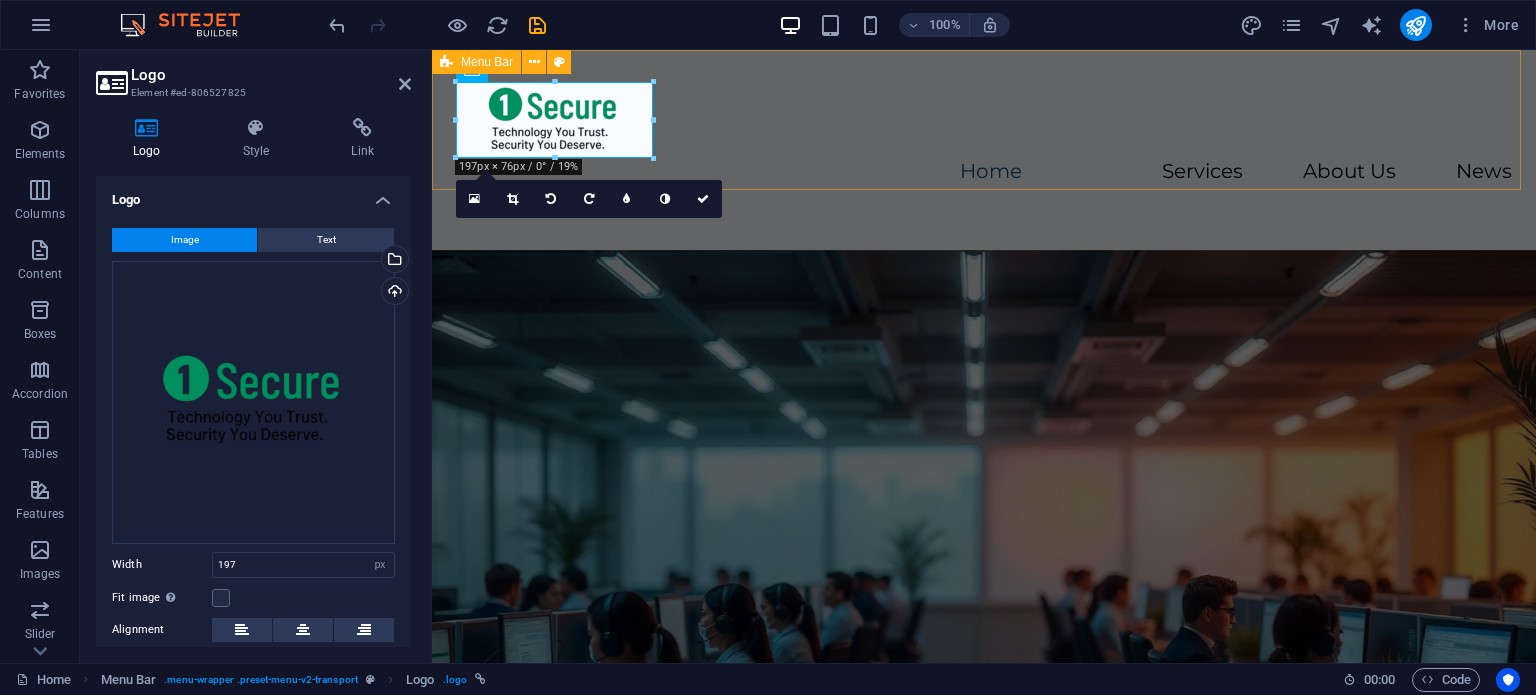click on "Home Services About Us News Contact Us" at bounding box center [984, 150] 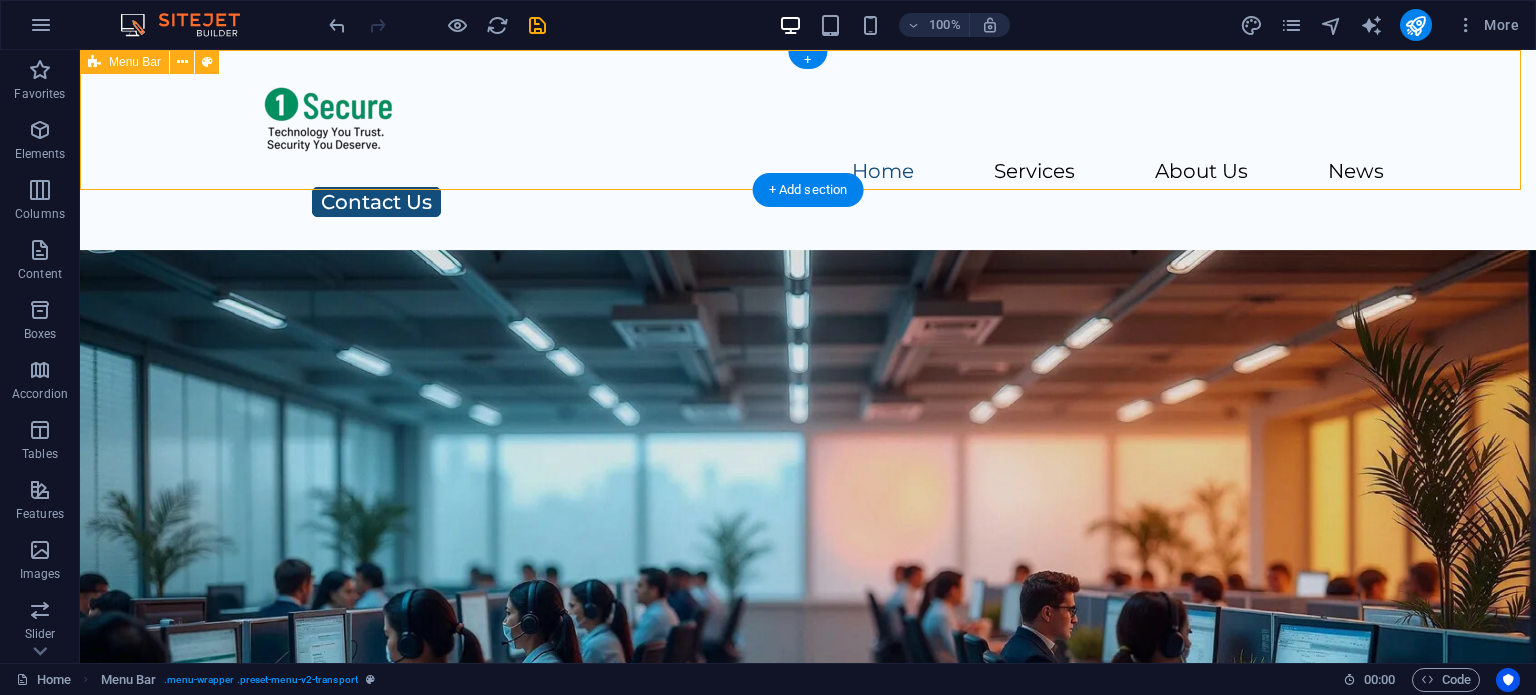 click on "Home Services About Us News Contact Us" at bounding box center [808, 150] 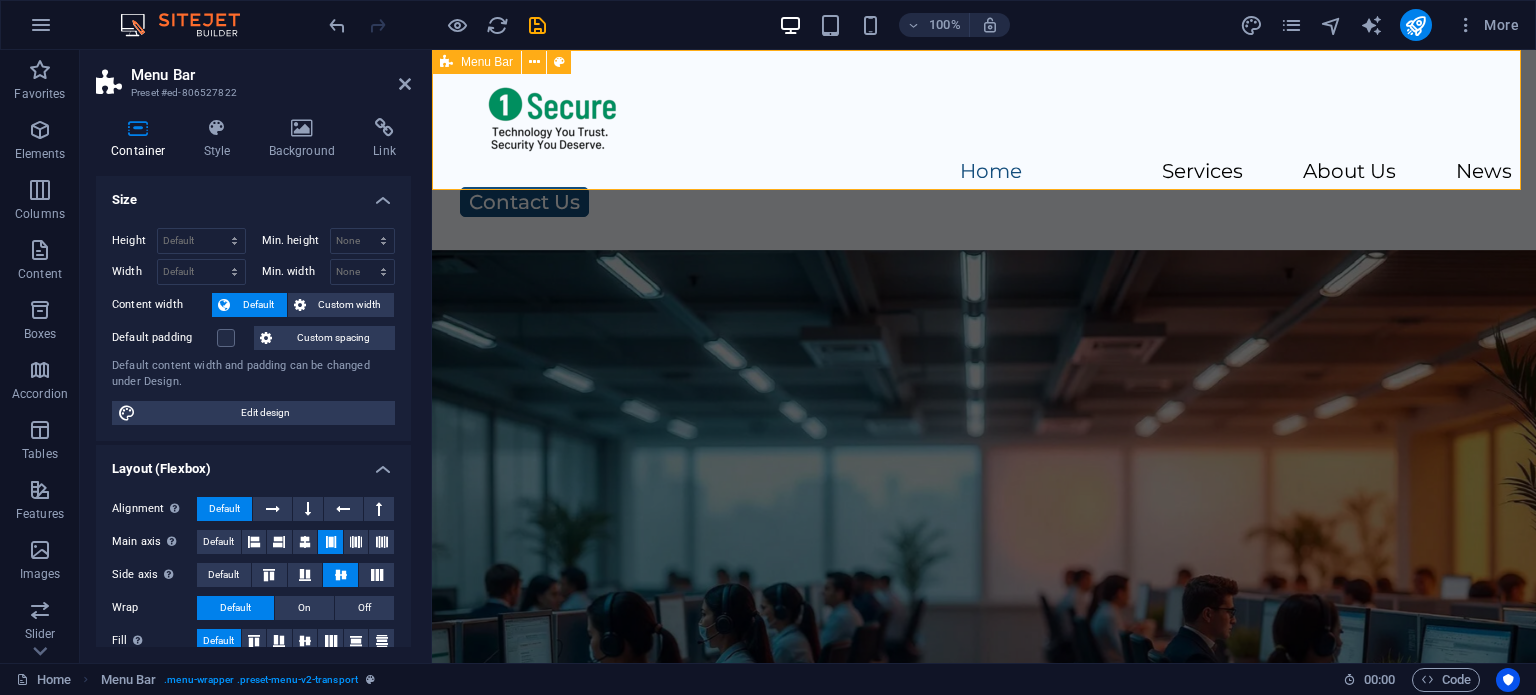 click on "Home Services About Us News Contact Us" at bounding box center [984, 150] 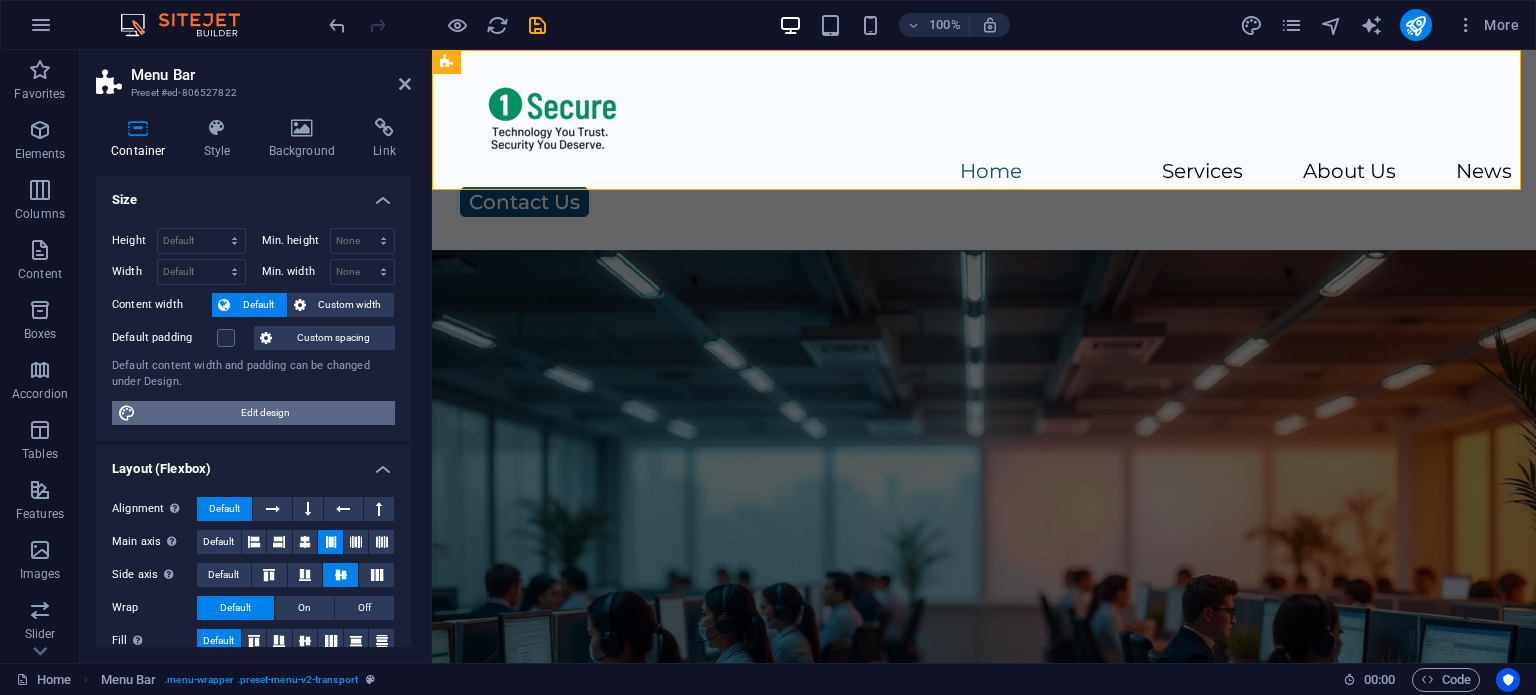 click on "Edit design" at bounding box center [265, 413] 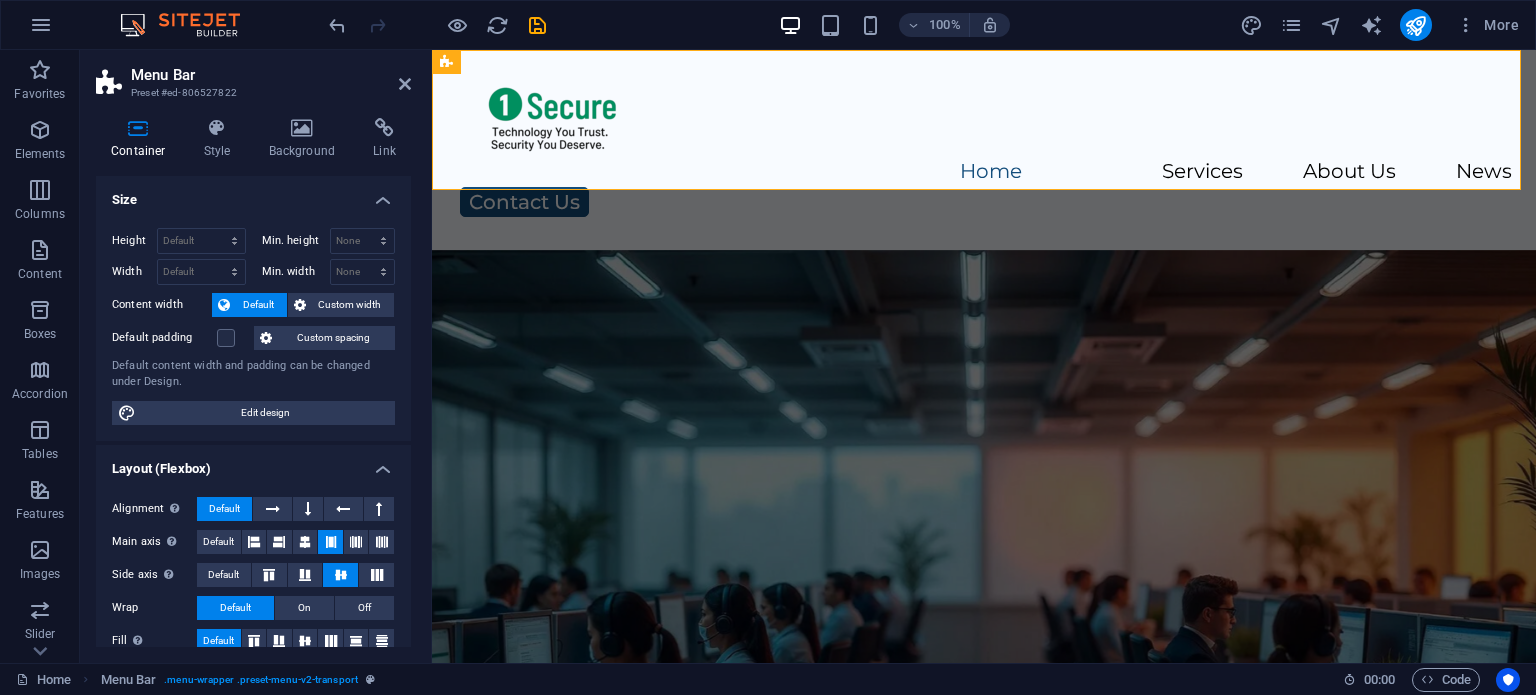 select on "rem" 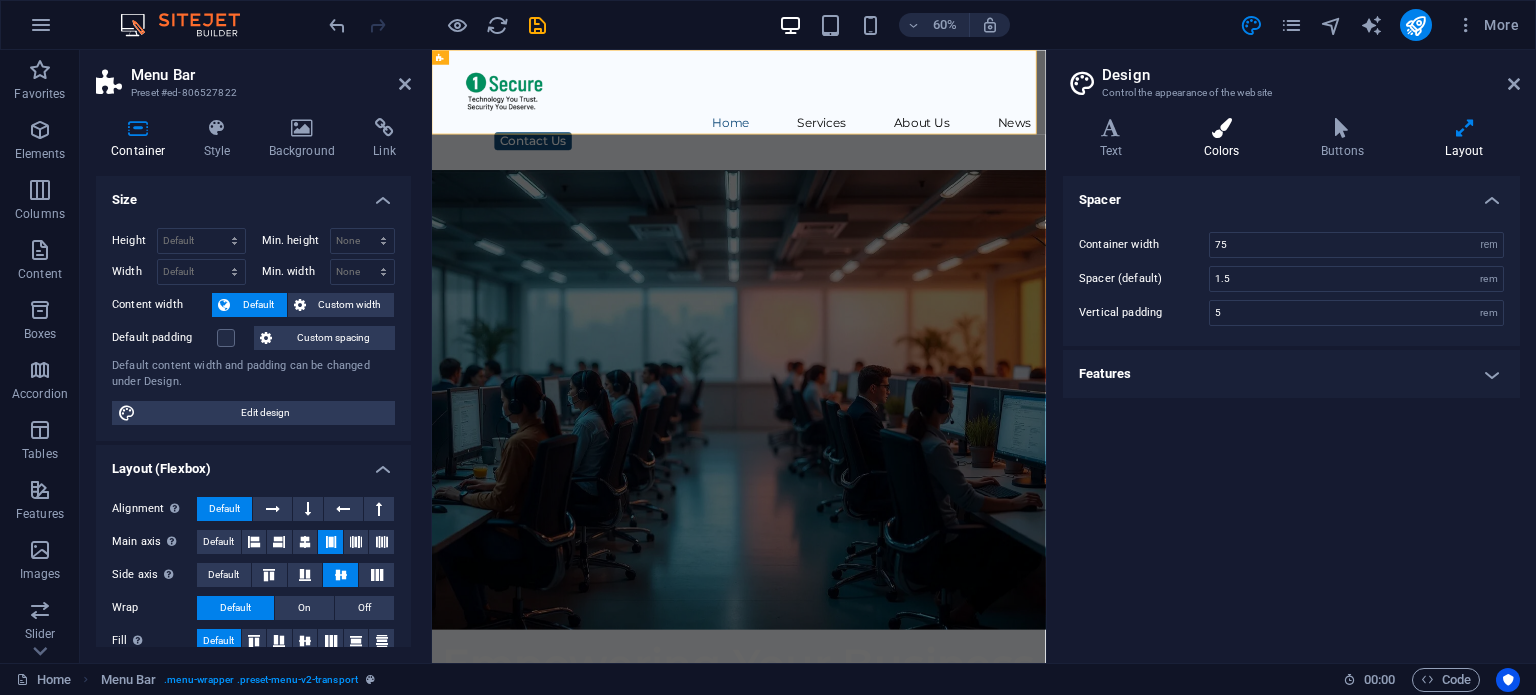 click at bounding box center [1221, 128] 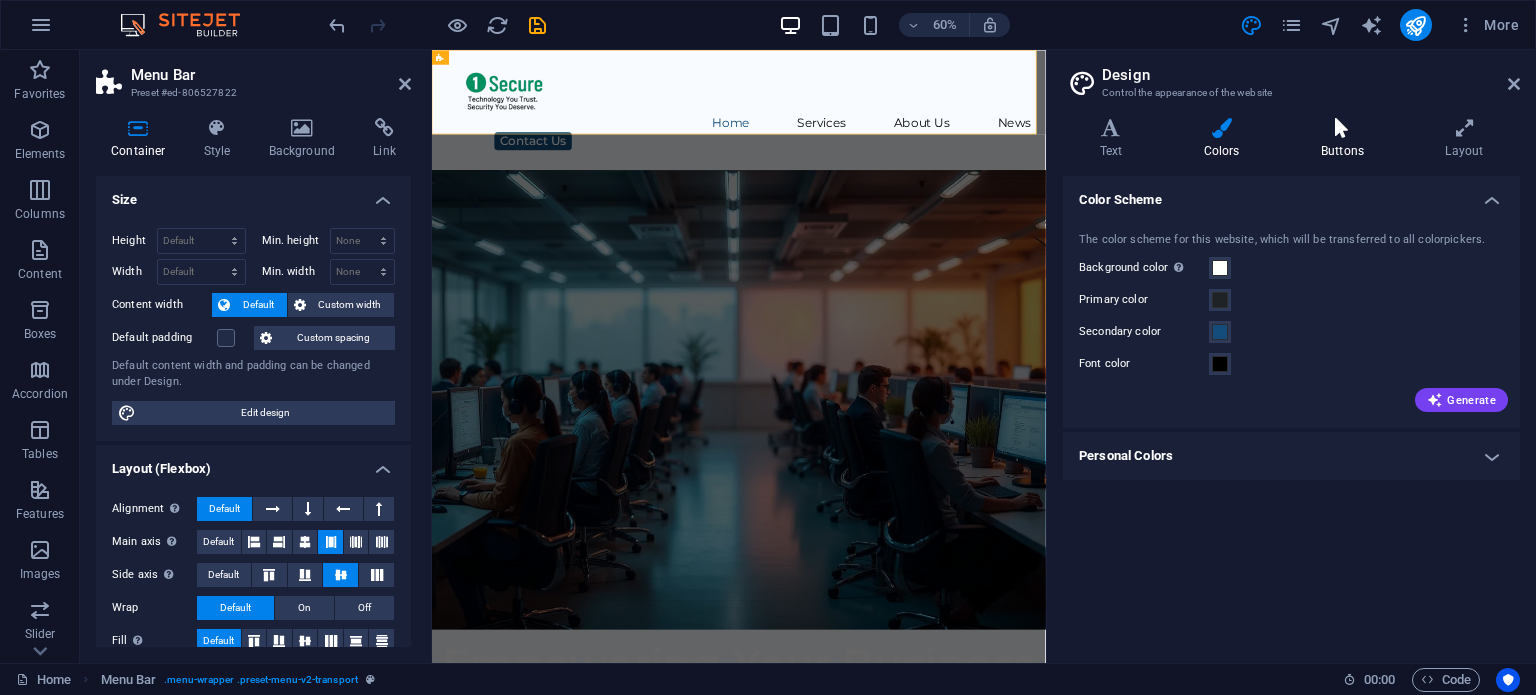 click at bounding box center (1342, 128) 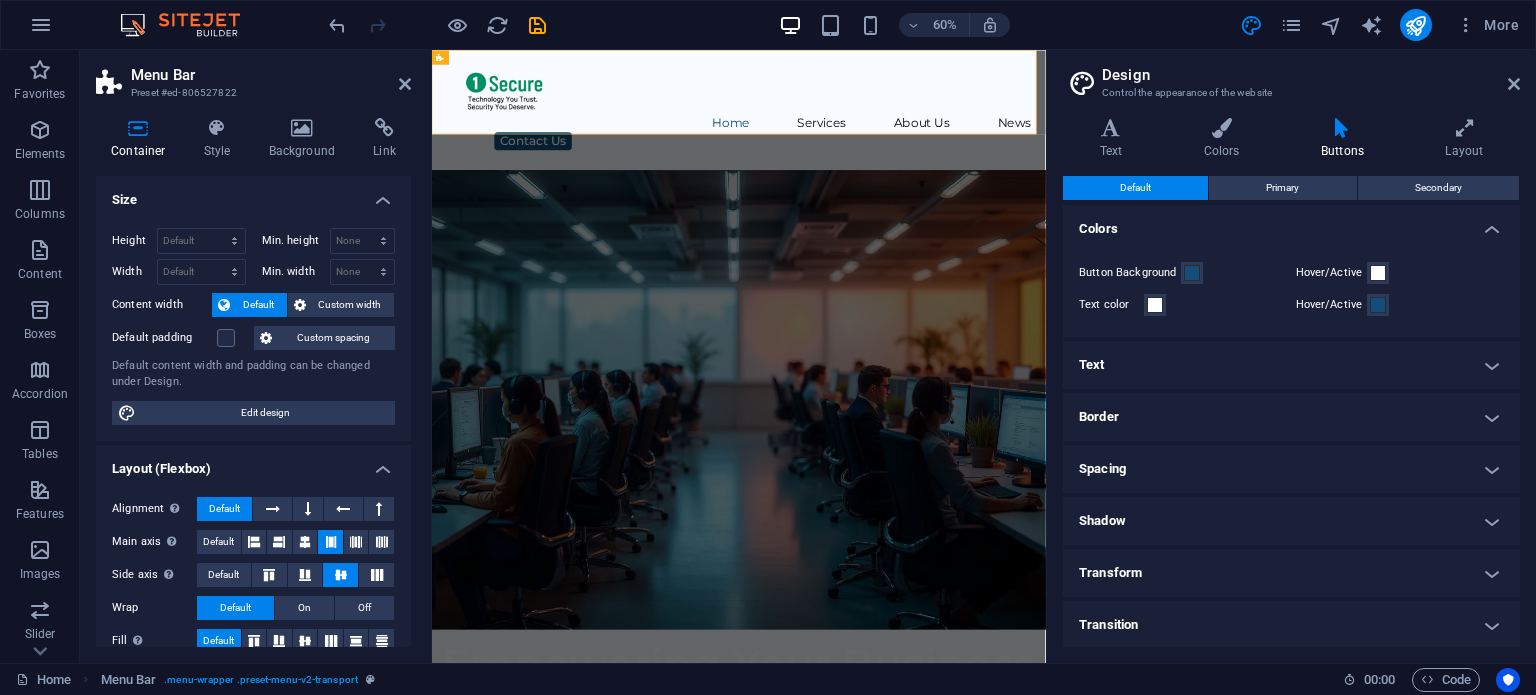 click on "Transform" at bounding box center (1291, 573) 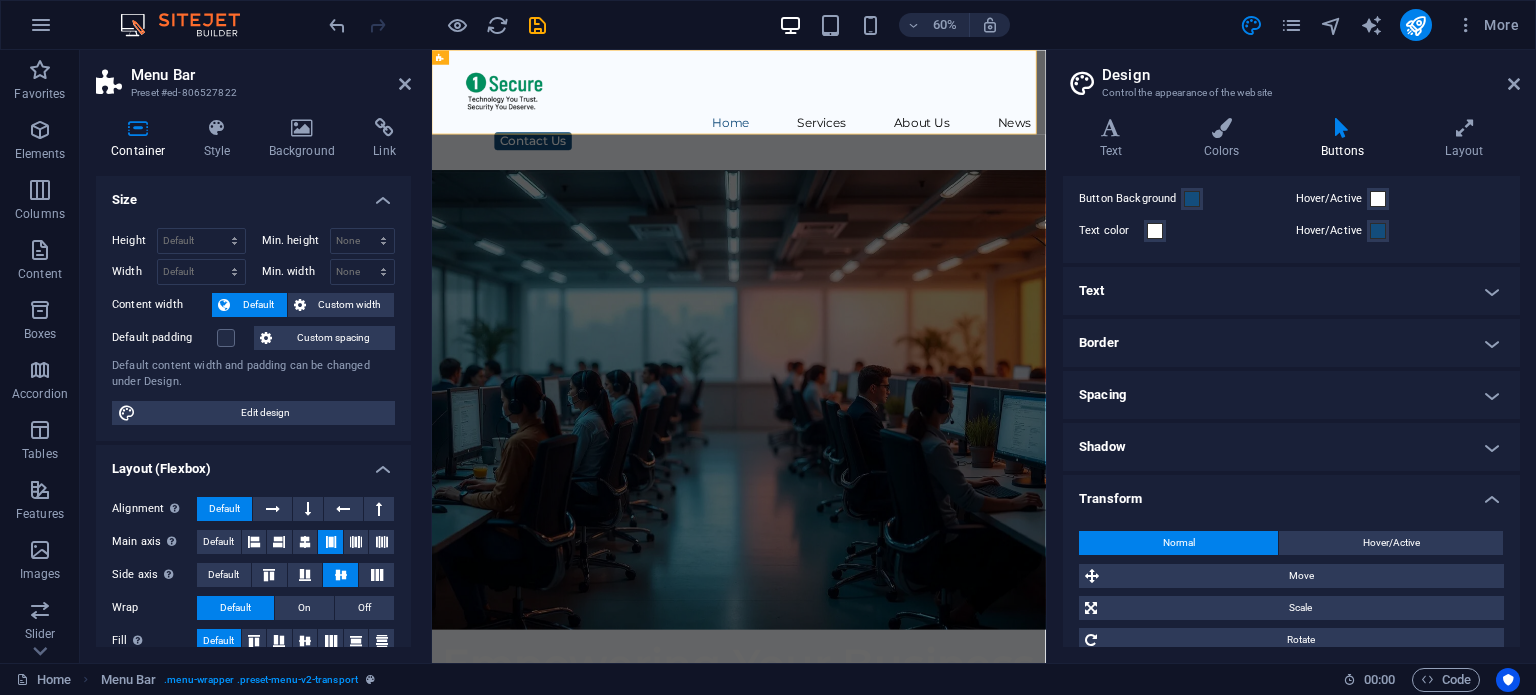 scroll, scrollTop: 182, scrollLeft: 0, axis: vertical 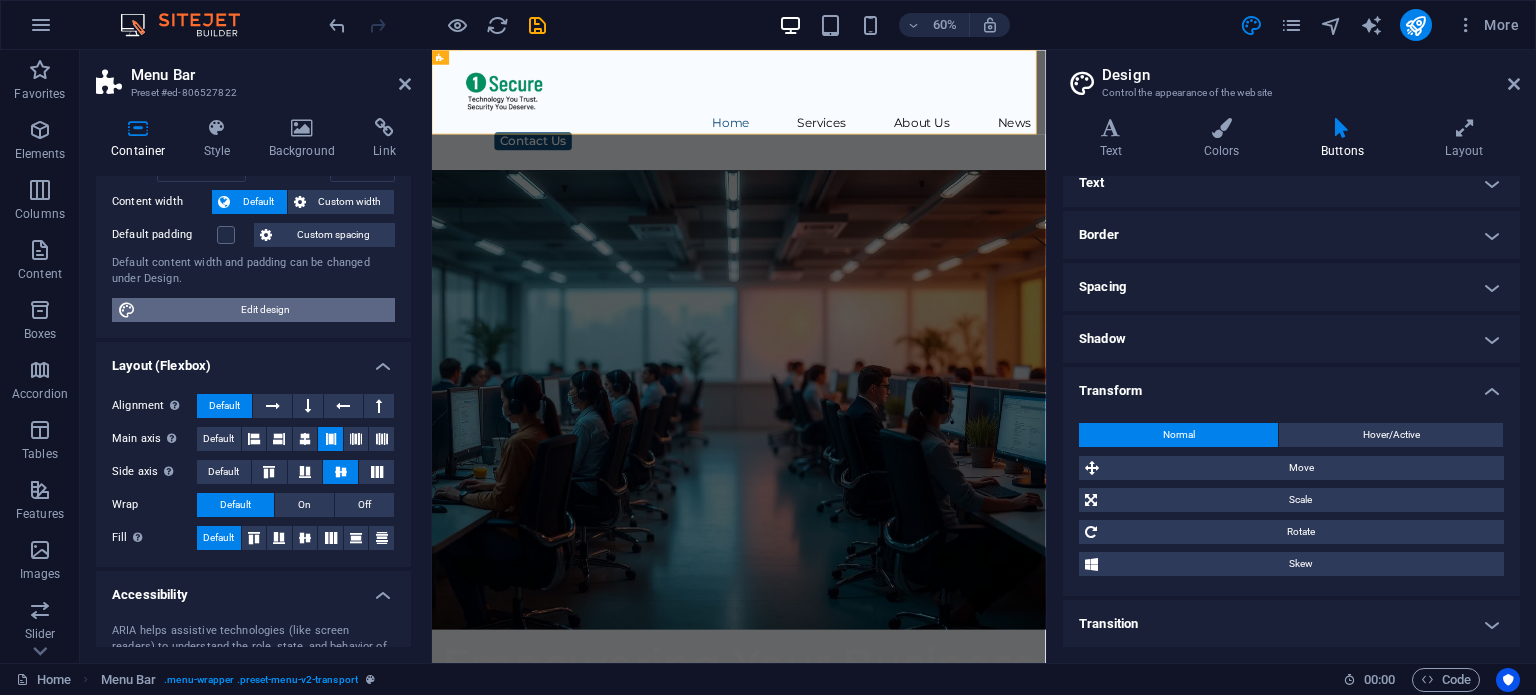 click on "Edit design" at bounding box center (265, 310) 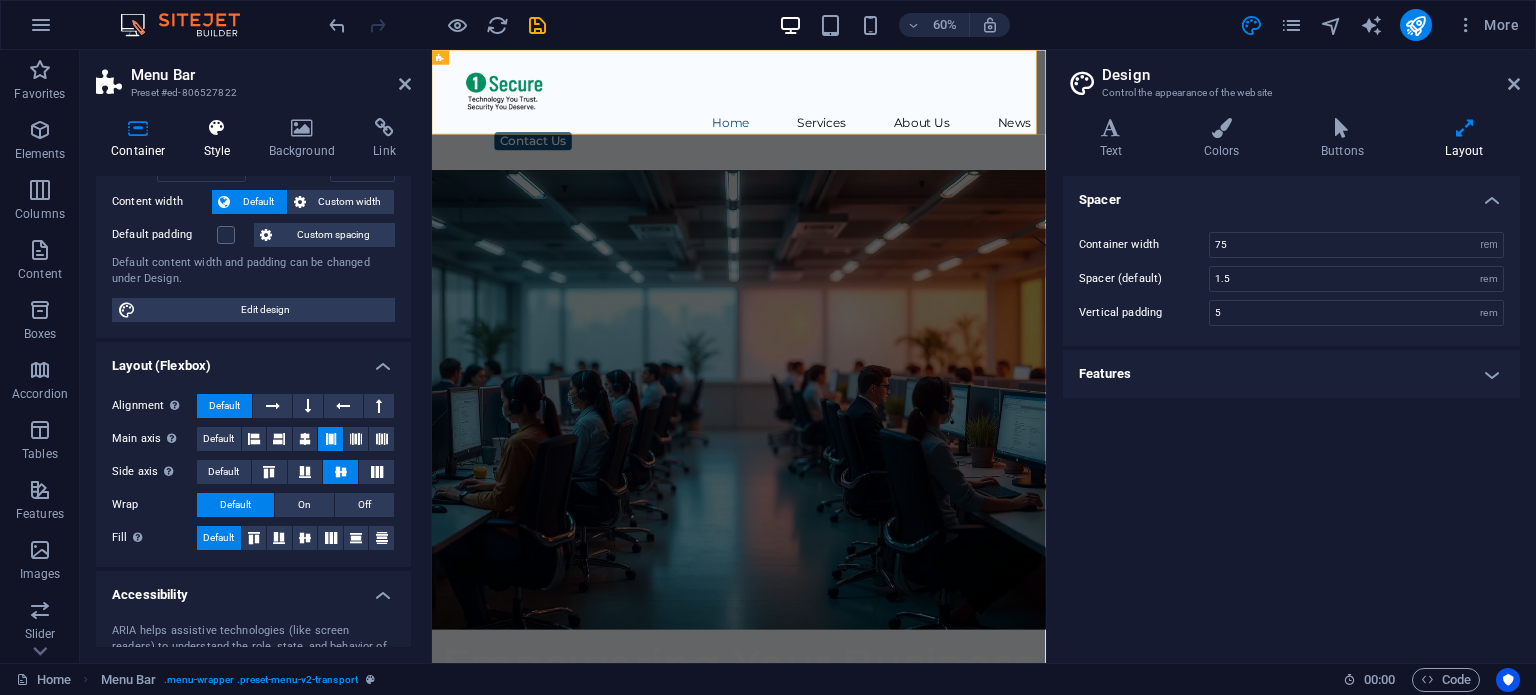 click at bounding box center [217, 128] 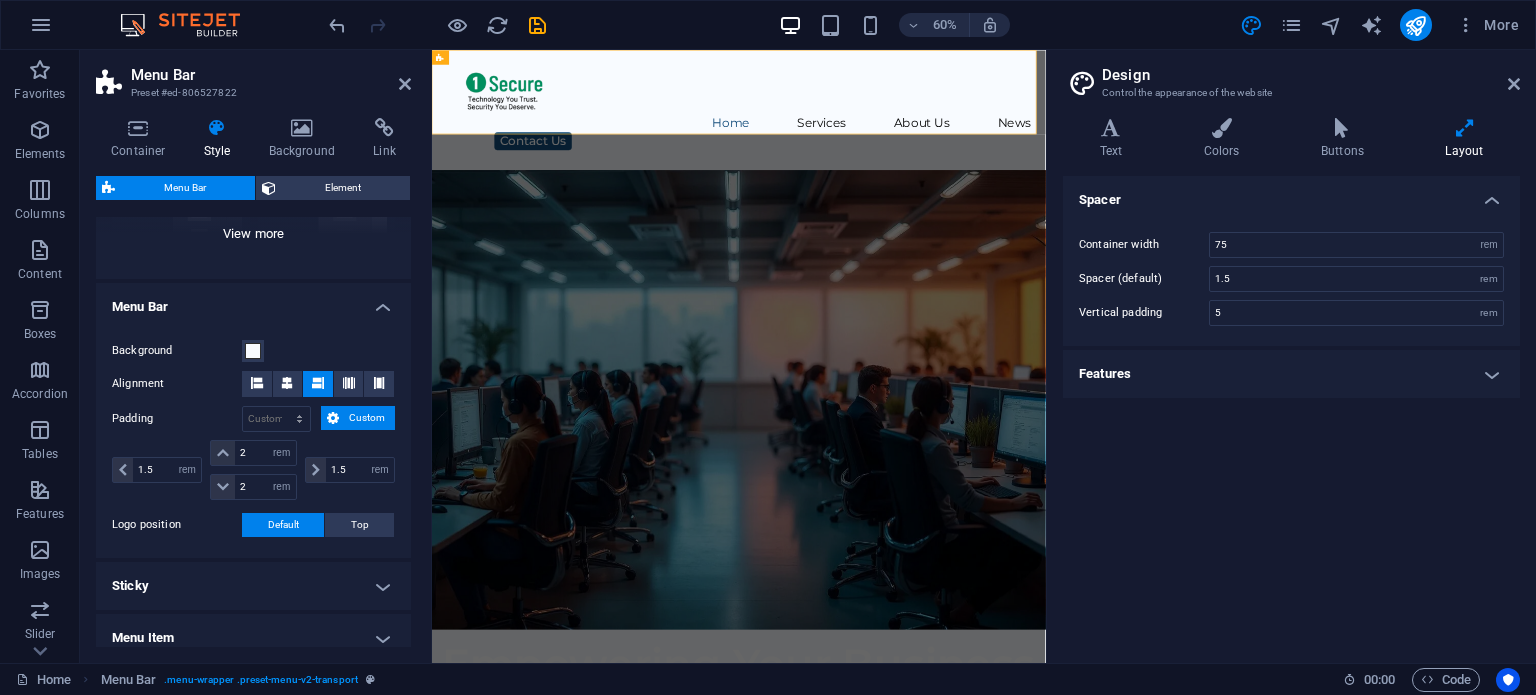 scroll, scrollTop: 300, scrollLeft: 0, axis: vertical 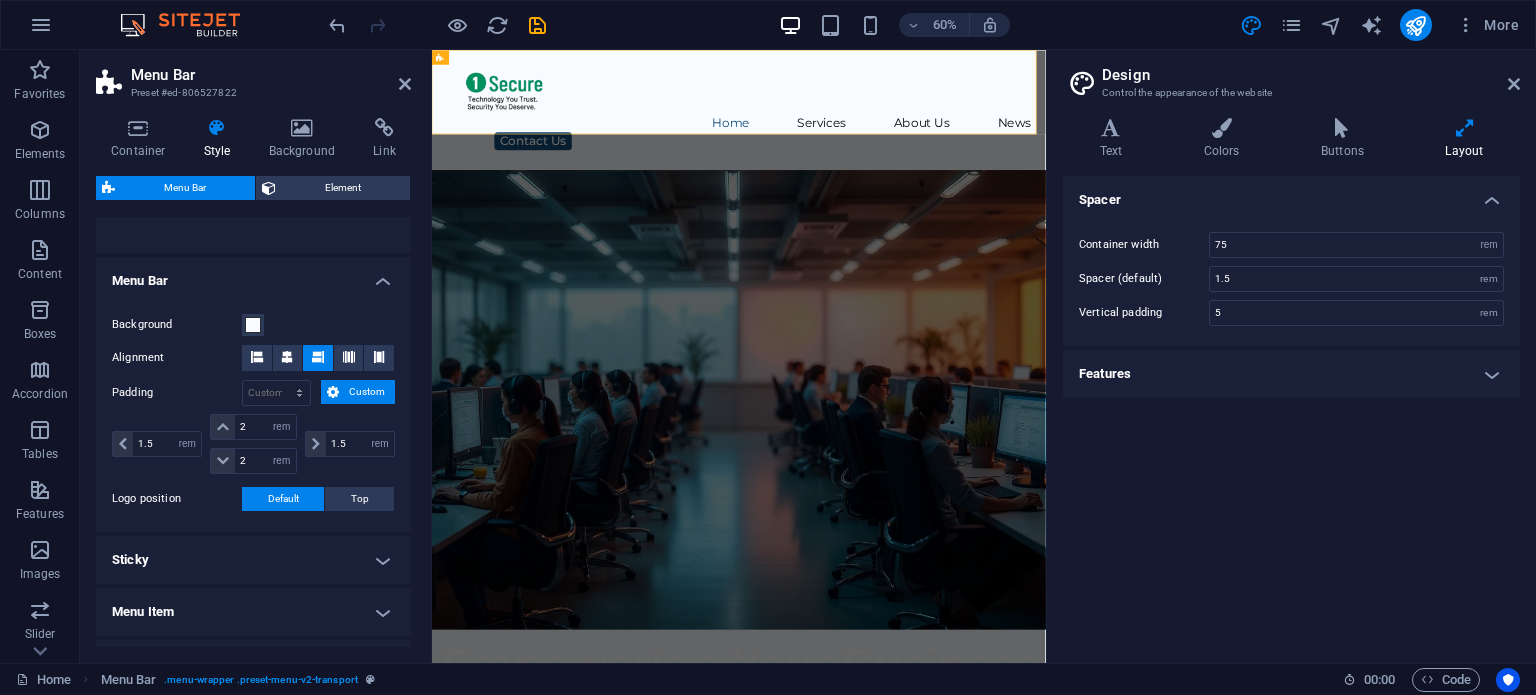 click on "Sticky" at bounding box center [253, 560] 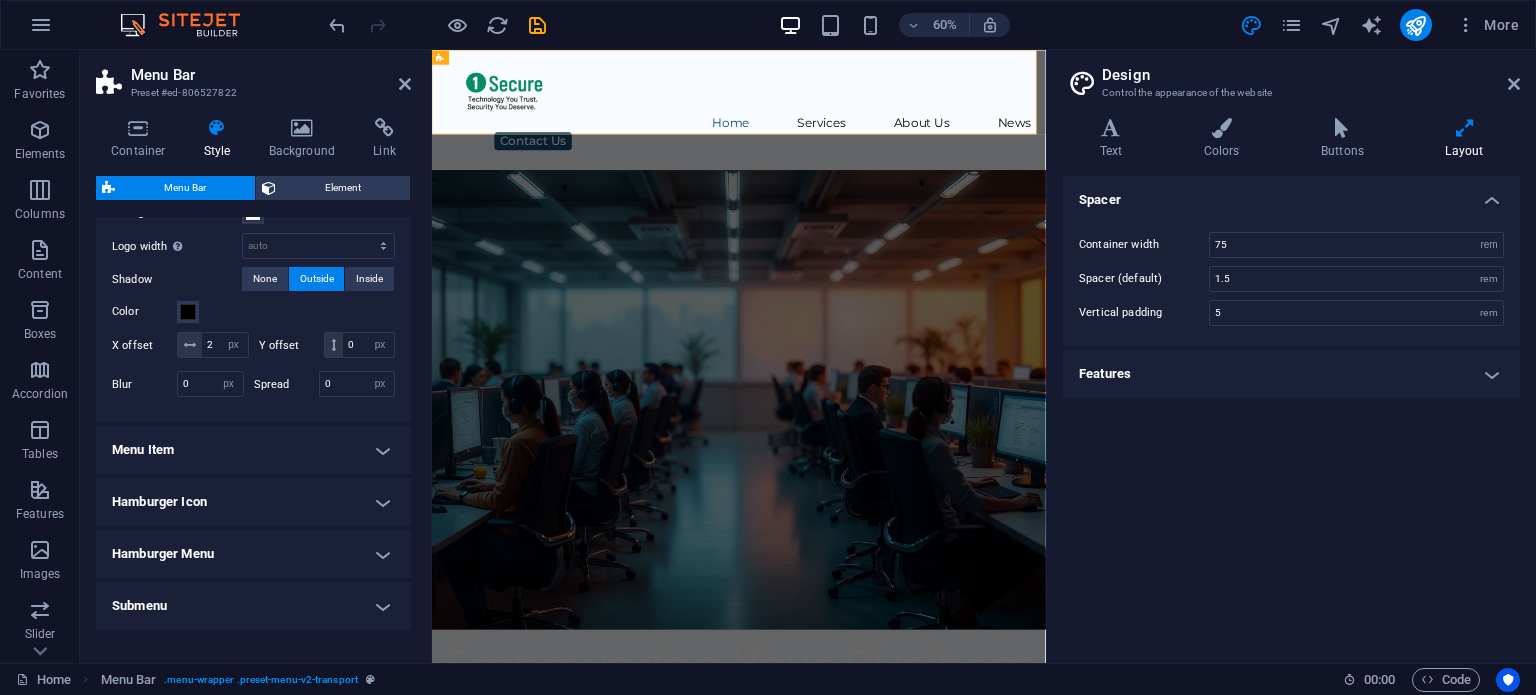 scroll, scrollTop: 864, scrollLeft: 0, axis: vertical 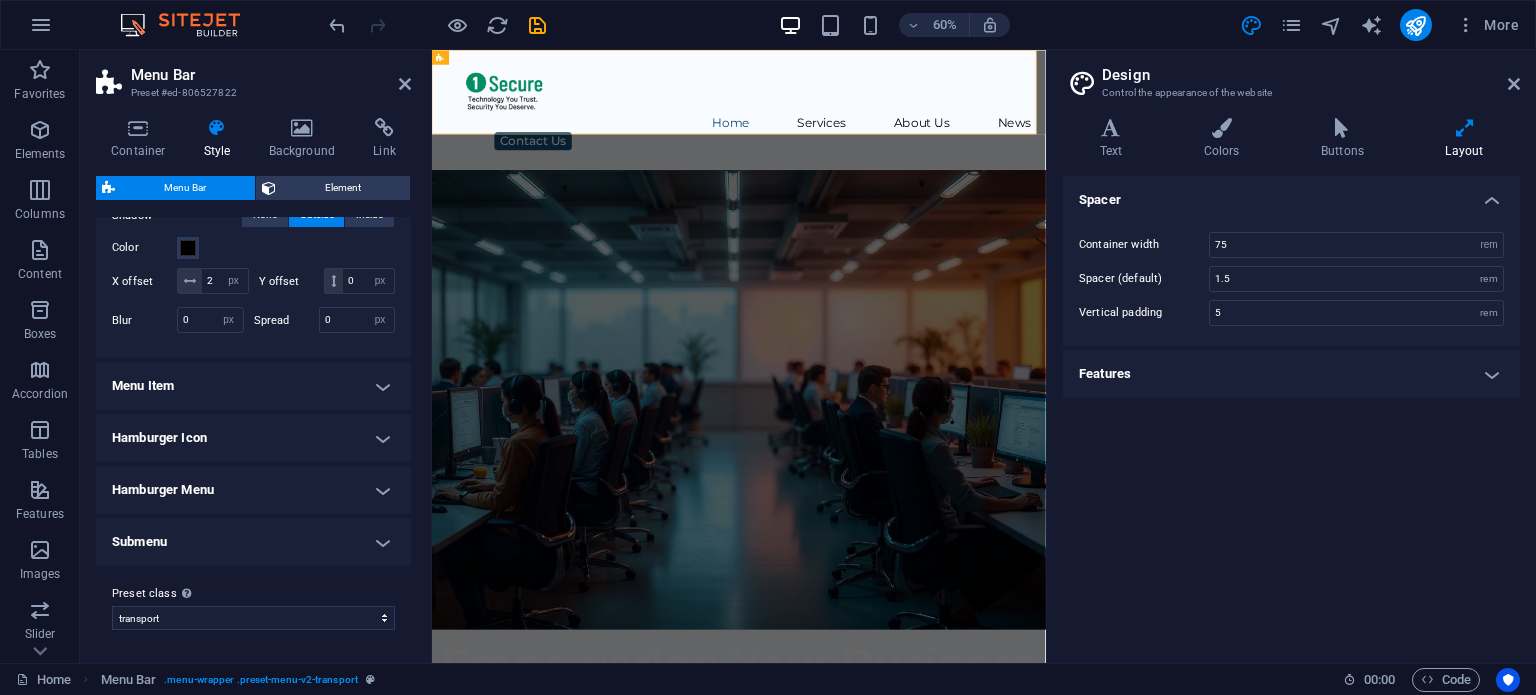 click on "Menu Item" at bounding box center [253, 386] 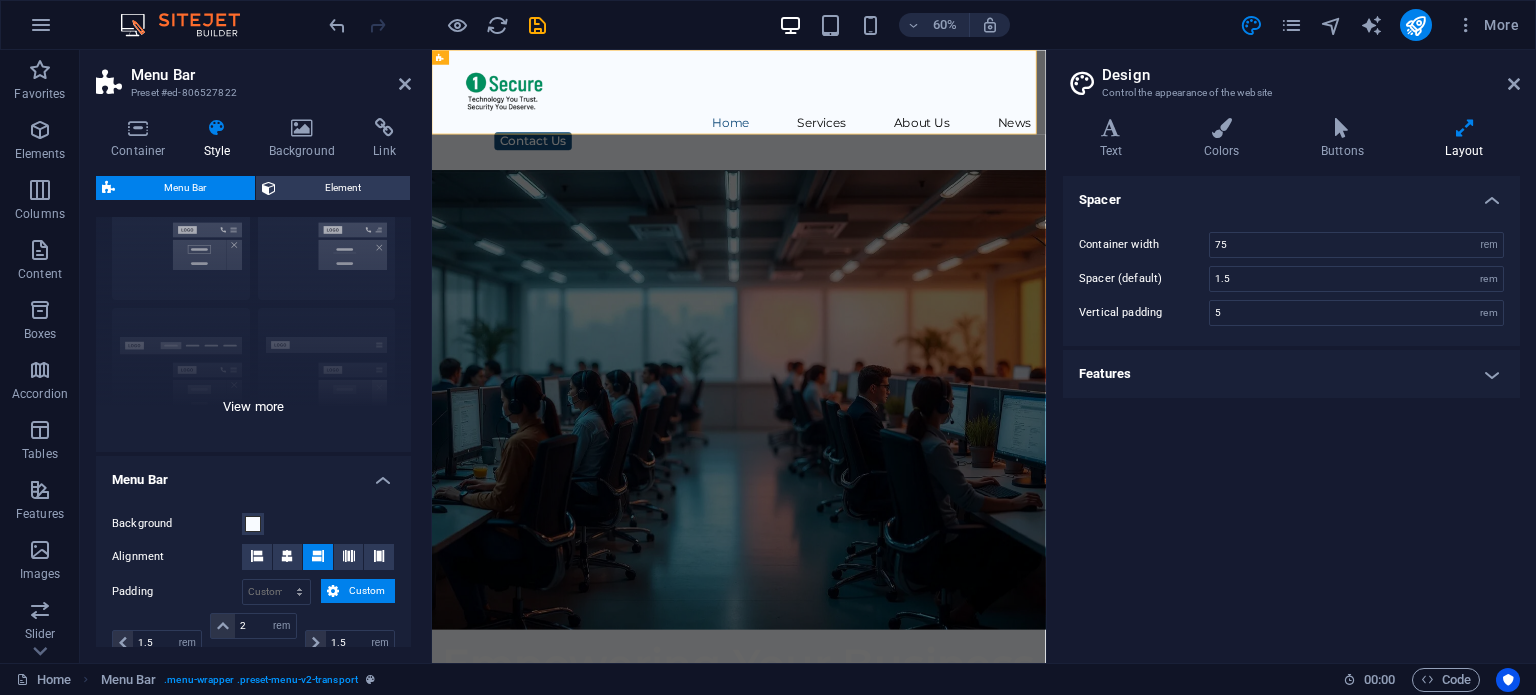 scroll, scrollTop: 0, scrollLeft: 0, axis: both 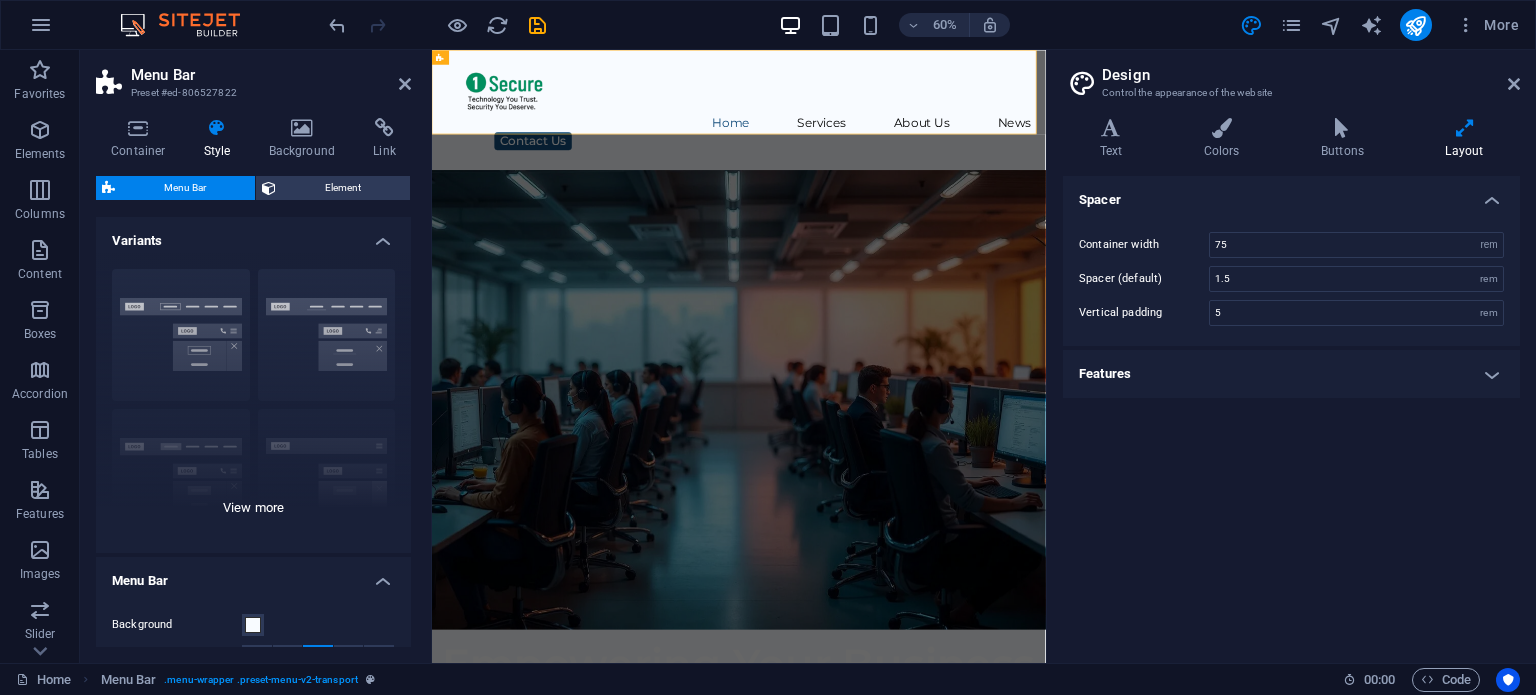 click on "Border Centered Default Fixed Loki Trigger Wide XXL" at bounding box center [253, 403] 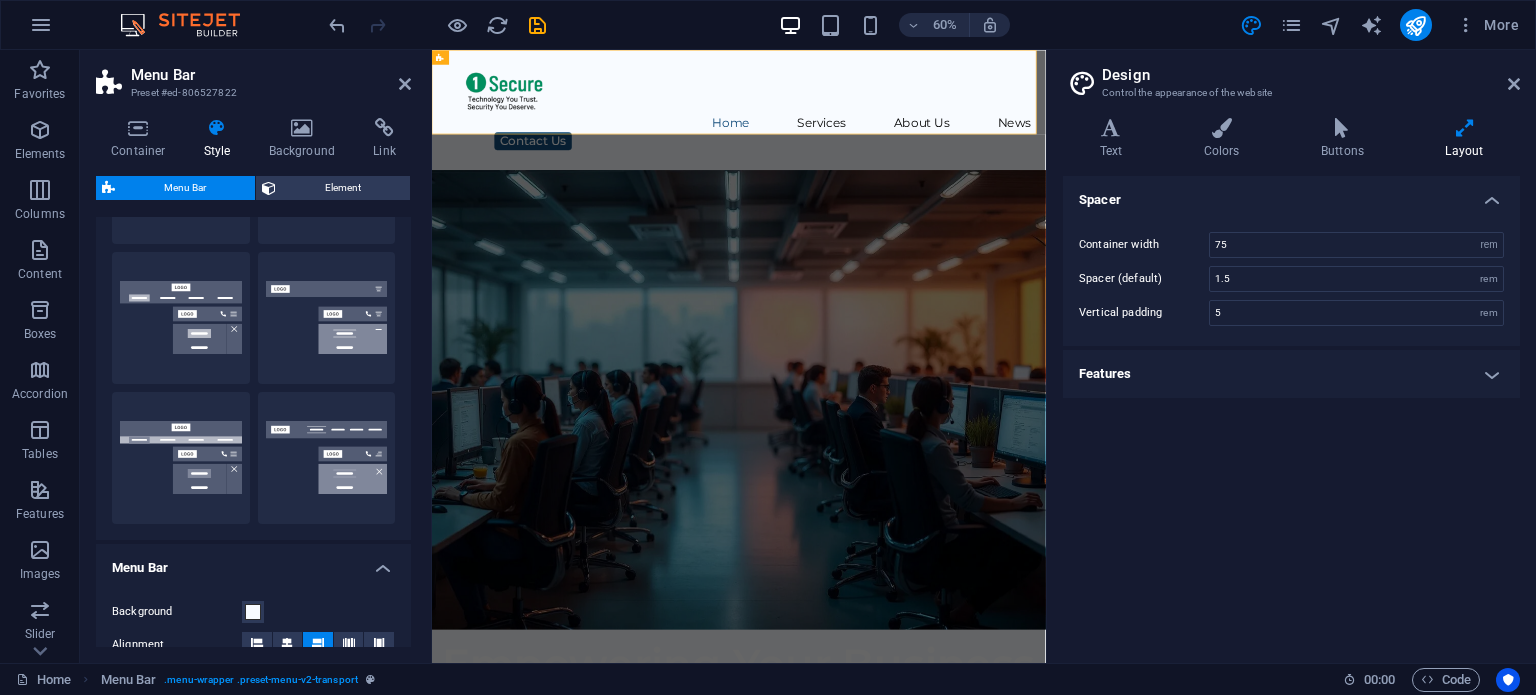 scroll, scrollTop: 300, scrollLeft: 0, axis: vertical 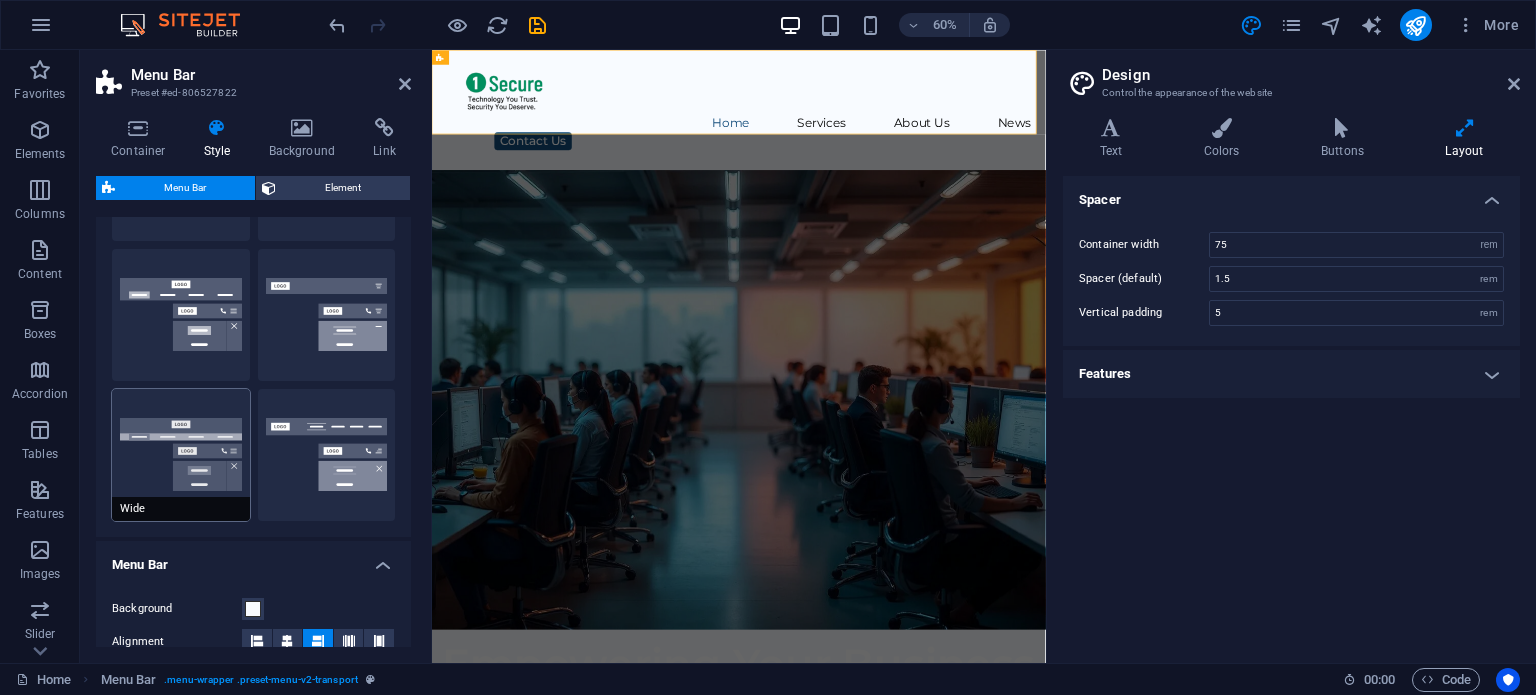 click on "Wide" at bounding box center (181, 455) 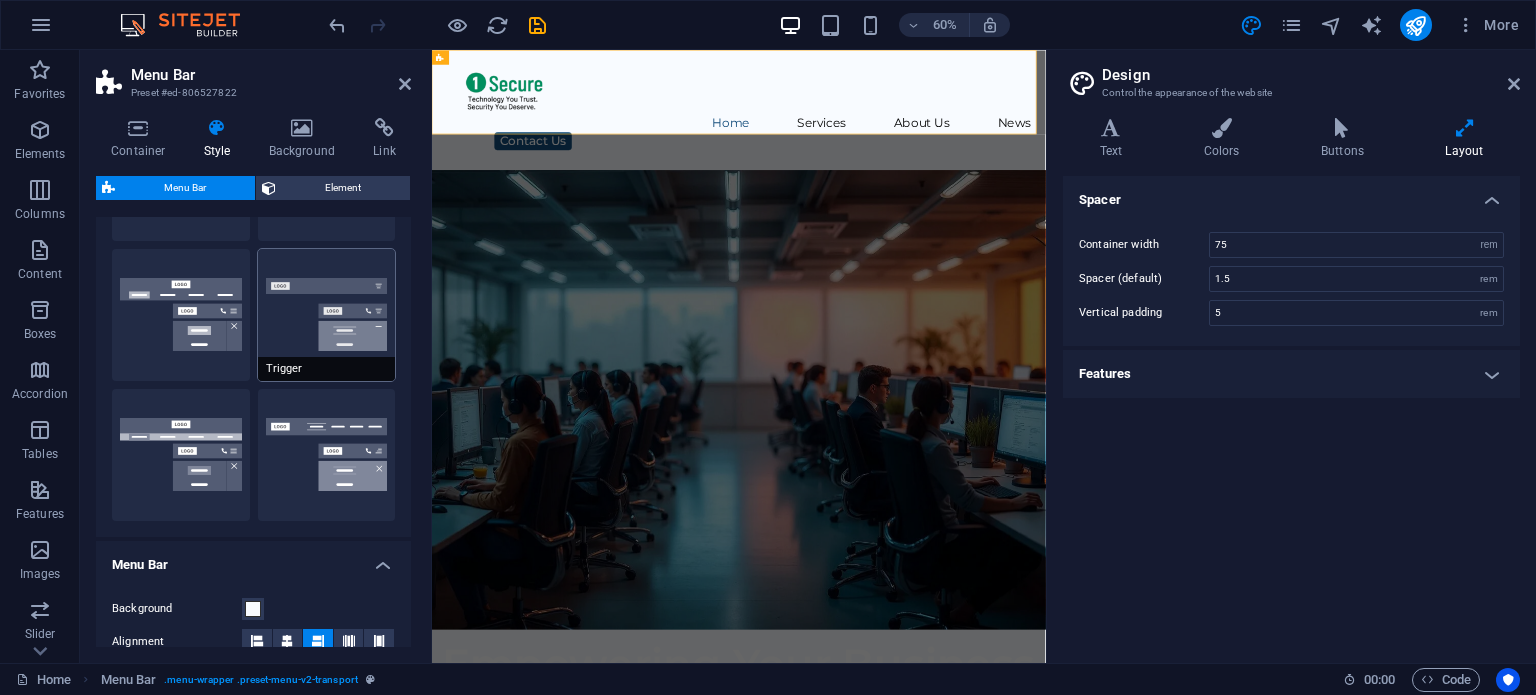 type on "0" 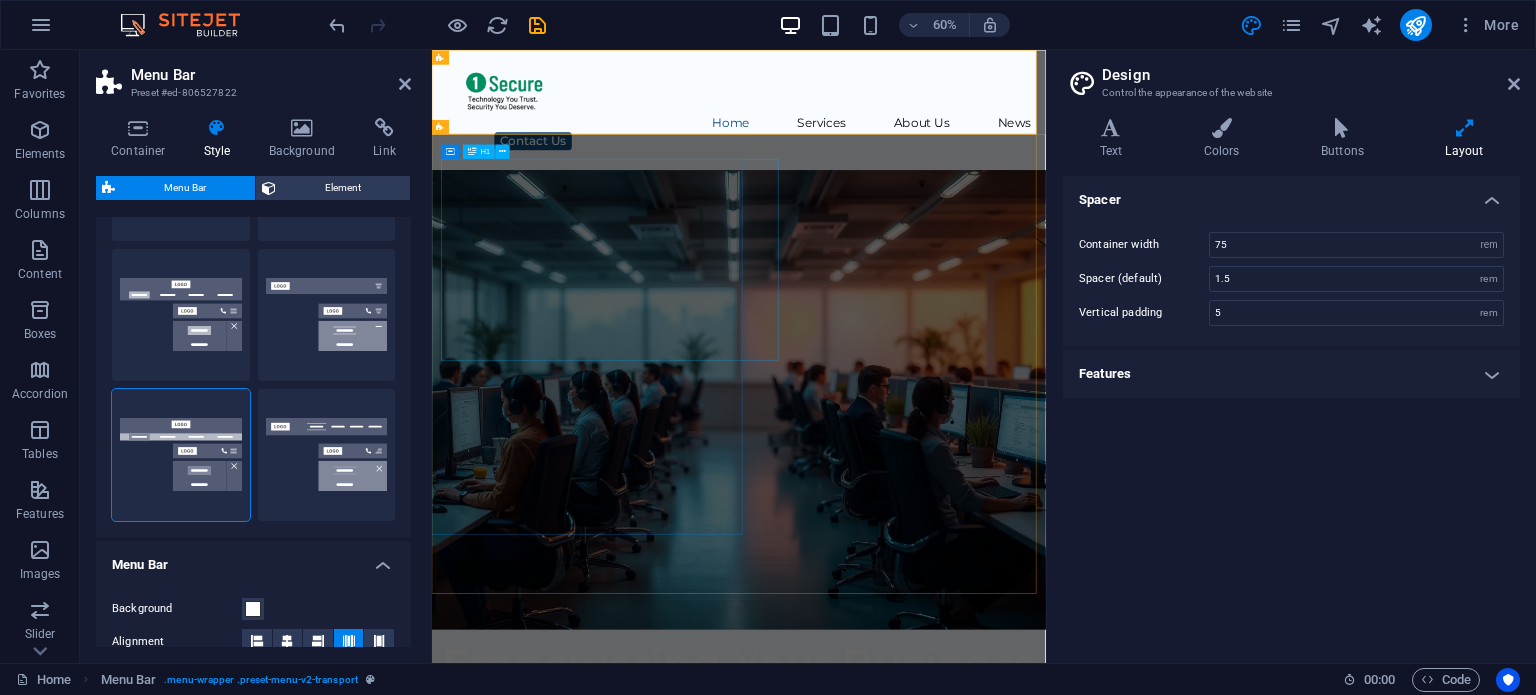 type on "18" 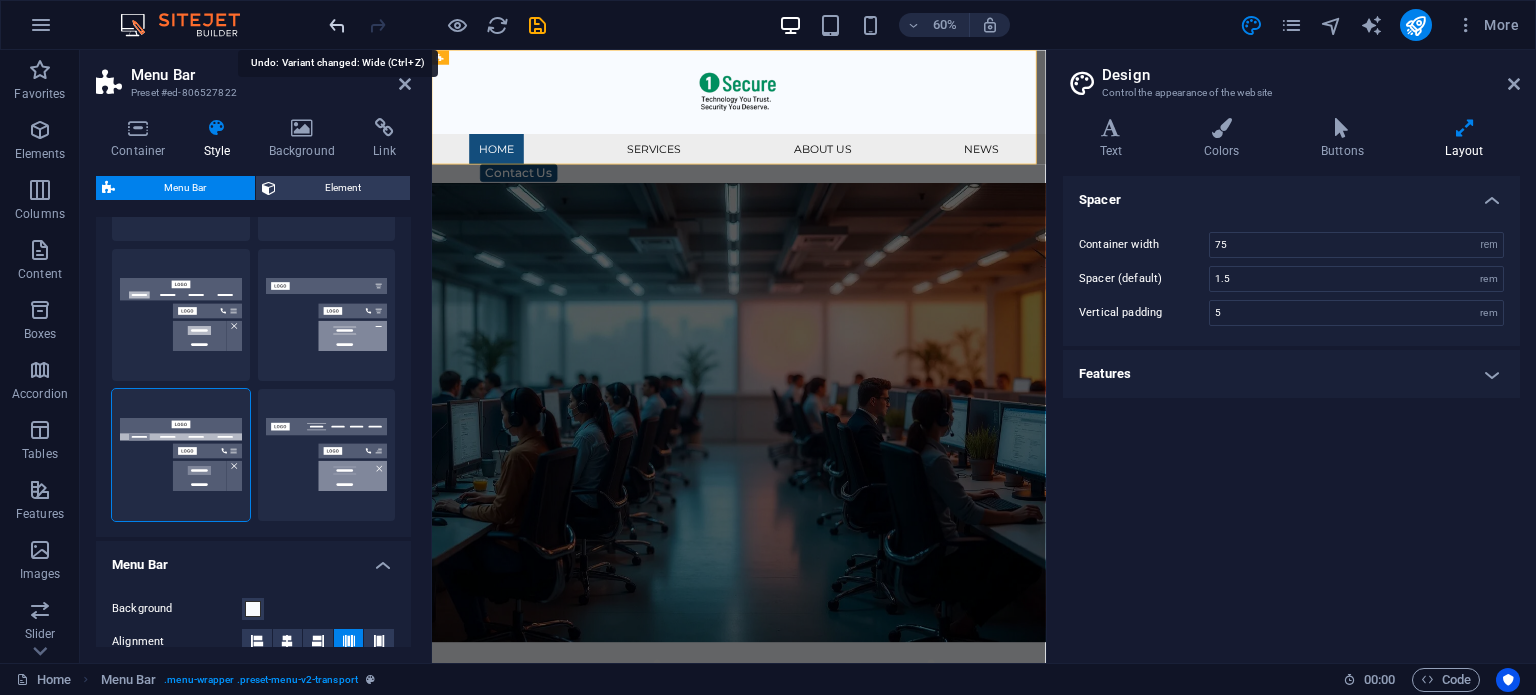 click at bounding box center (337, 25) 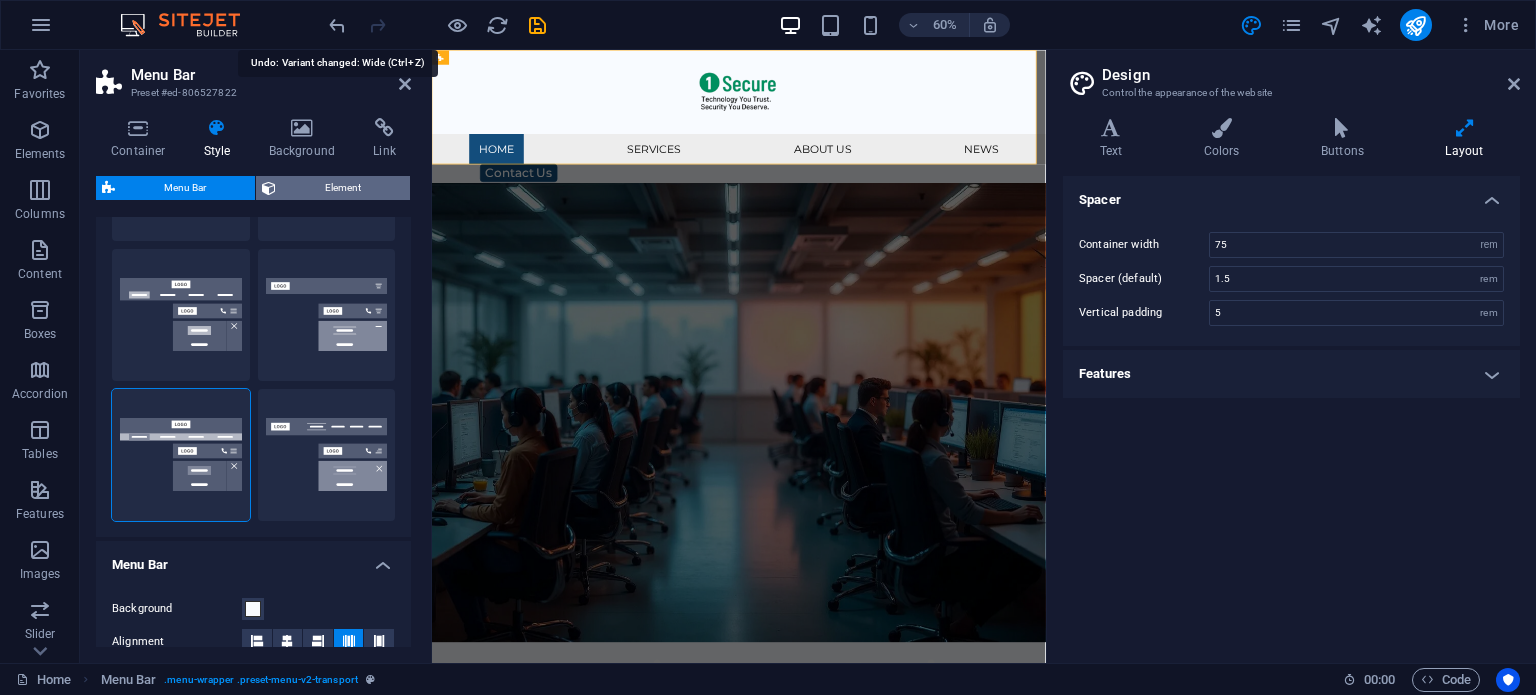 type 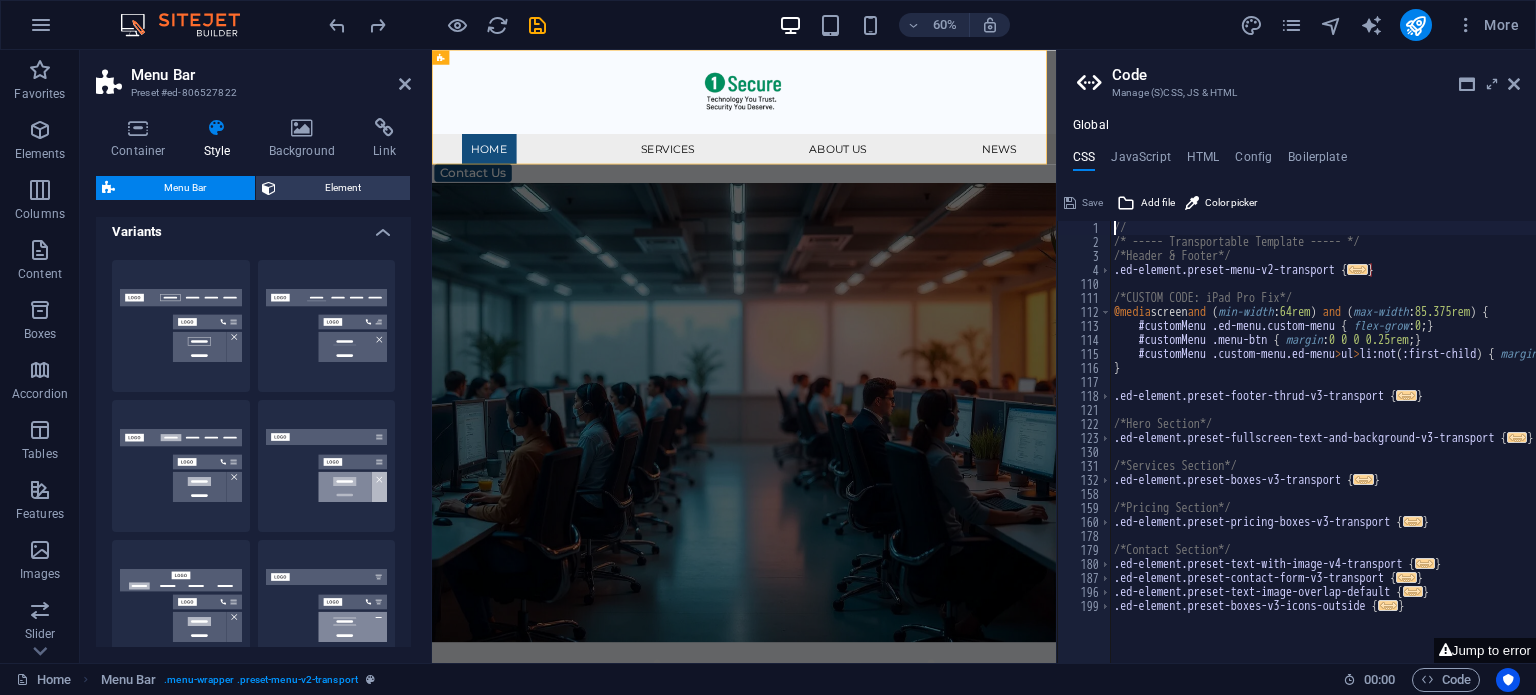 scroll, scrollTop: 0, scrollLeft: 0, axis: both 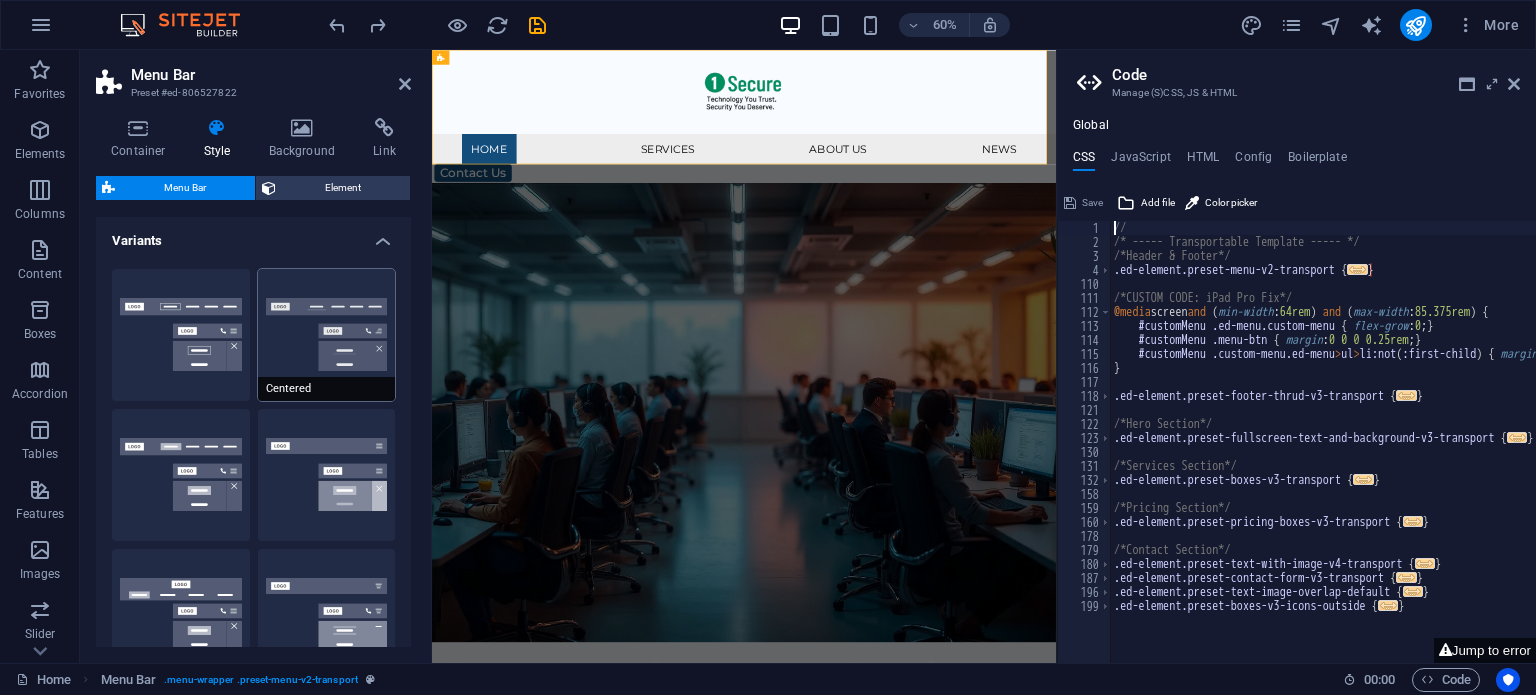 click on "Border" at bounding box center (181, 335) 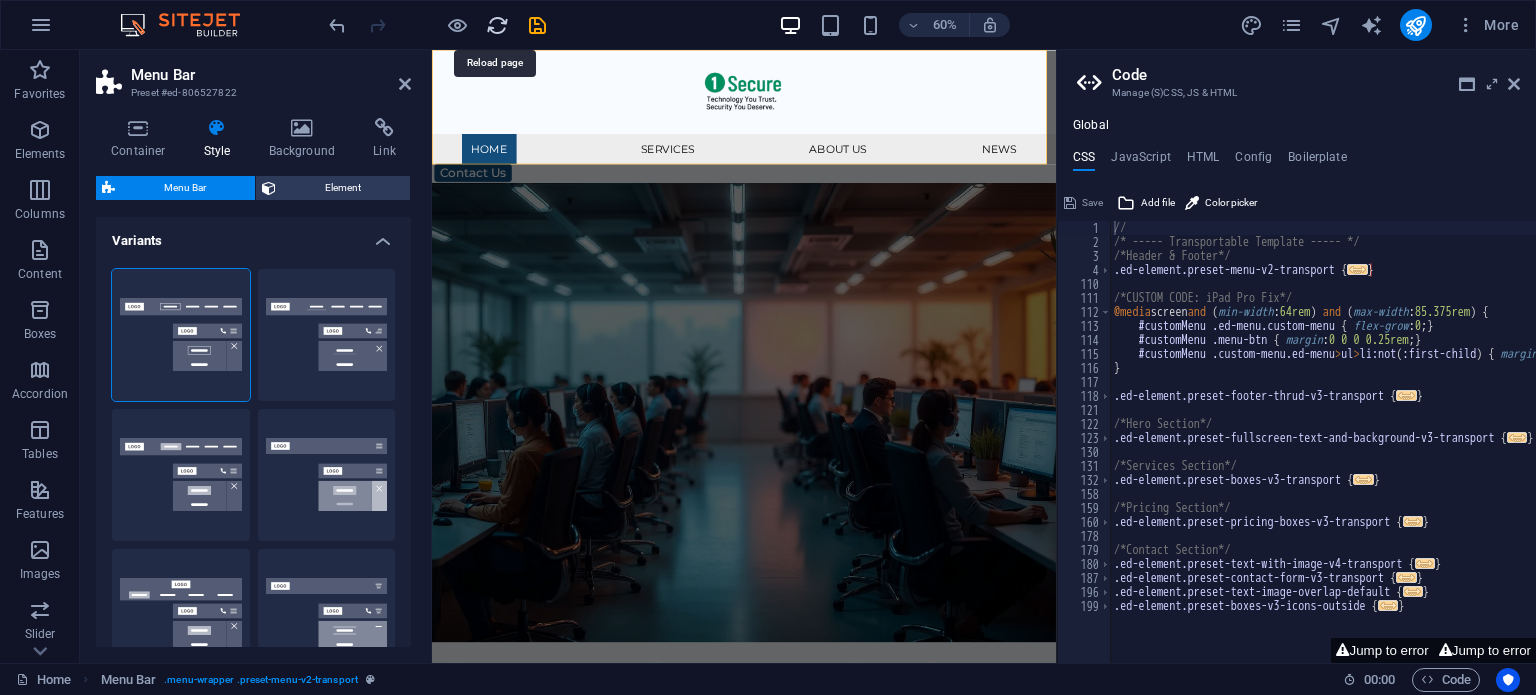 click at bounding box center (497, 25) 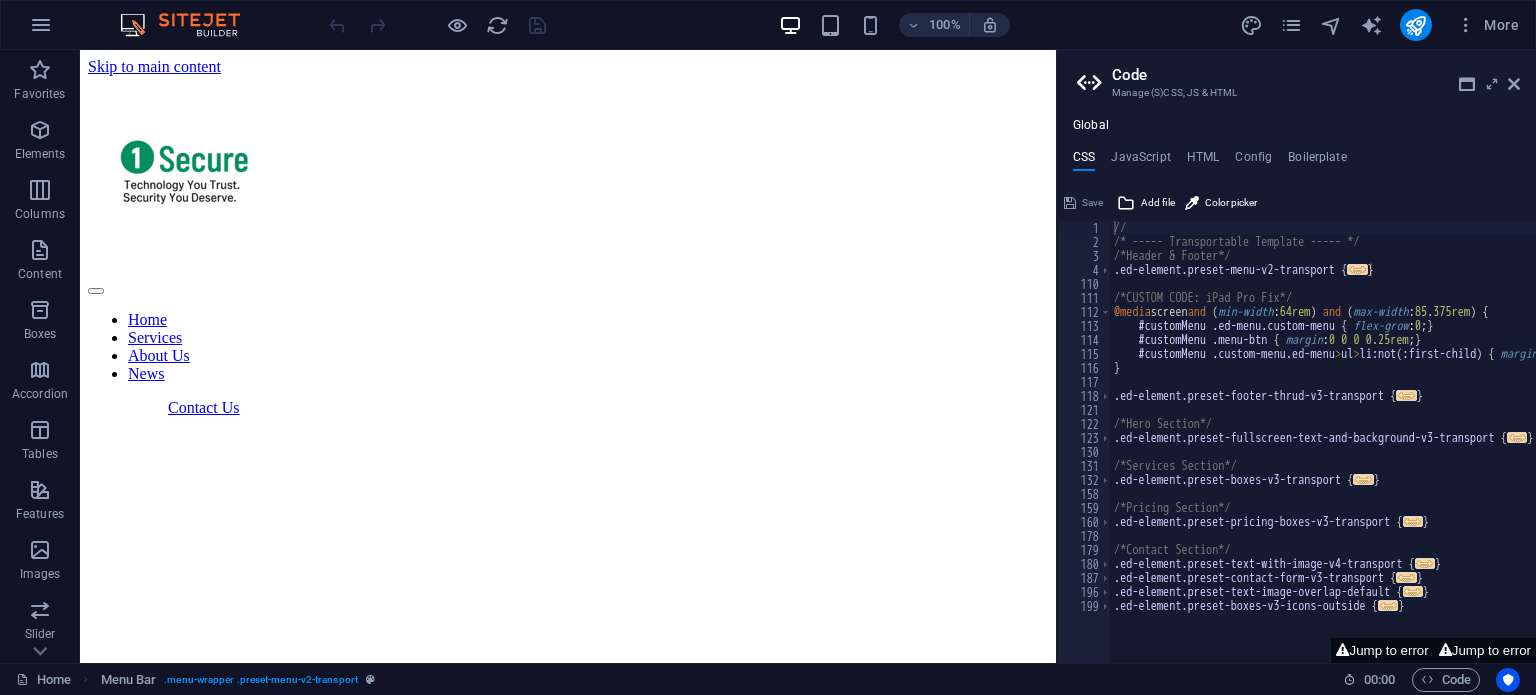 scroll, scrollTop: 0, scrollLeft: 0, axis: both 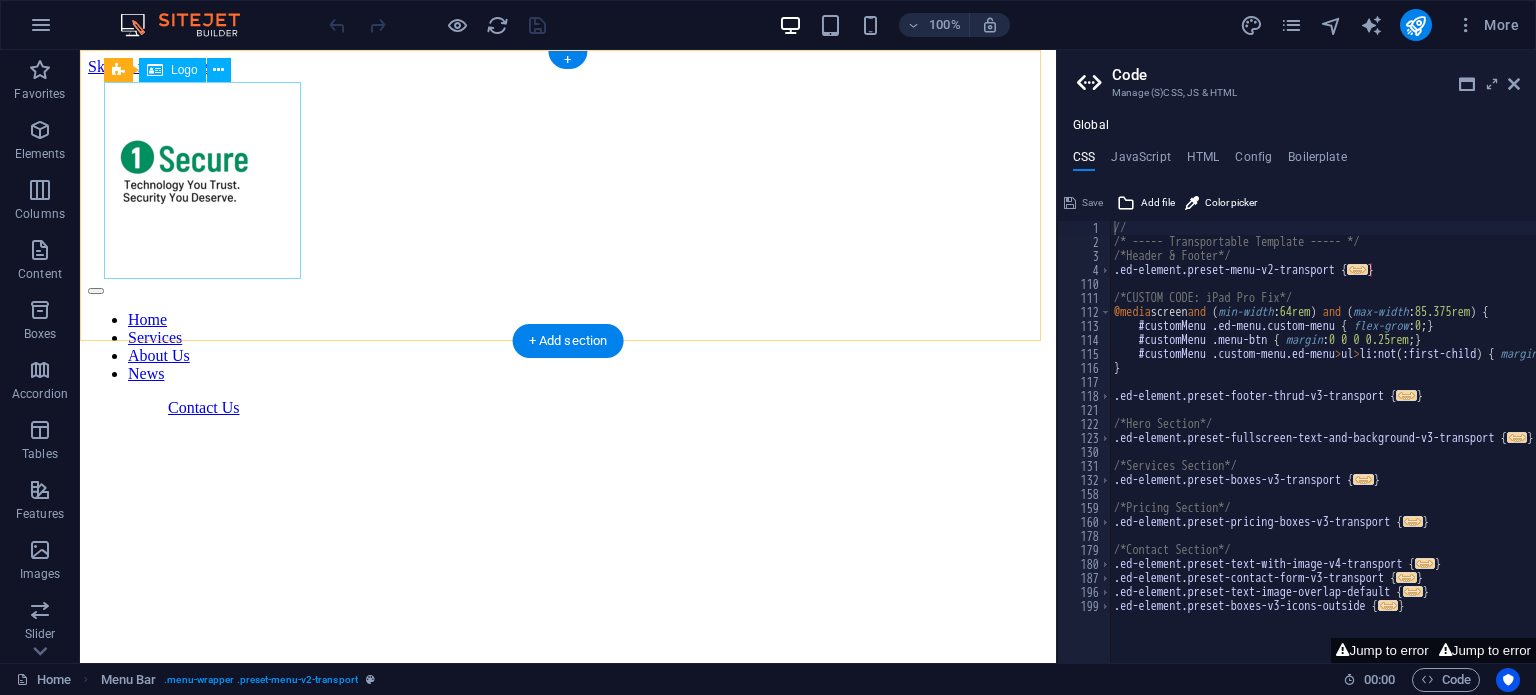 click at bounding box center (568, 176) 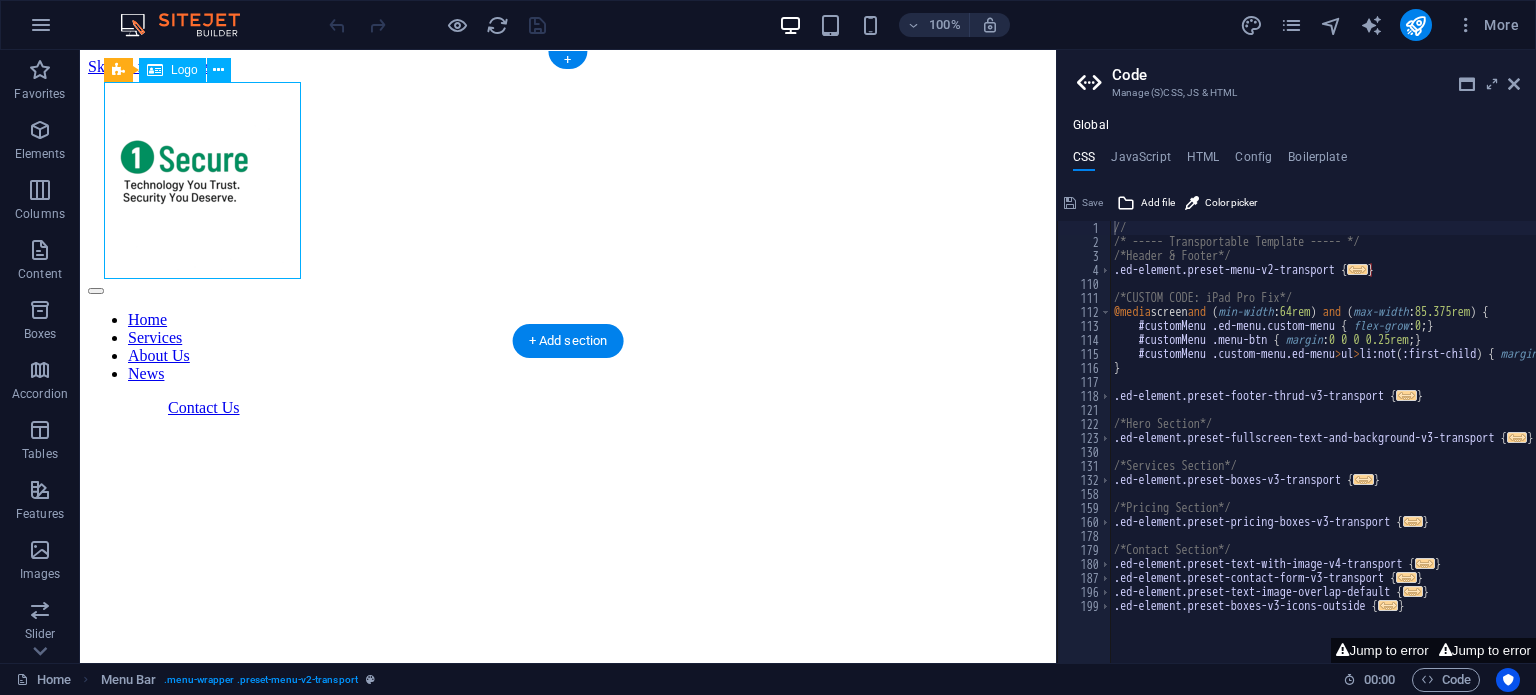 click at bounding box center (568, 176) 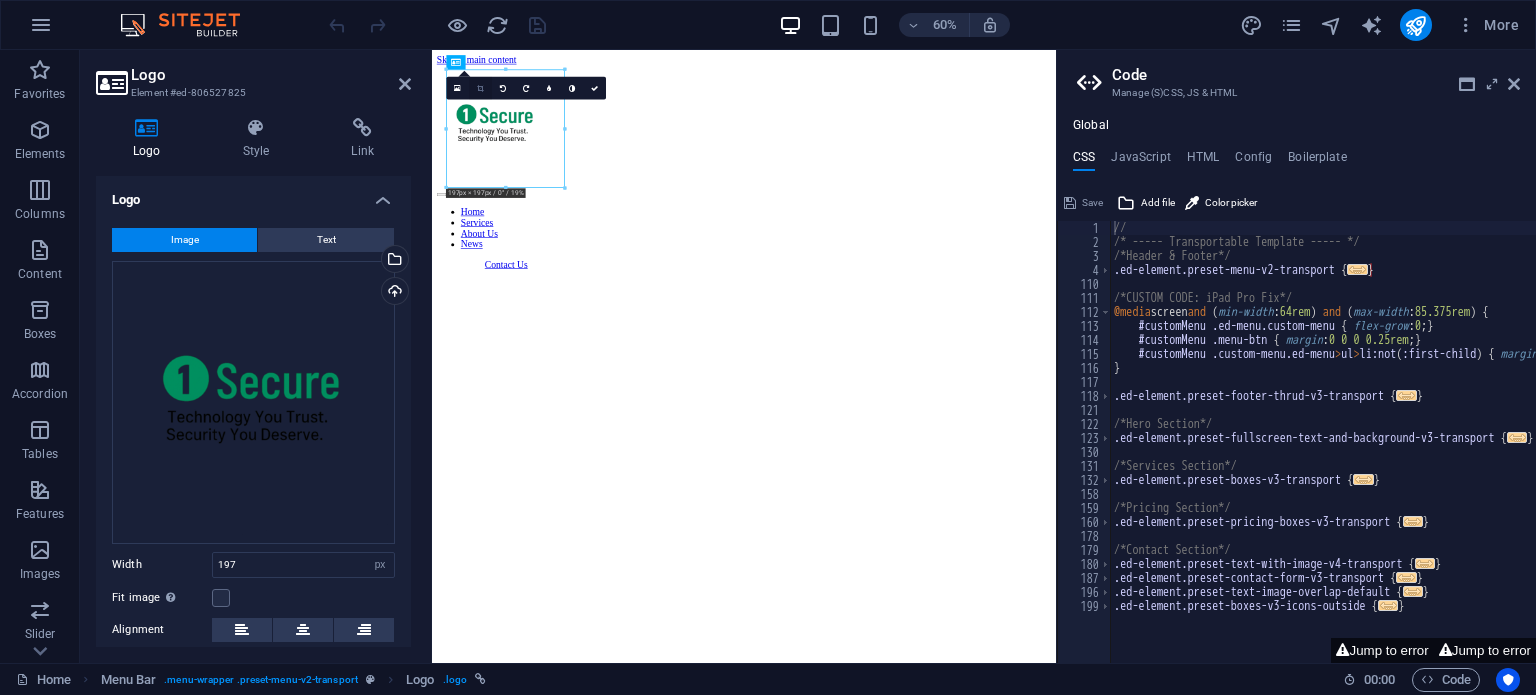 click at bounding box center [480, 87] 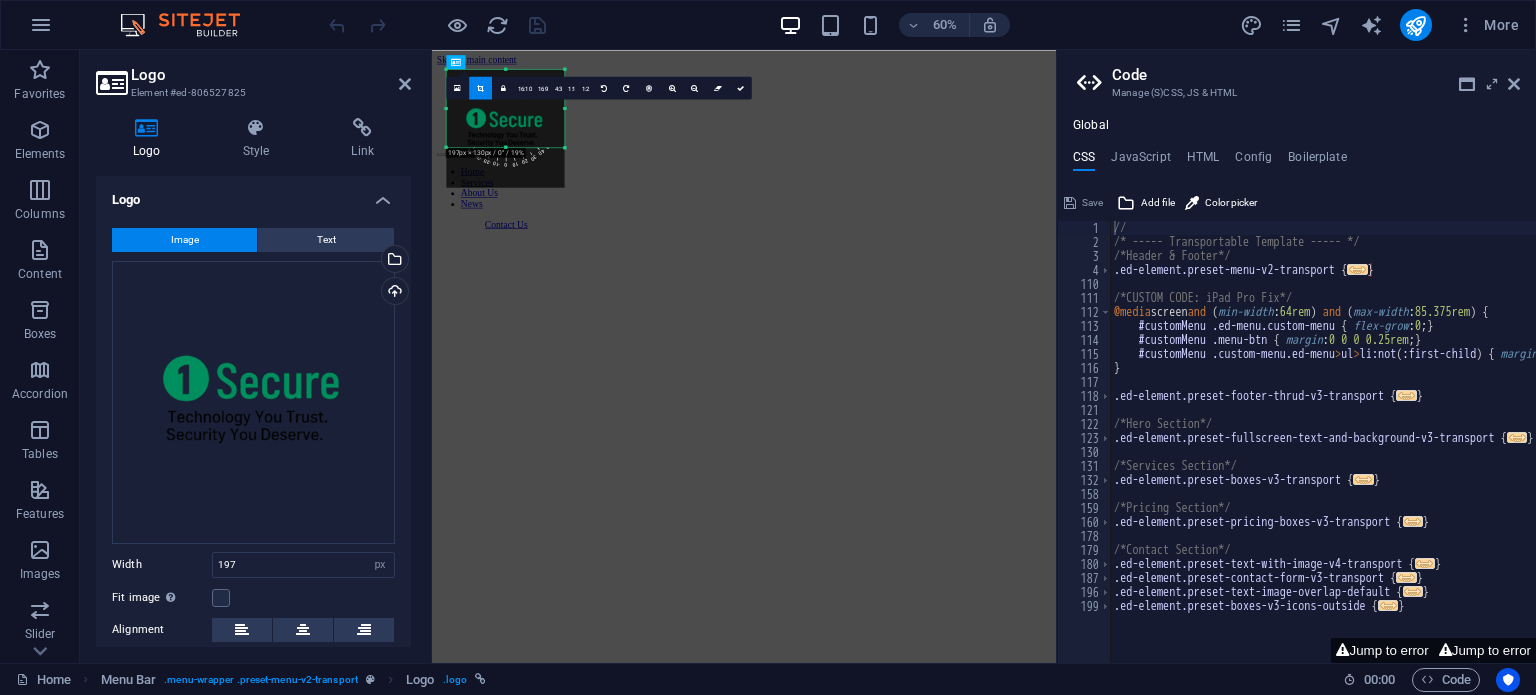 drag, startPoint x: 503, startPoint y: 185, endPoint x: 513, endPoint y: 118, distance: 67.74216 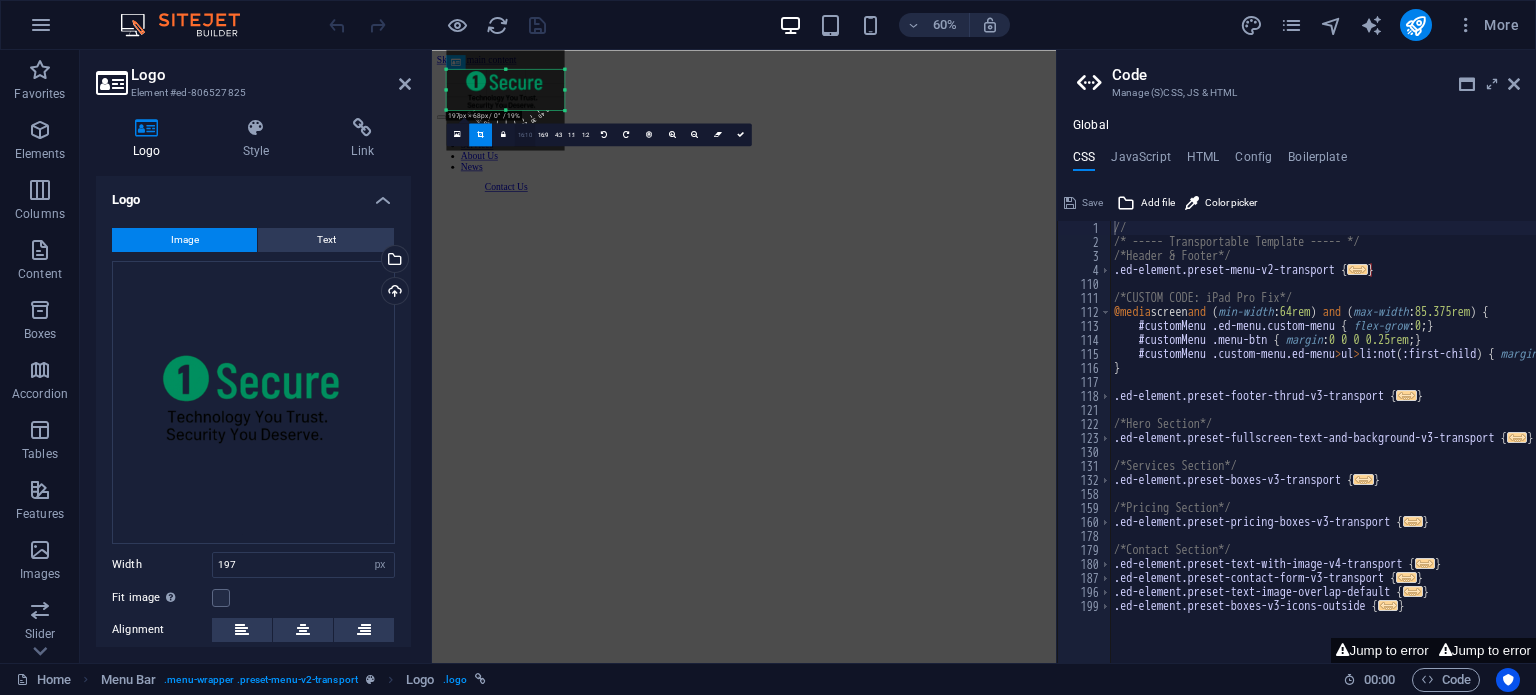 drag, startPoint x: 503, startPoint y: 69, endPoint x: 520, endPoint y: 131, distance: 64.288414 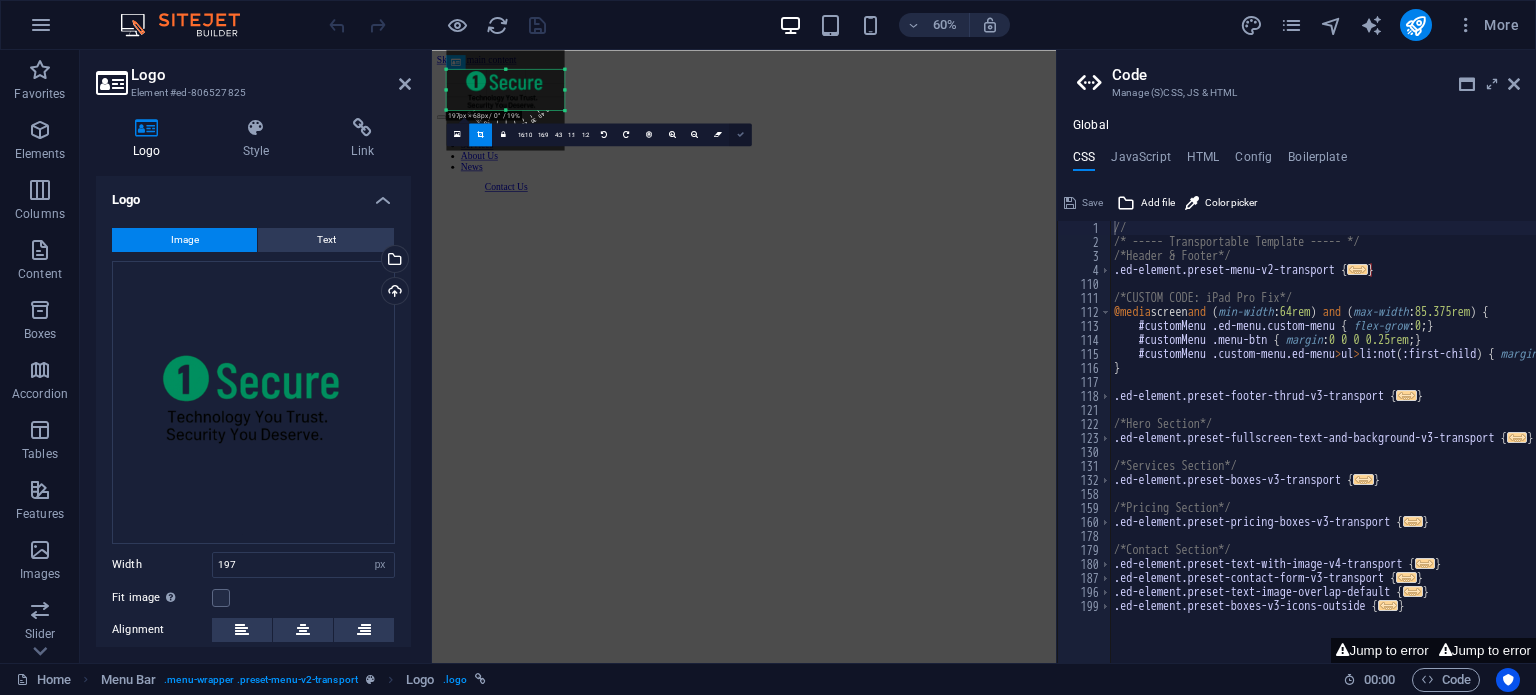 click at bounding box center (740, 134) 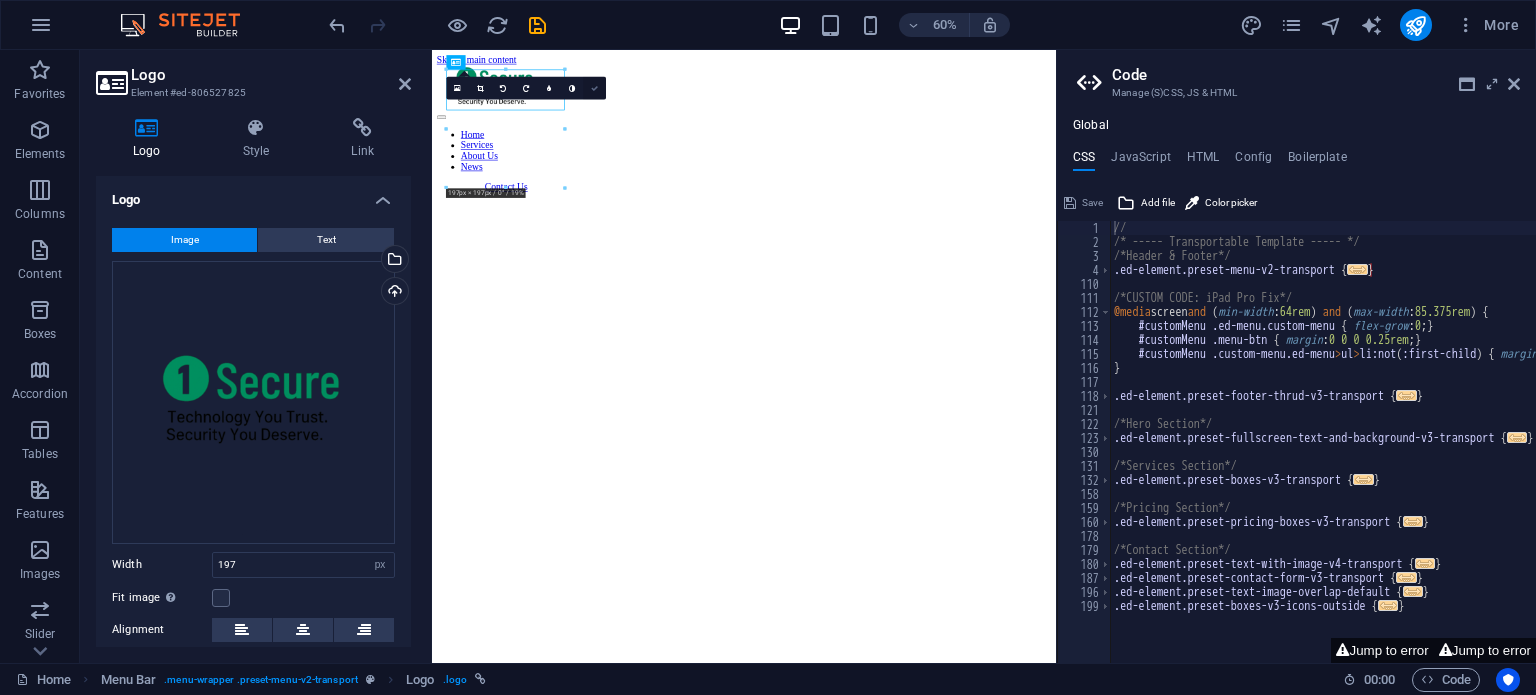 drag, startPoint x: 600, startPoint y: 87, endPoint x: 644, endPoint y: 53, distance: 55.605755 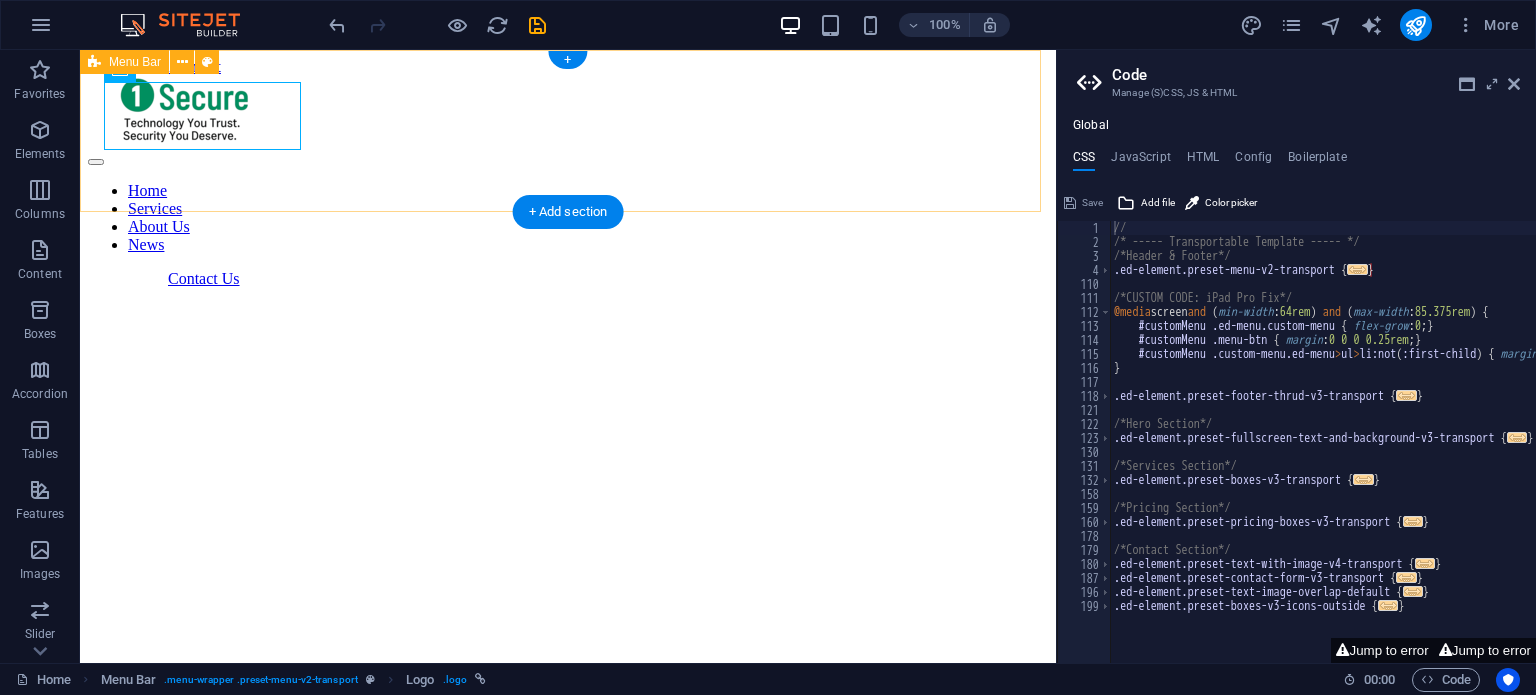 click on "Home Services About Us News Contact Us" at bounding box center (568, 182) 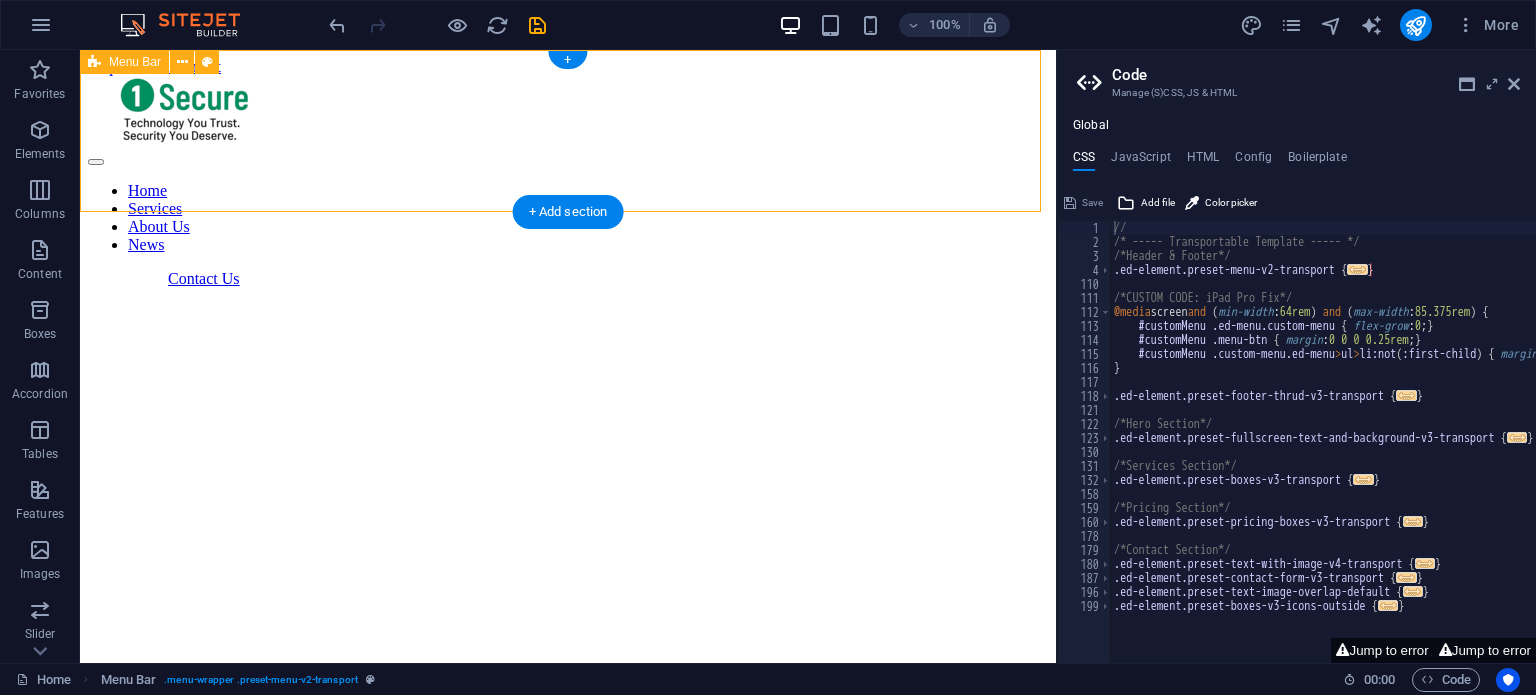 click on "Home Services About Us News Contact Us" at bounding box center (568, 182) 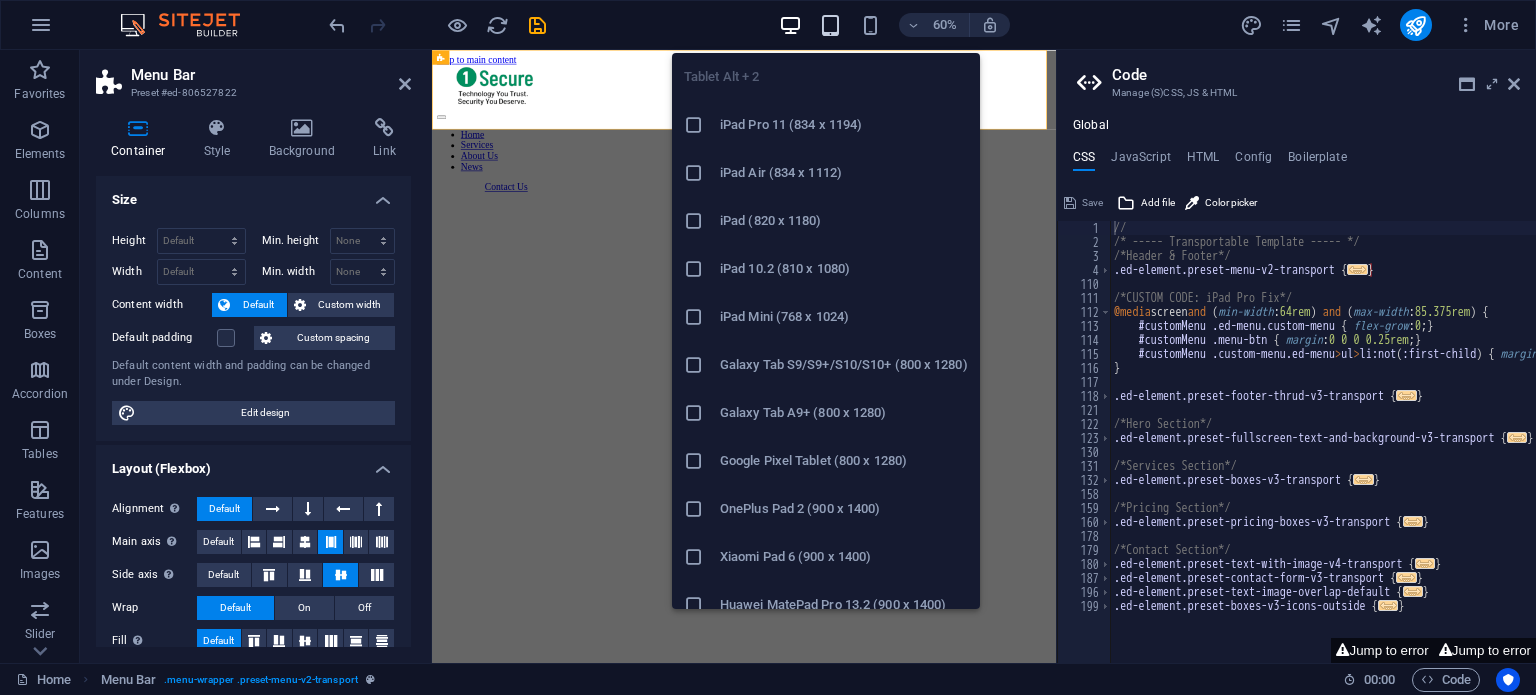 click at bounding box center [830, 25] 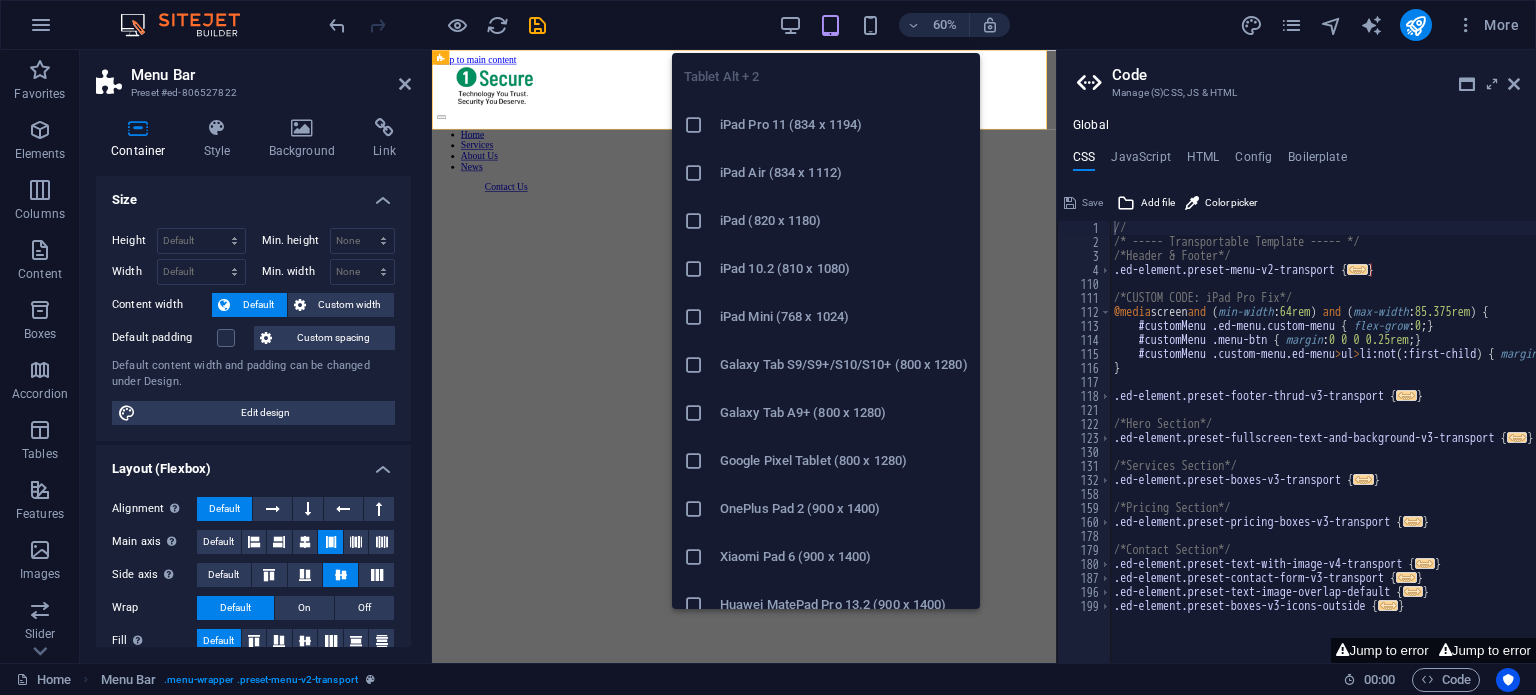 click at bounding box center [830, 25] 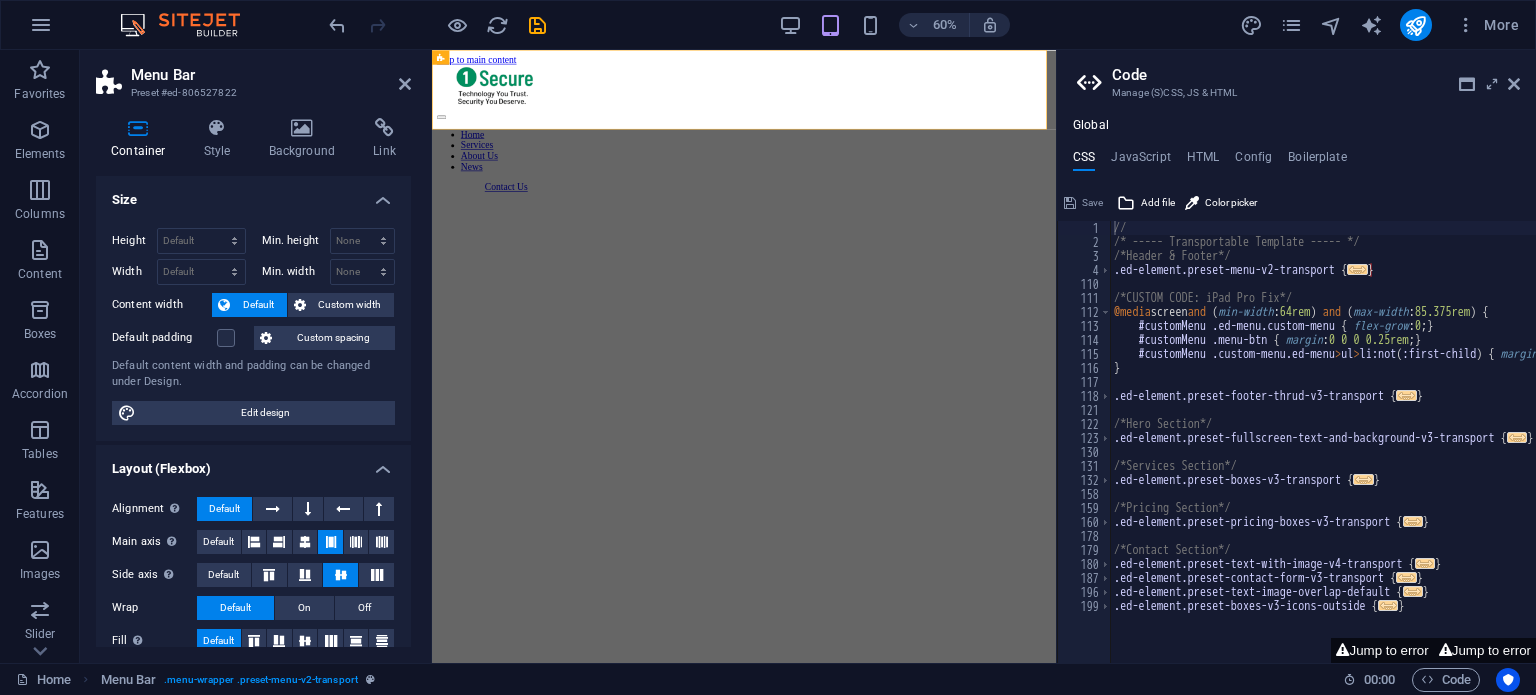 click on "60% More" at bounding box center (926, 25) 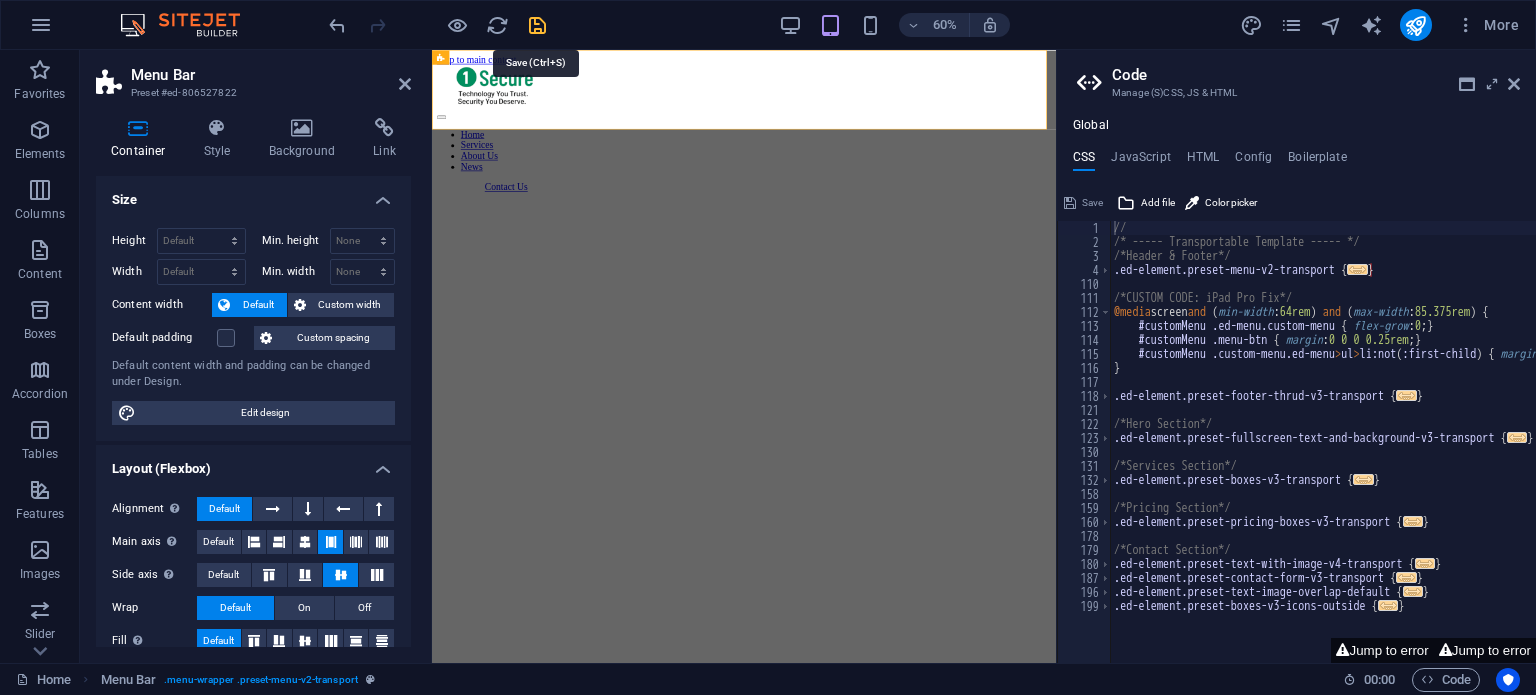 click at bounding box center [537, 25] 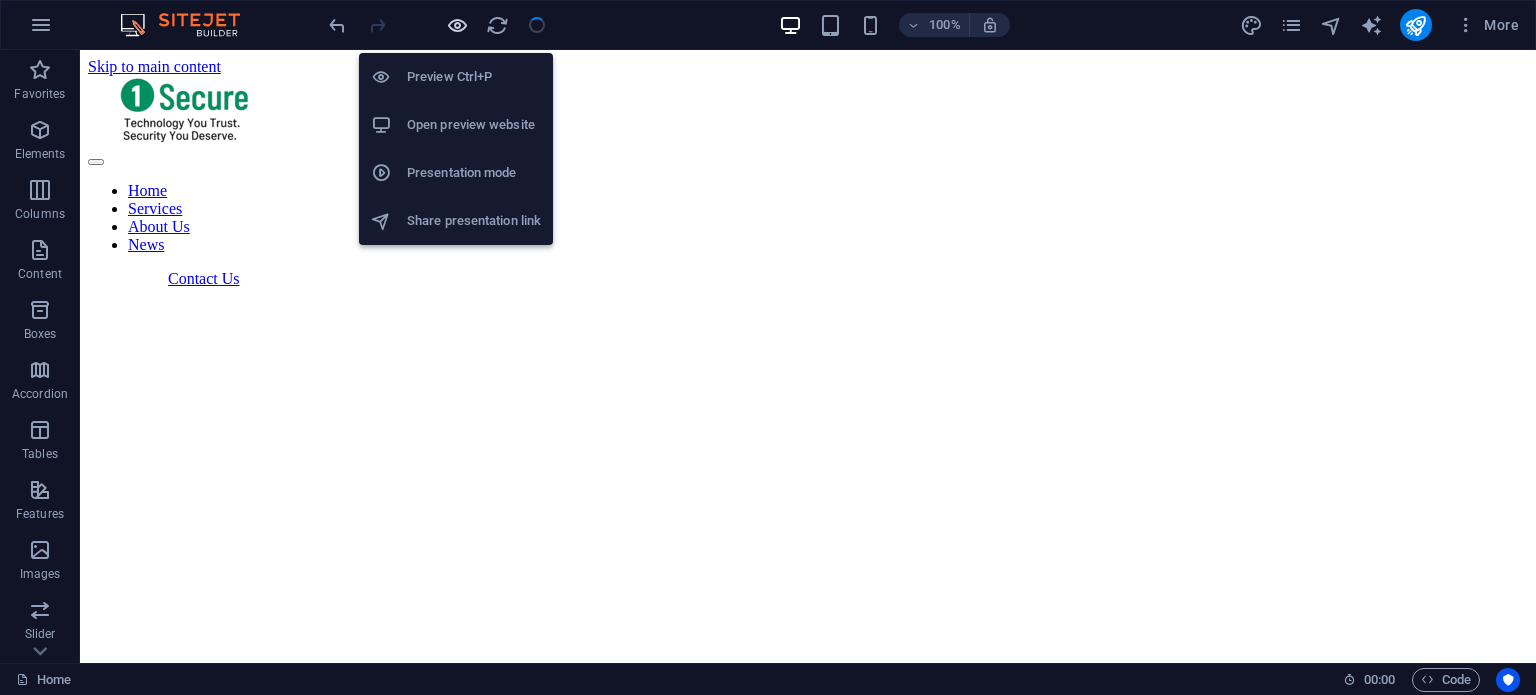 click at bounding box center (457, 25) 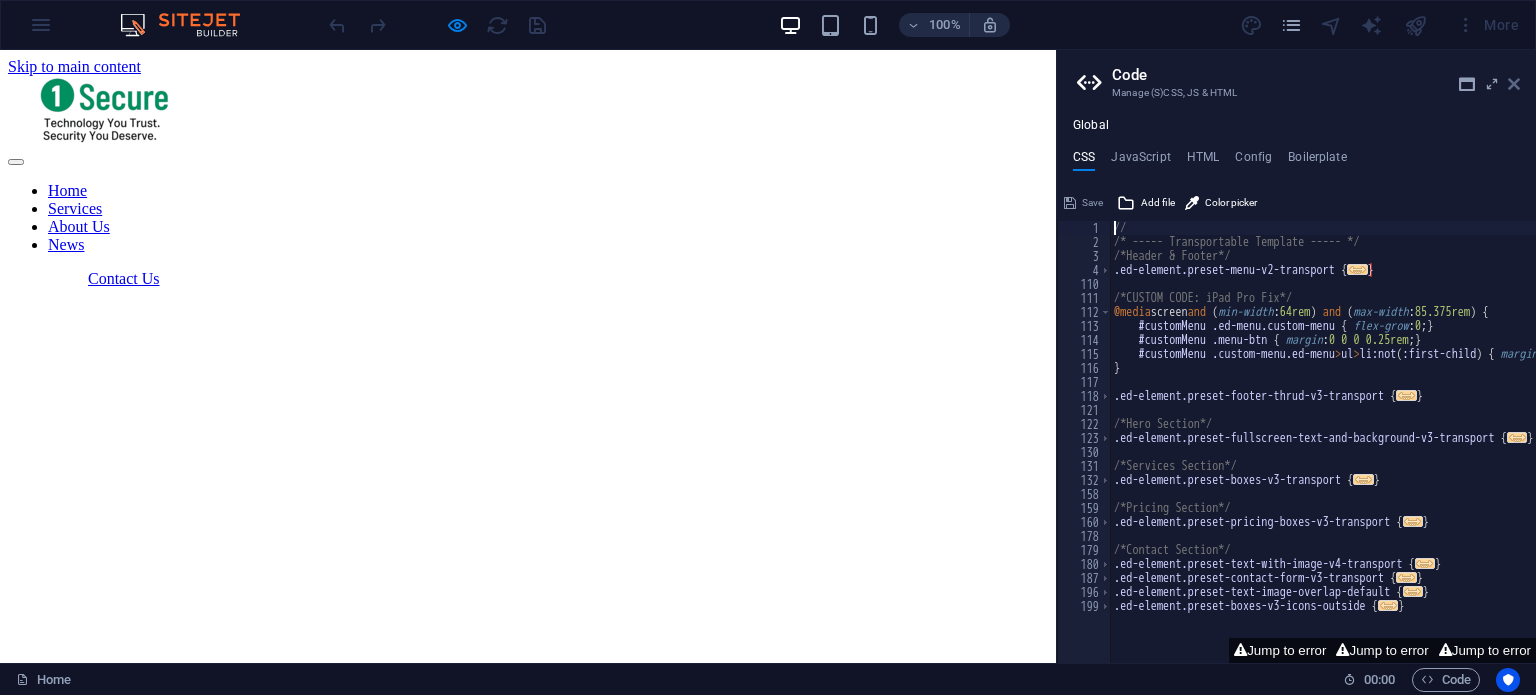 click on "Code Manage (S)CSS, JS & HTML" at bounding box center (1298, 76) 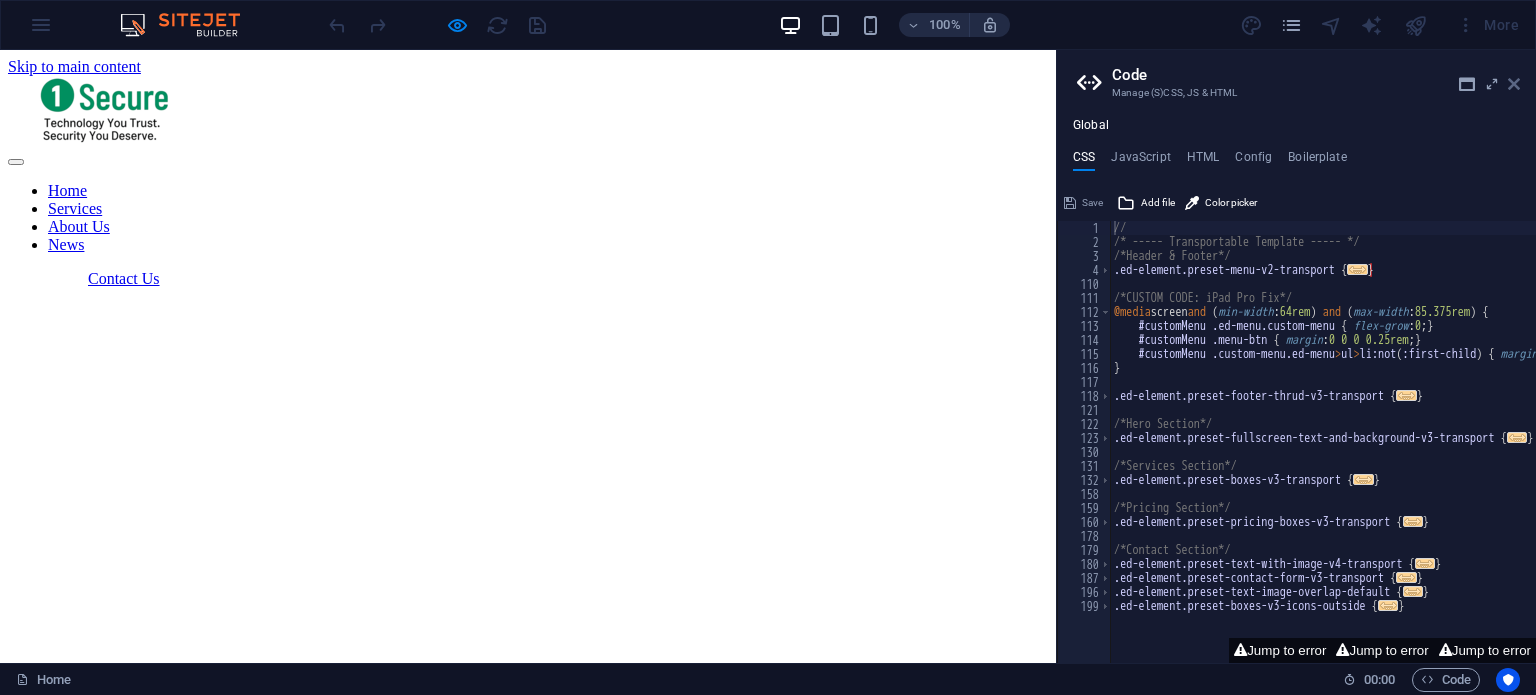 click at bounding box center [1514, 84] 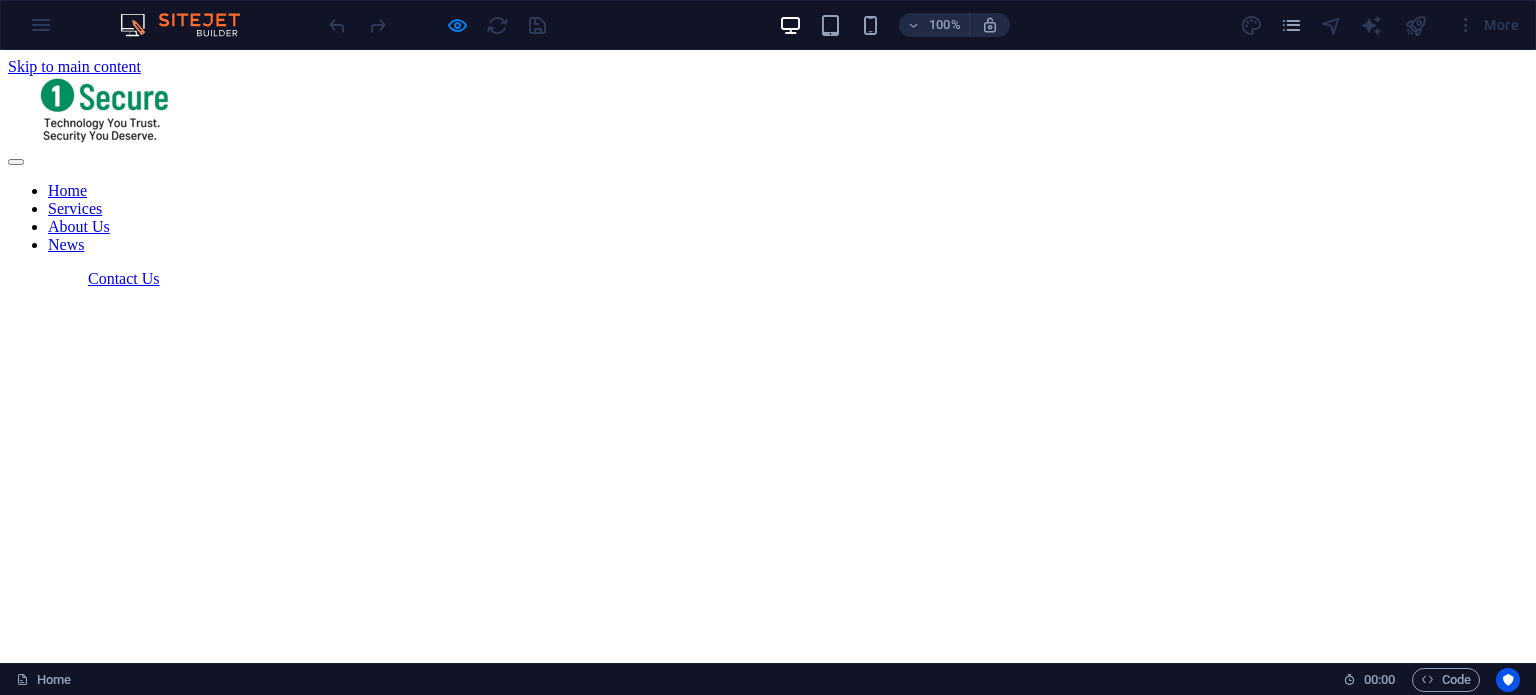 click on "Home Services About Us News" at bounding box center [768, 218] 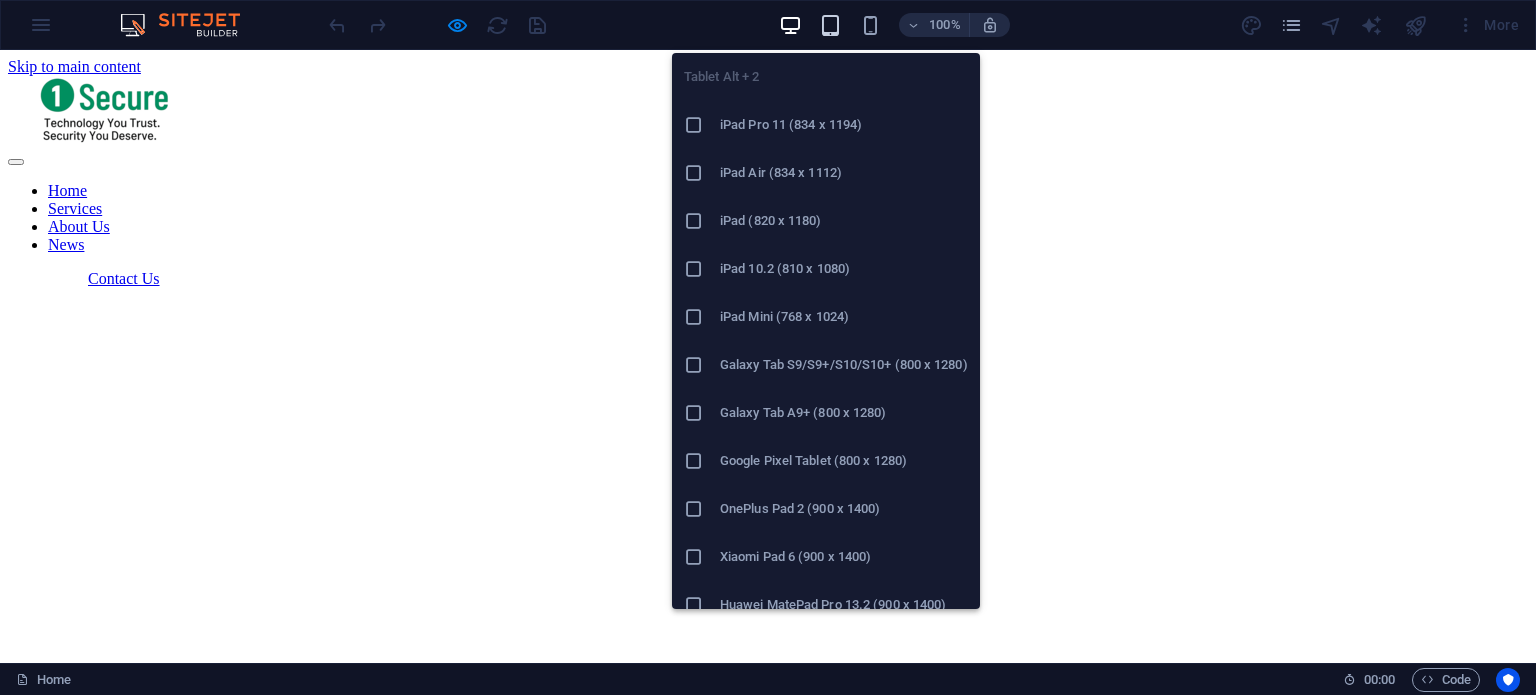 click at bounding box center [830, 25] 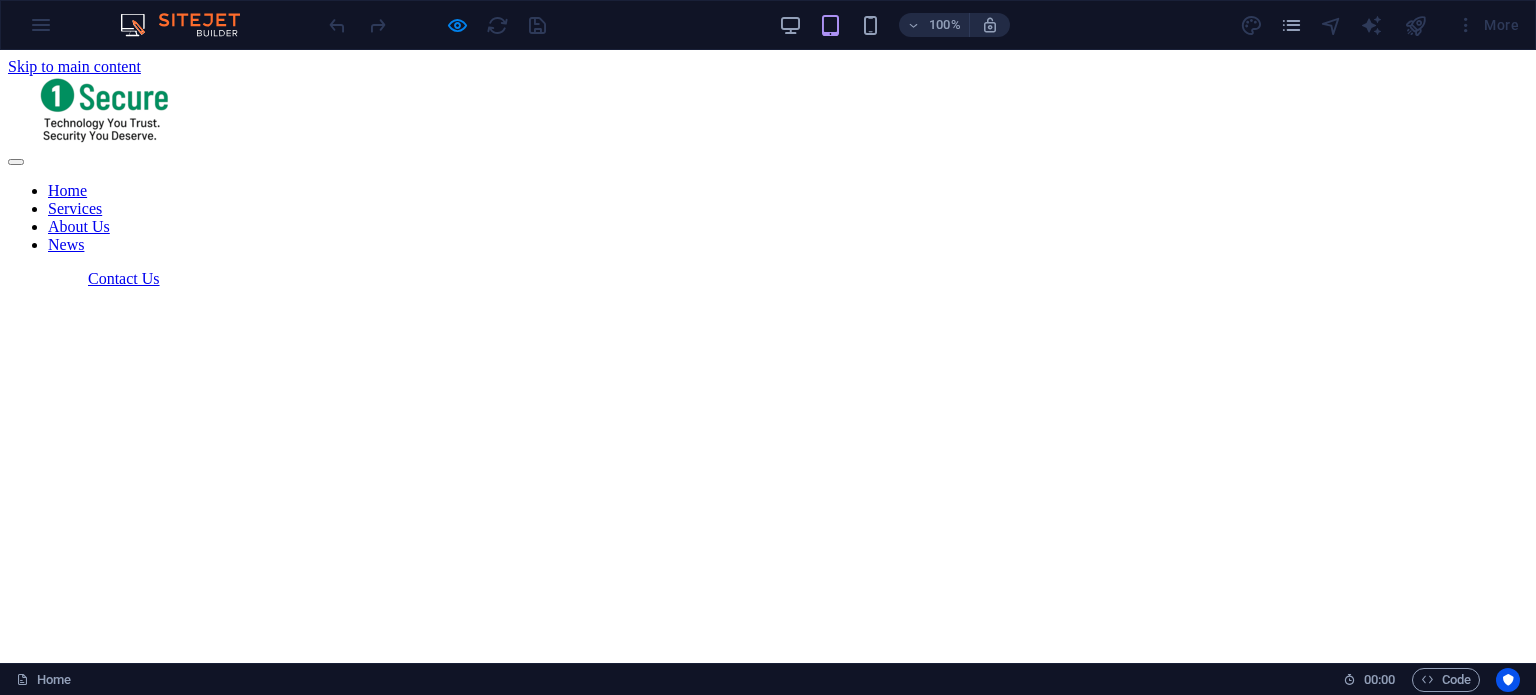click on "Home" at bounding box center (67, 190) 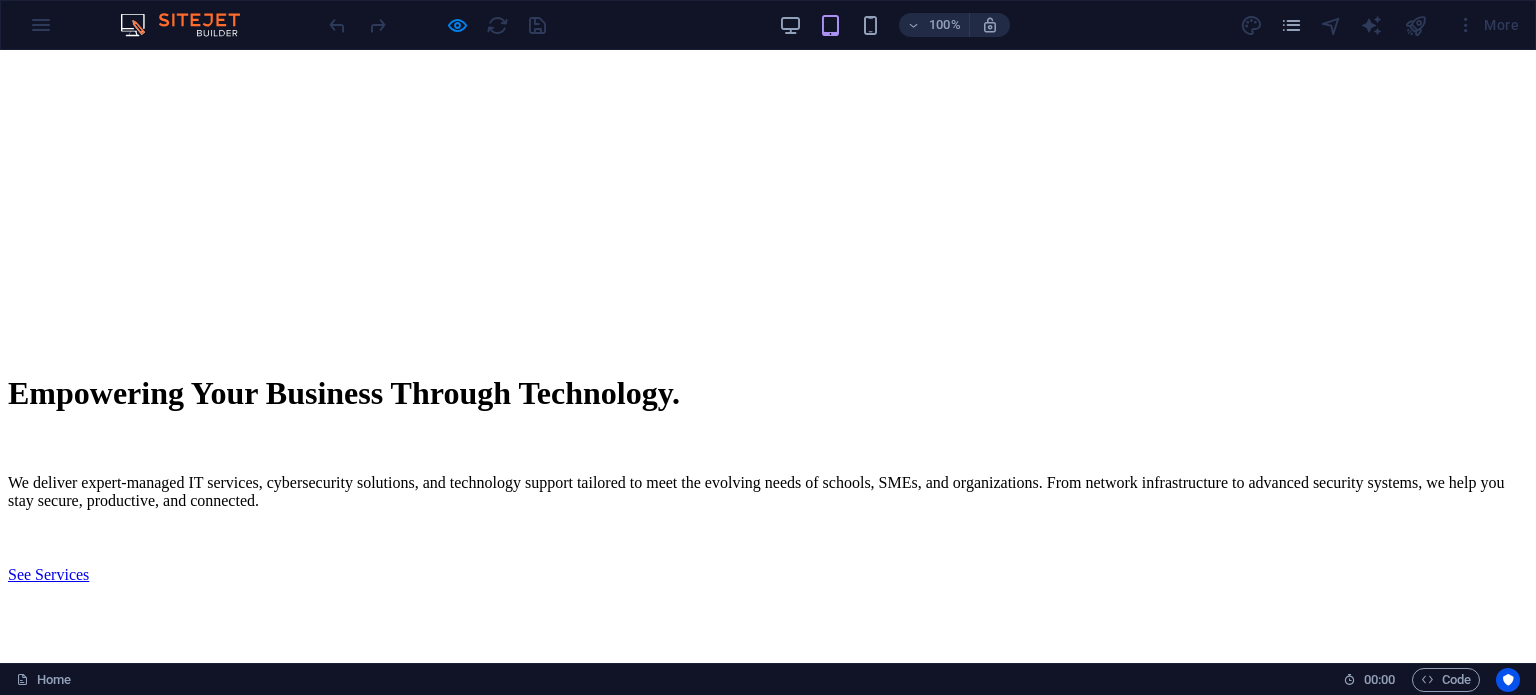 click on "About Us" at bounding box center (79, -490) 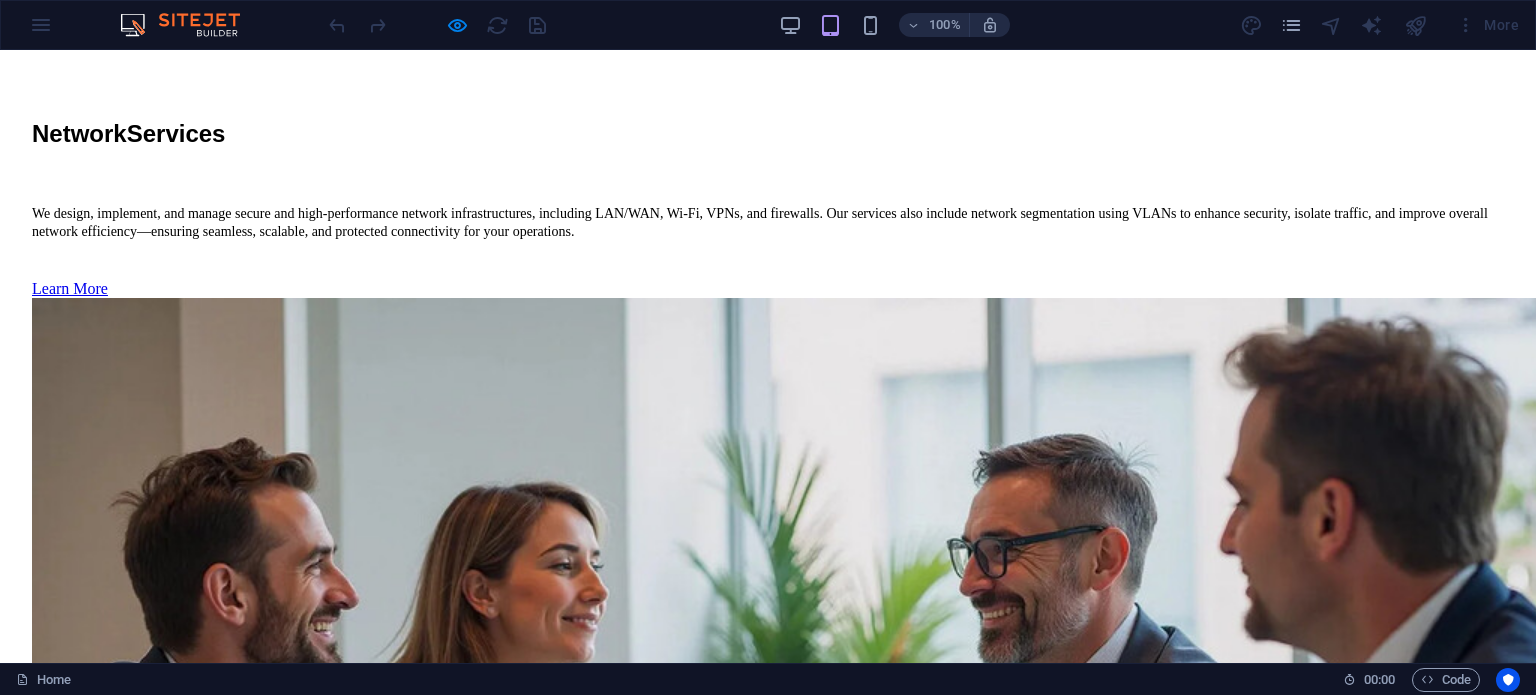 scroll, scrollTop: 4732, scrollLeft: 0, axis: vertical 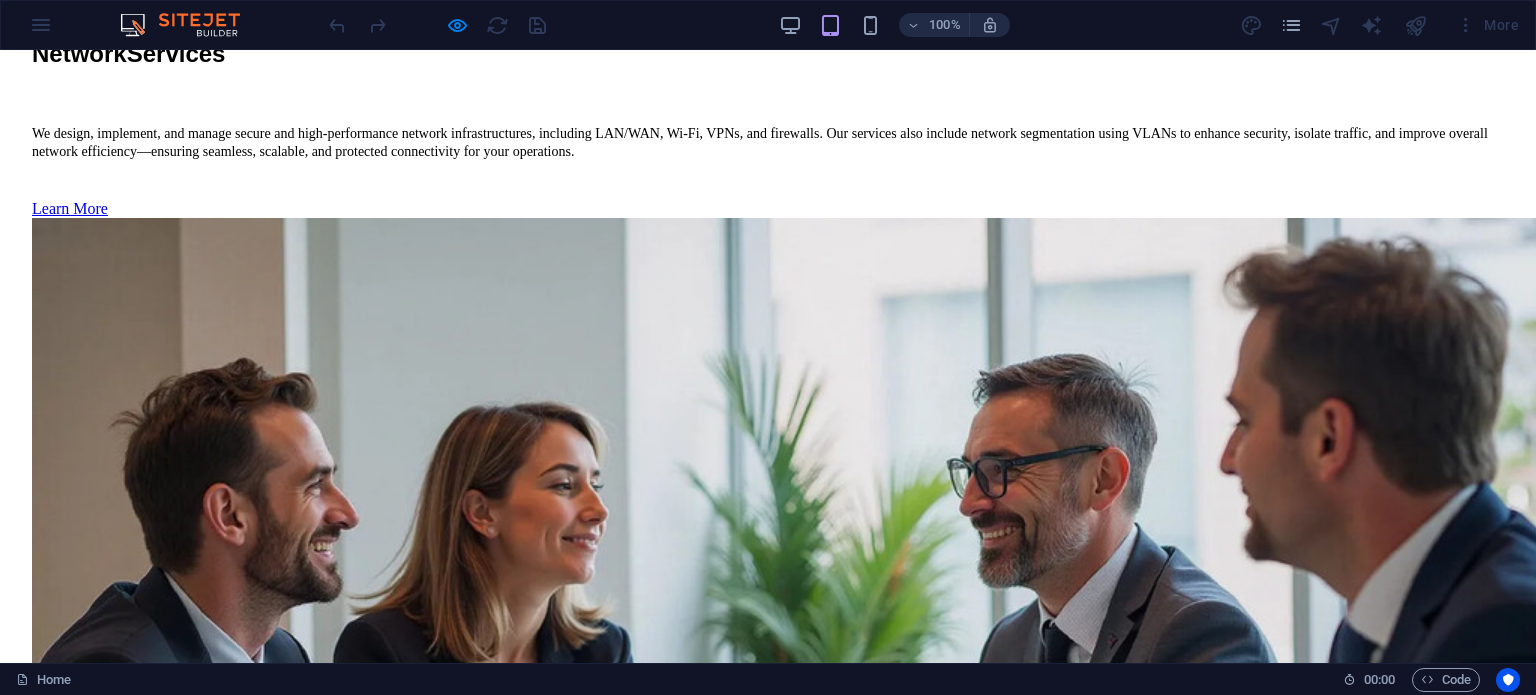 click on "News" at bounding box center (66, -4488) 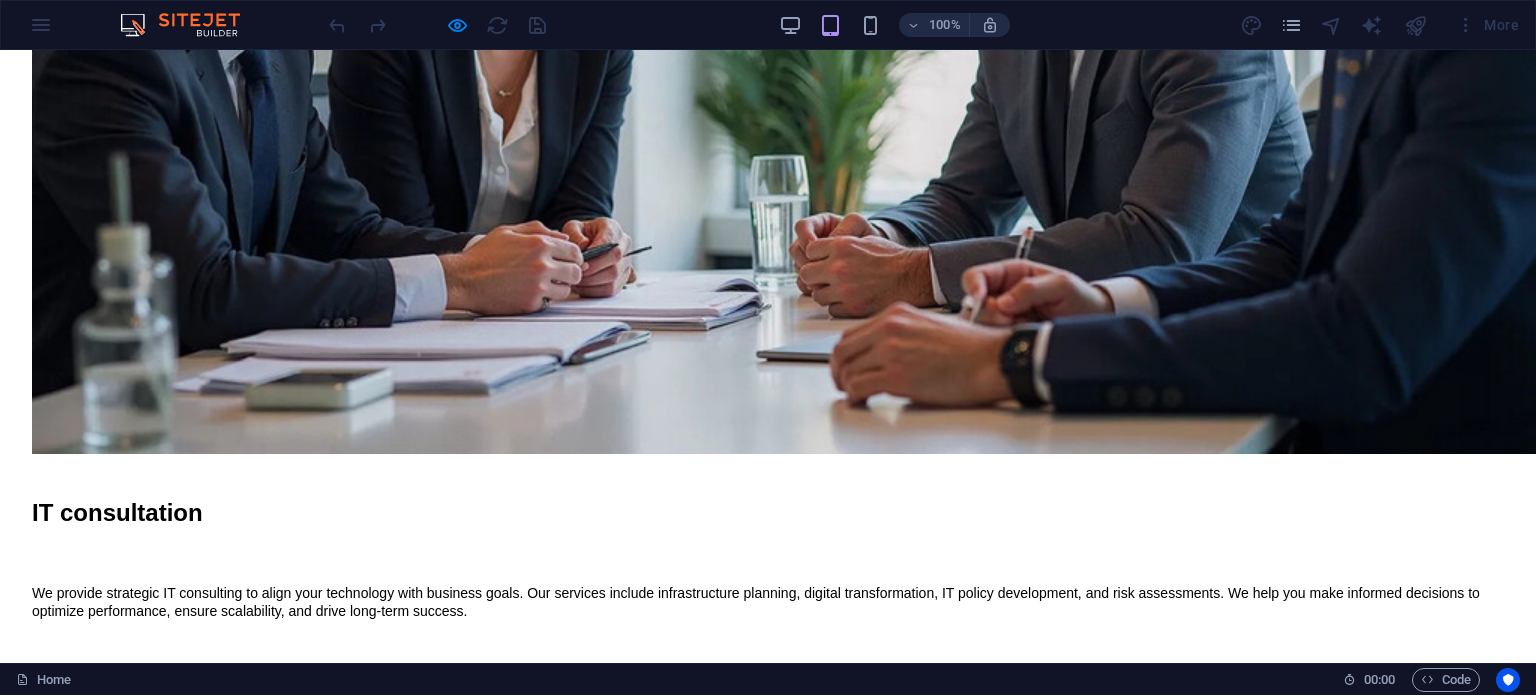 scroll, scrollTop: 5532, scrollLeft: 0, axis: vertical 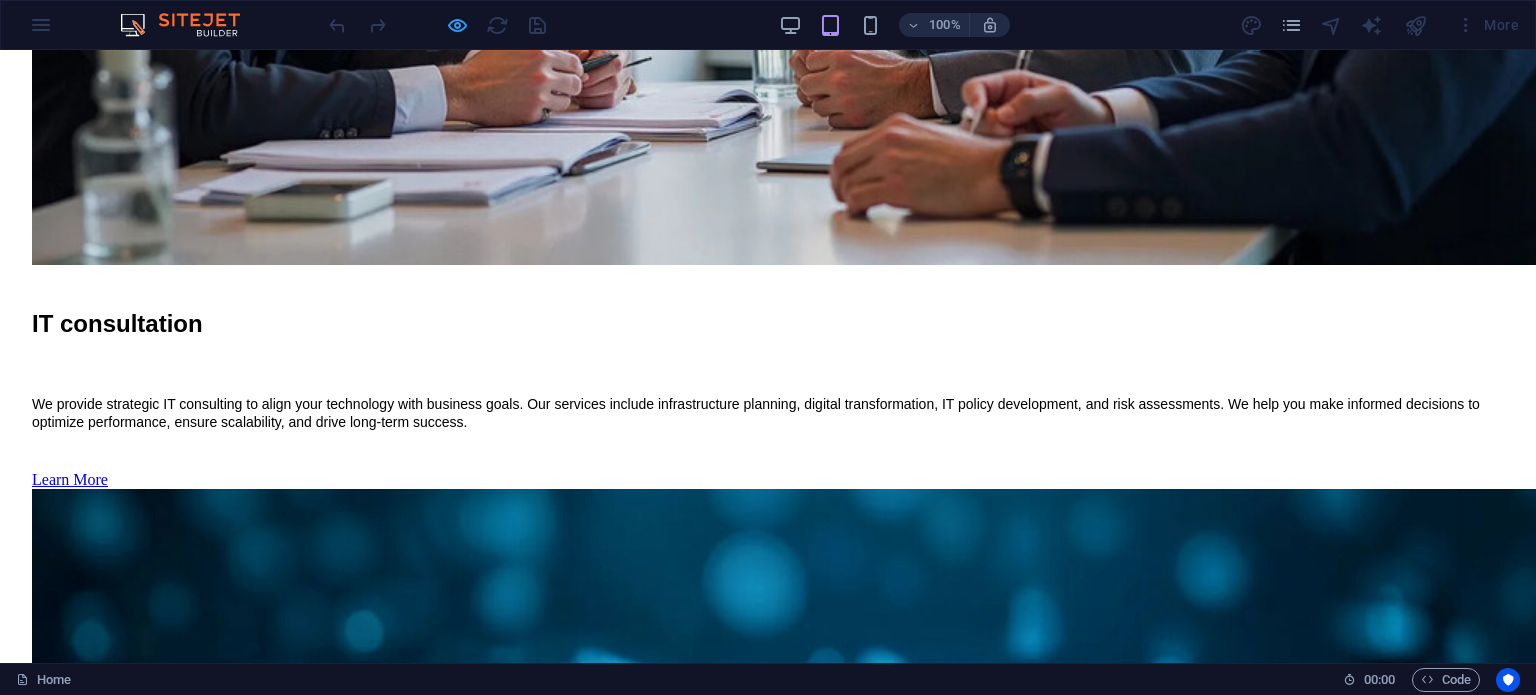 click at bounding box center (457, 25) 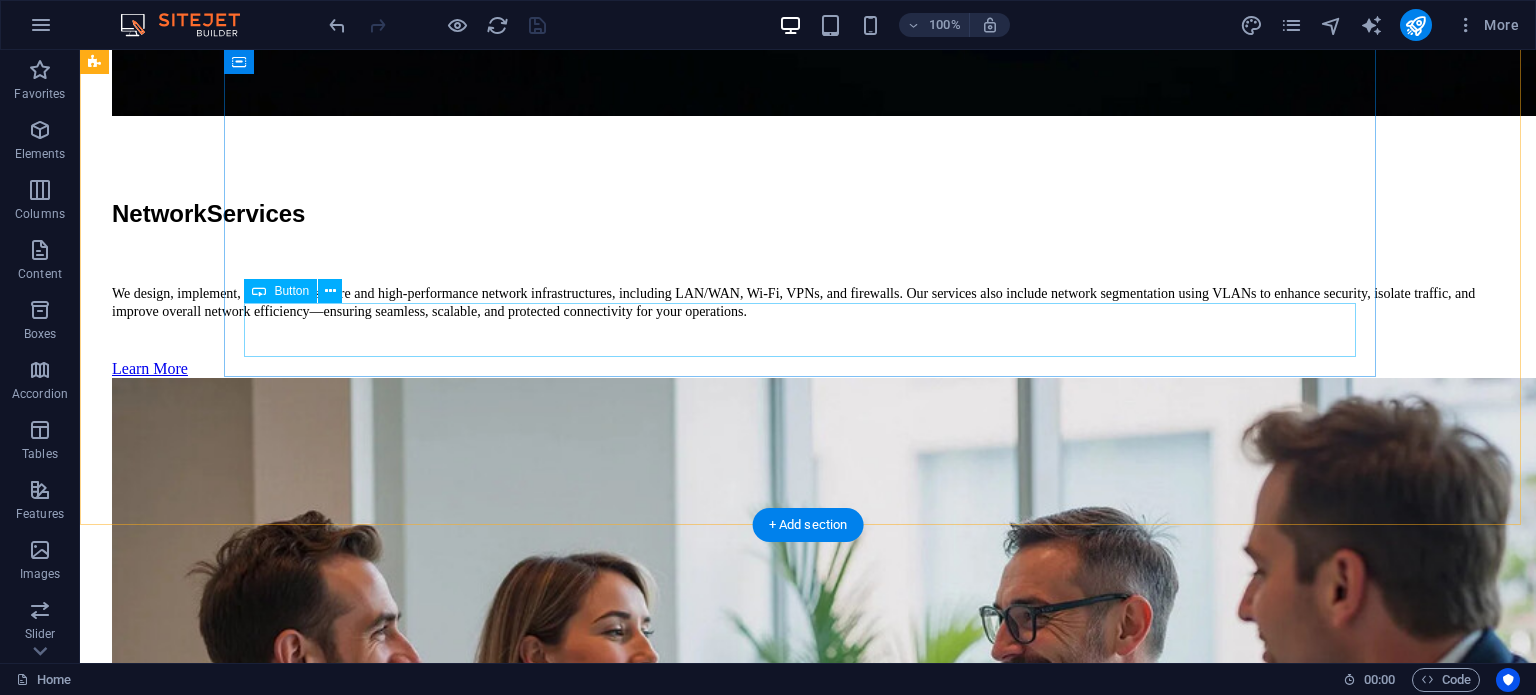scroll, scrollTop: 2980, scrollLeft: 0, axis: vertical 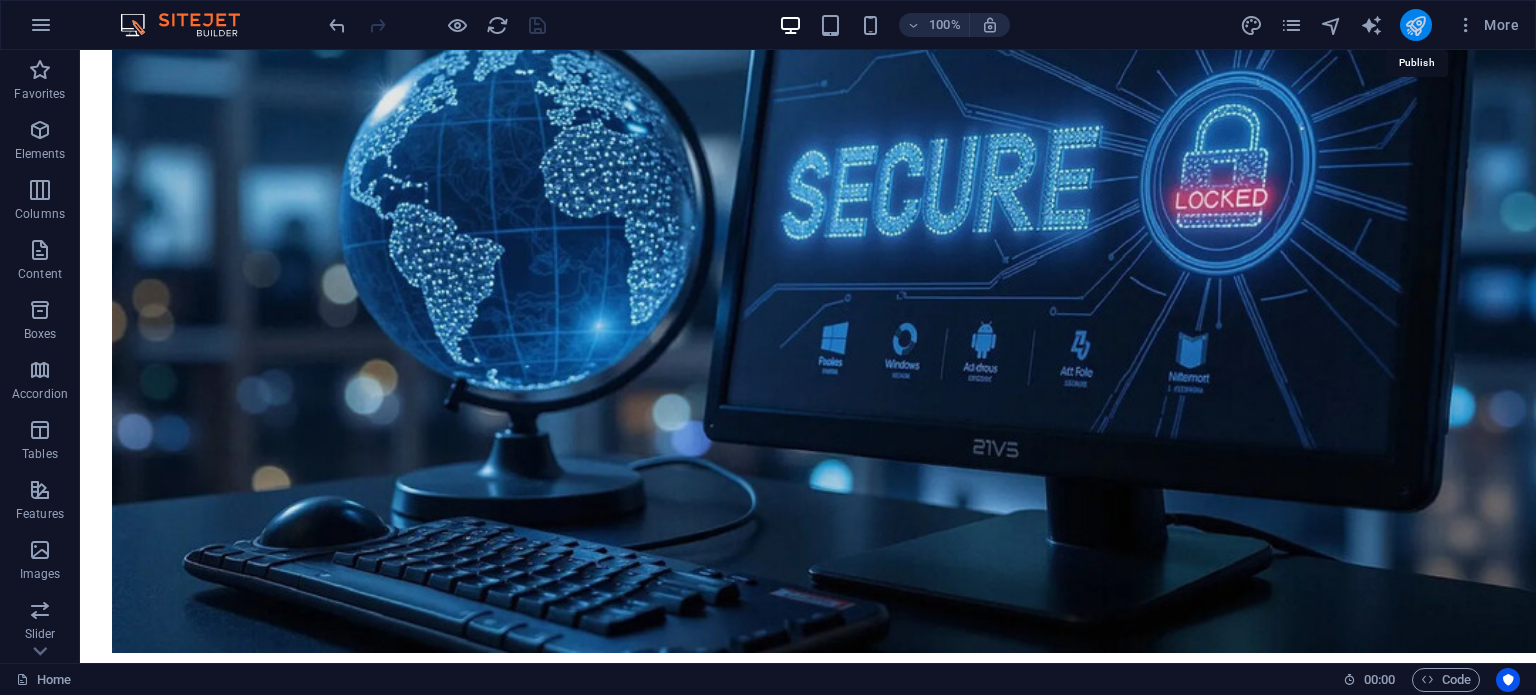 click at bounding box center (1415, 25) 